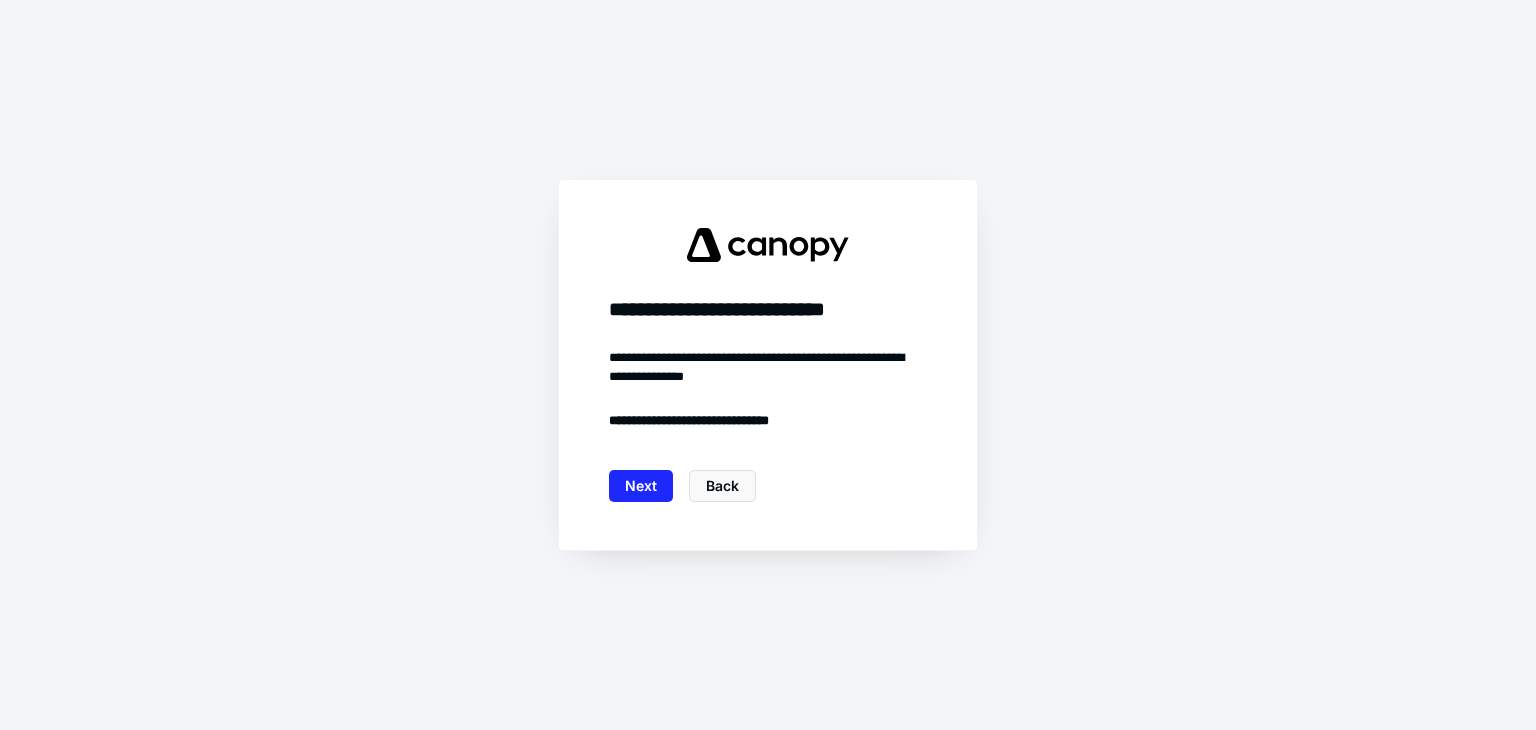 scroll, scrollTop: 0, scrollLeft: 0, axis: both 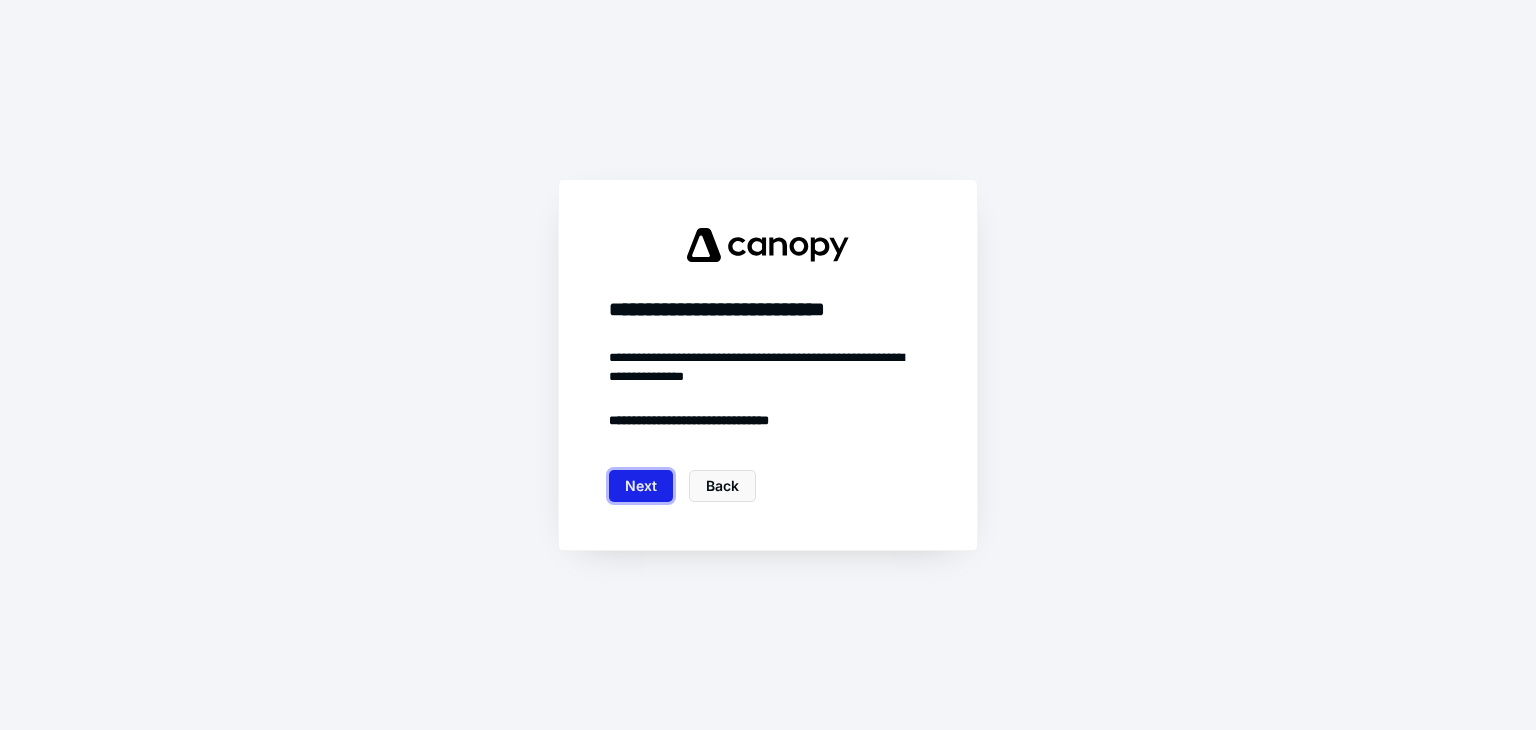 click on "Next" at bounding box center [641, 486] 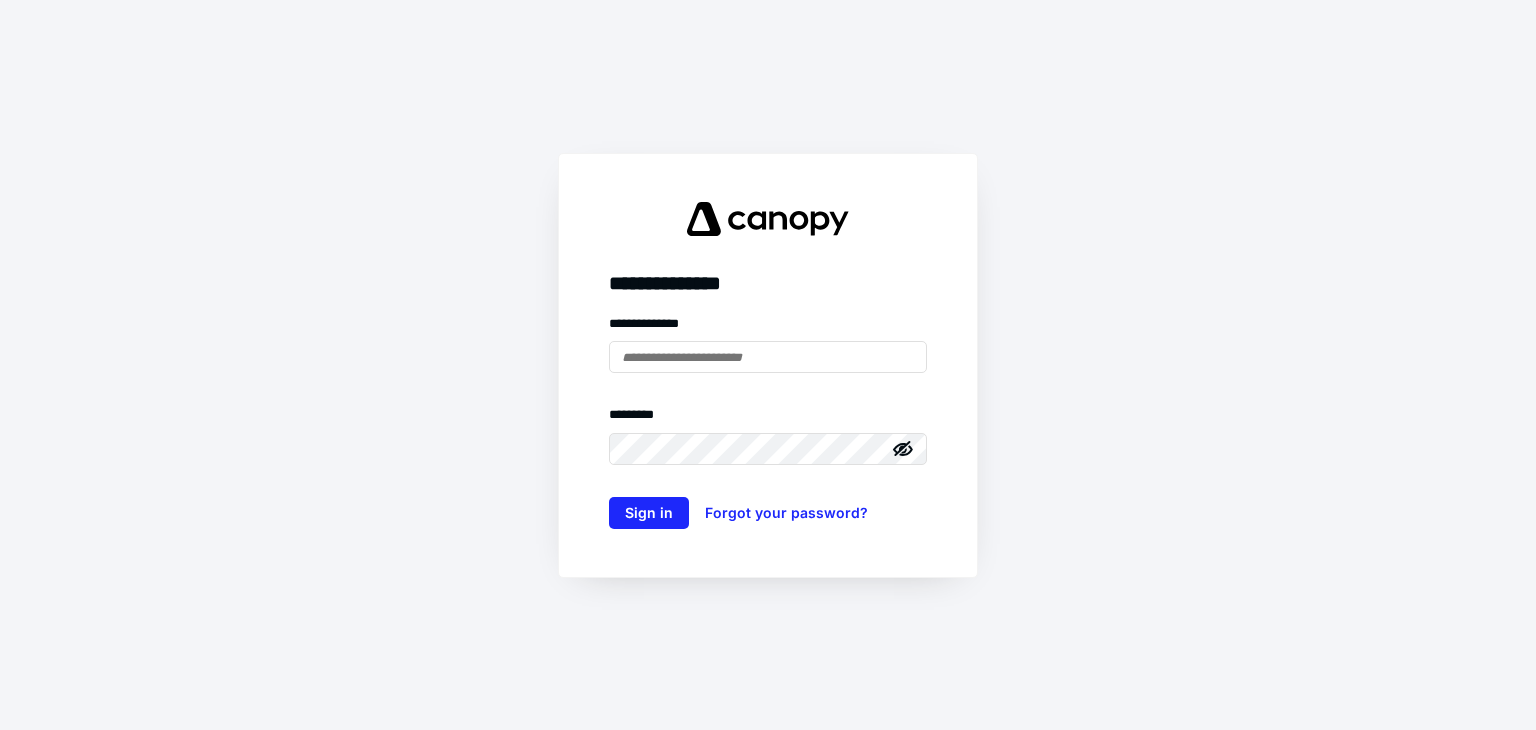 scroll, scrollTop: 0, scrollLeft: 0, axis: both 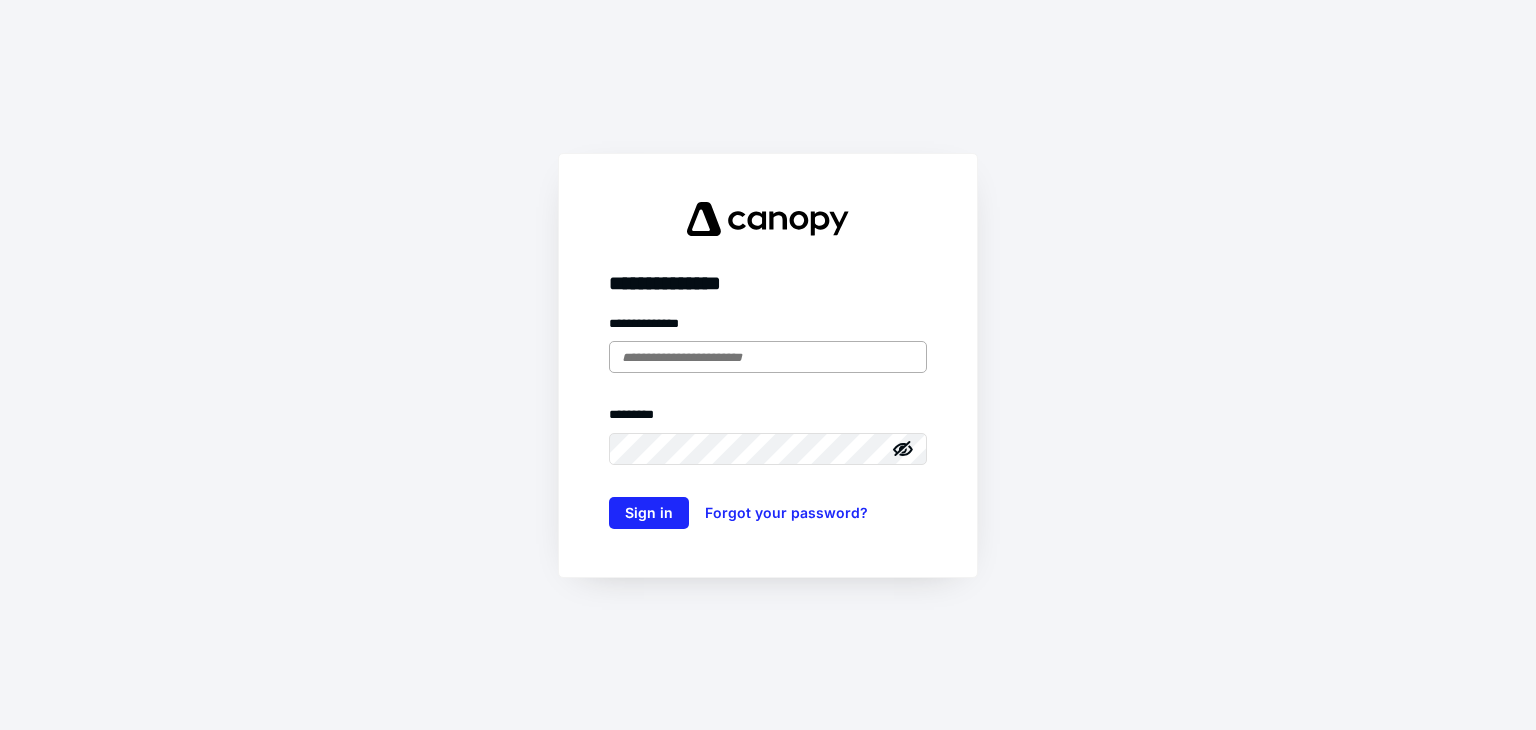 click at bounding box center [768, 357] 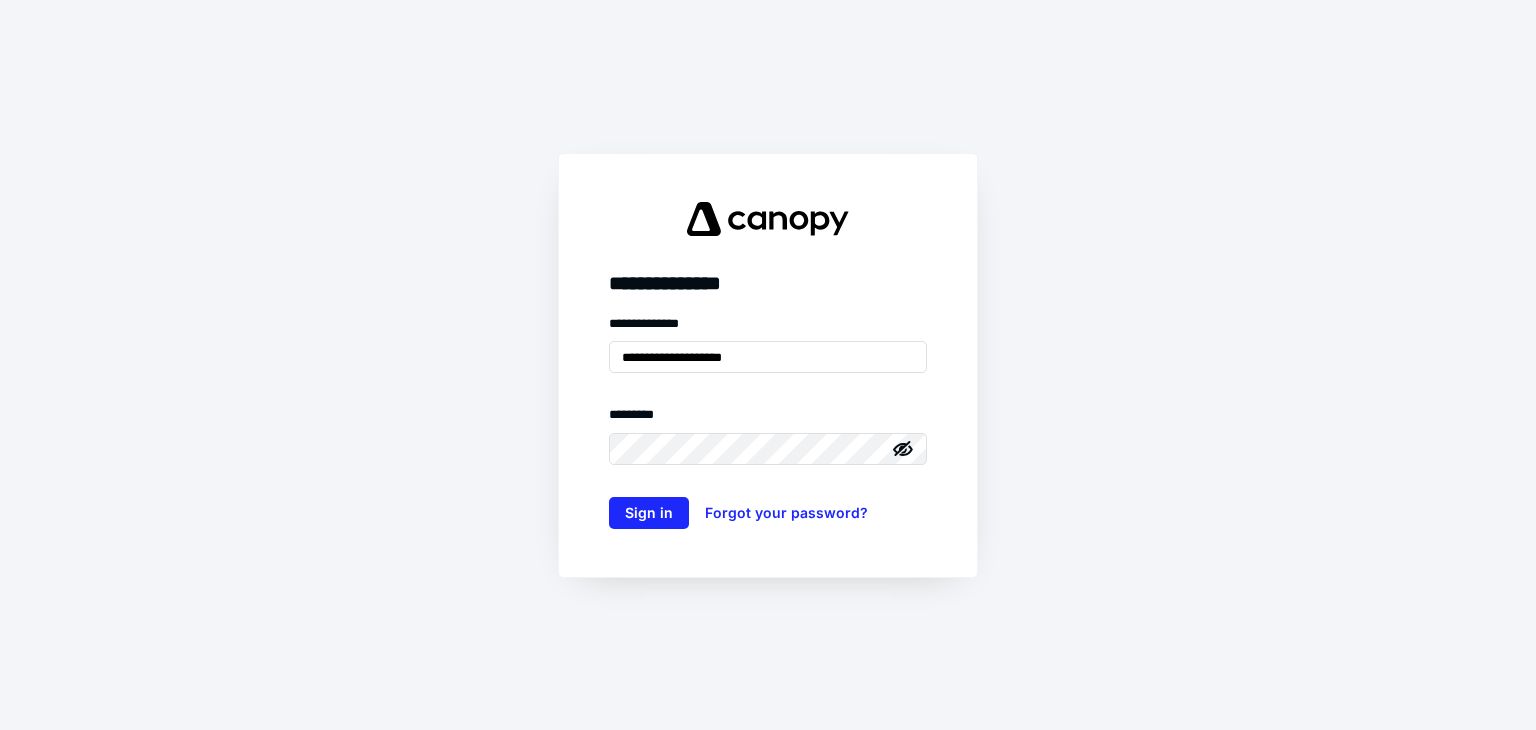 type on "**********" 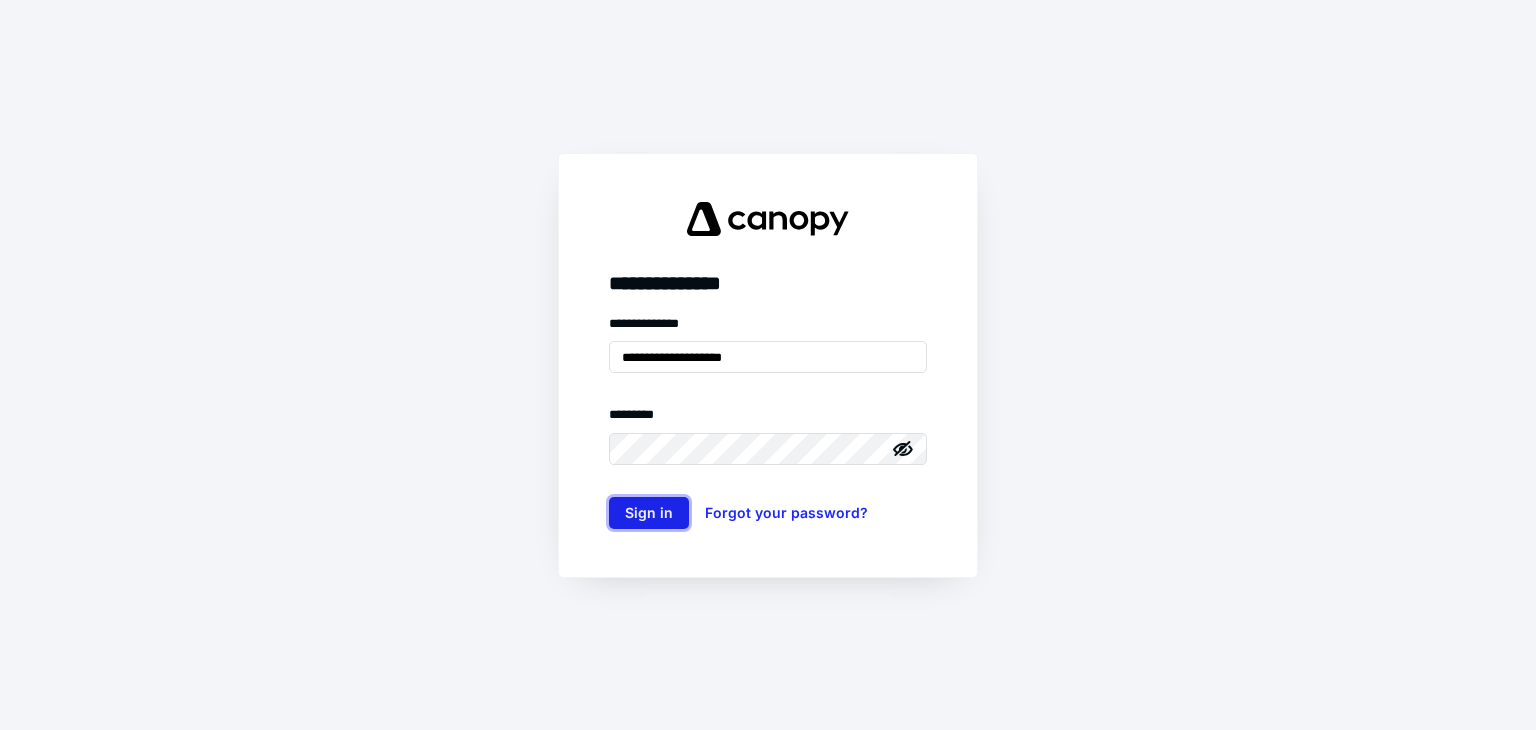 click on "Sign in" at bounding box center (649, 513) 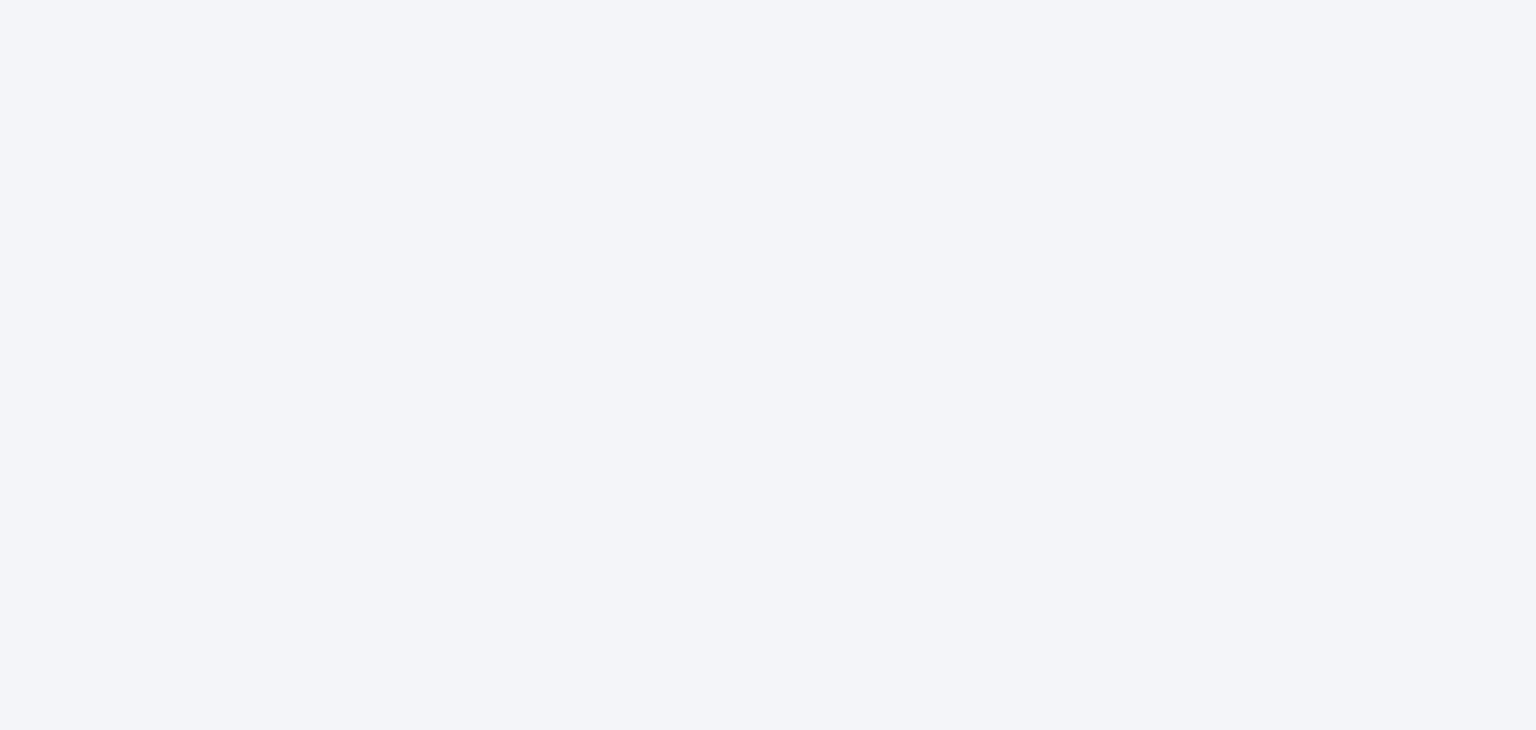 scroll, scrollTop: 0, scrollLeft: 0, axis: both 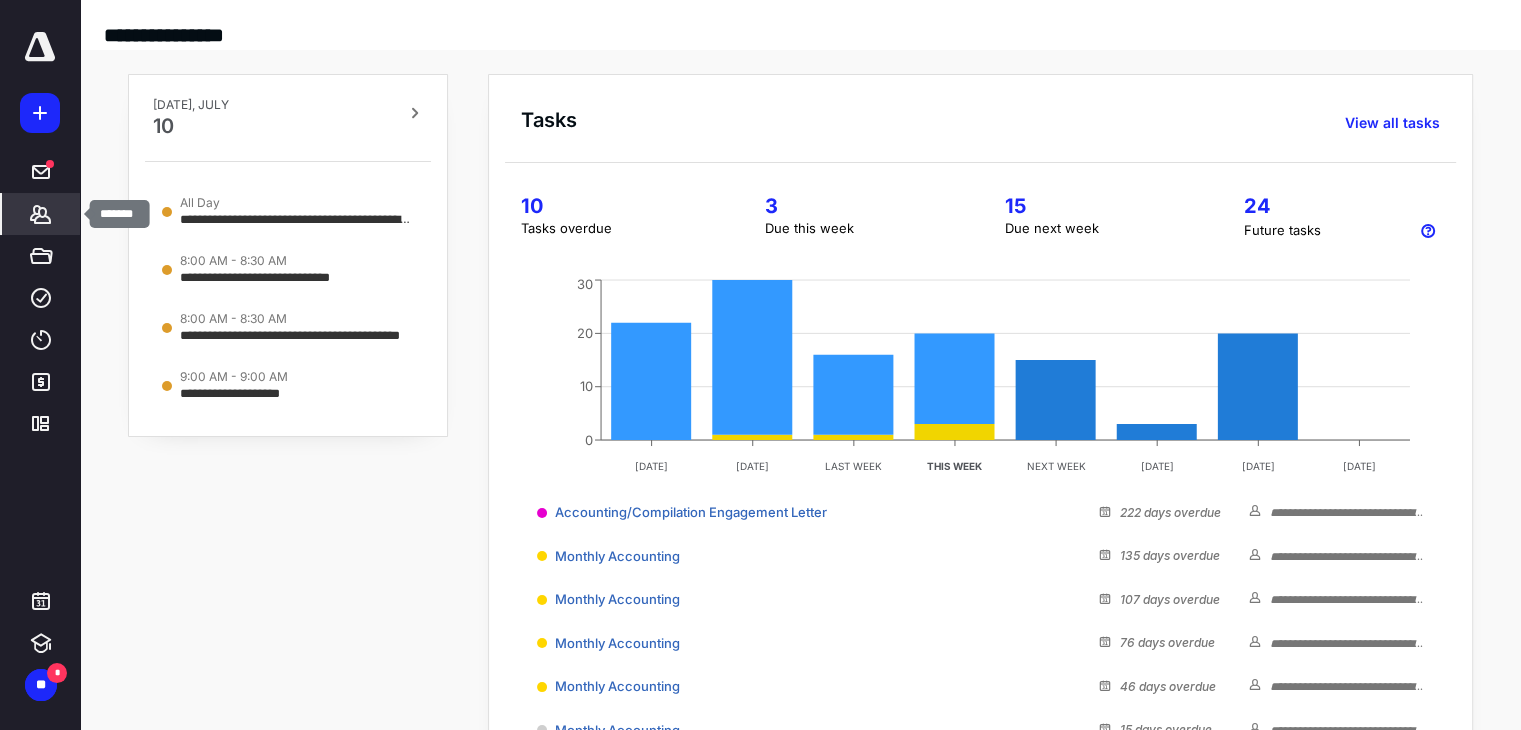 click 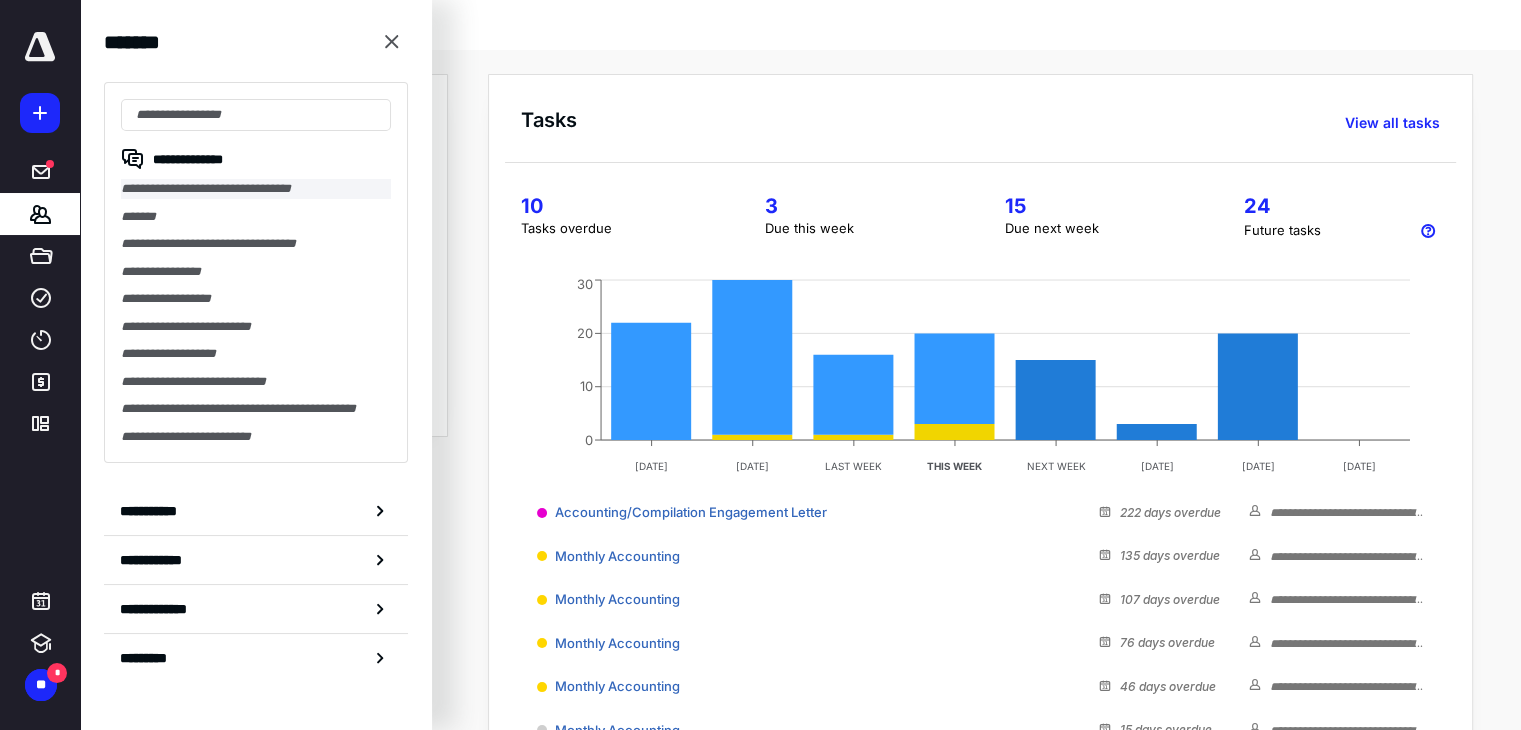 click on "**********" at bounding box center (256, 189) 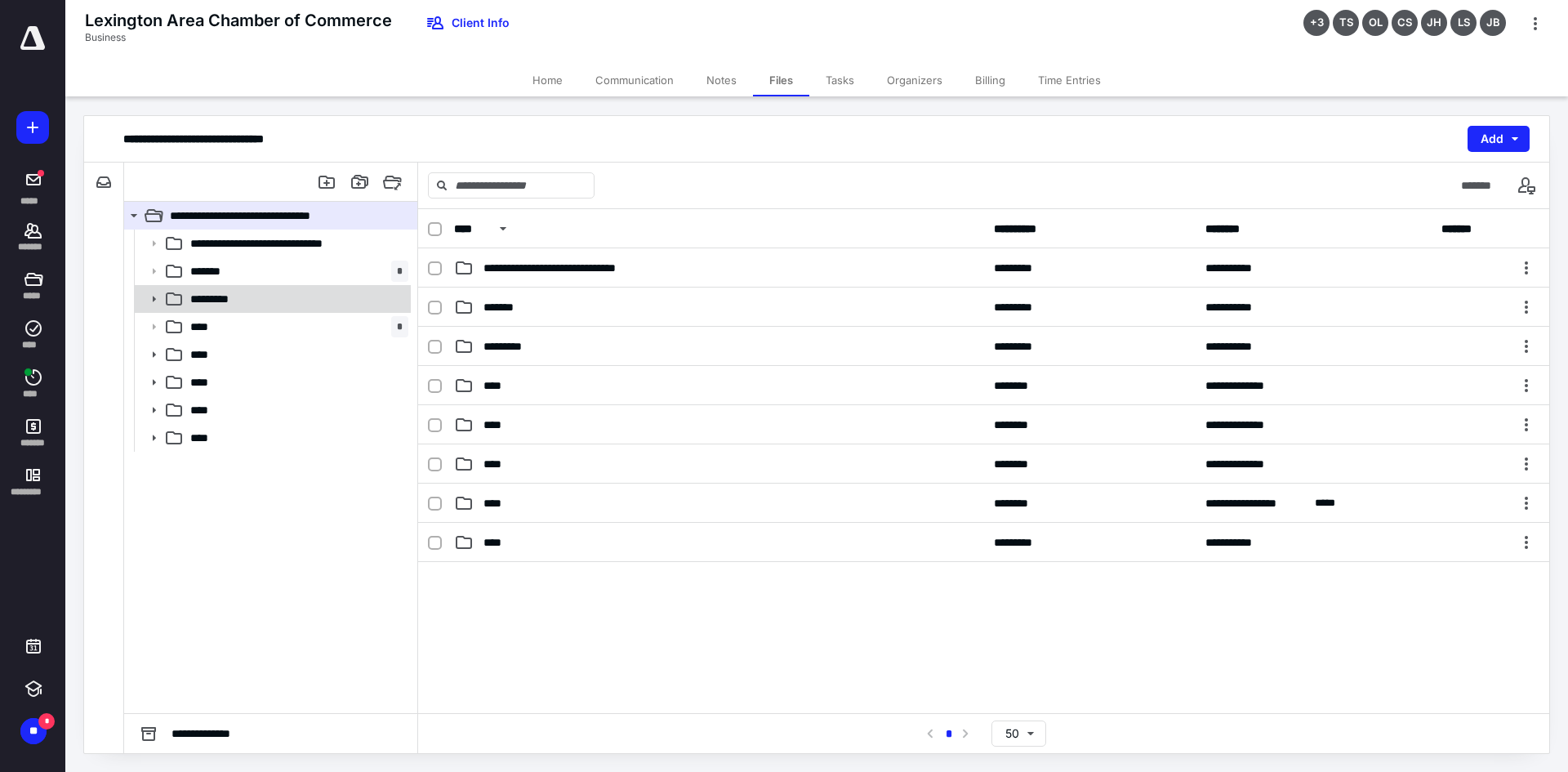 scroll, scrollTop: 0, scrollLeft: 0, axis: both 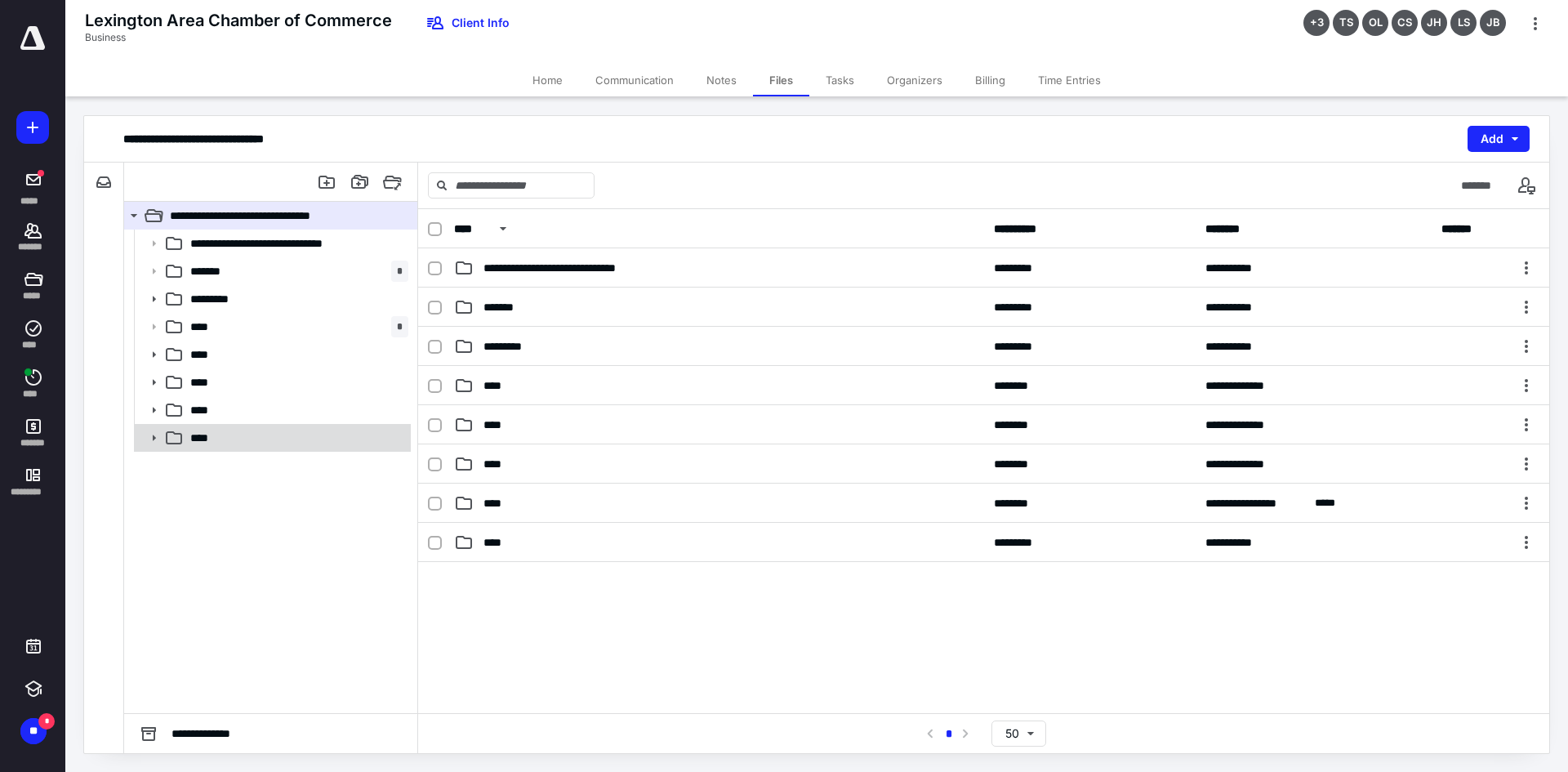 click on "****" at bounding box center (296, 438) 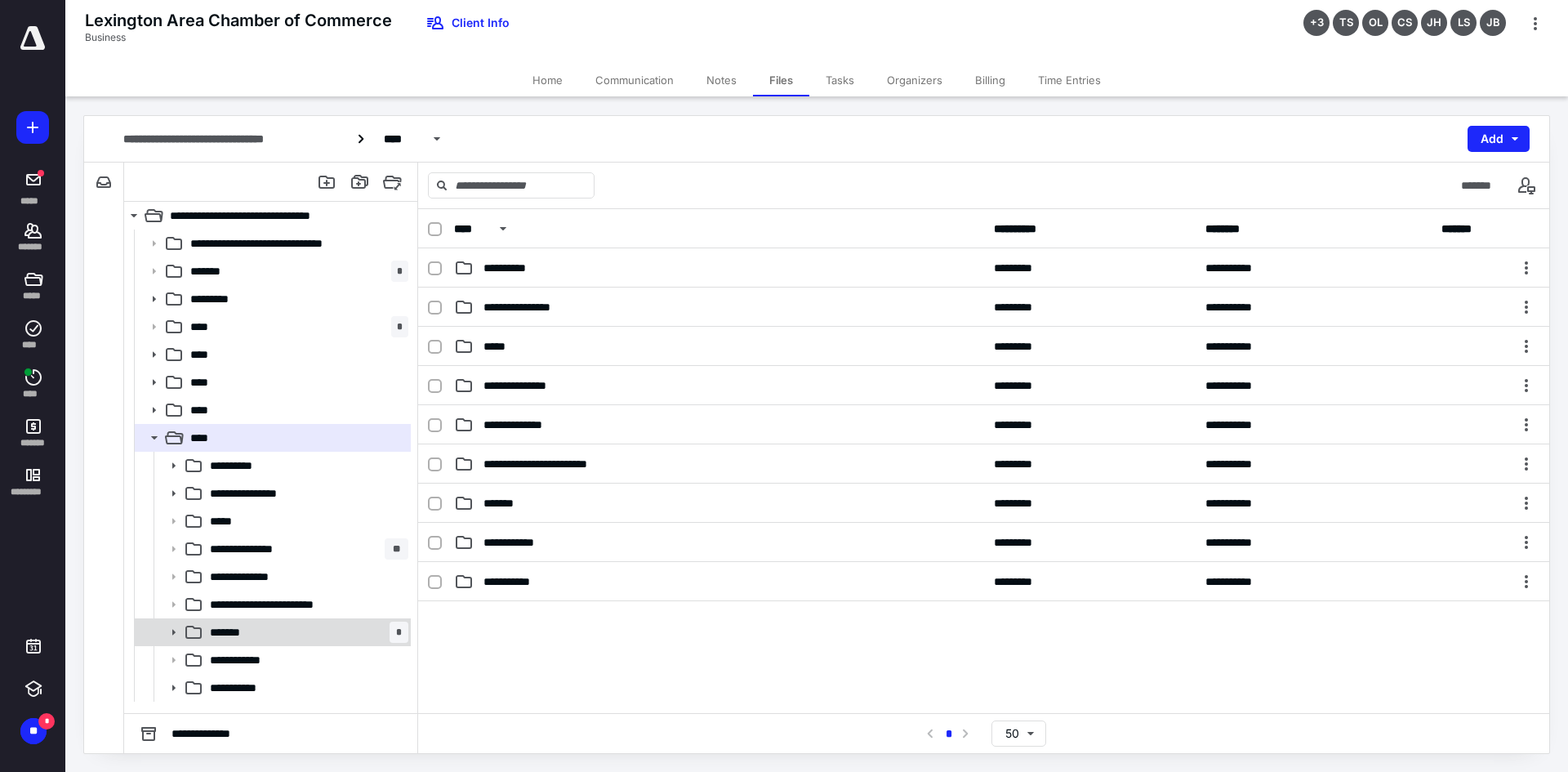click on "******* *" at bounding box center [271, 632] 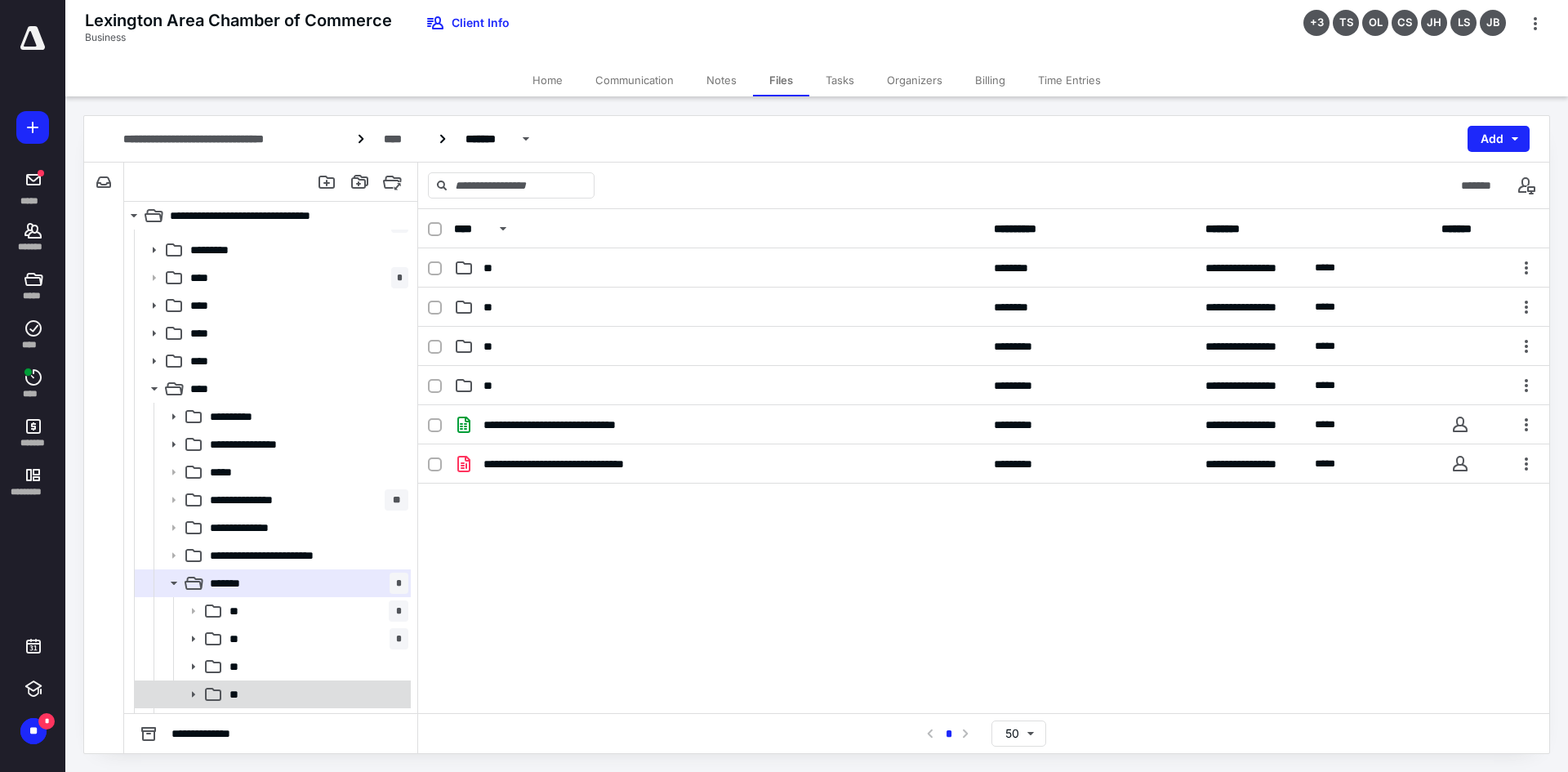 scroll, scrollTop: 100, scrollLeft: 0, axis: vertical 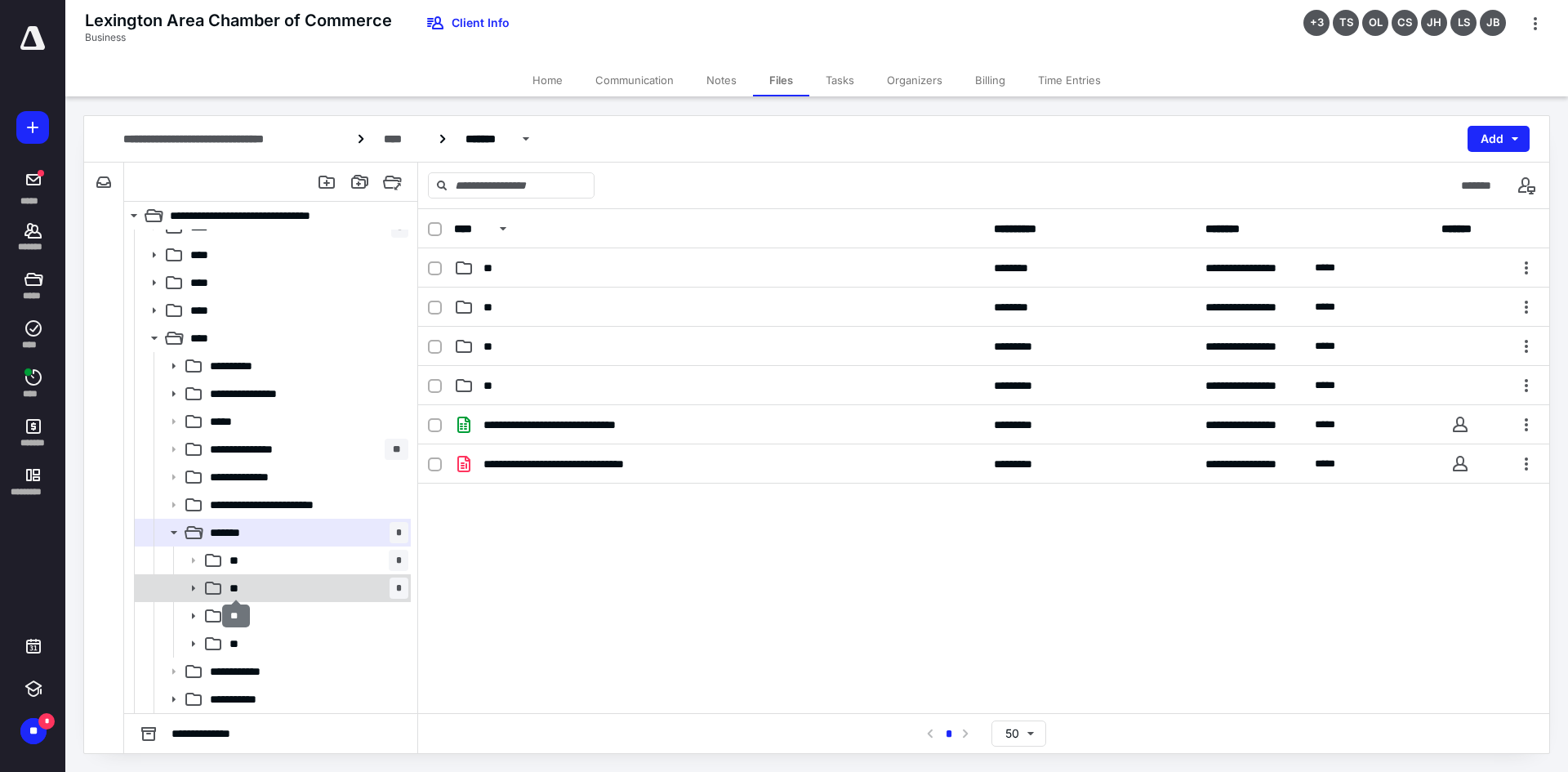 click on "**" at bounding box center (236, 588) 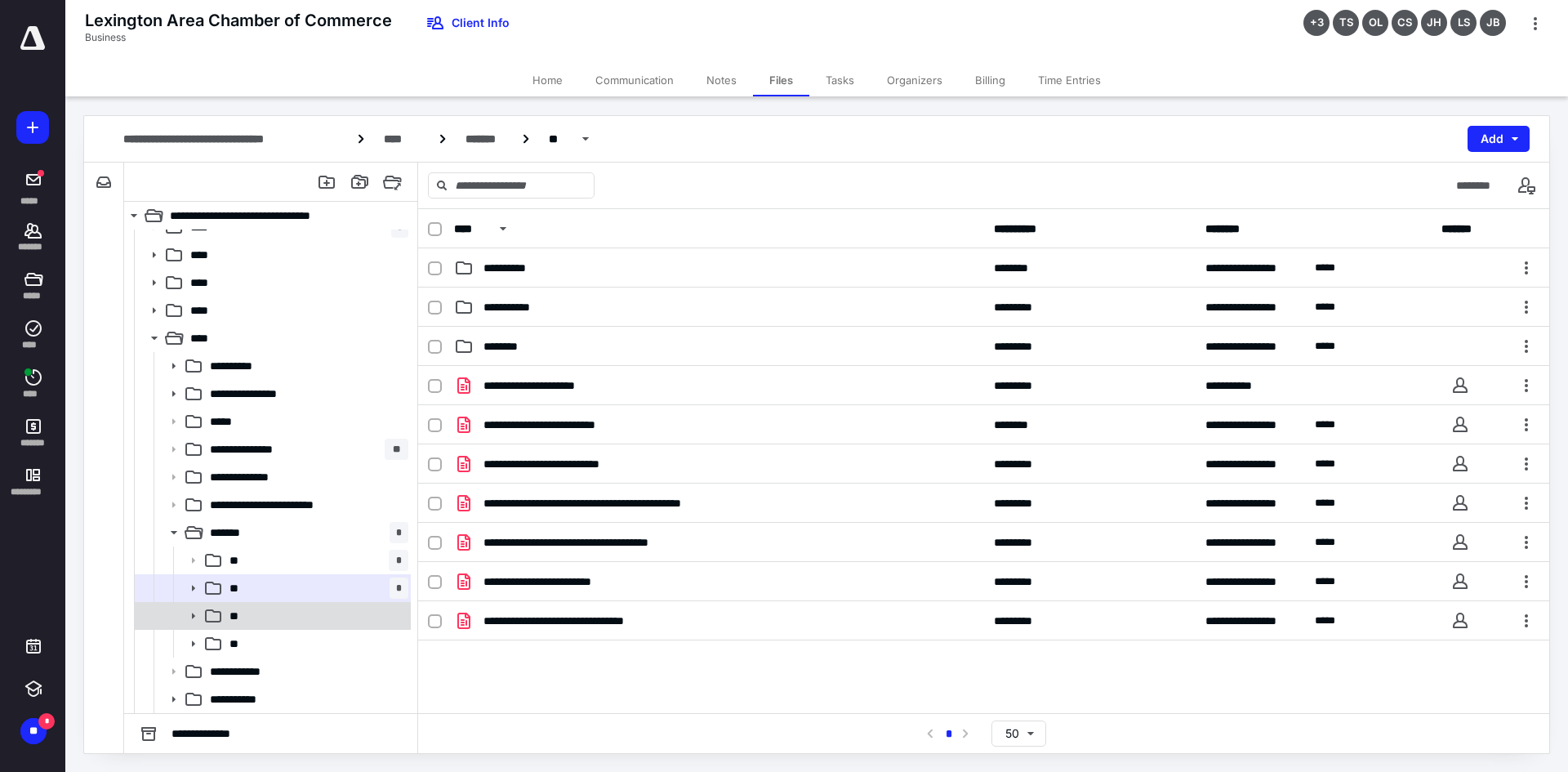click on "**" at bounding box center [315, 616] 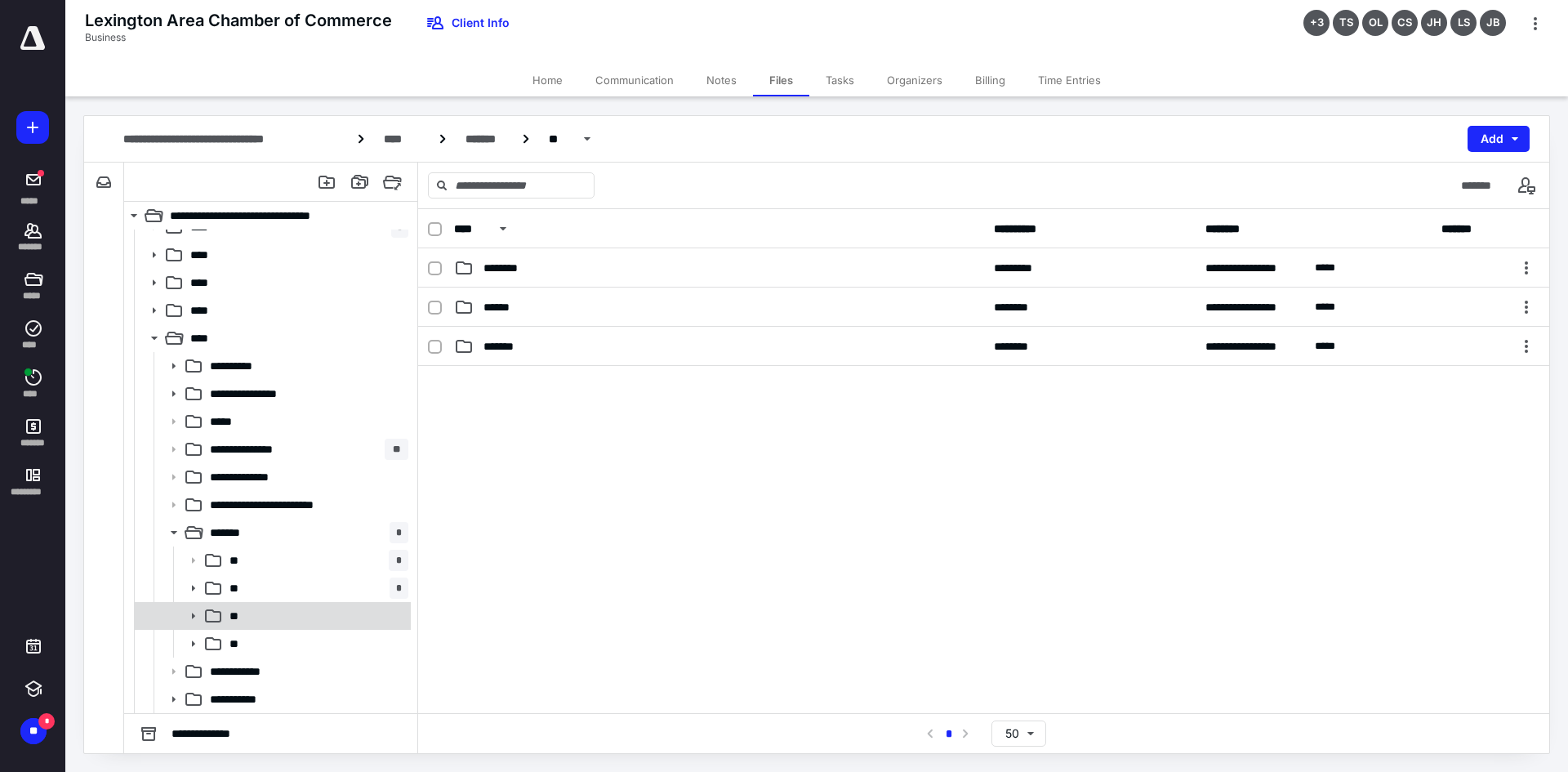 click on "**" at bounding box center (315, 616) 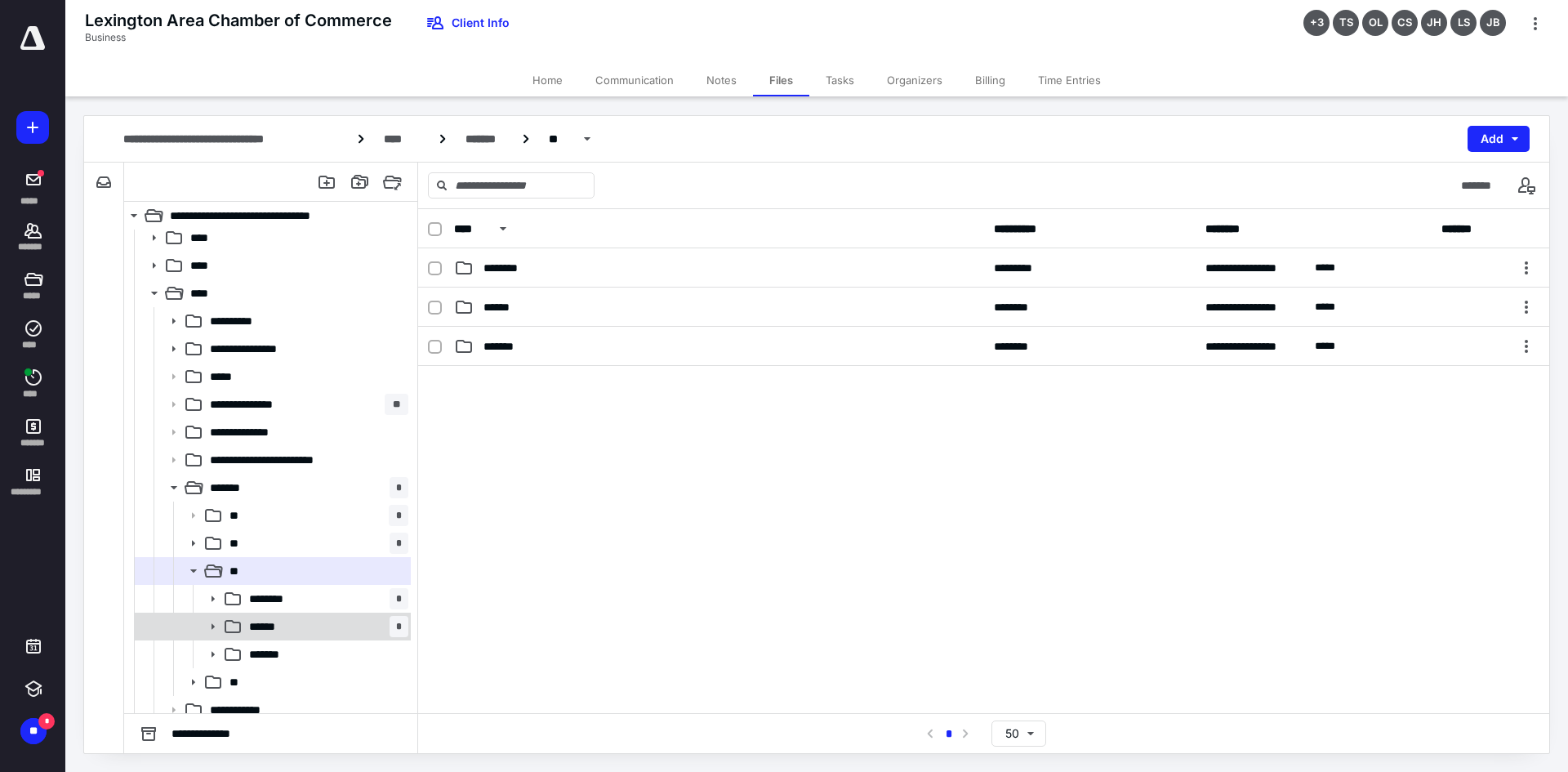 scroll, scrollTop: 183, scrollLeft: 0, axis: vertical 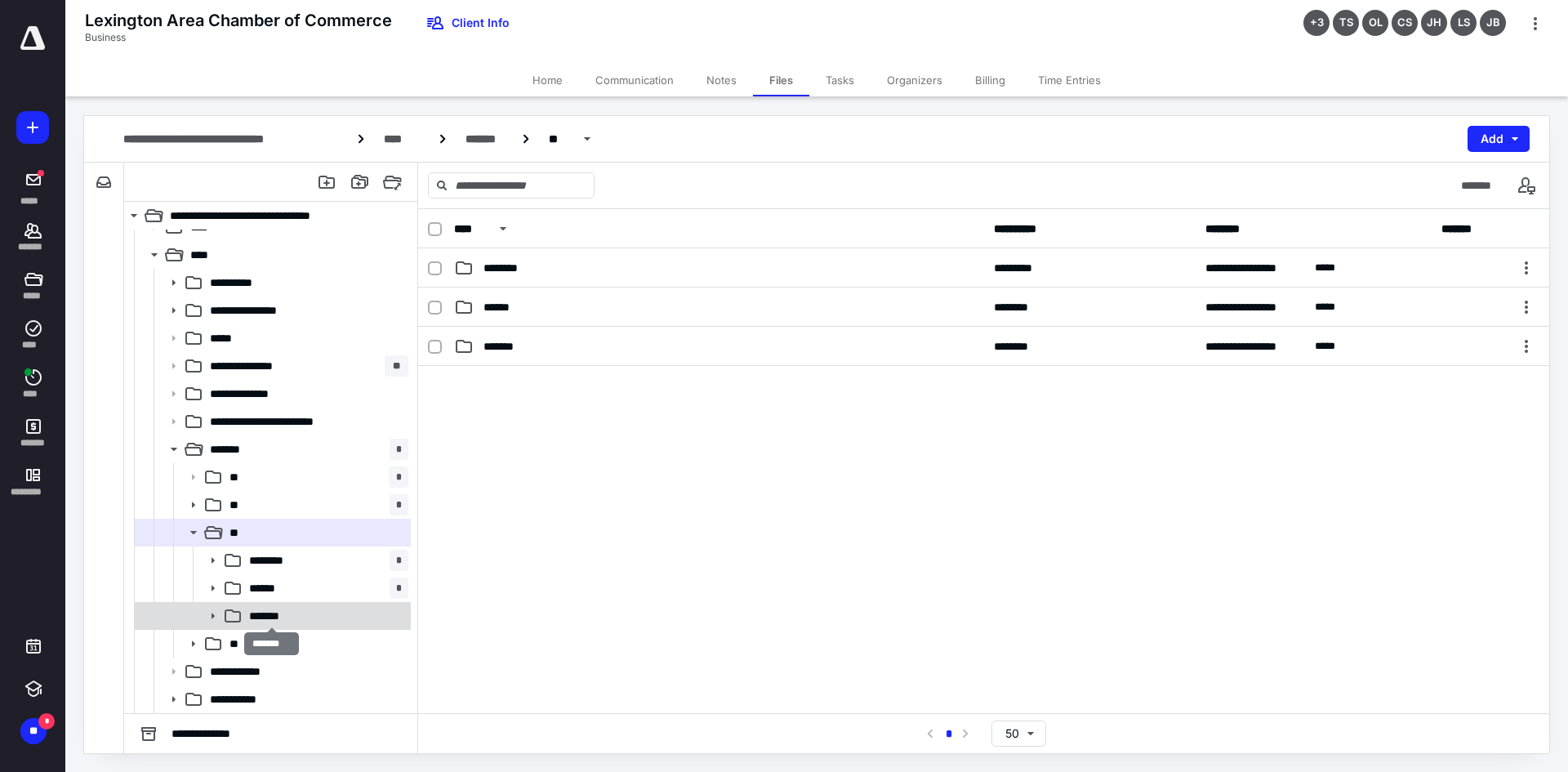 click on "*******" at bounding box center (271, 616) 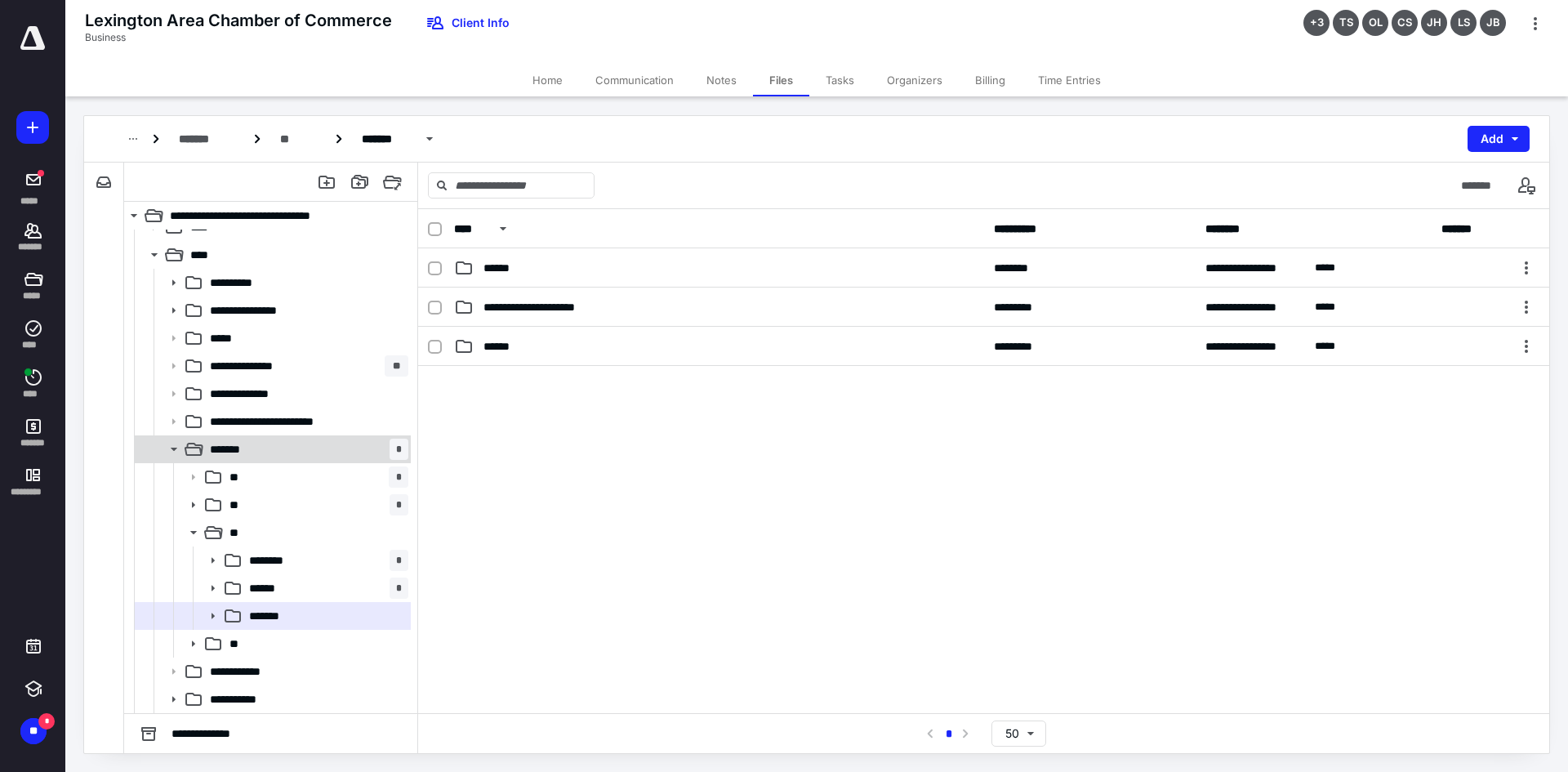 click on "******* *" at bounding box center (305, 449) 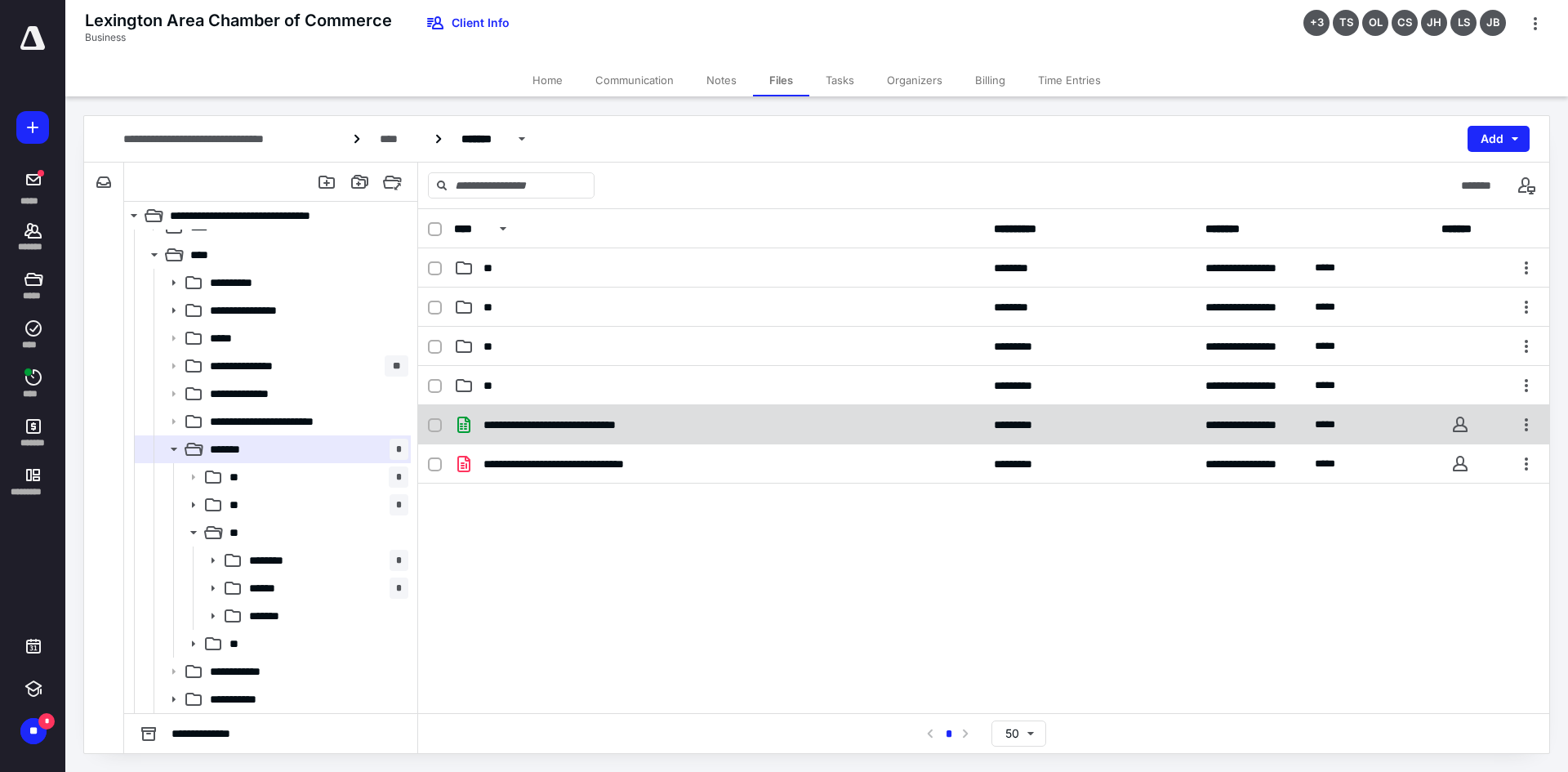 click on "**********" at bounding box center [581, 425] 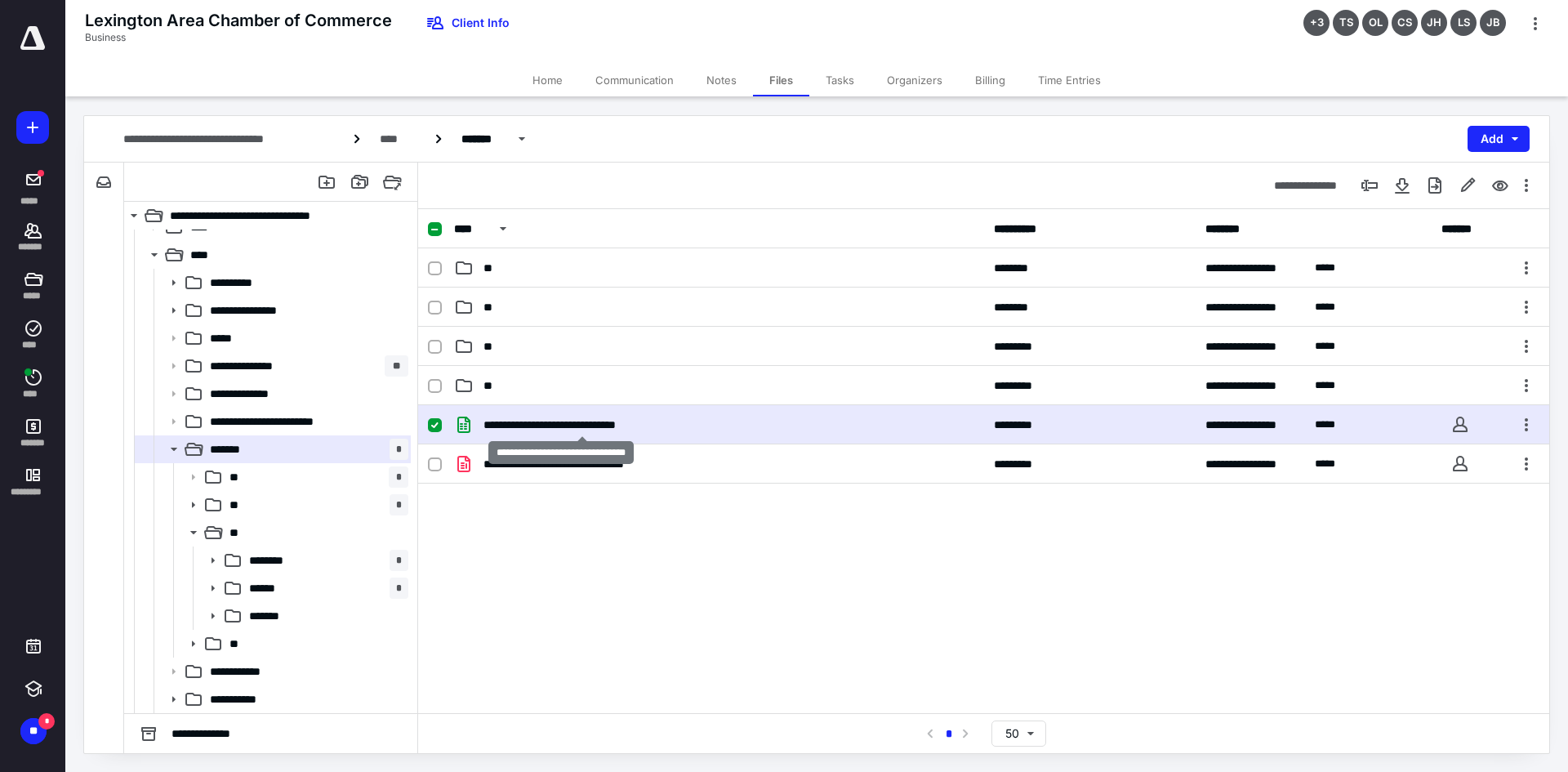 checkbox on "true" 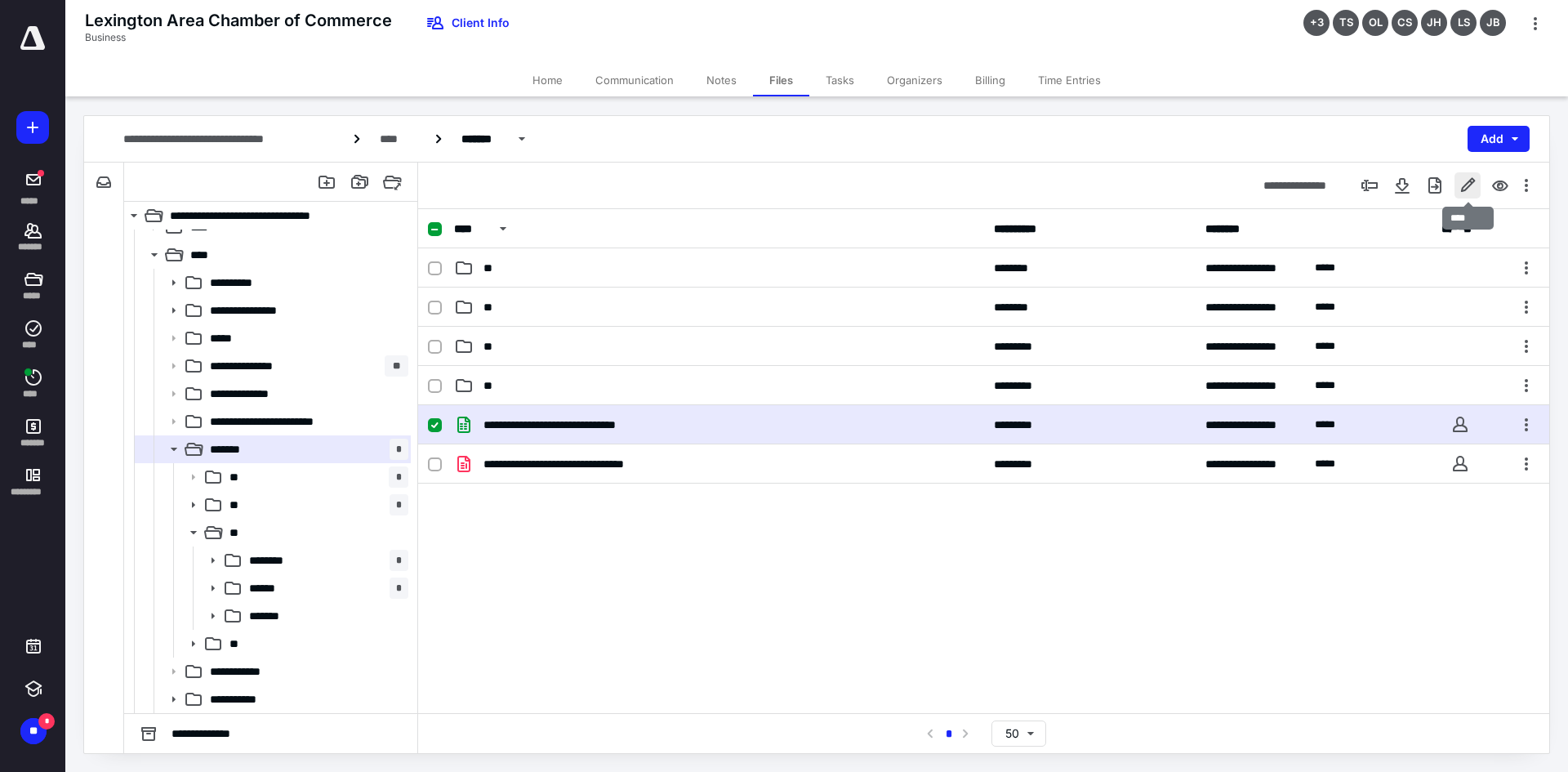 click at bounding box center [1468, 185] 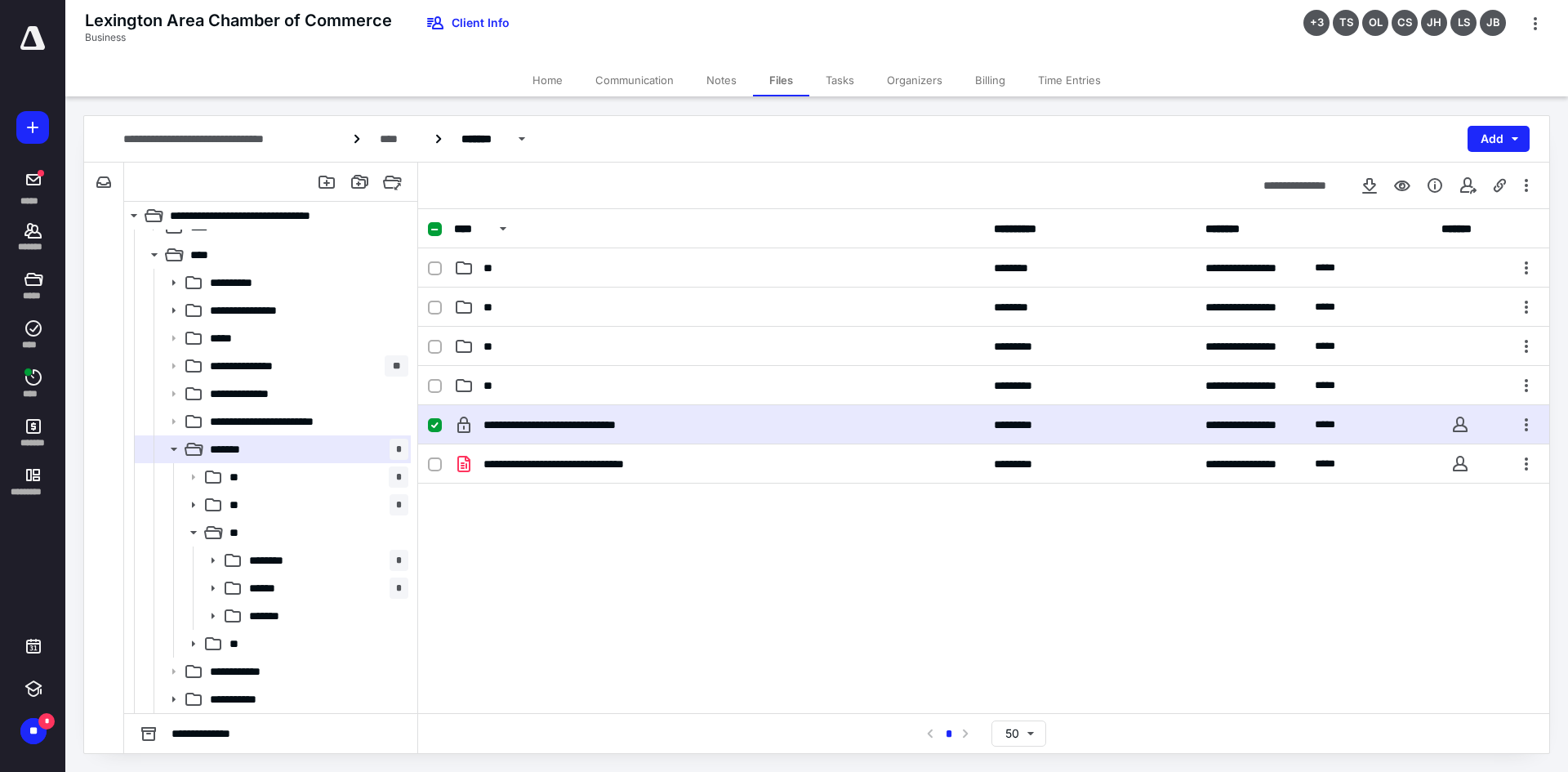 drag, startPoint x: 259, startPoint y: 606, endPoint x: 1016, endPoint y: 258, distance: 833.1584 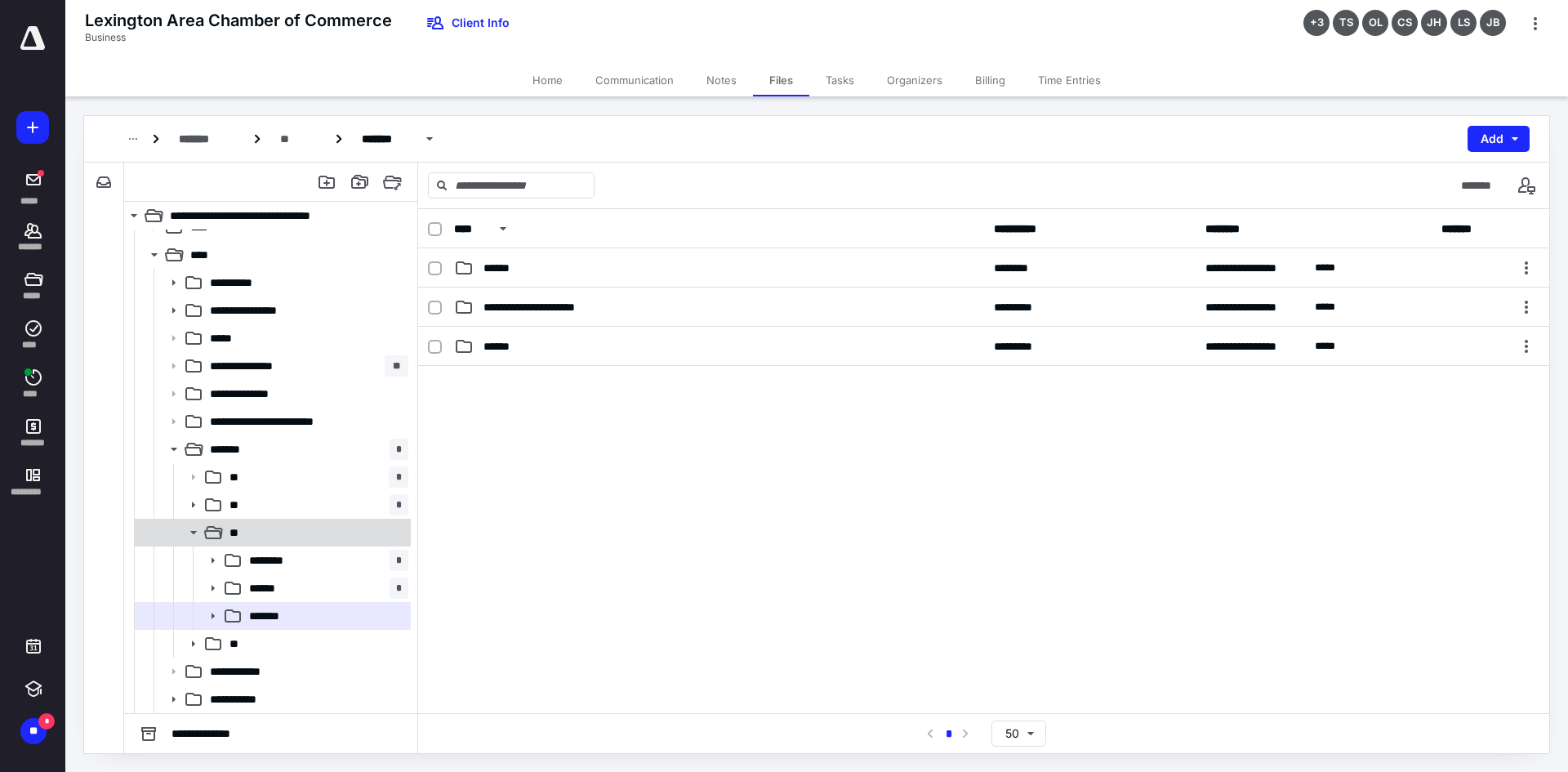 click on "**" at bounding box center (315, 533) 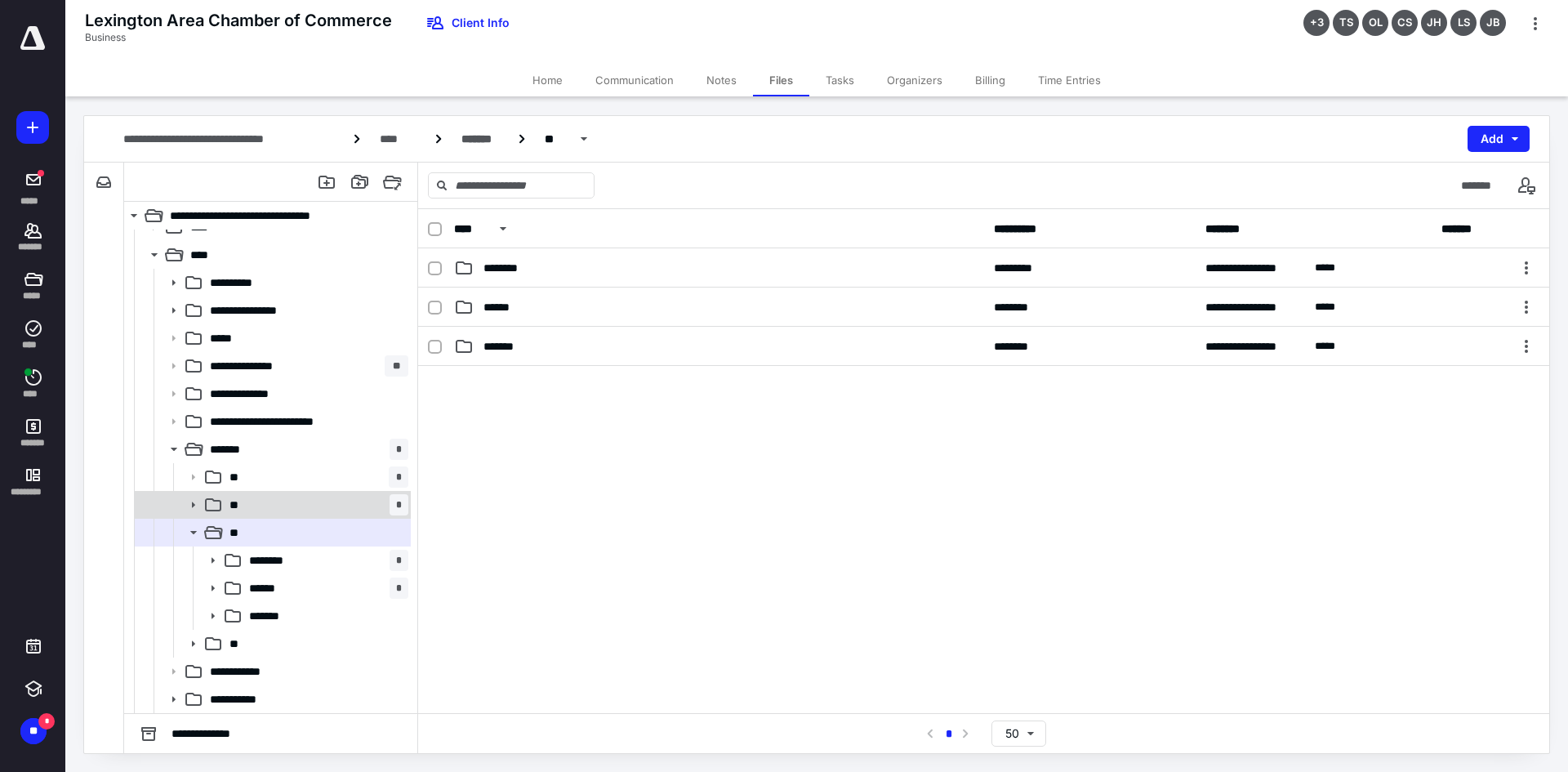 click on "** *" at bounding box center [315, 505] 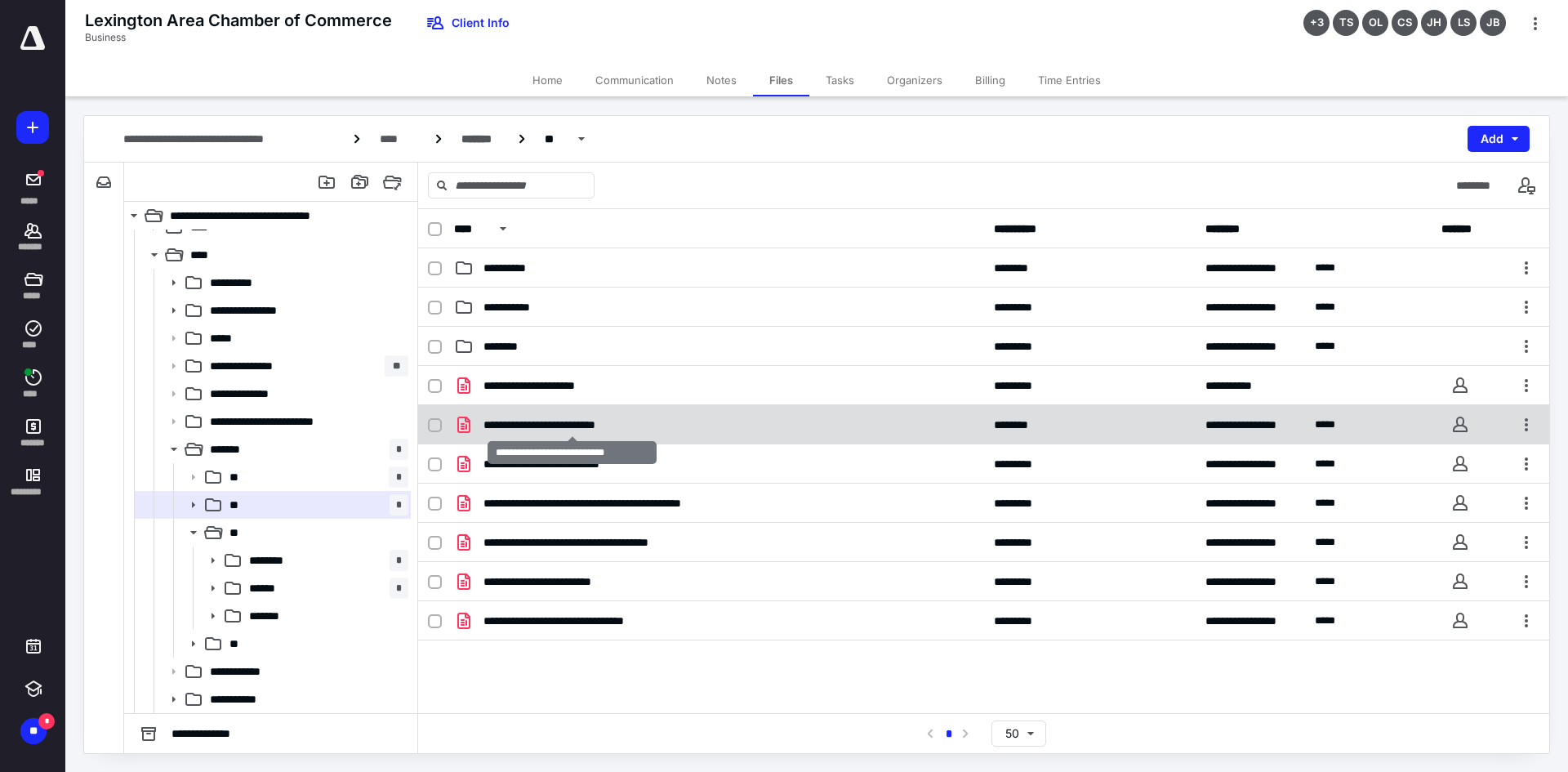 click on "**********" at bounding box center (572, 425) 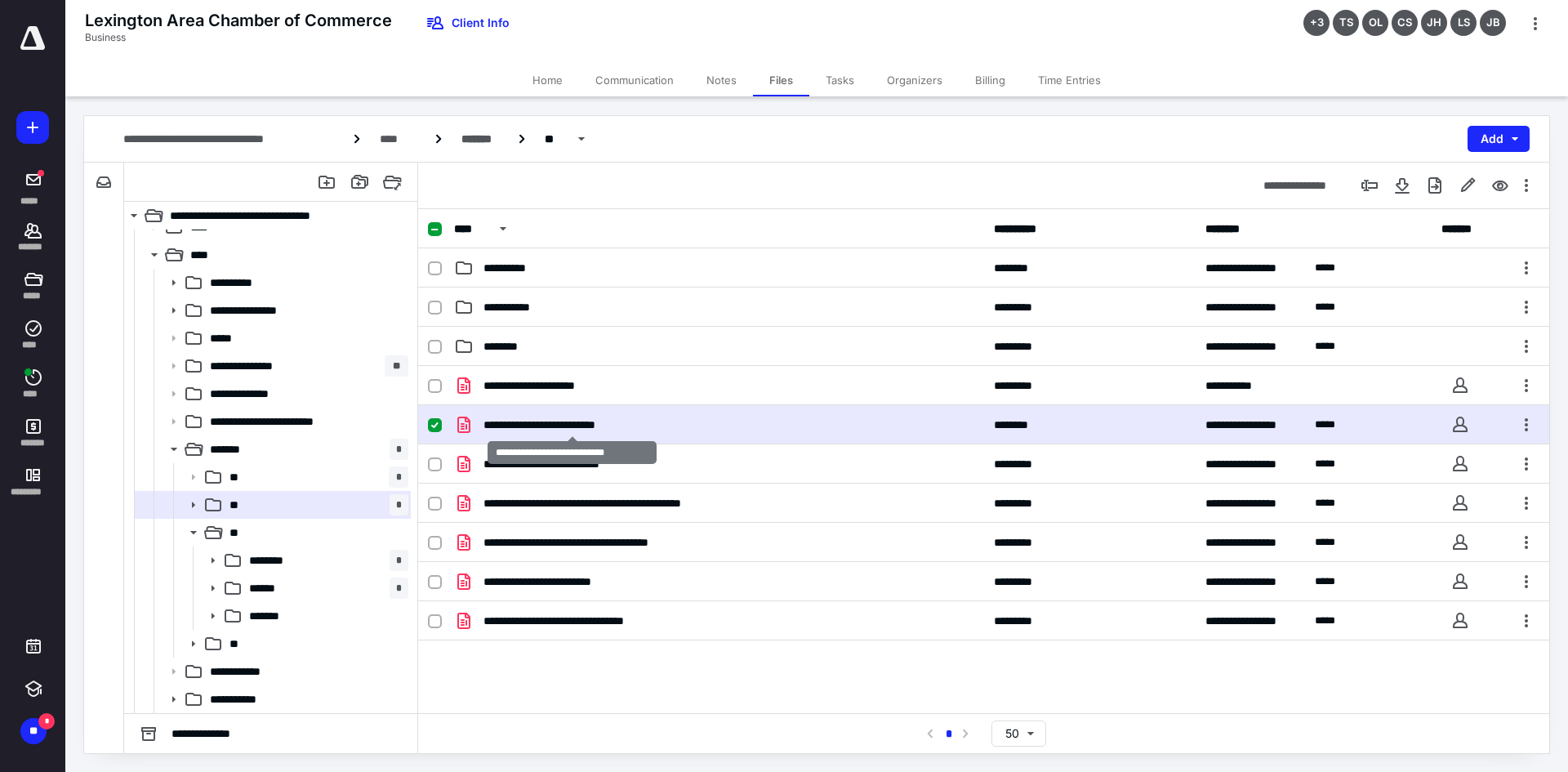 click on "**********" at bounding box center (572, 425) 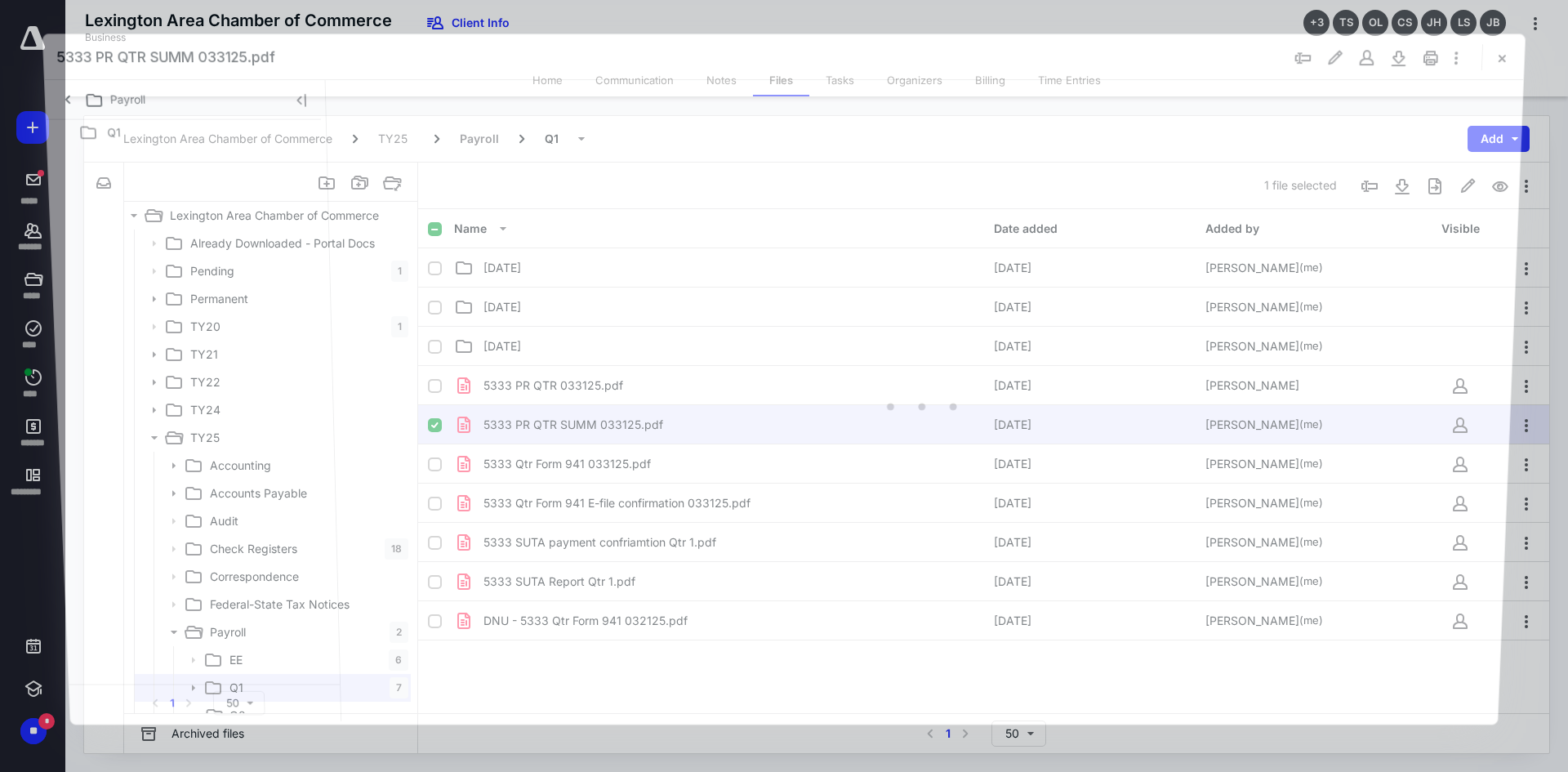 scroll, scrollTop: 183, scrollLeft: 0, axis: vertical 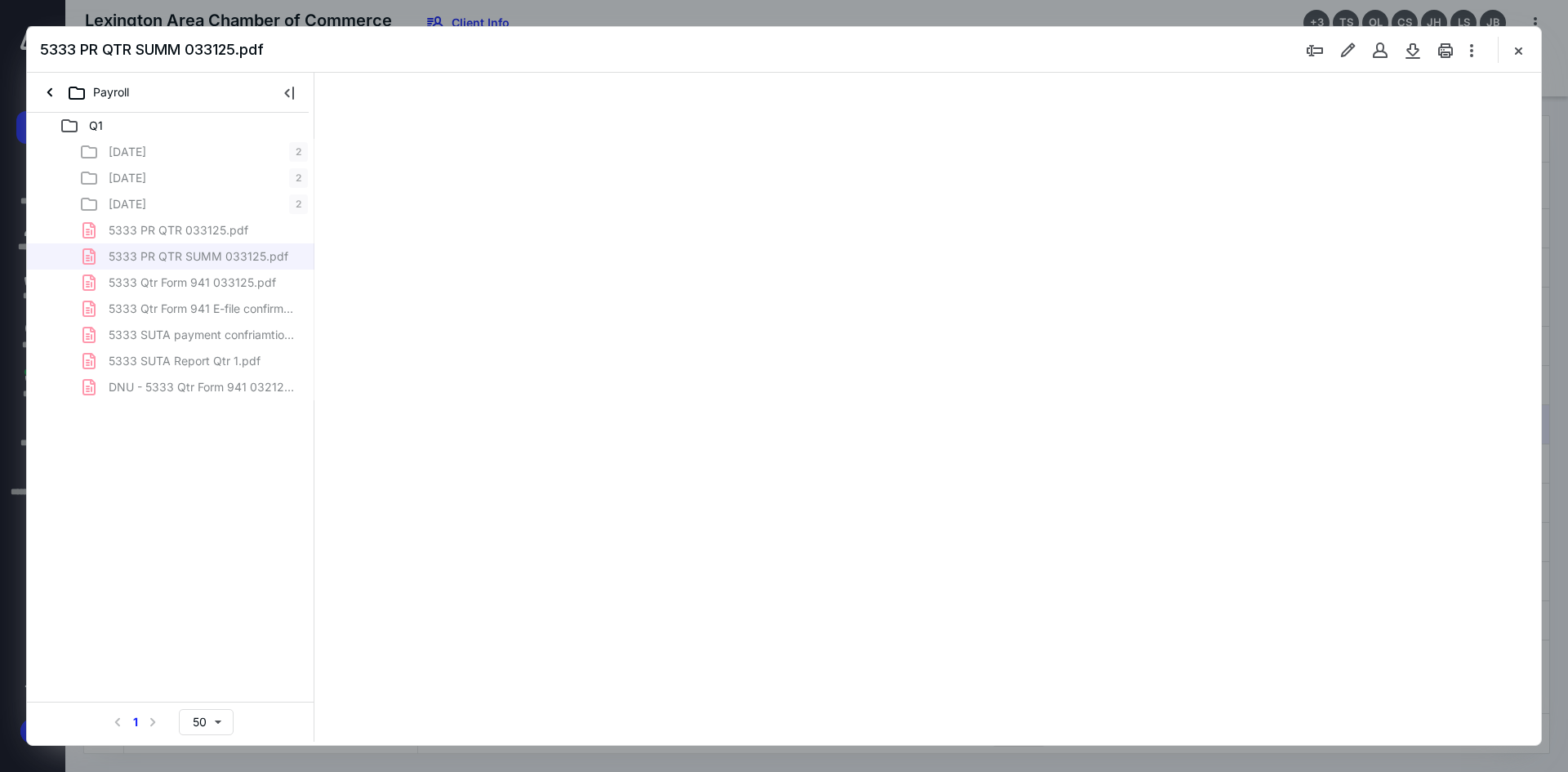 type on "120" 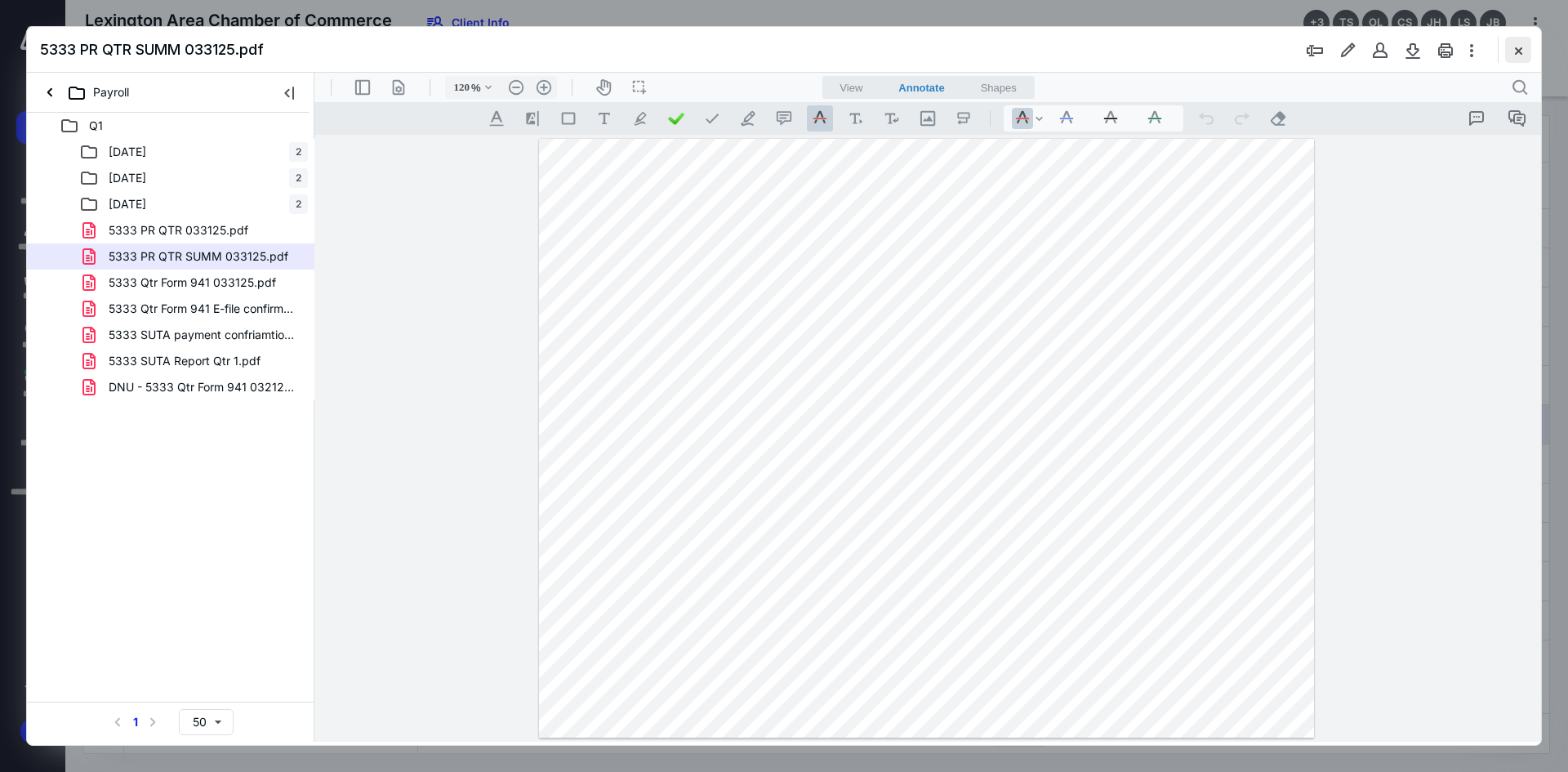 click at bounding box center [1518, 50] 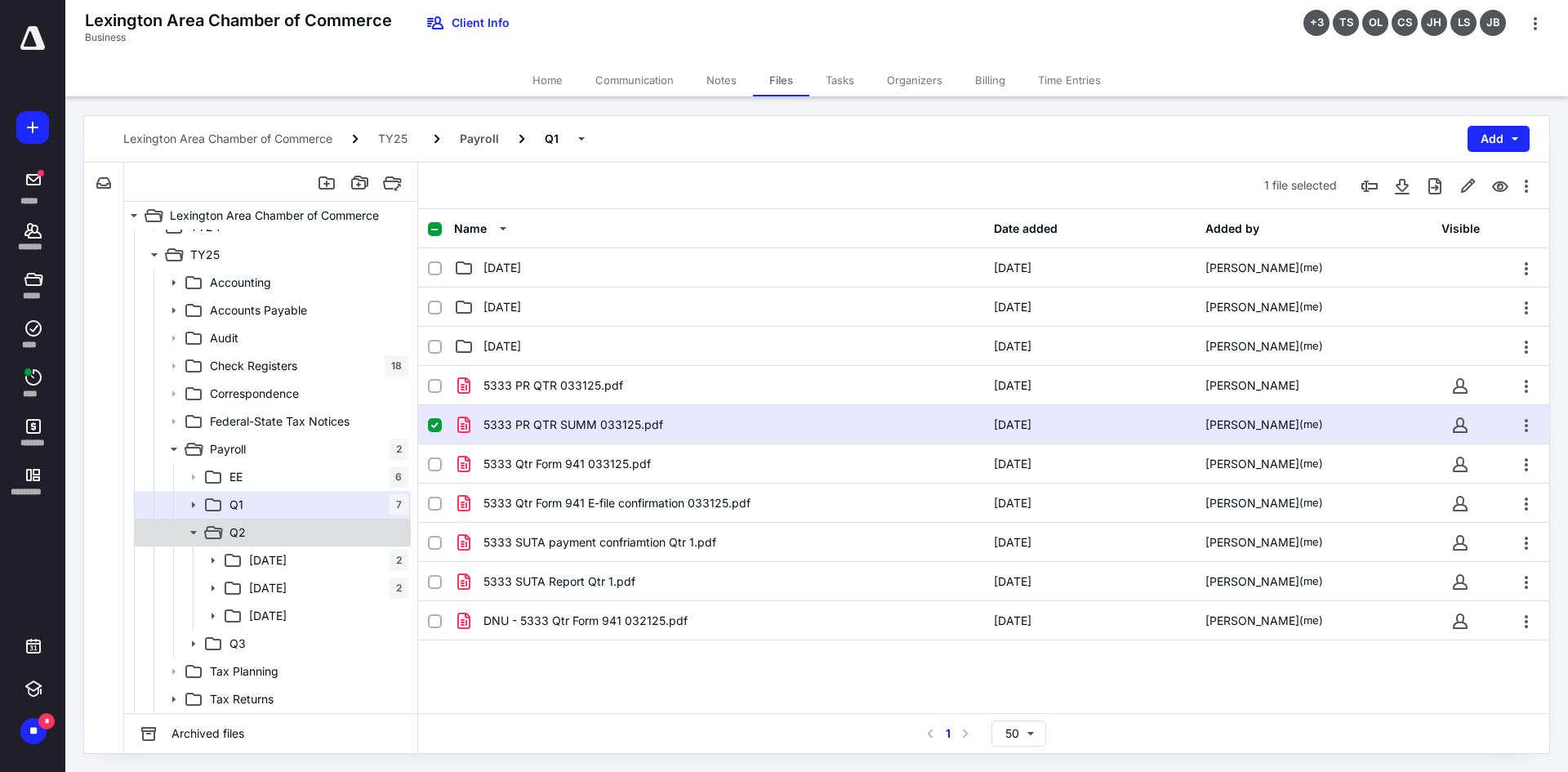 click on "Q2" at bounding box center (315, 533) 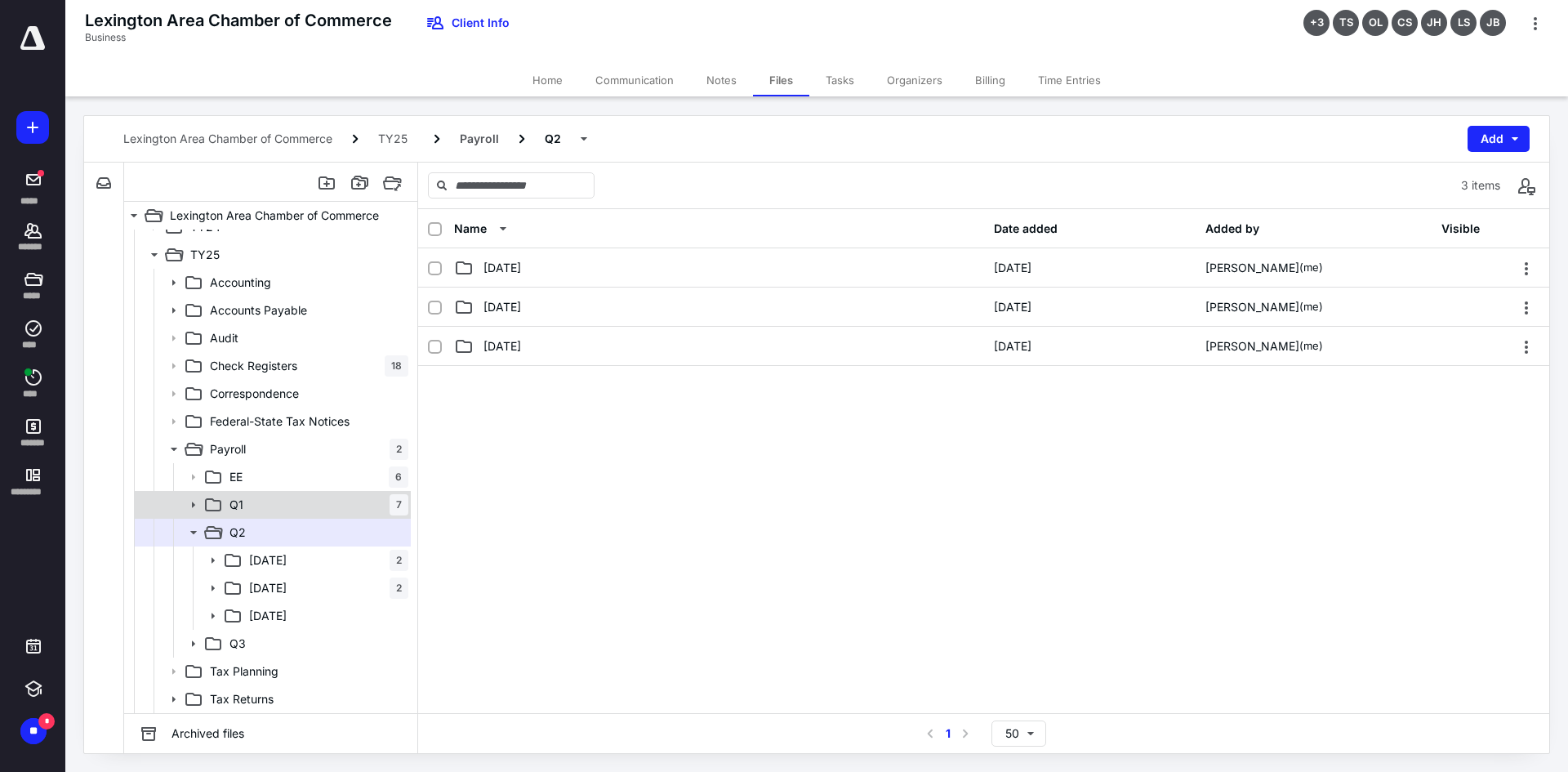 click on "Q1 7" at bounding box center [315, 505] 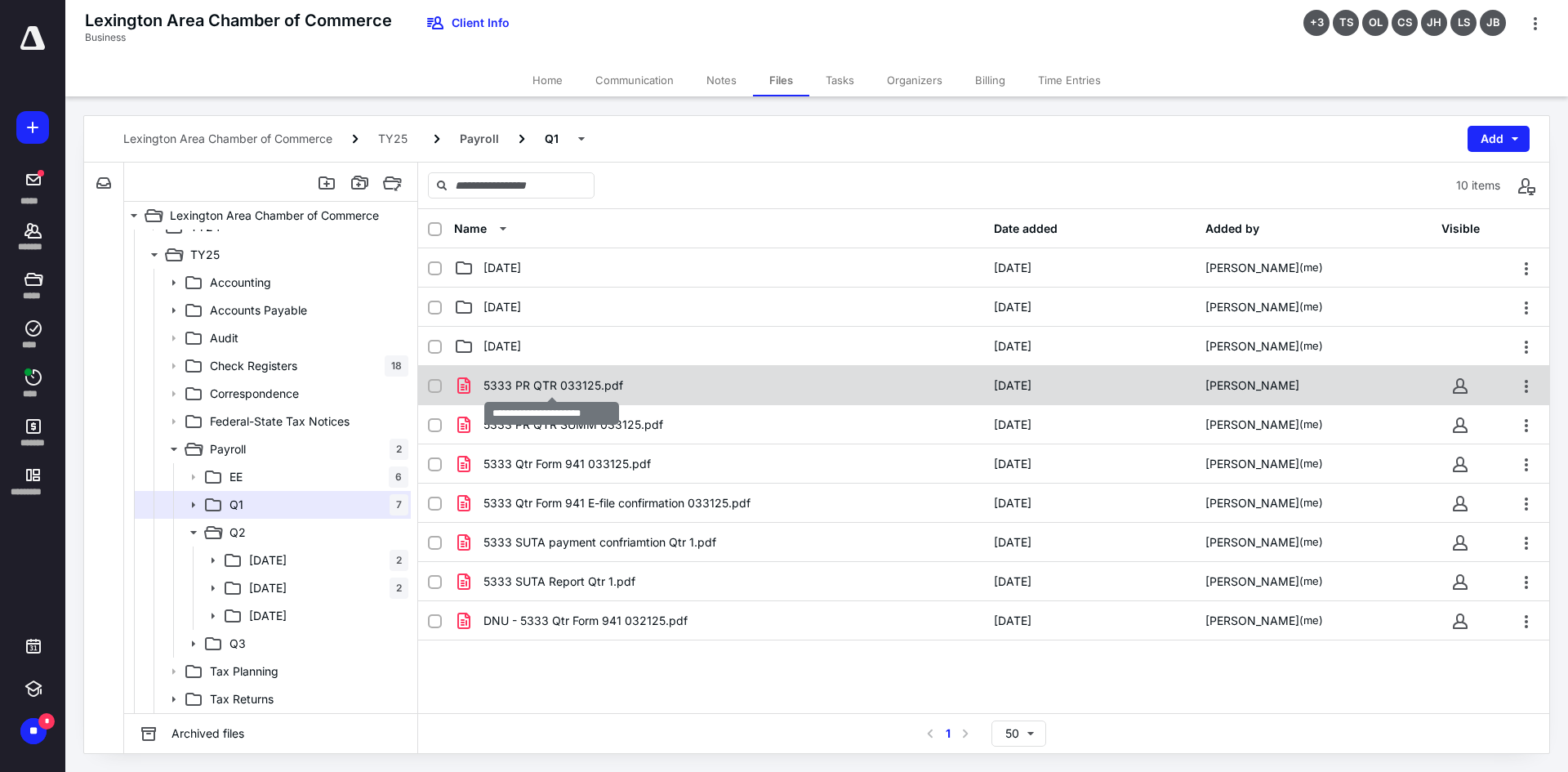 click on "5333 PR QTR 033125.pdf" at bounding box center [553, 386] 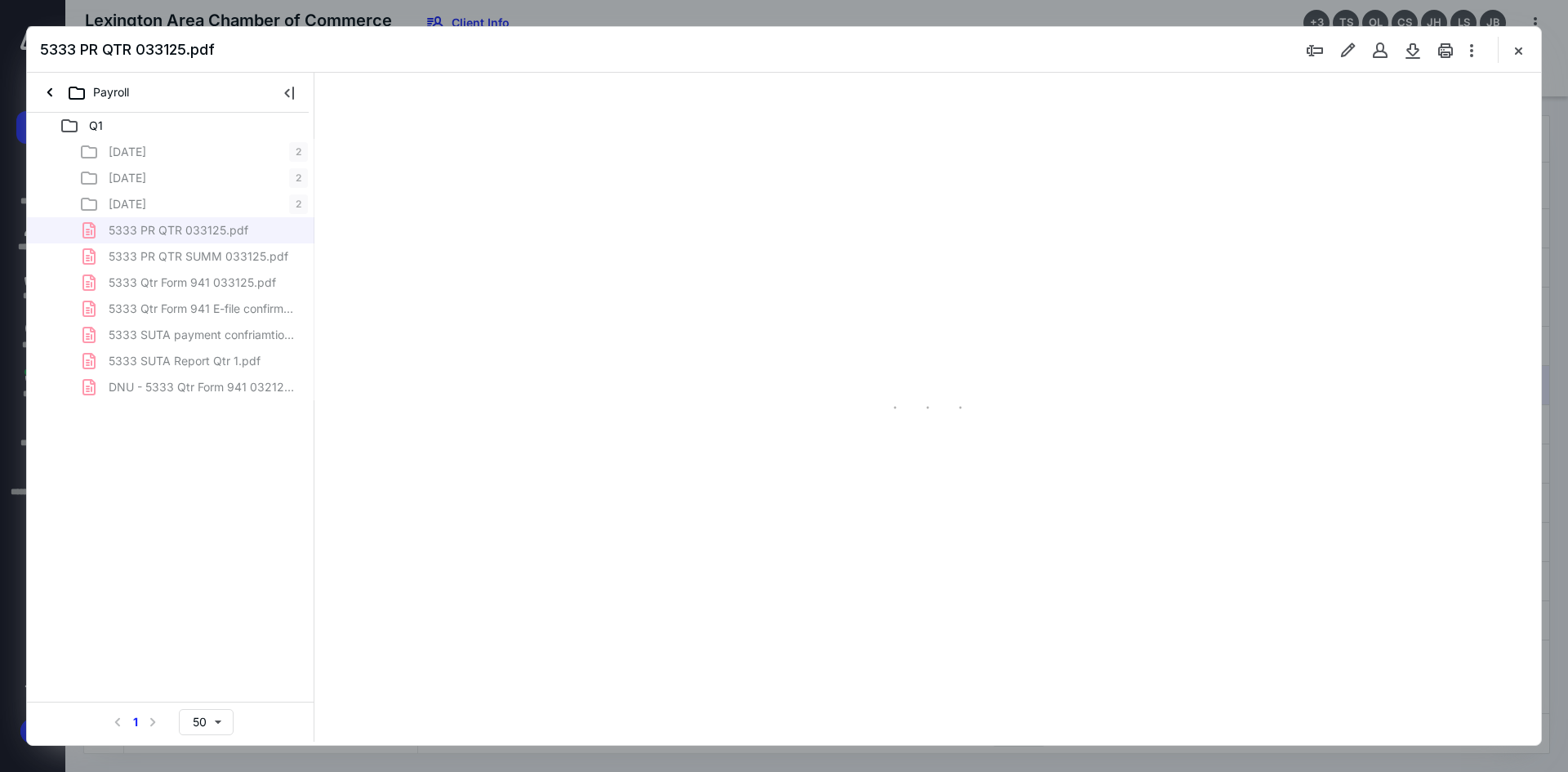 scroll, scrollTop: 0, scrollLeft: 0, axis: both 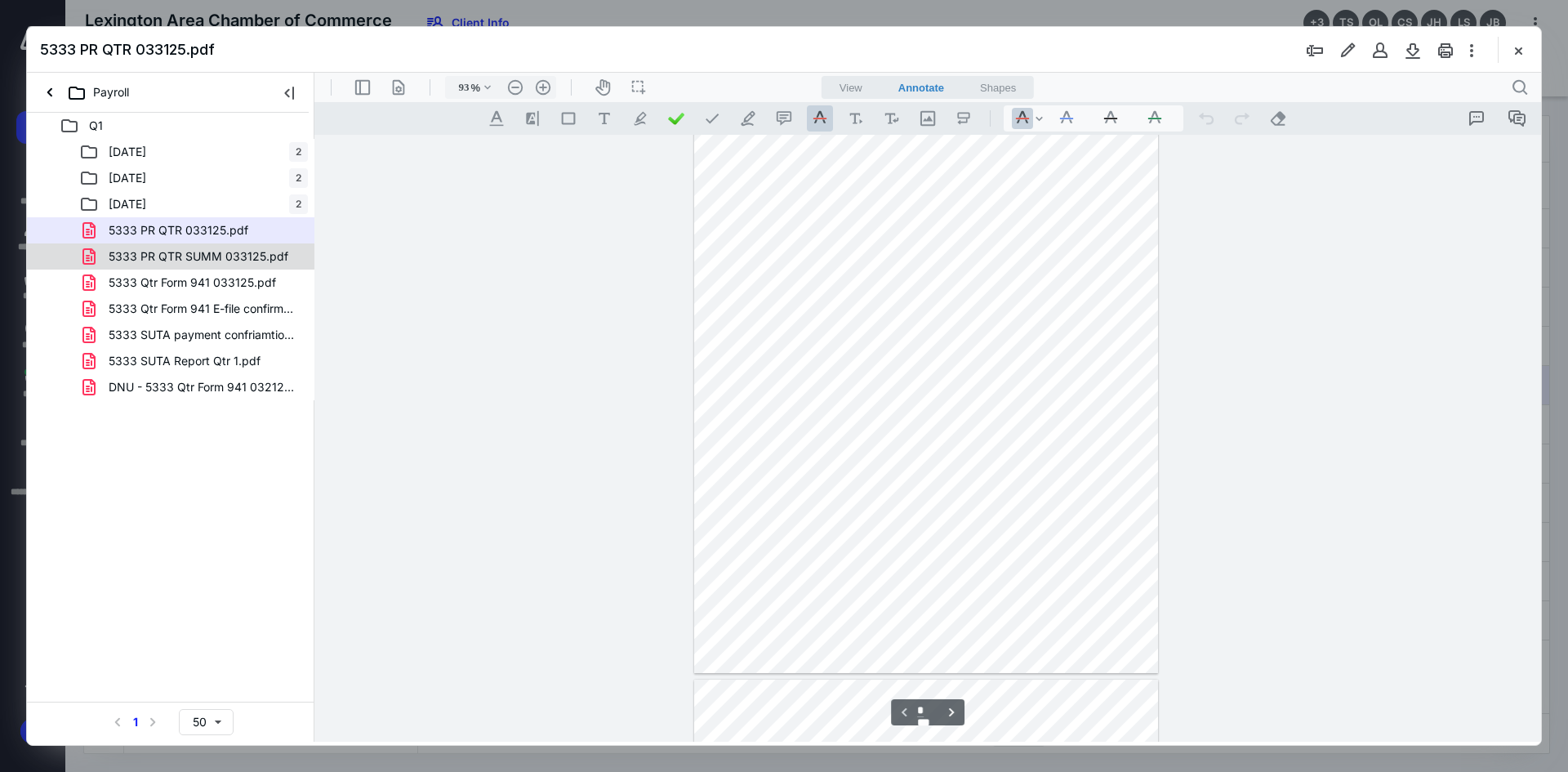 click on "5333 PR QTR SUMM 033125.pdf" at bounding box center (198, 257) 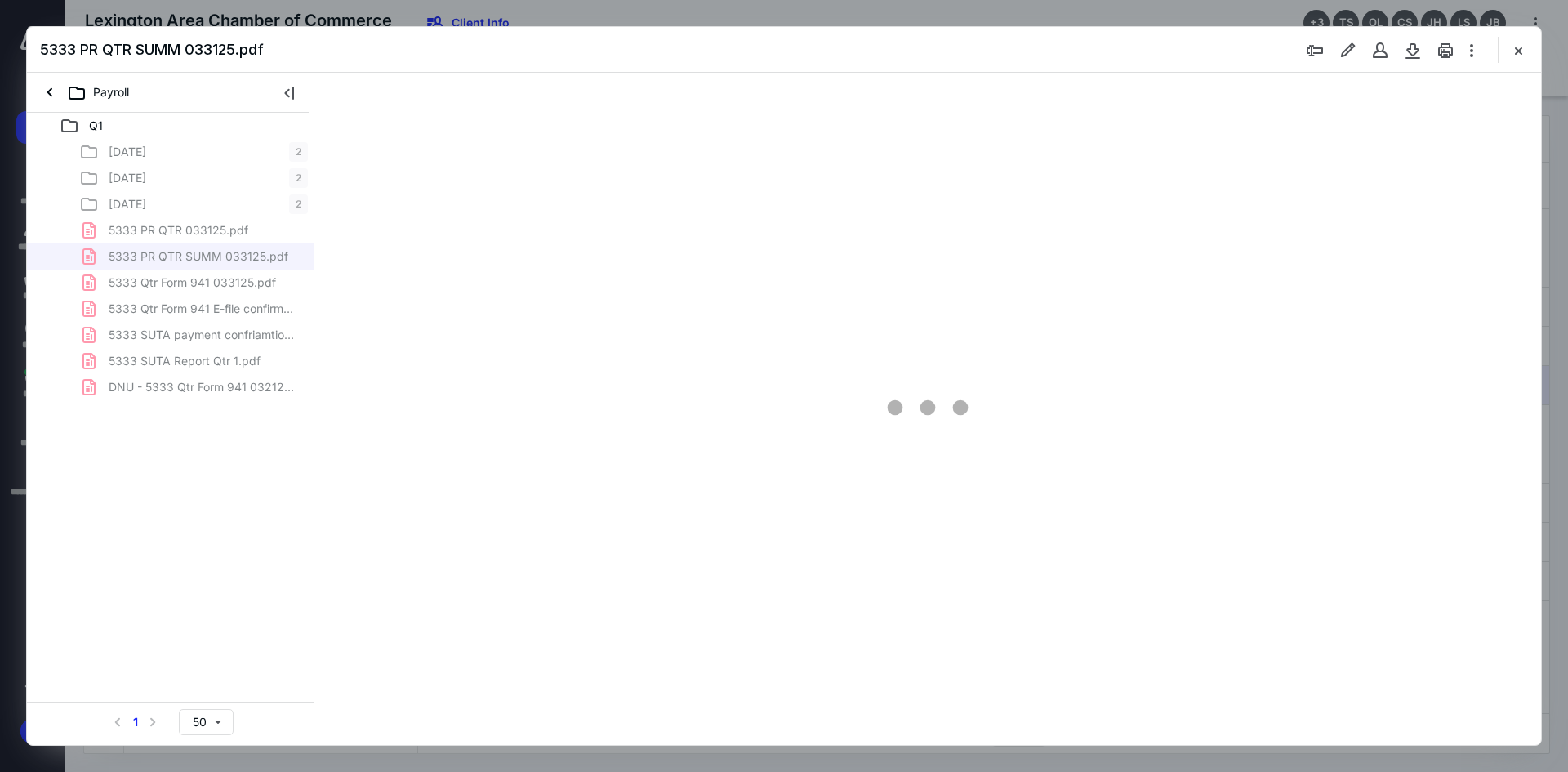 type on "120" 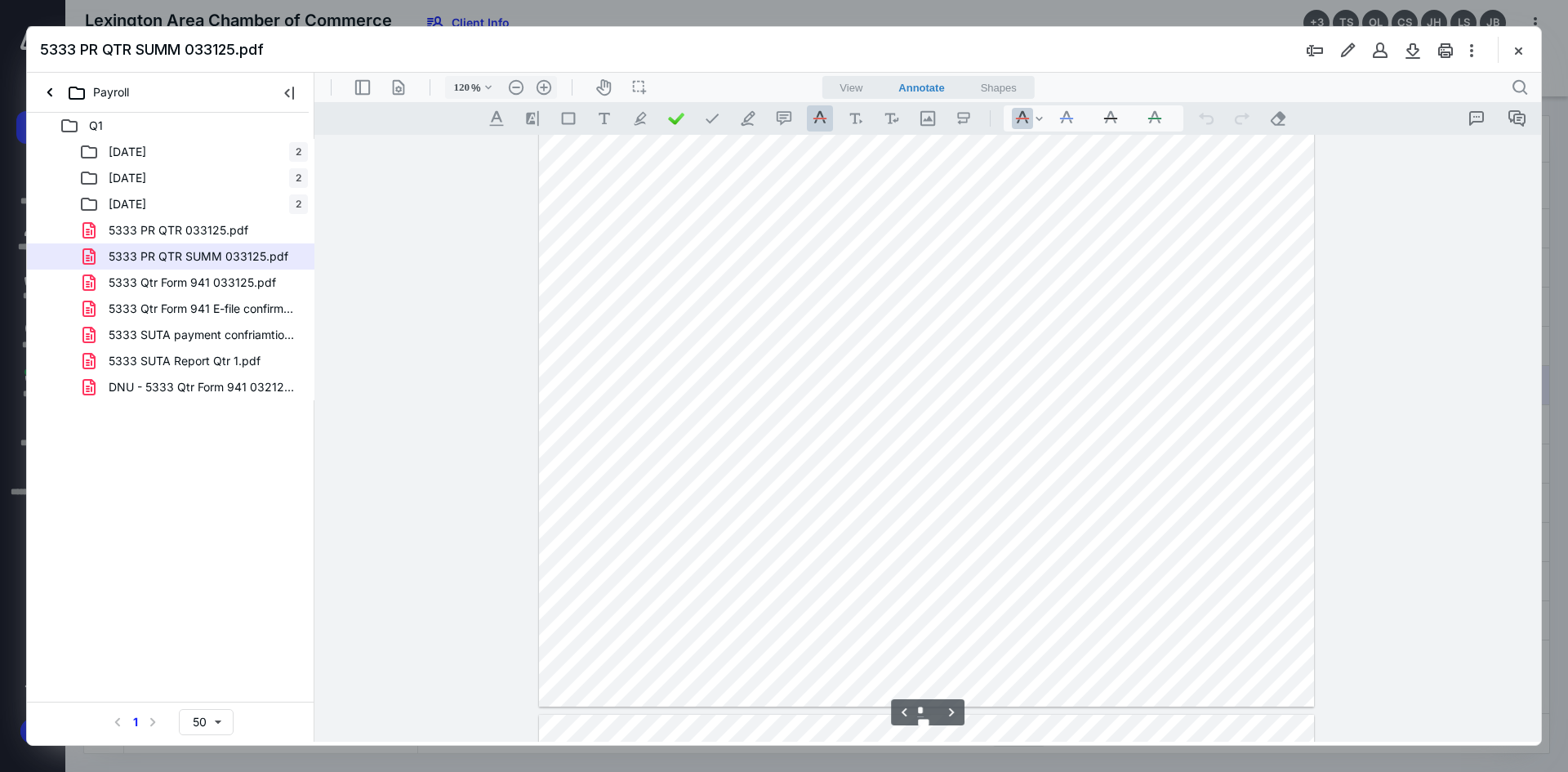 type on "*" 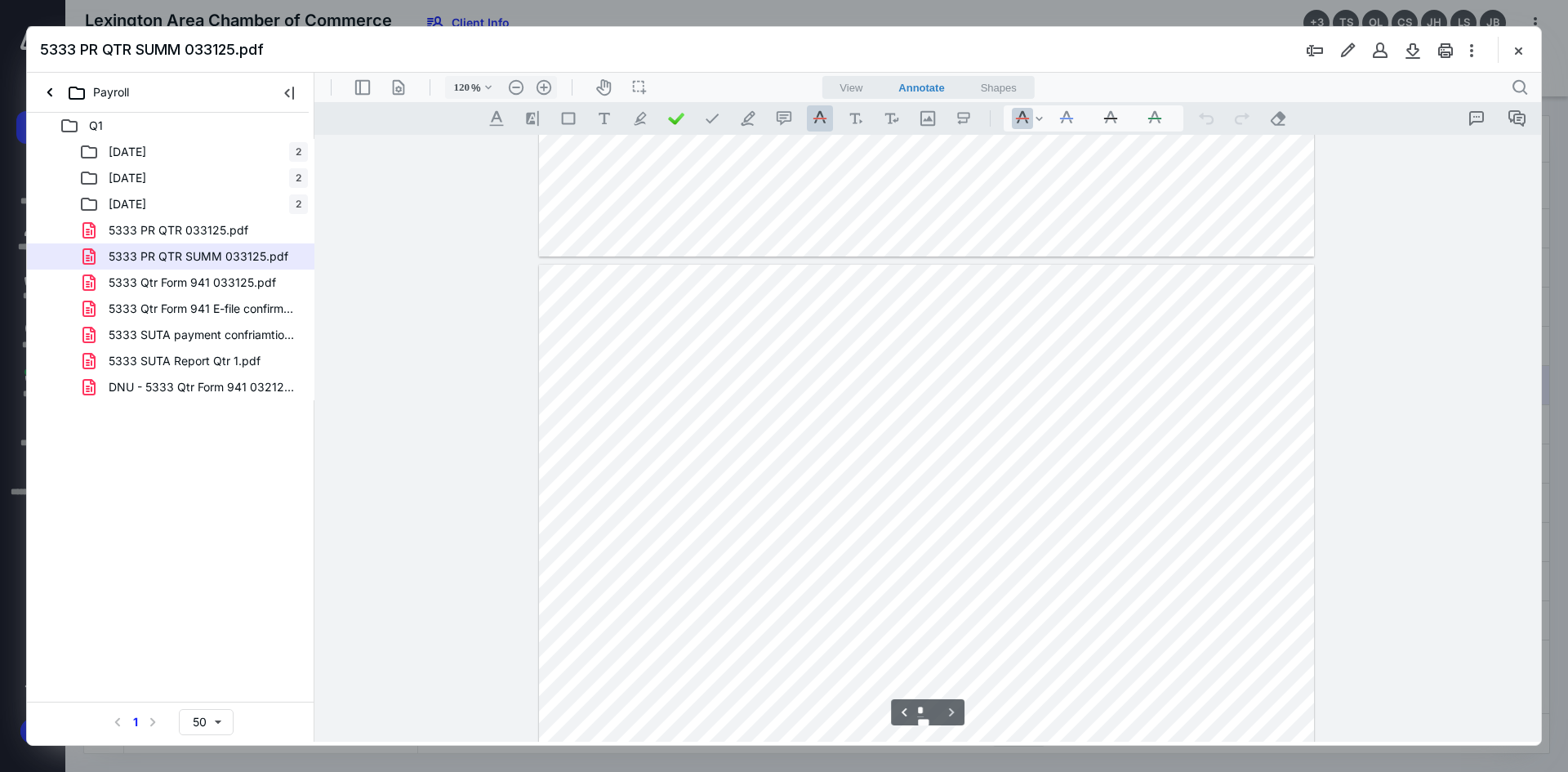scroll, scrollTop: 1214, scrollLeft: 0, axis: vertical 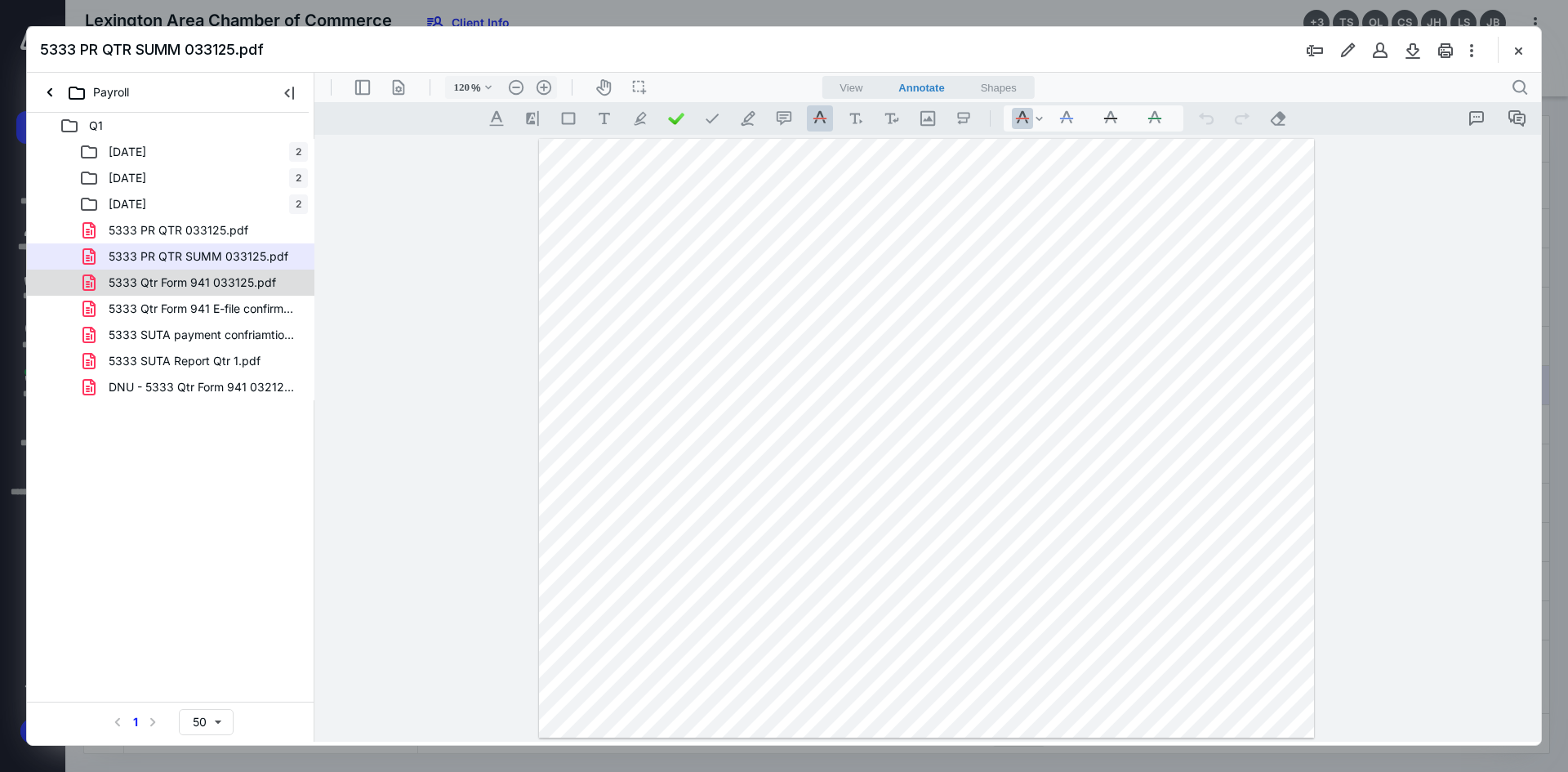 click on "5333 Qtr Form 941 033125.pdf" at bounding box center (192, 283) 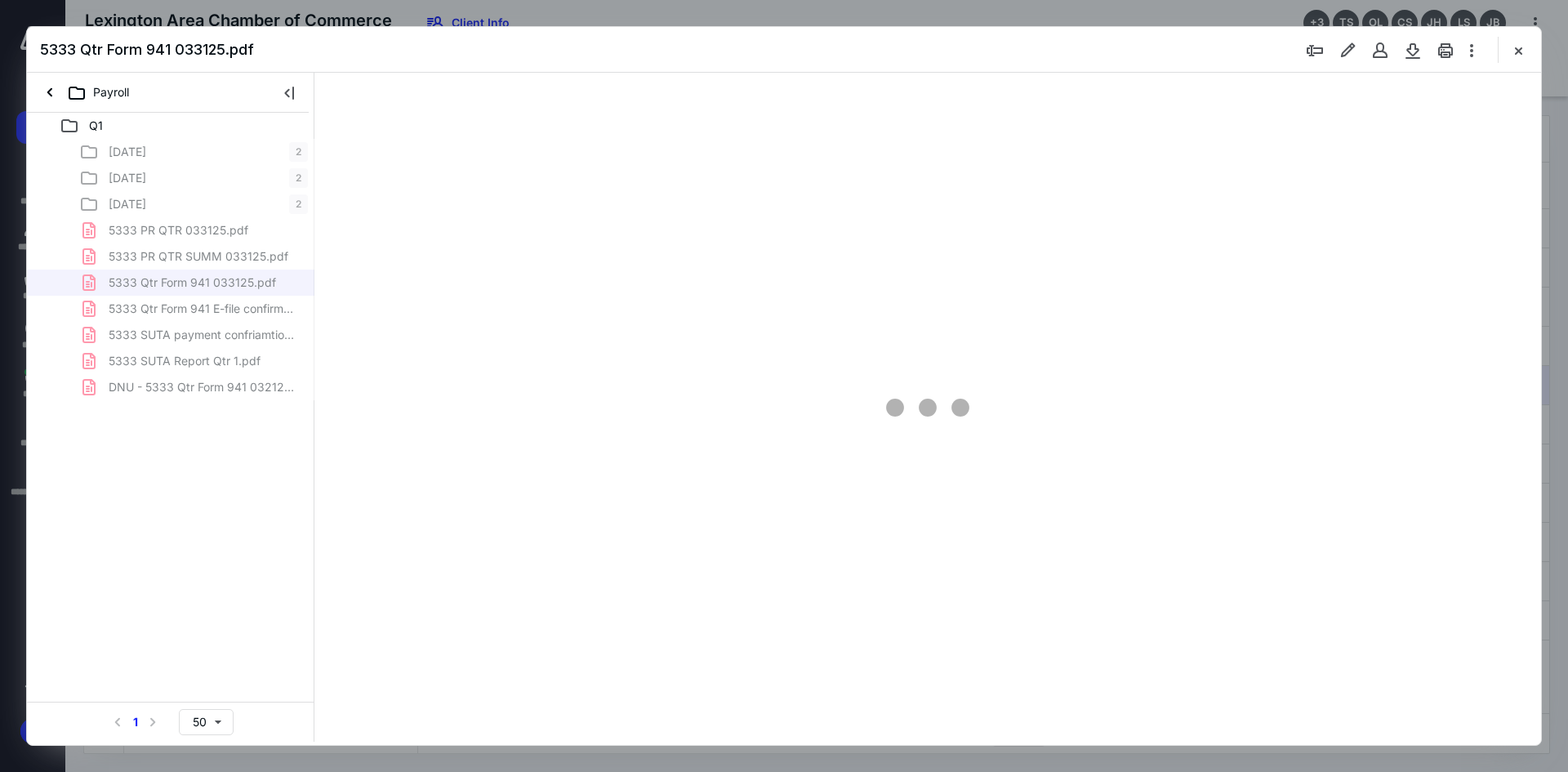 scroll, scrollTop: 65, scrollLeft: 0, axis: vertical 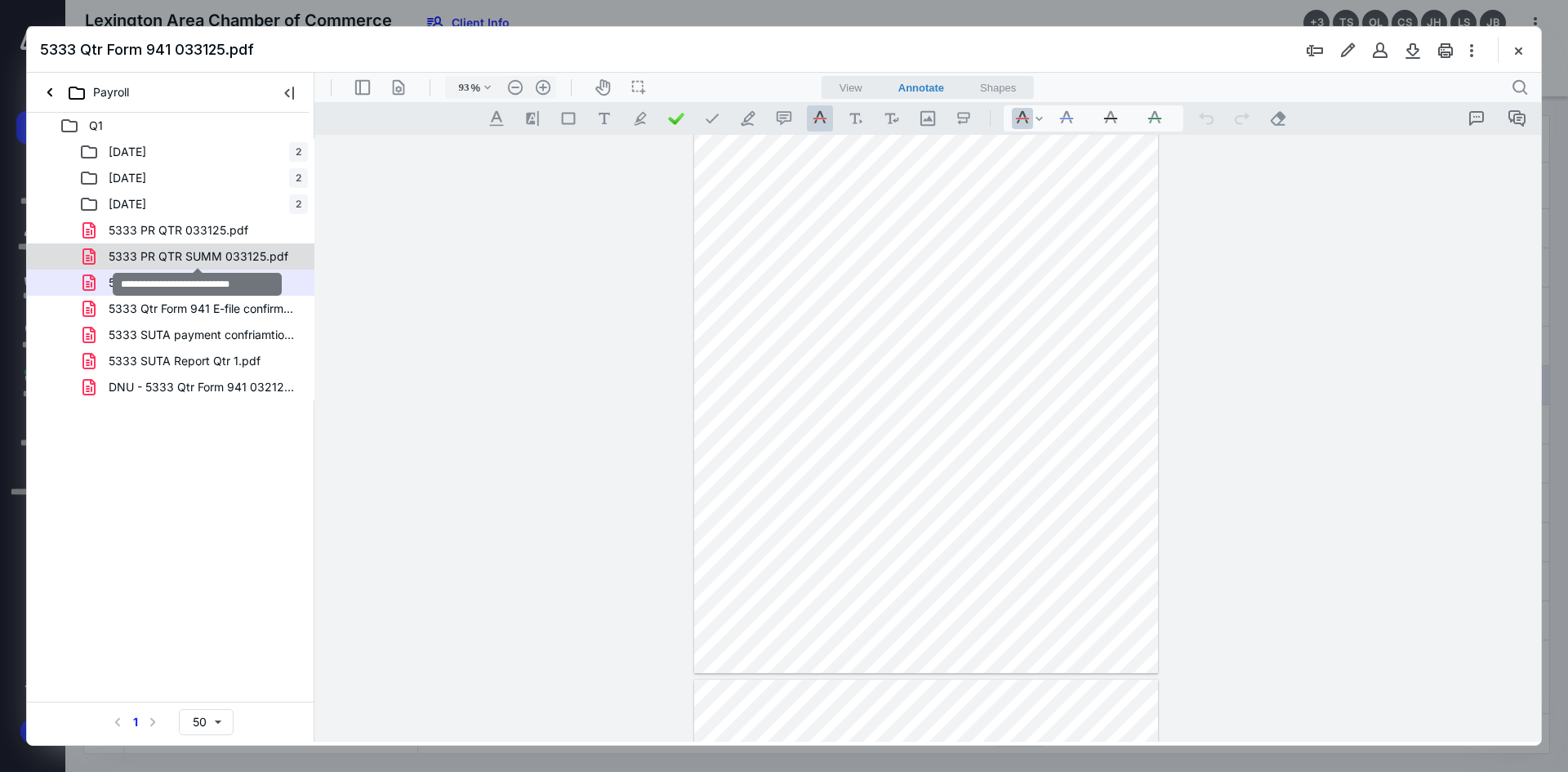 click on "5333 PR QTR SUMM 033125.pdf" at bounding box center (198, 257) 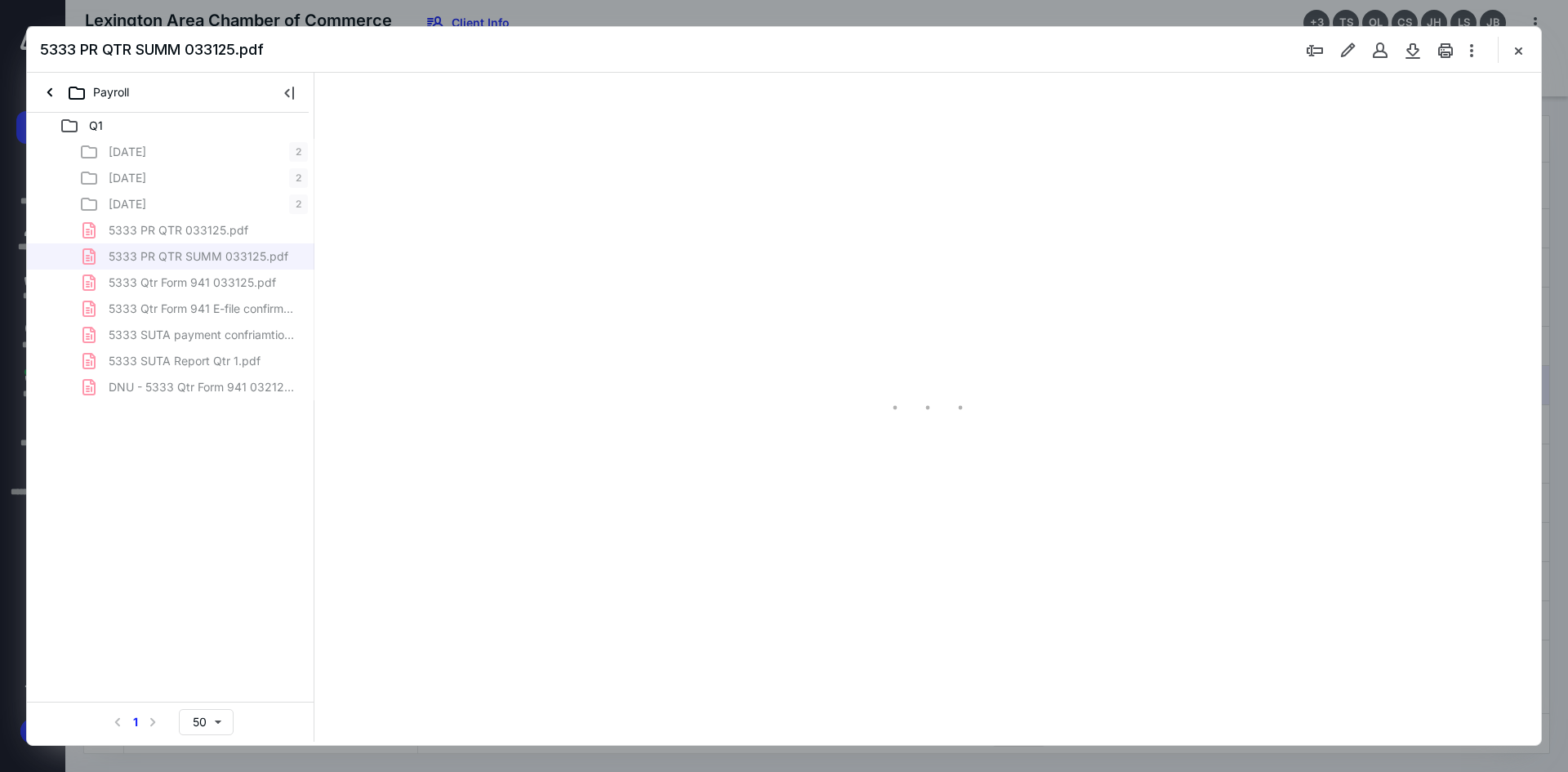 type on "120" 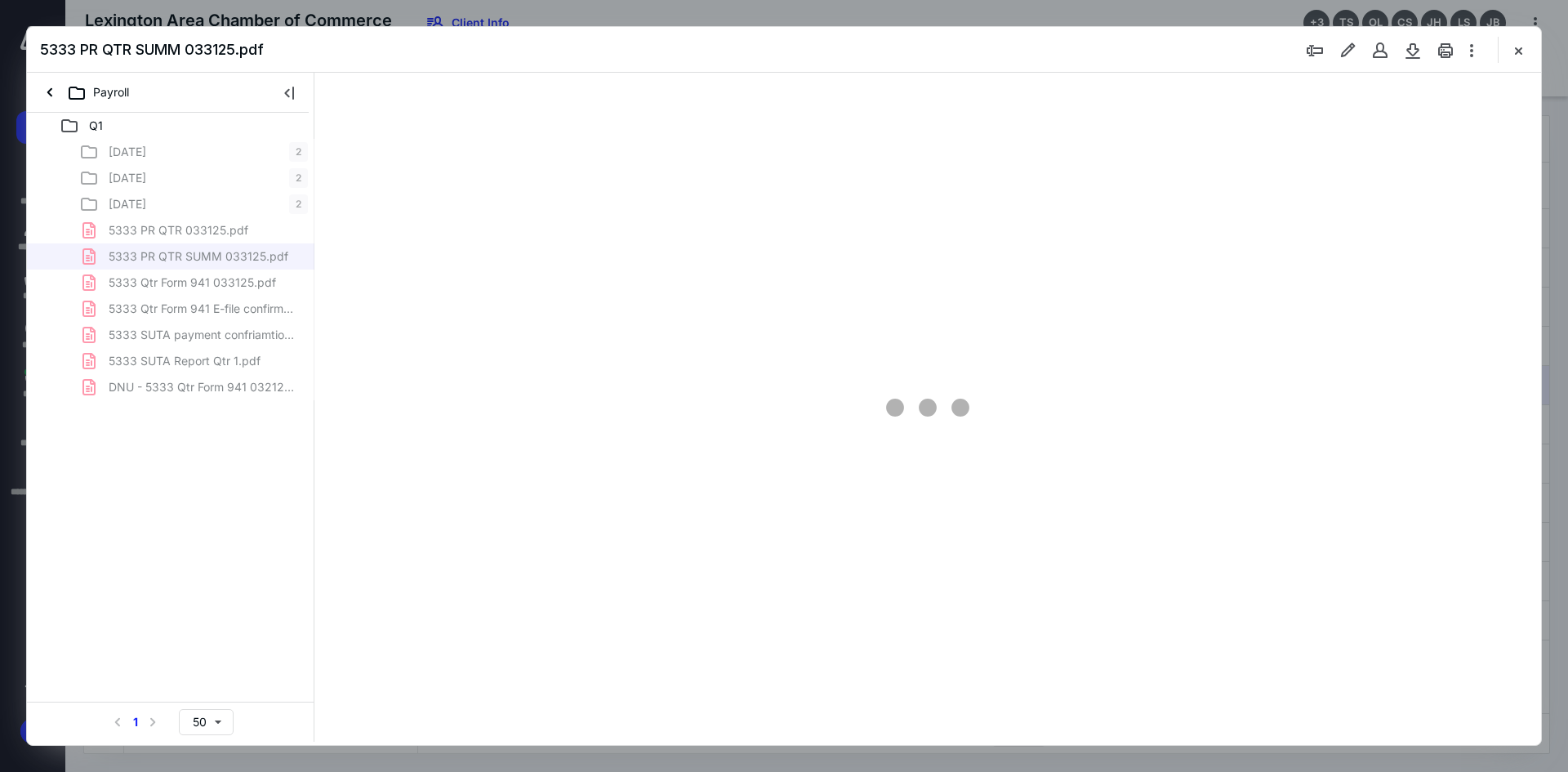 scroll, scrollTop: 66, scrollLeft: 0, axis: vertical 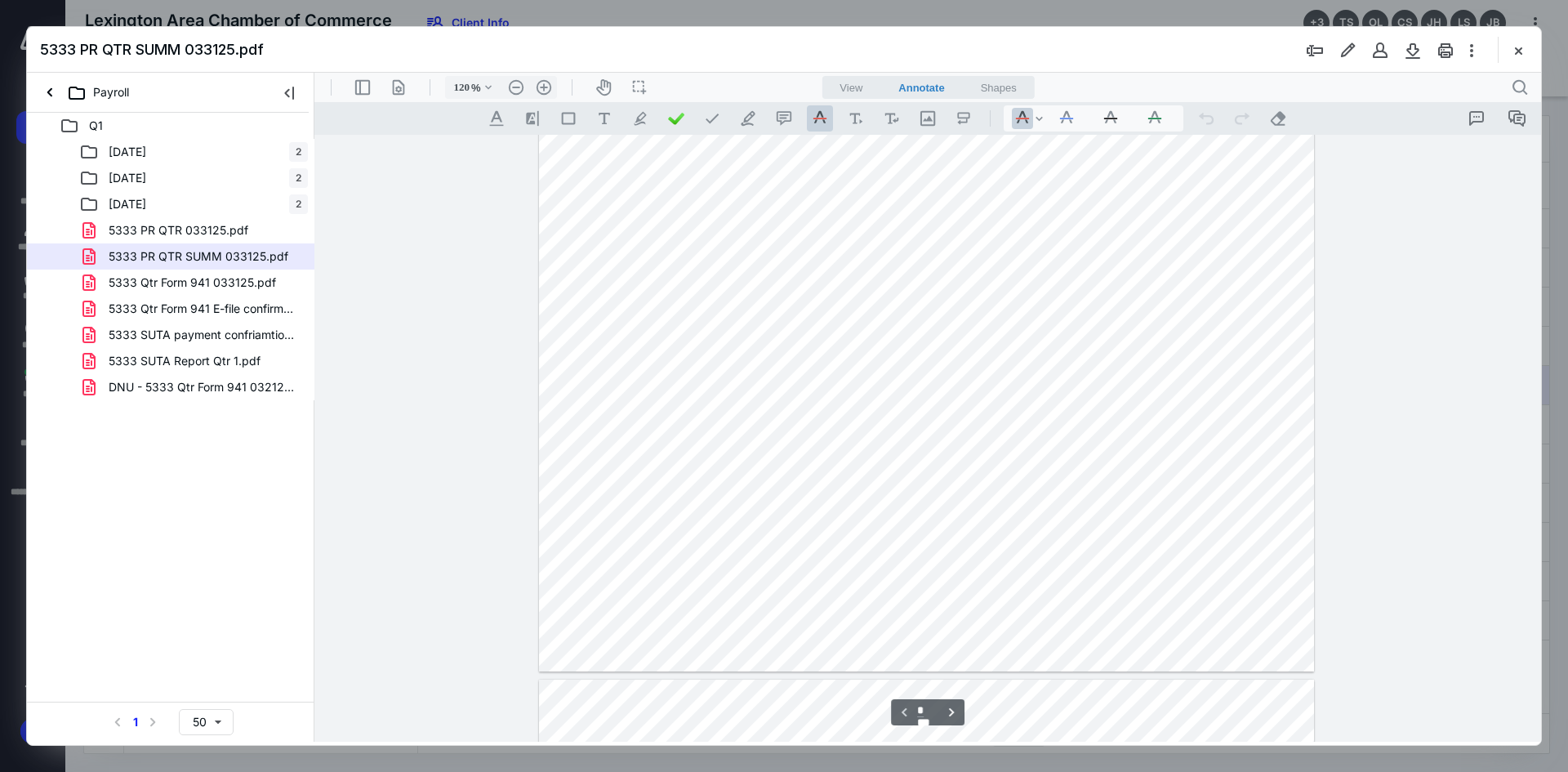 type on "*" 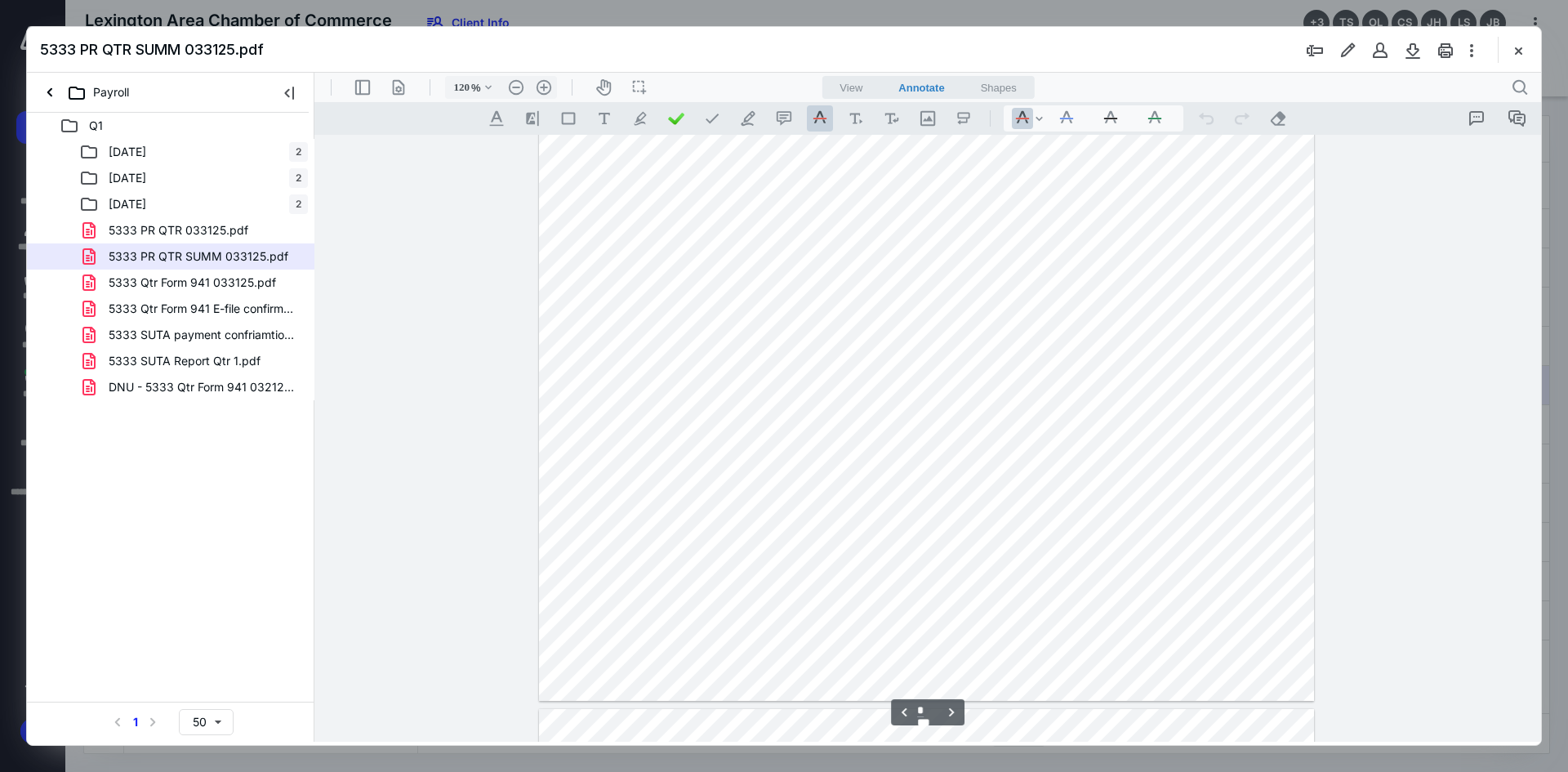 scroll, scrollTop: 720, scrollLeft: 0, axis: vertical 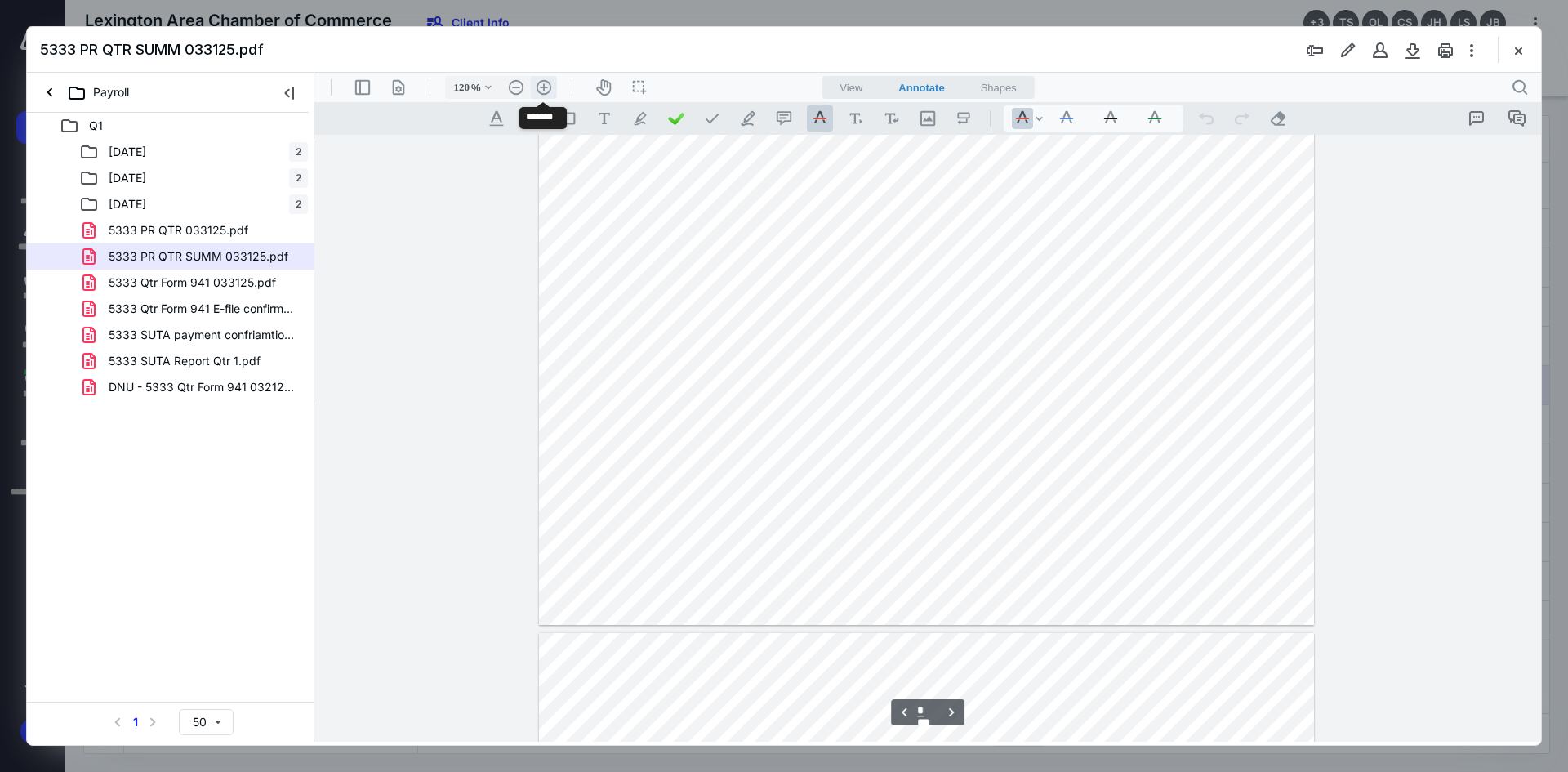 click on ".cls-1{fill:#abb0c4;} icon - header - zoom - in - line" at bounding box center (544, 87) 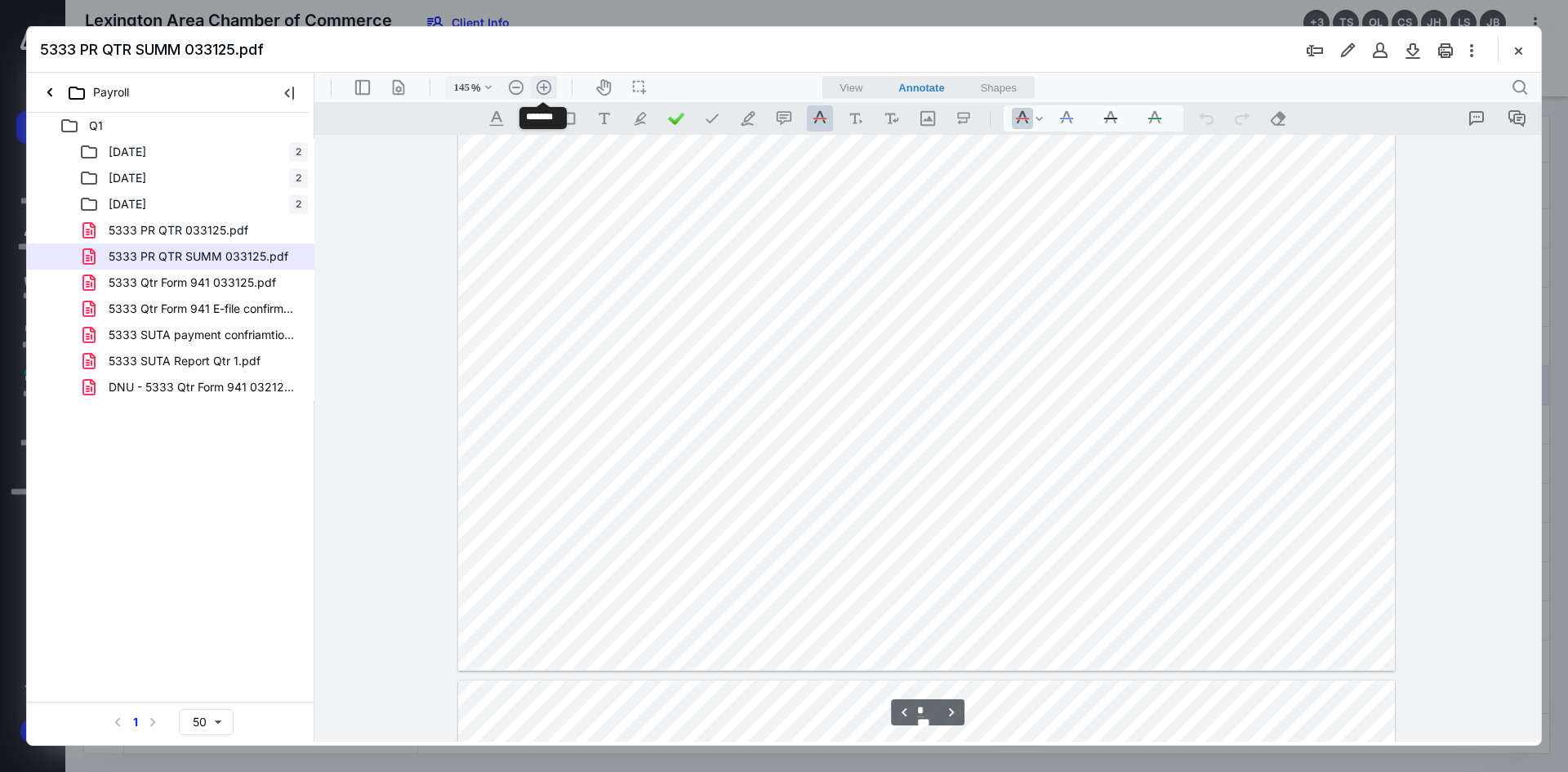 click on ".cls-1{fill:#abb0c4;} icon - header - zoom - in - line" at bounding box center (544, 87) 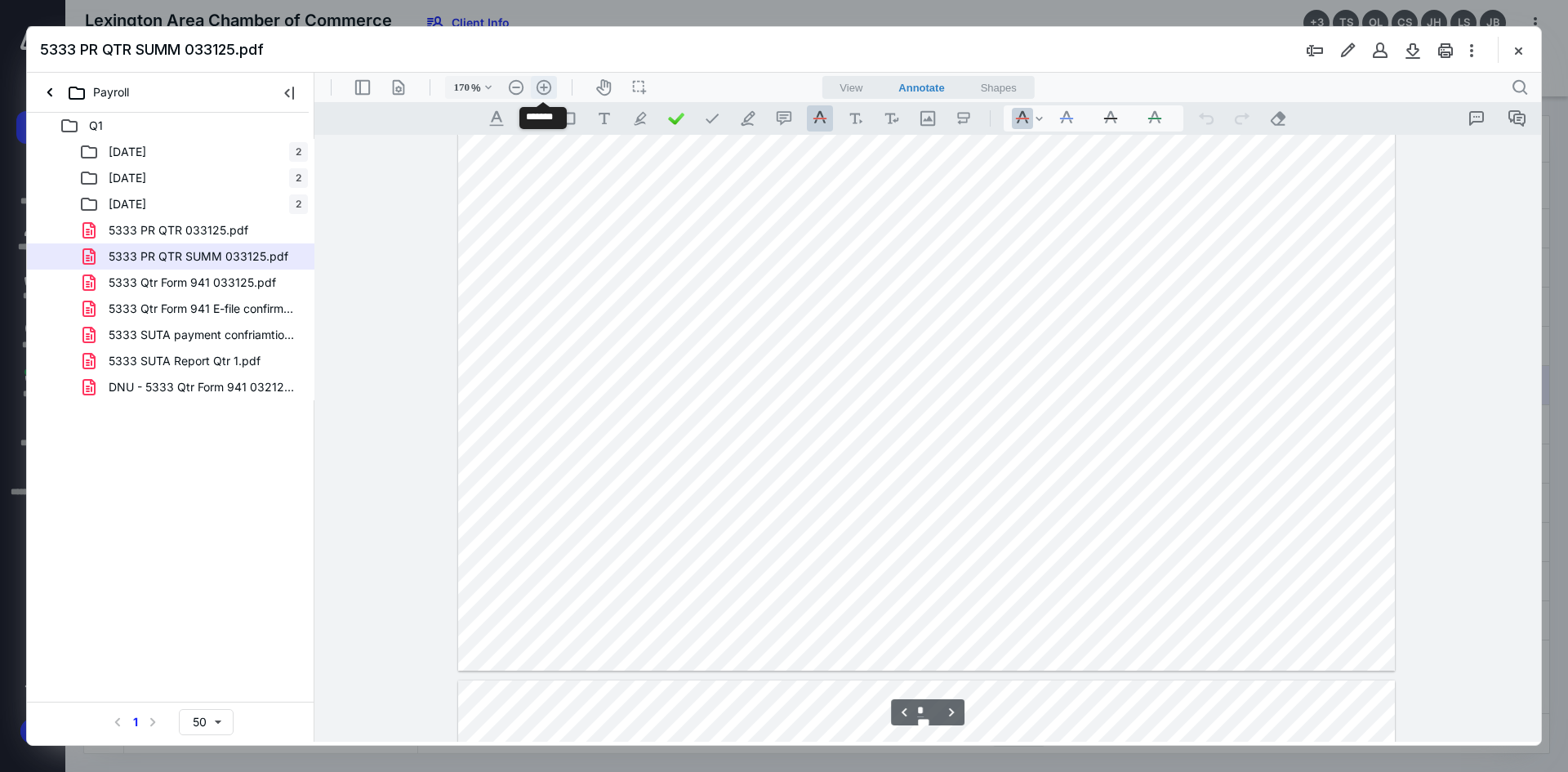 scroll, scrollTop: 1133, scrollLeft: 0, axis: vertical 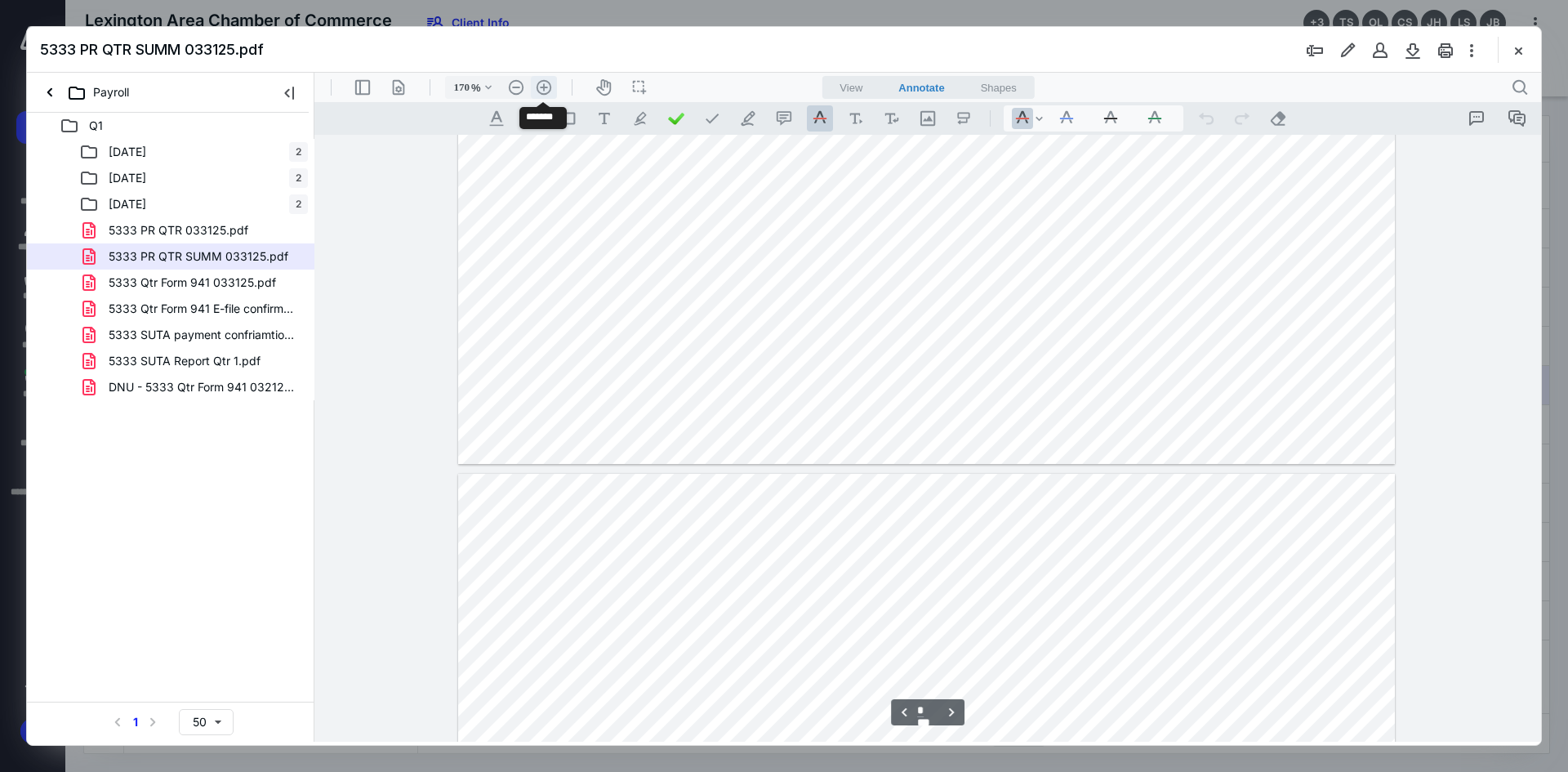 click on ".cls-1{fill:#abb0c4;} icon - header - zoom - in - line" at bounding box center [544, 87] 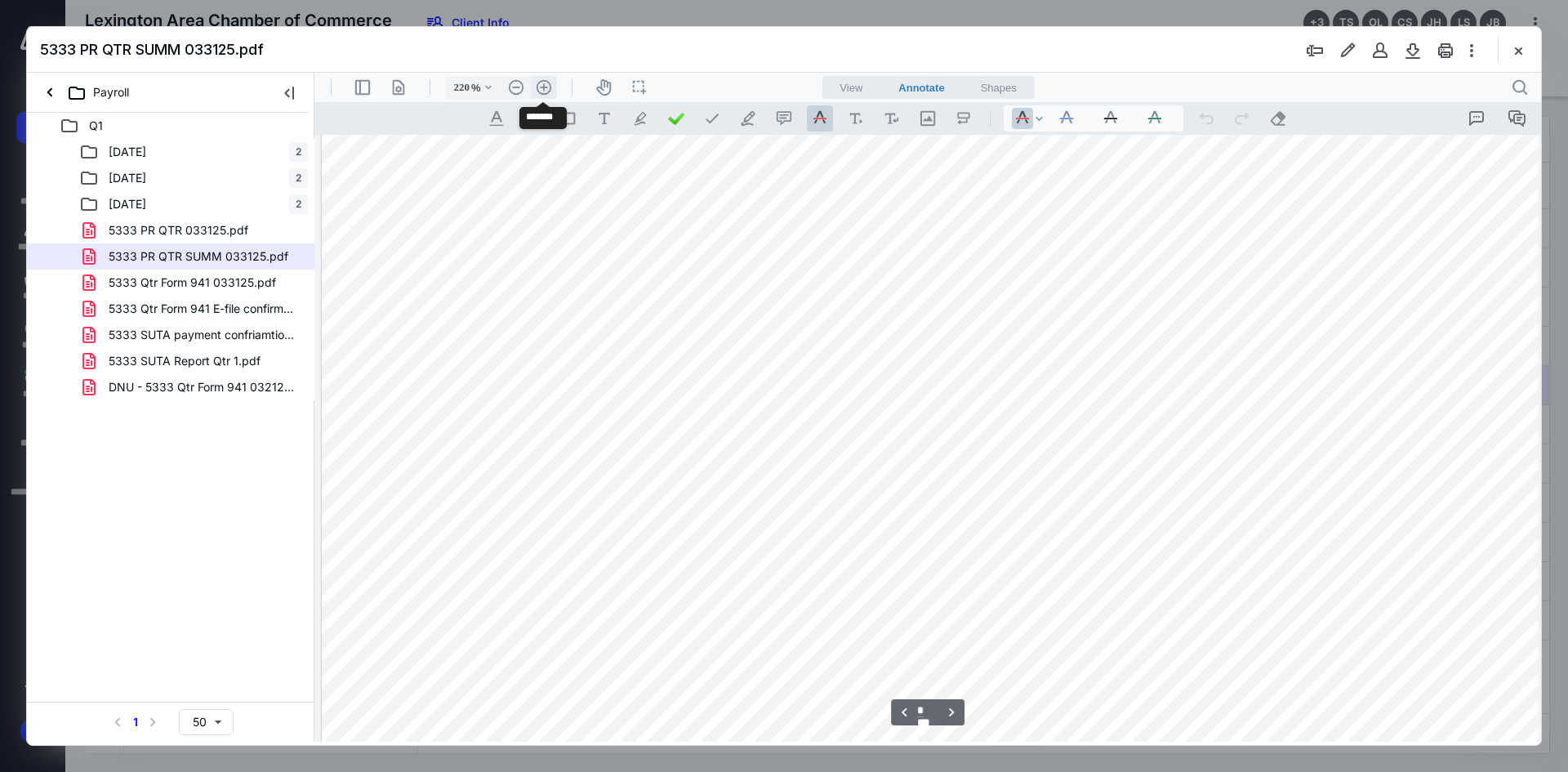 scroll, scrollTop: 1547, scrollLeft: 111, axis: both 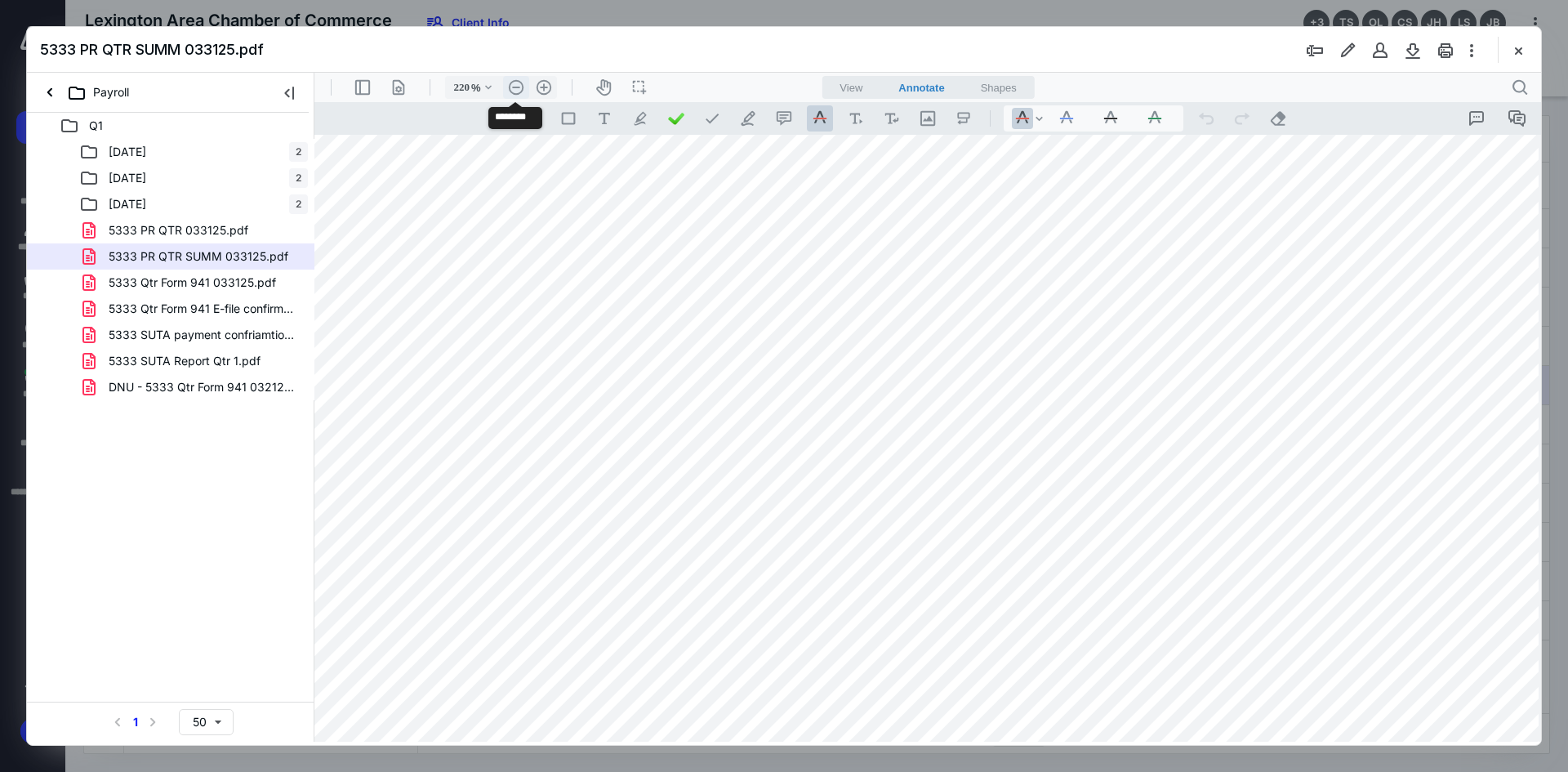 click on ".cls-1{fill:#abb0c4;} icon - header - zoom - out - line" at bounding box center [516, 87] 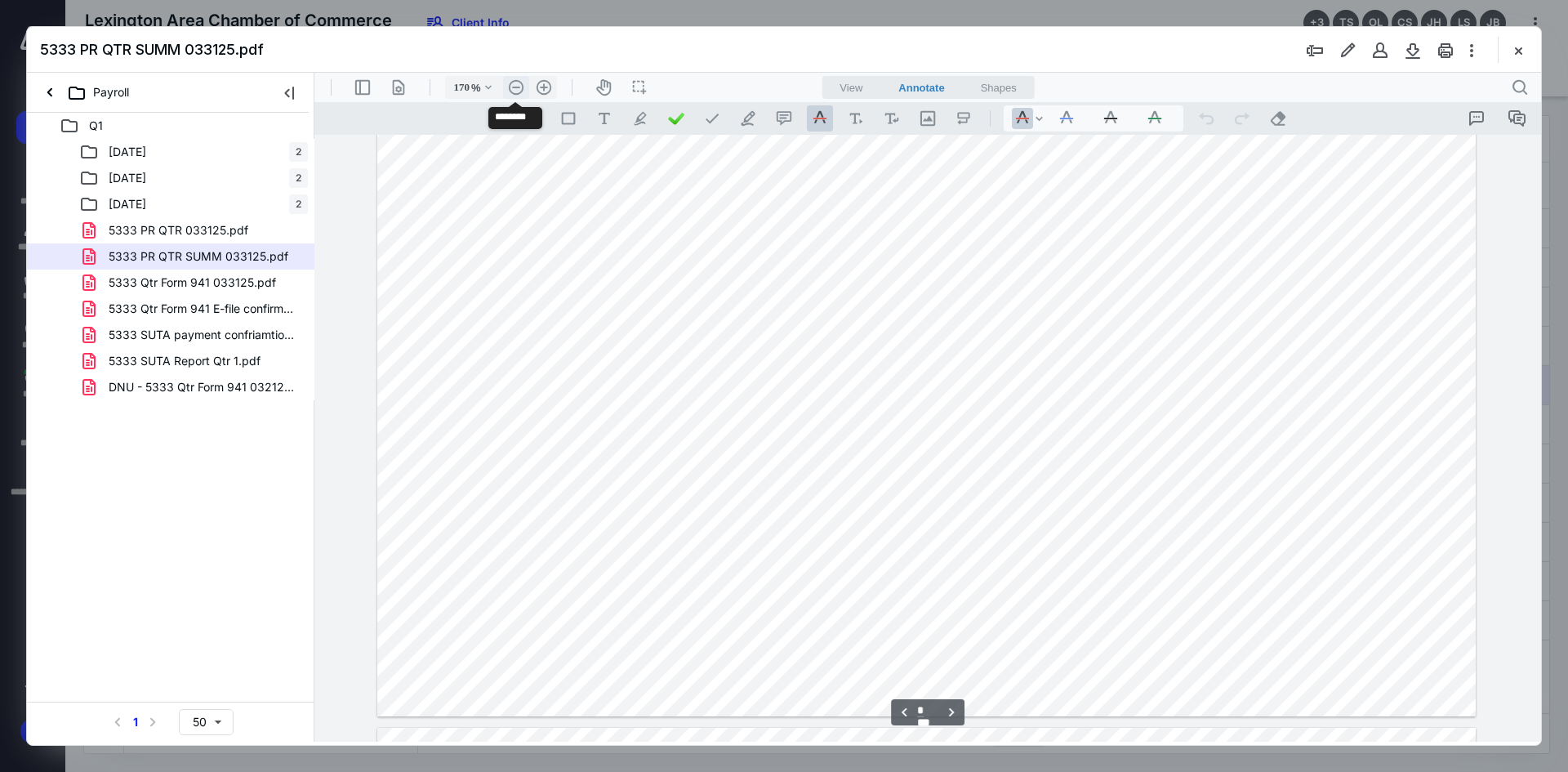 click on ".cls-1{fill:#abb0c4;} icon - header - zoom - out - line" at bounding box center [516, 87] 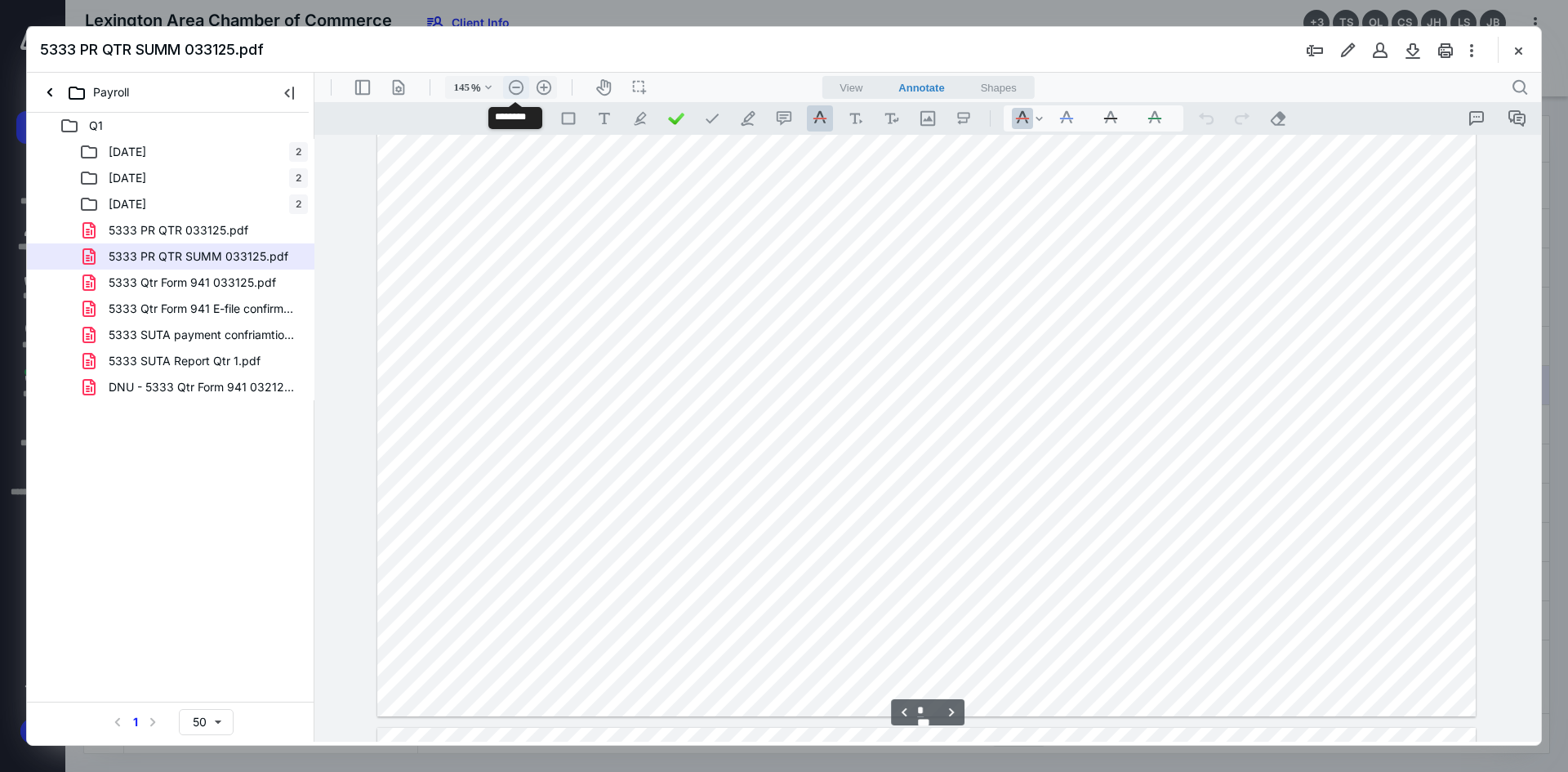 scroll, scrollTop: 926, scrollLeft: 0, axis: vertical 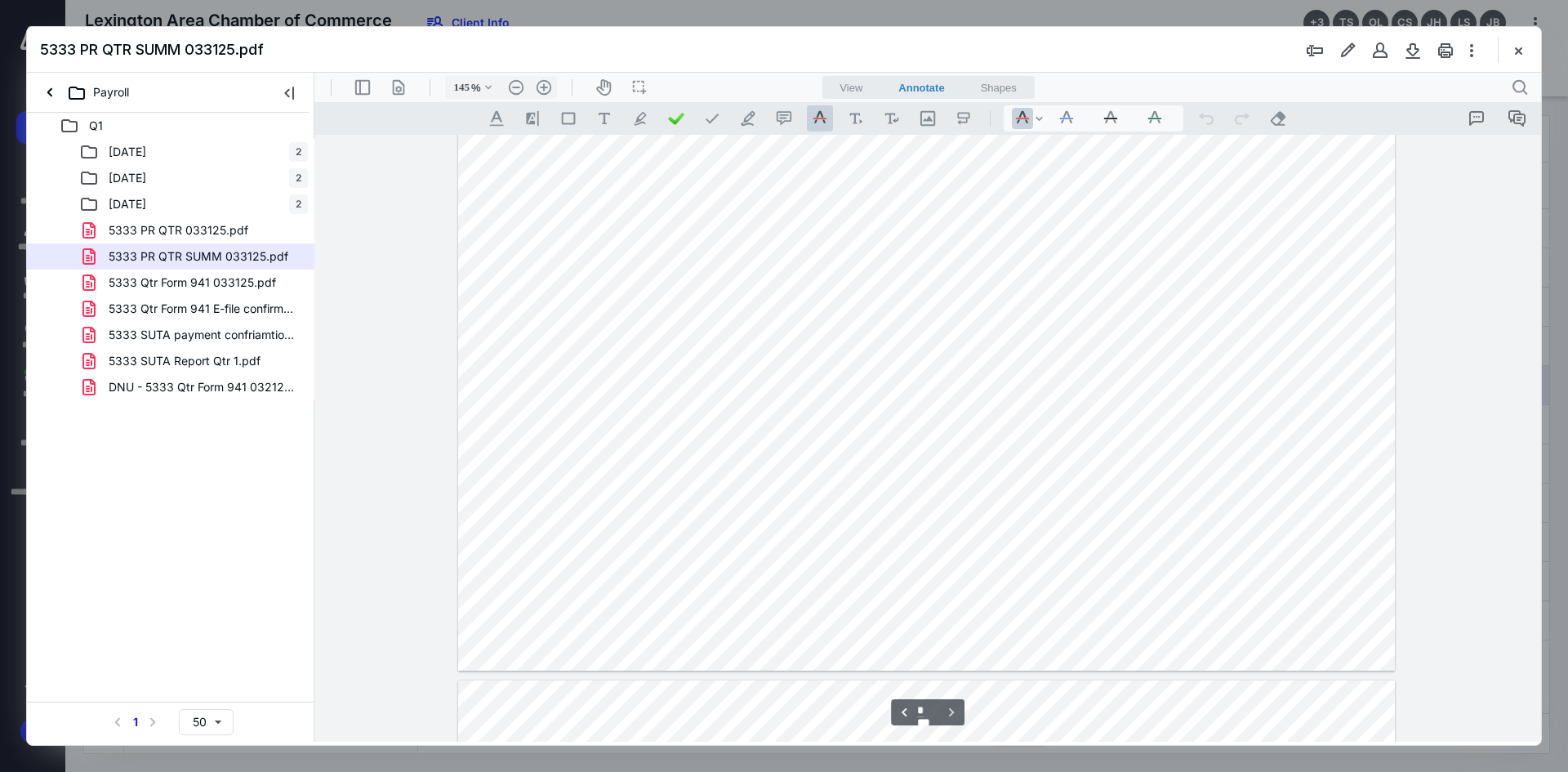 type on "*" 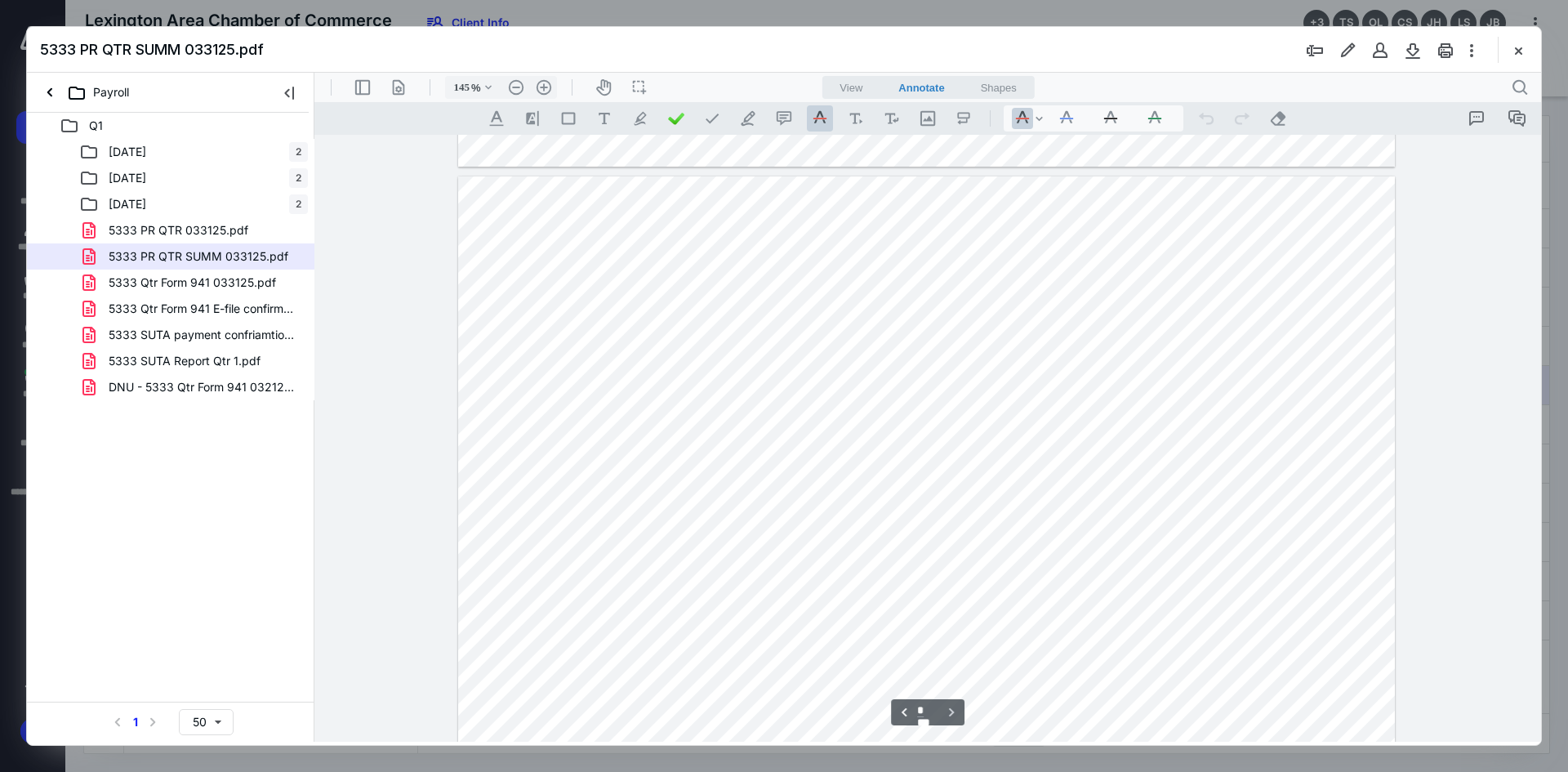 scroll, scrollTop: 1512, scrollLeft: 0, axis: vertical 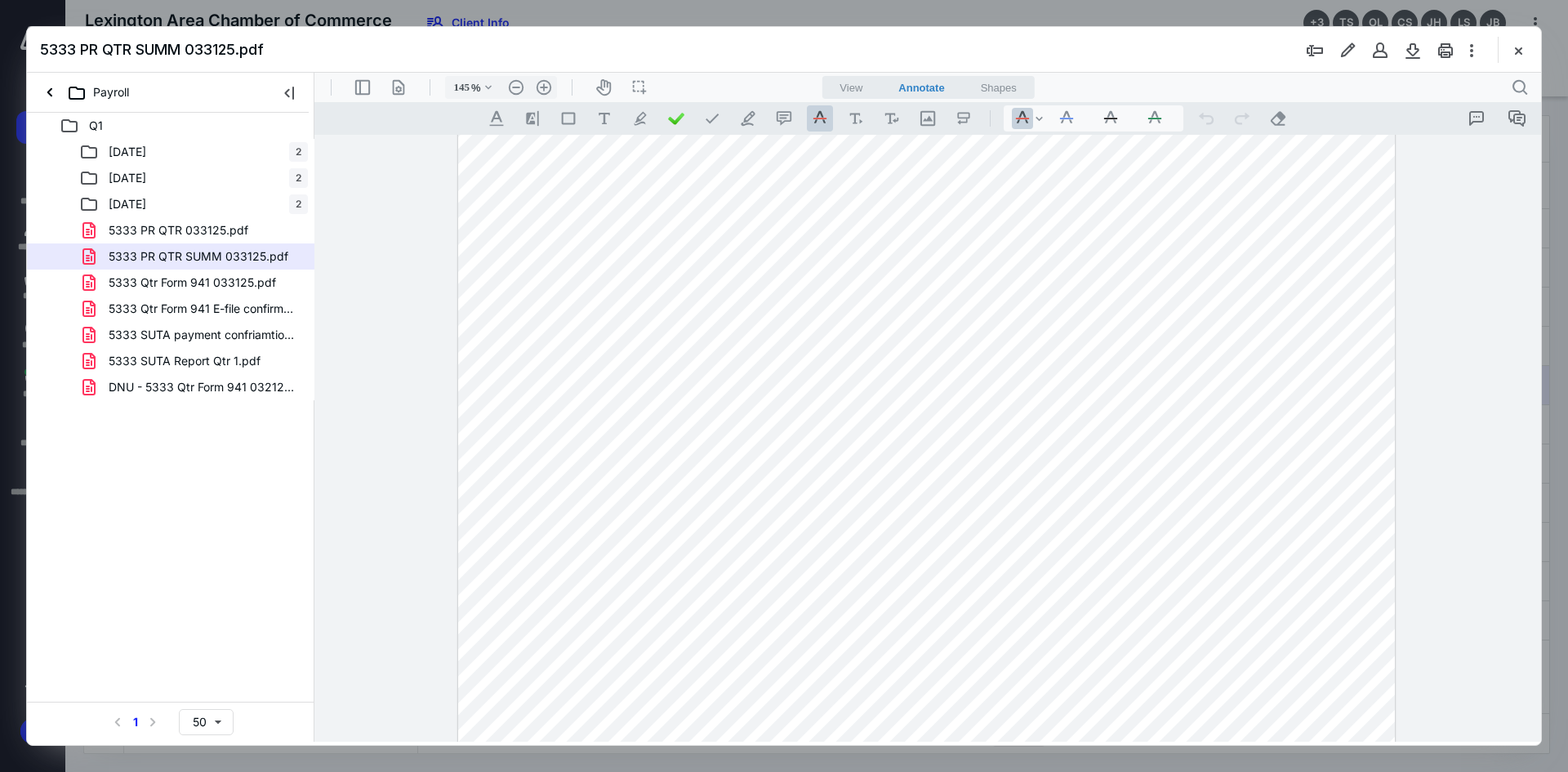 type 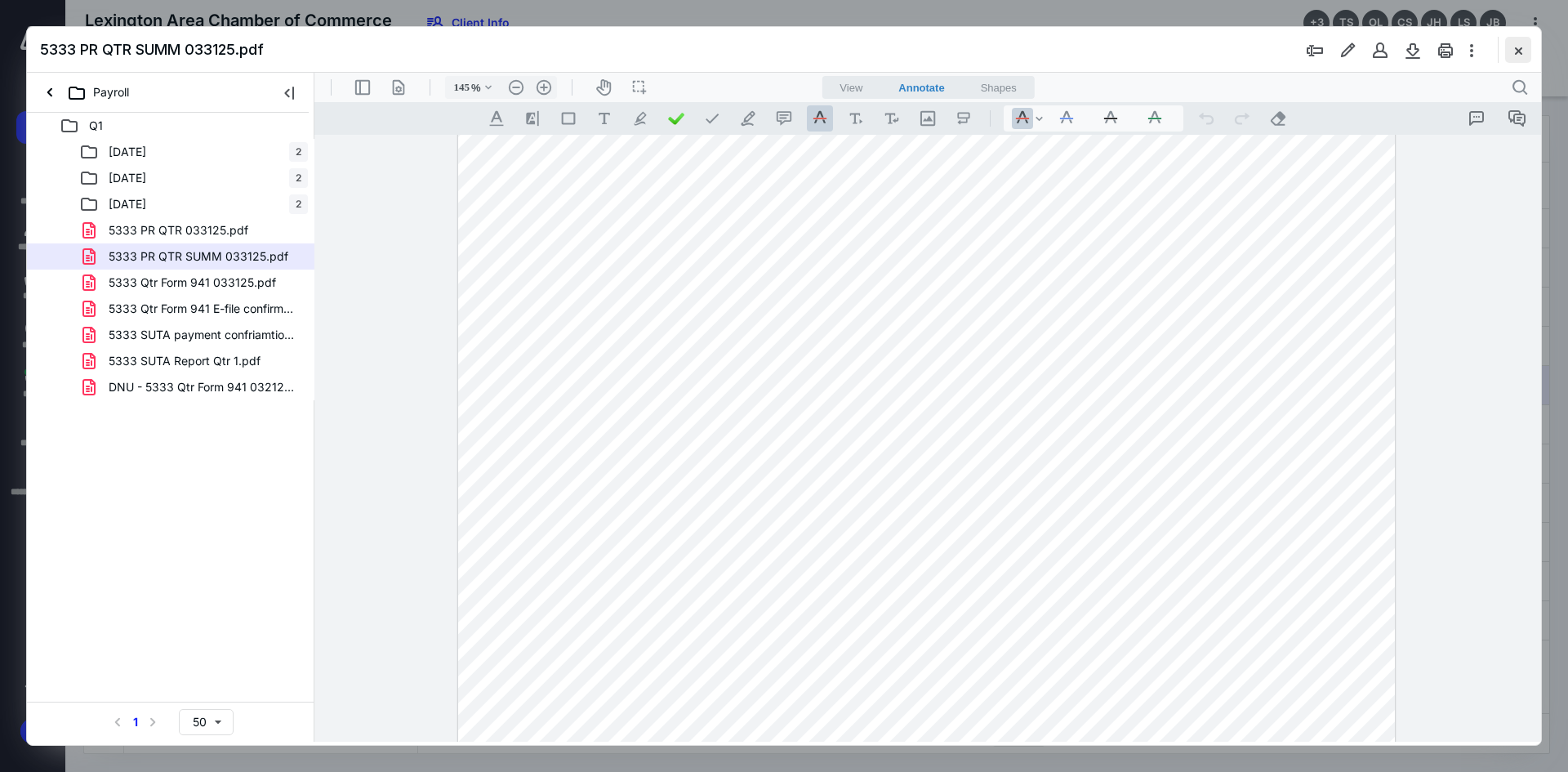 click at bounding box center [1518, 50] 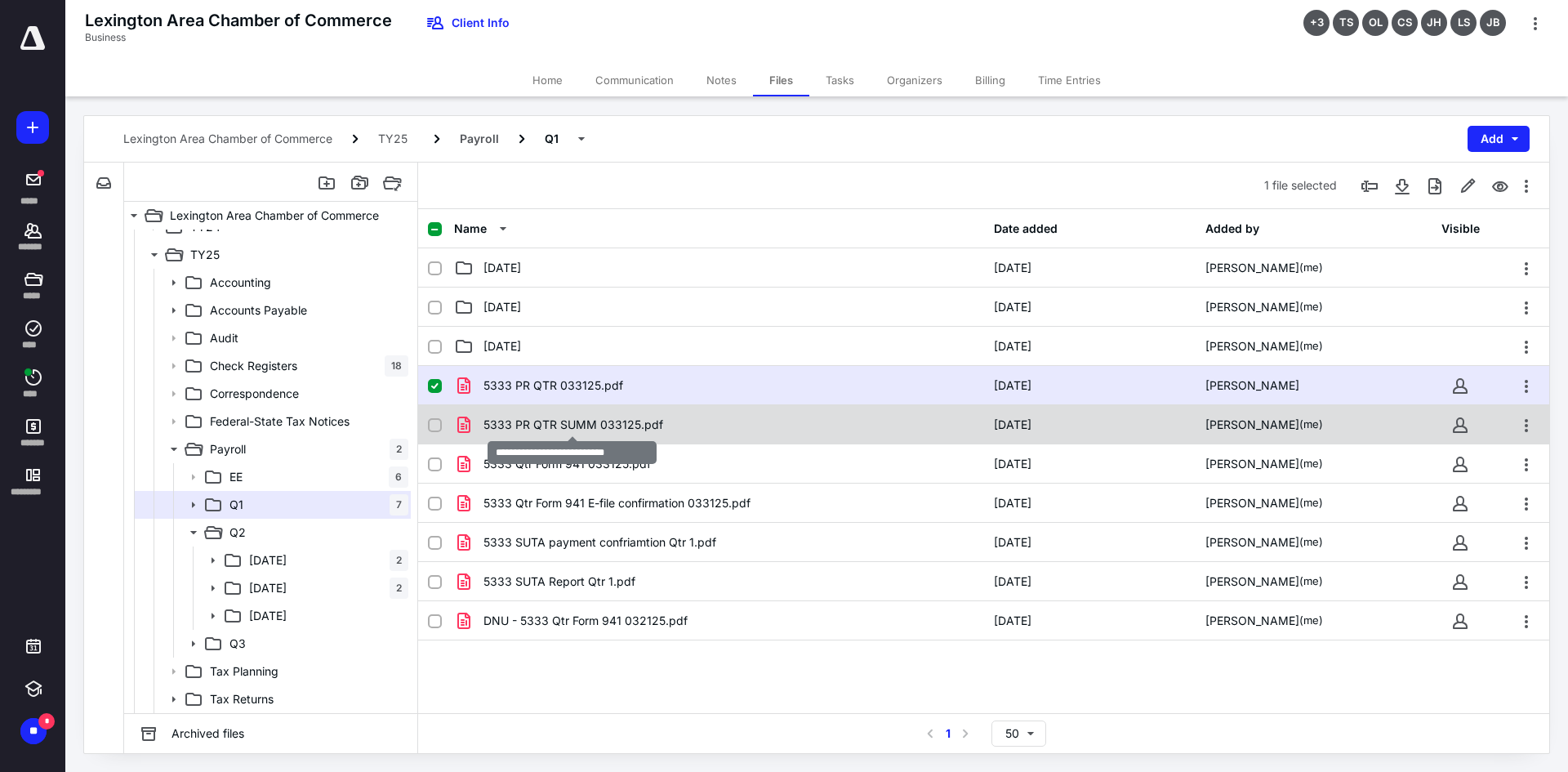 click on "5333 PR QTR SUMM 033125.pdf" at bounding box center [573, 425] 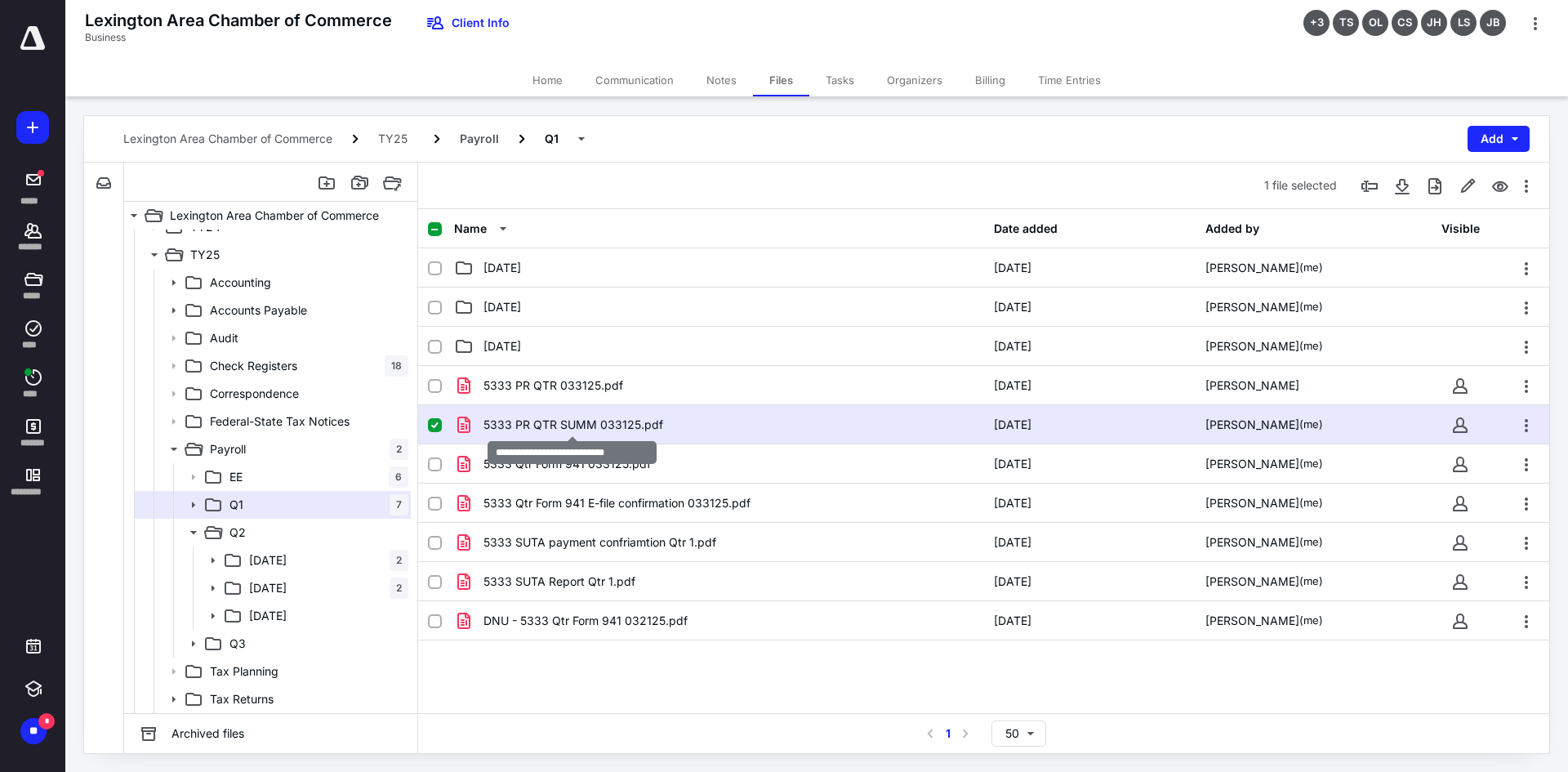 click on "5333 PR QTR SUMM 033125.pdf" at bounding box center [573, 425] 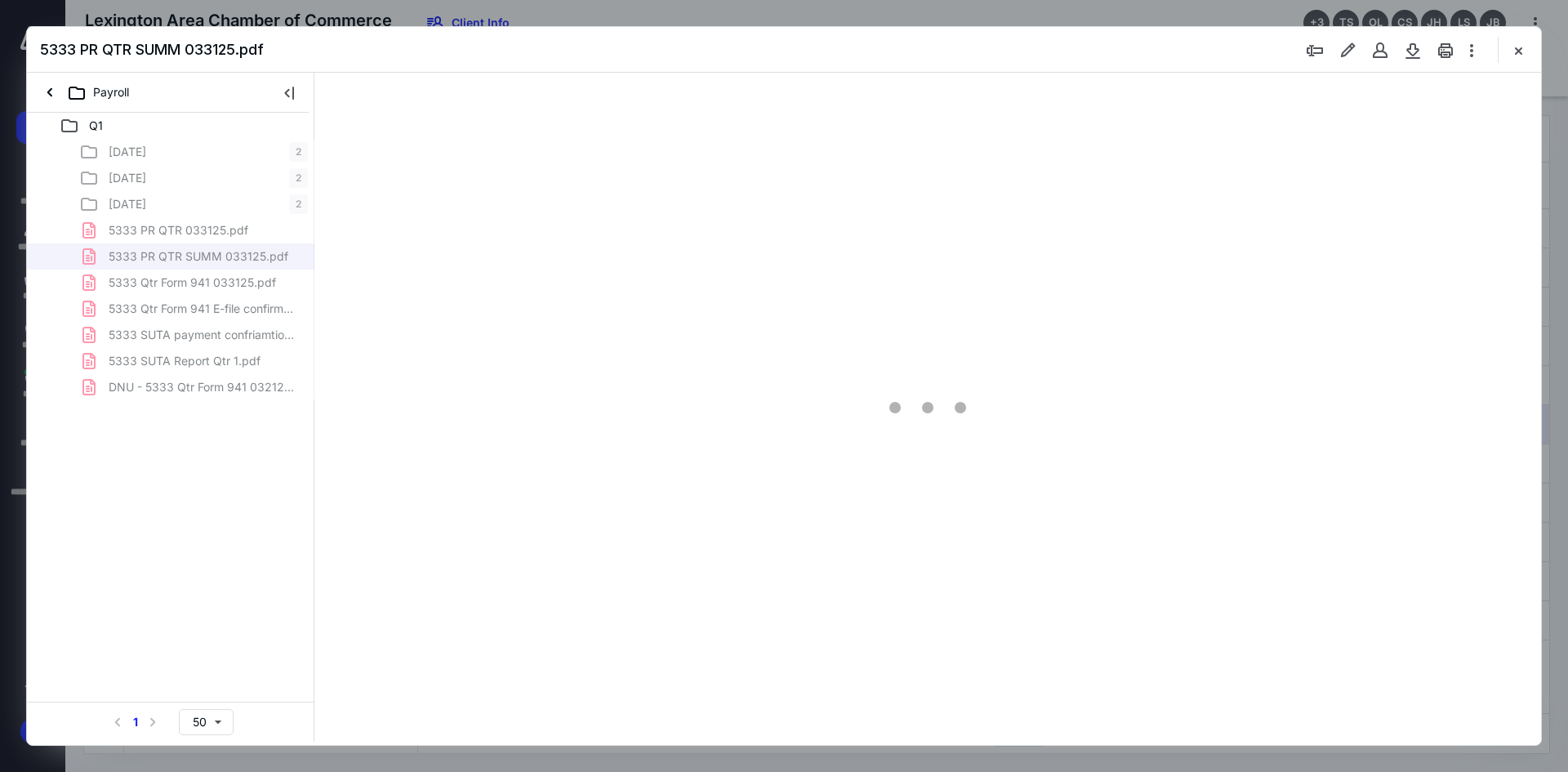 scroll, scrollTop: 0, scrollLeft: 0, axis: both 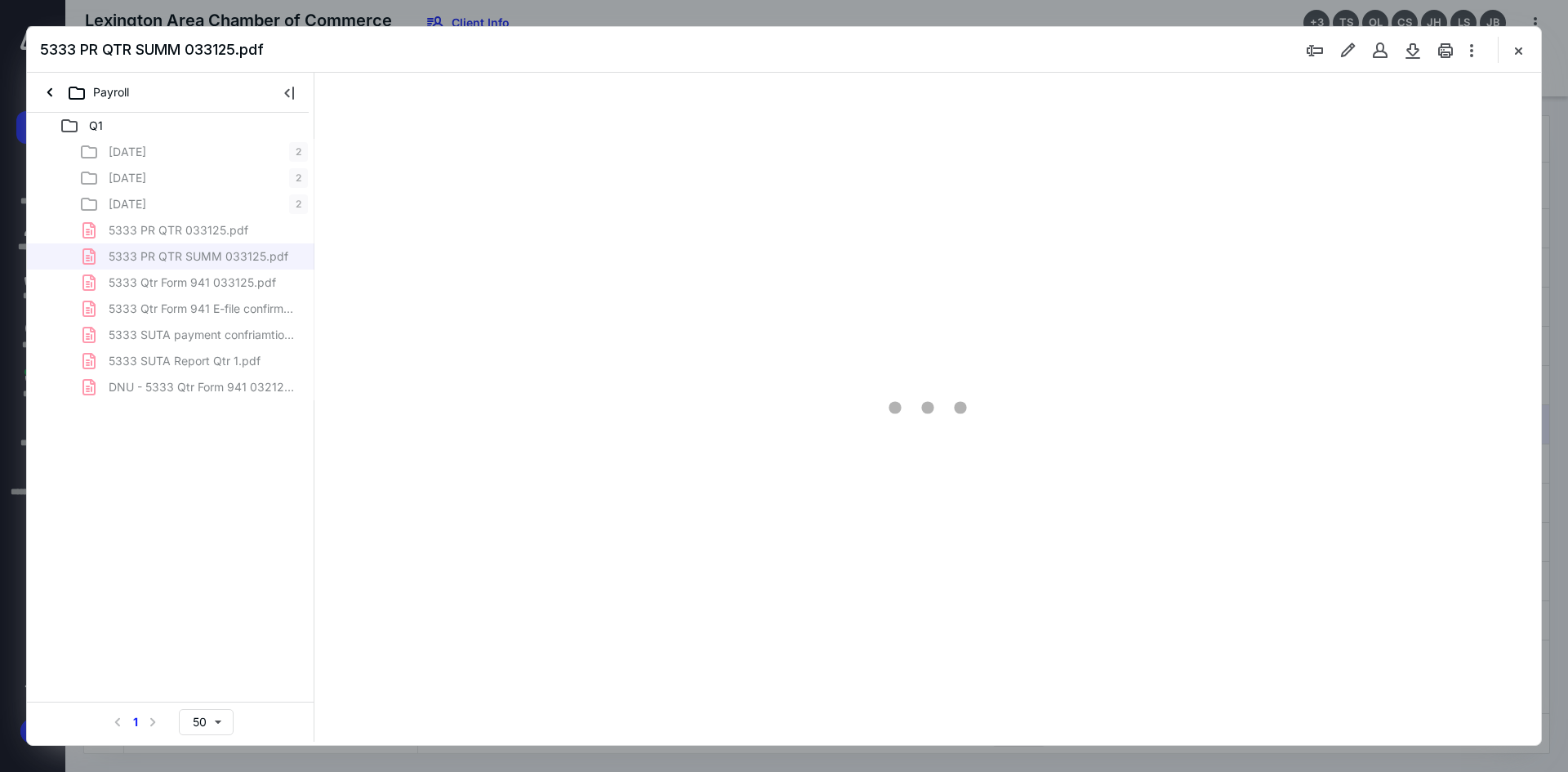 type on "120" 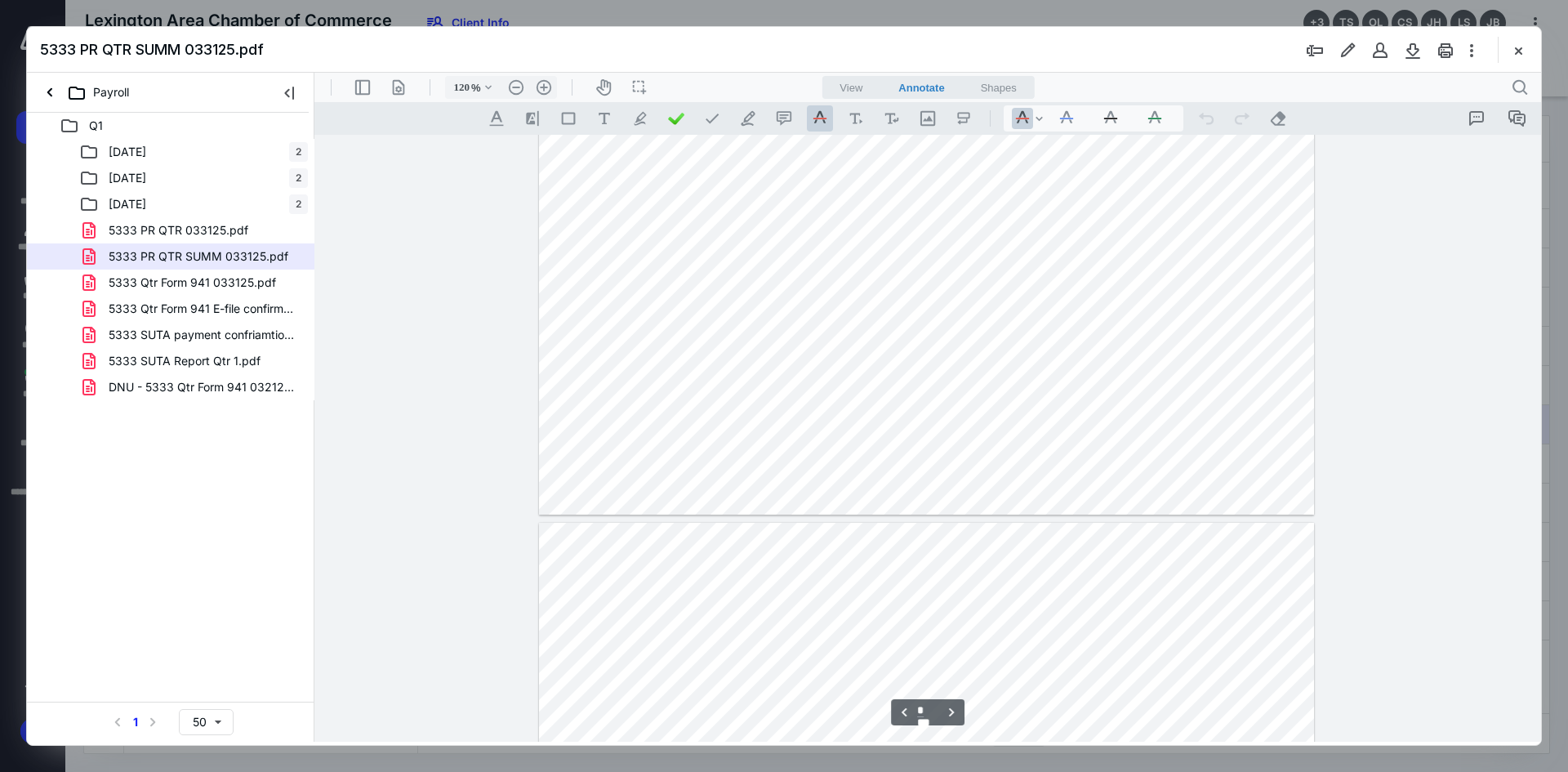 type on "*" 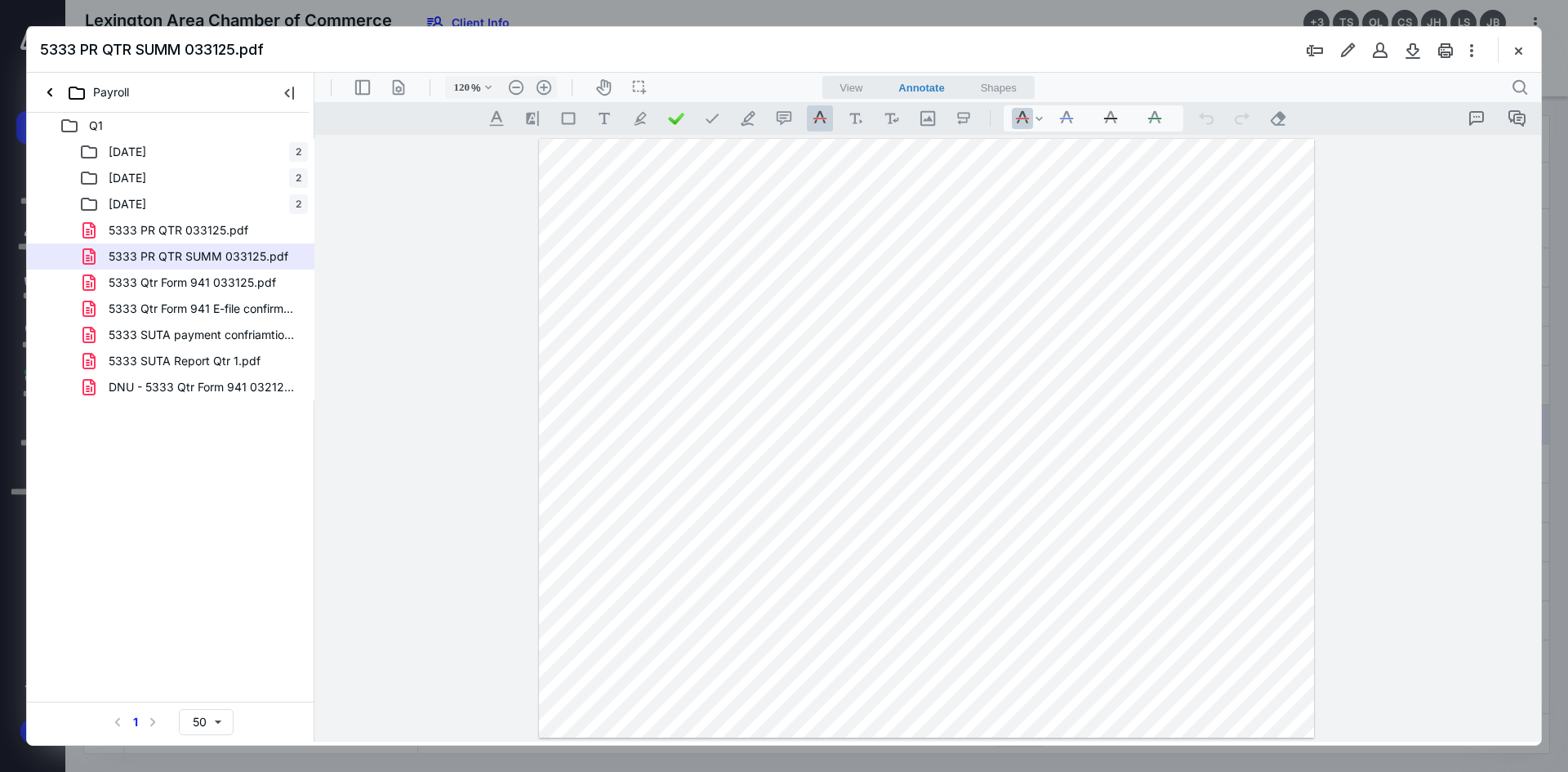 click at bounding box center (1518, 50) 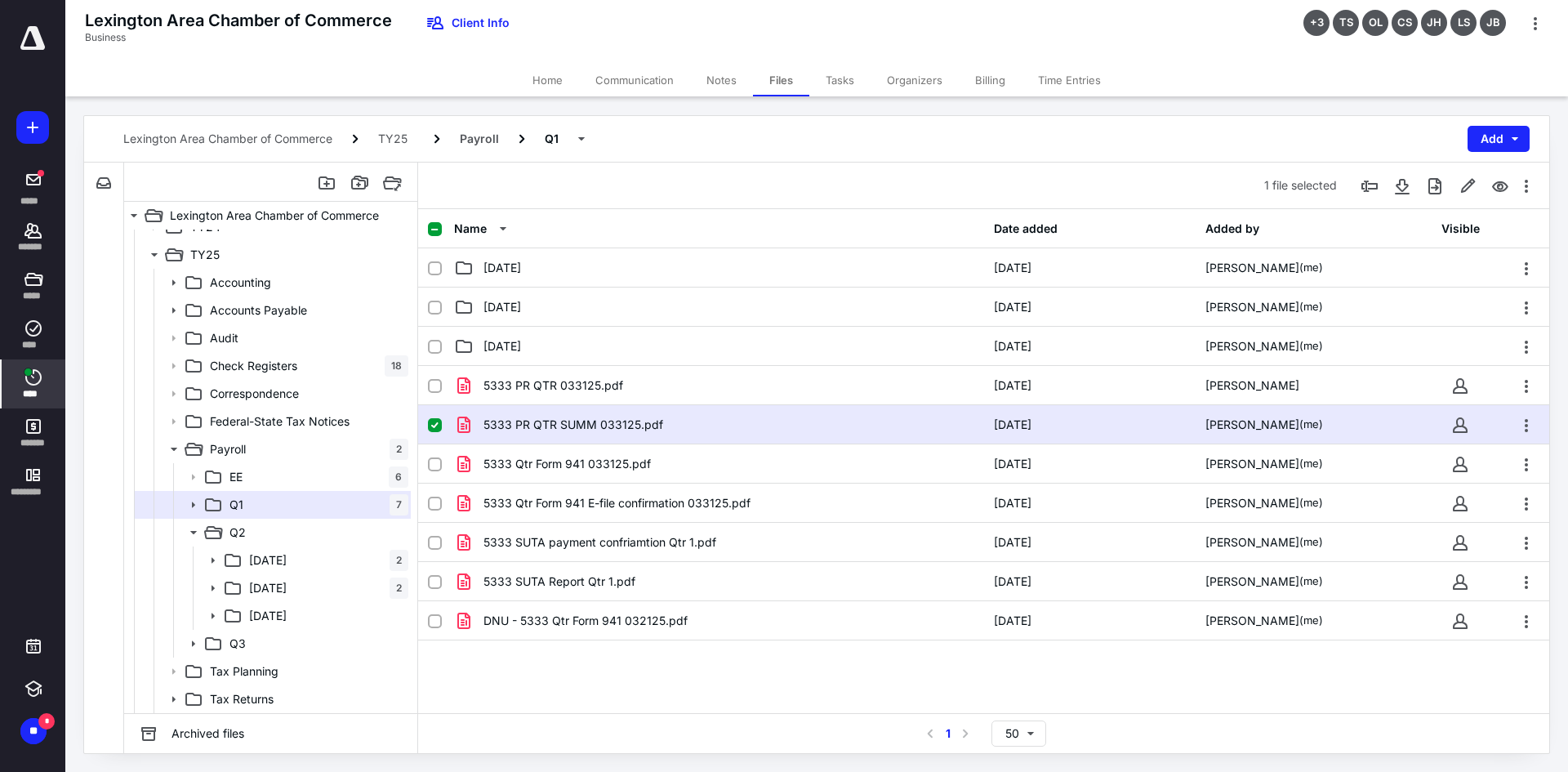 click 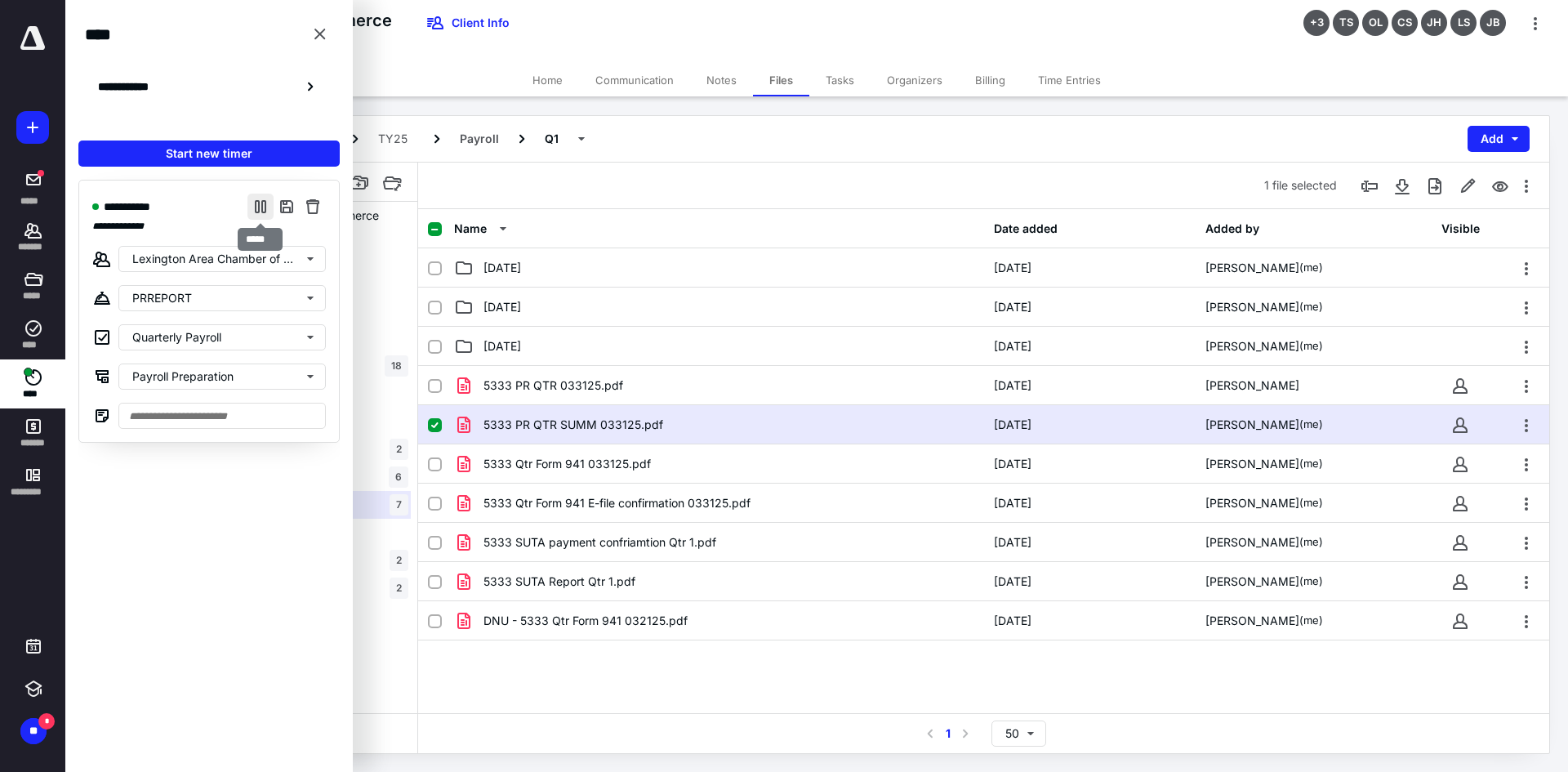 click at bounding box center (261, 207) 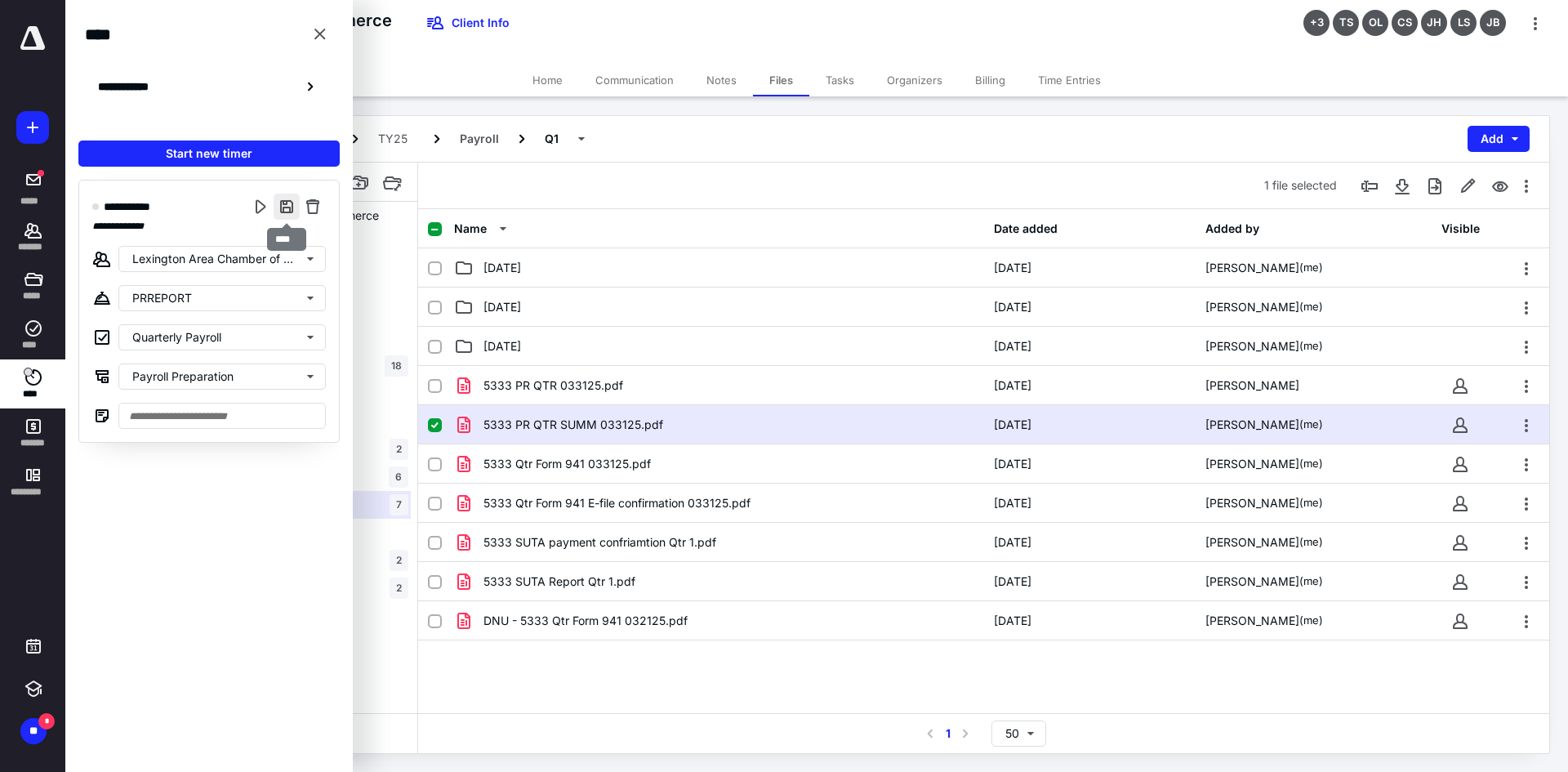click at bounding box center (287, 207) 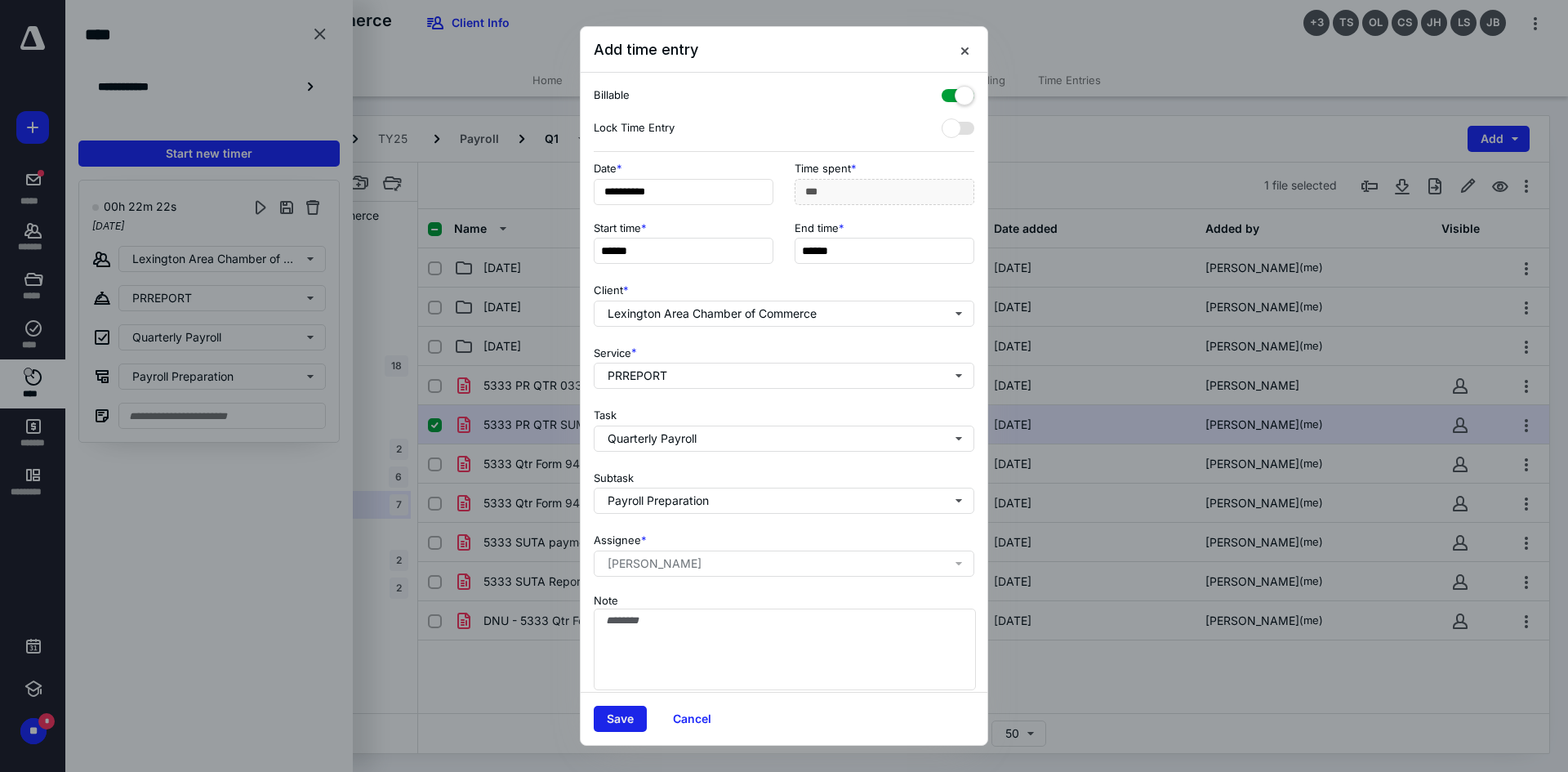 click on "Save" at bounding box center (620, 719) 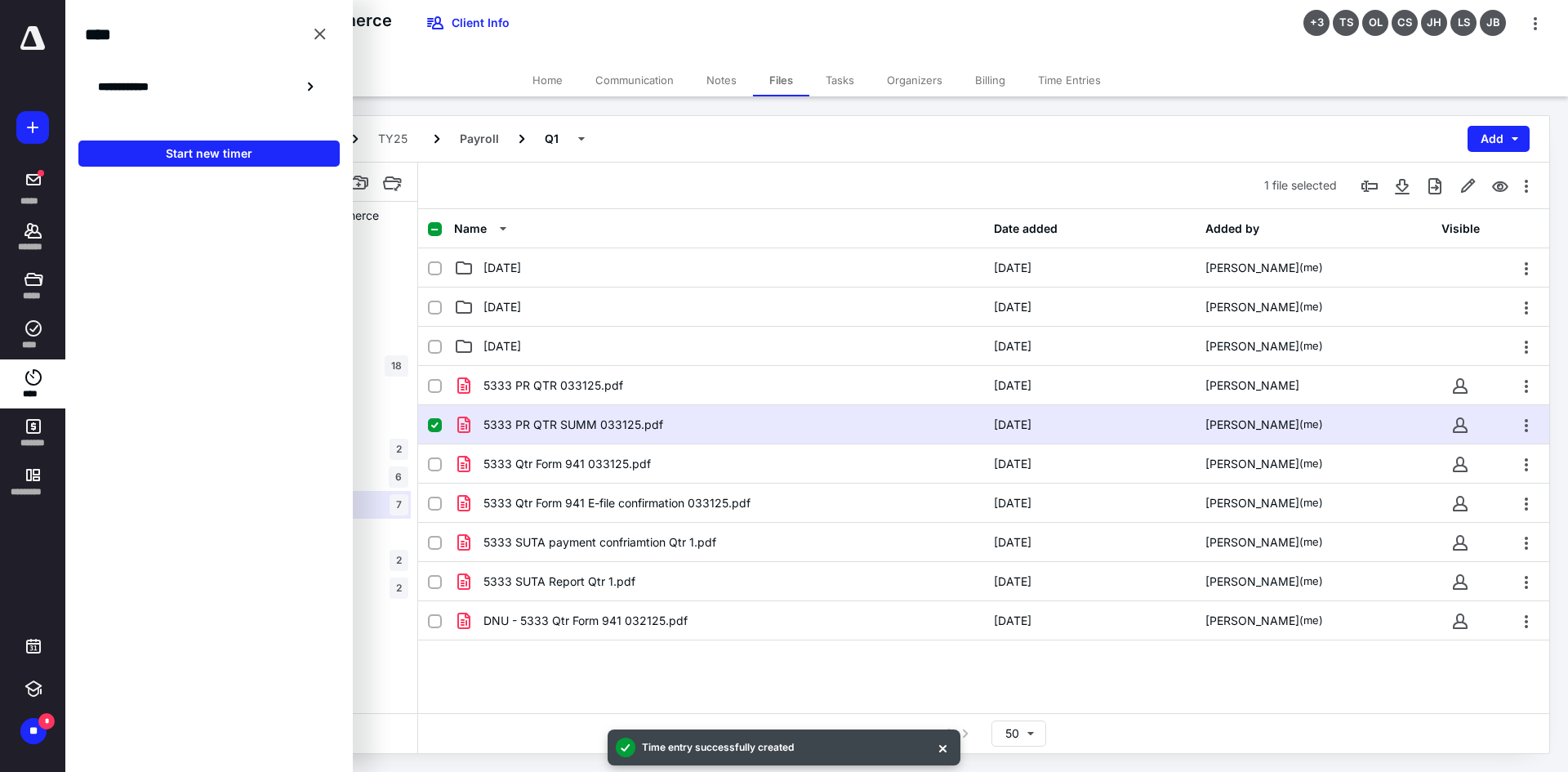 click on "Lexington Area Chamber of Commerce TY25 Payroll Q1   Add File Inbox: Lexington Area Chamber of Commerce This inbox does not have any files Lexington Area Chamber of Commerce Already Downloaded - Portal Docs Pending 1 Permanent TY20 1 TY21 TY22 TY24 TY25 Accounting Accounts Payable Audit Check Registers 18 Correspondence Federal-State Tax Notices Payroll 2 EE 6 Q1 7 Q2 04 April 2 05 May 2 06 June Q3 Tax Planning Tax Returns Already Downloaded - Portal Docs Pending 1 Permanent TY20 1 TY21 TY22 TY24 TY25 Accounting Accounts Payable Audit Check Registers 18 Correspondence Federal-State Tax Notices Payroll 2 EE 6 Q1 7 Q2 04 April 2 05 May 2 06 June Q3 Tax Planning Tax Returns Archived files 1 file selected Name Date added Added by Visible 01 January 1/2/2025 Ashley Rehmsmeyer  (me) 02 February 2/11/2025 Ashley Rehmsmeyer  (me) 03 March 3/11/2025 Ashley Rehmsmeyer  (me) 5333 PR QTR 033125.pdf 4/21/2025 Leigha Graf 5333 PR QTR SUMM 033125.pdf 4/9/2025 Ashley Rehmsmeyer  (me) 5333 Qtr Form 941 033125.pdf 4/21/2025 1" at bounding box center (817, 435) 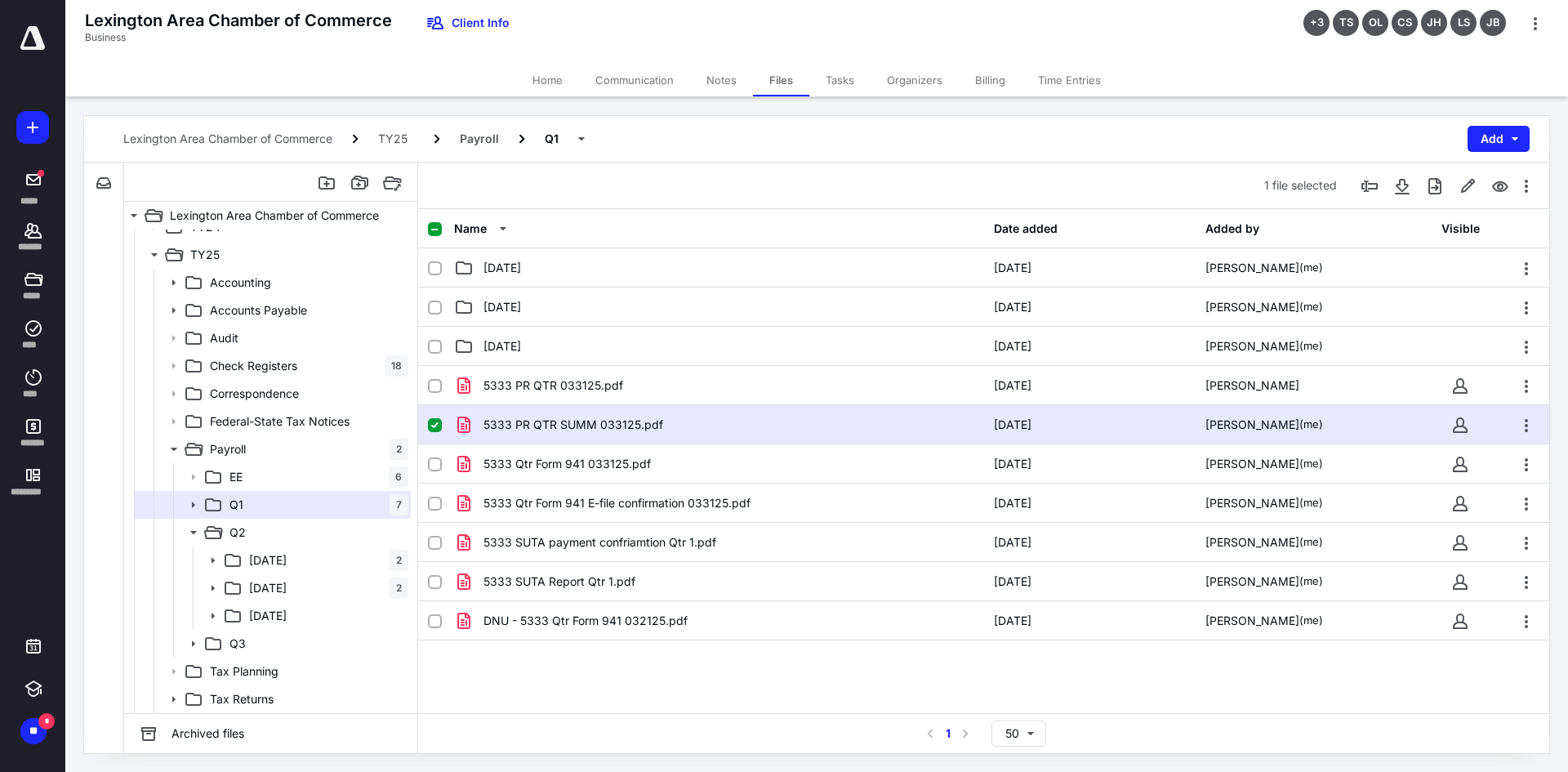 click on "5333 PR QTR SUMM 033125.pdf" at bounding box center (719, 425) 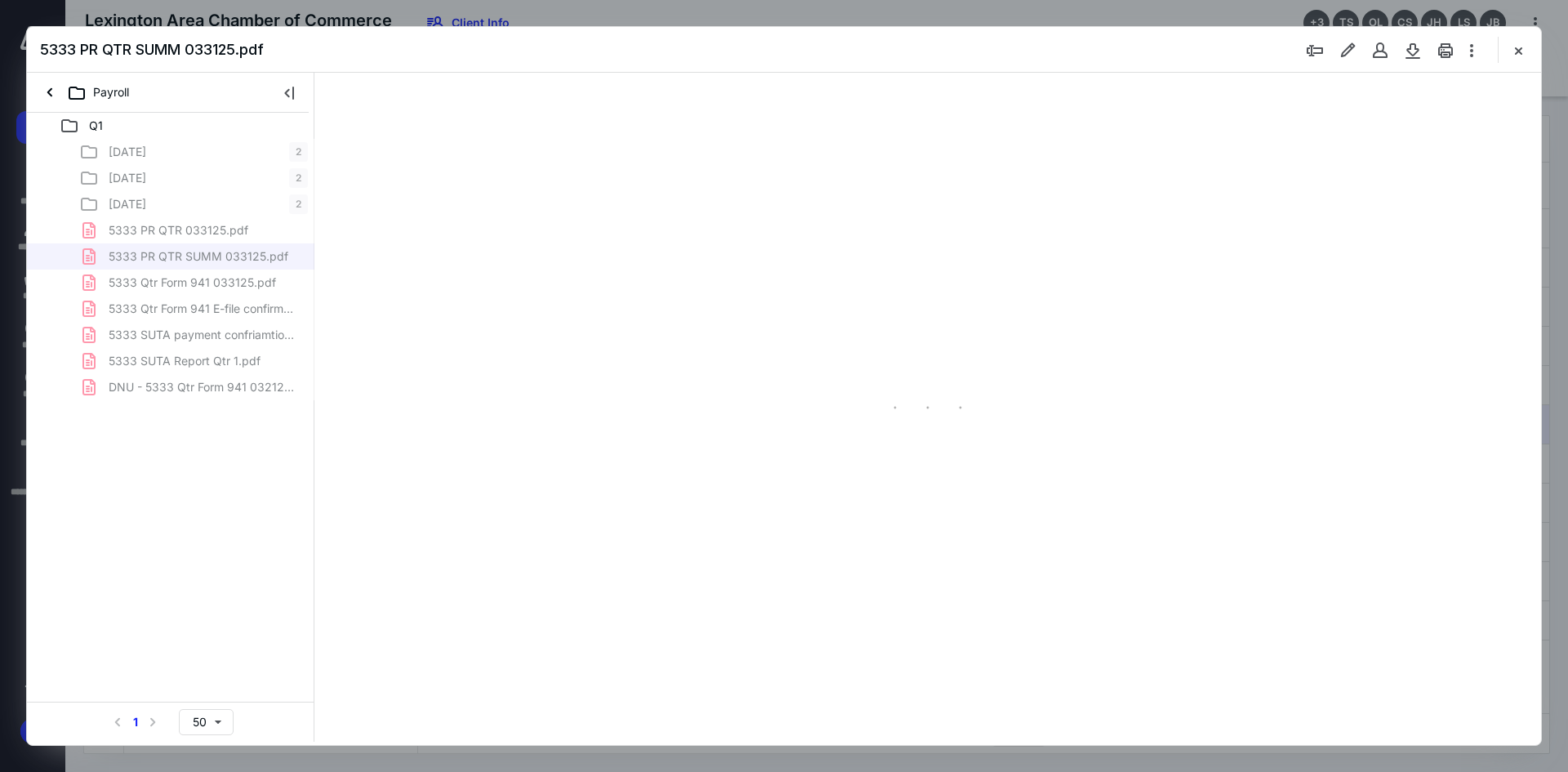 scroll, scrollTop: 0, scrollLeft: 0, axis: both 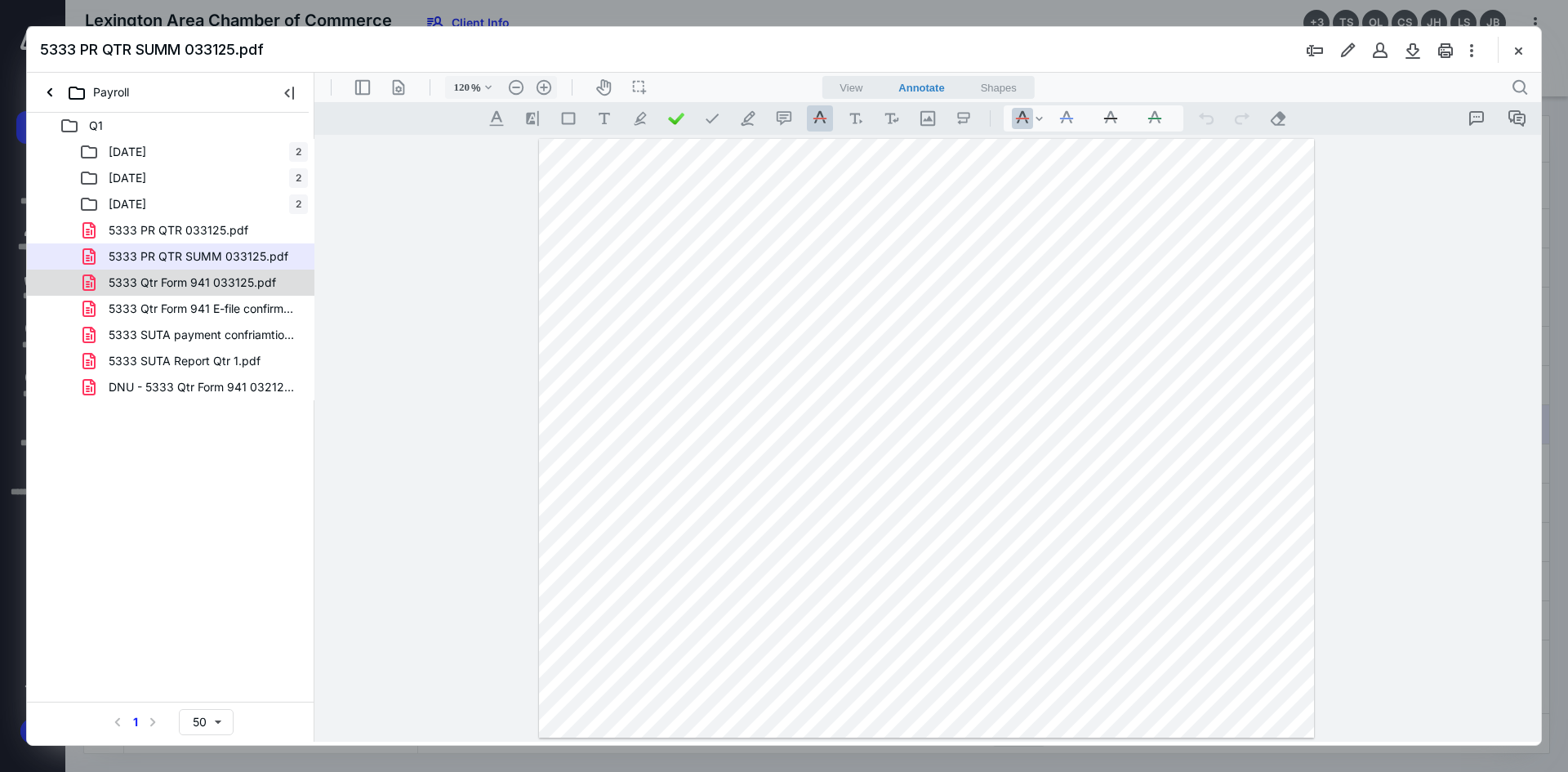 click on "5333 Qtr Form 941 033125.pdf" at bounding box center [192, 283] 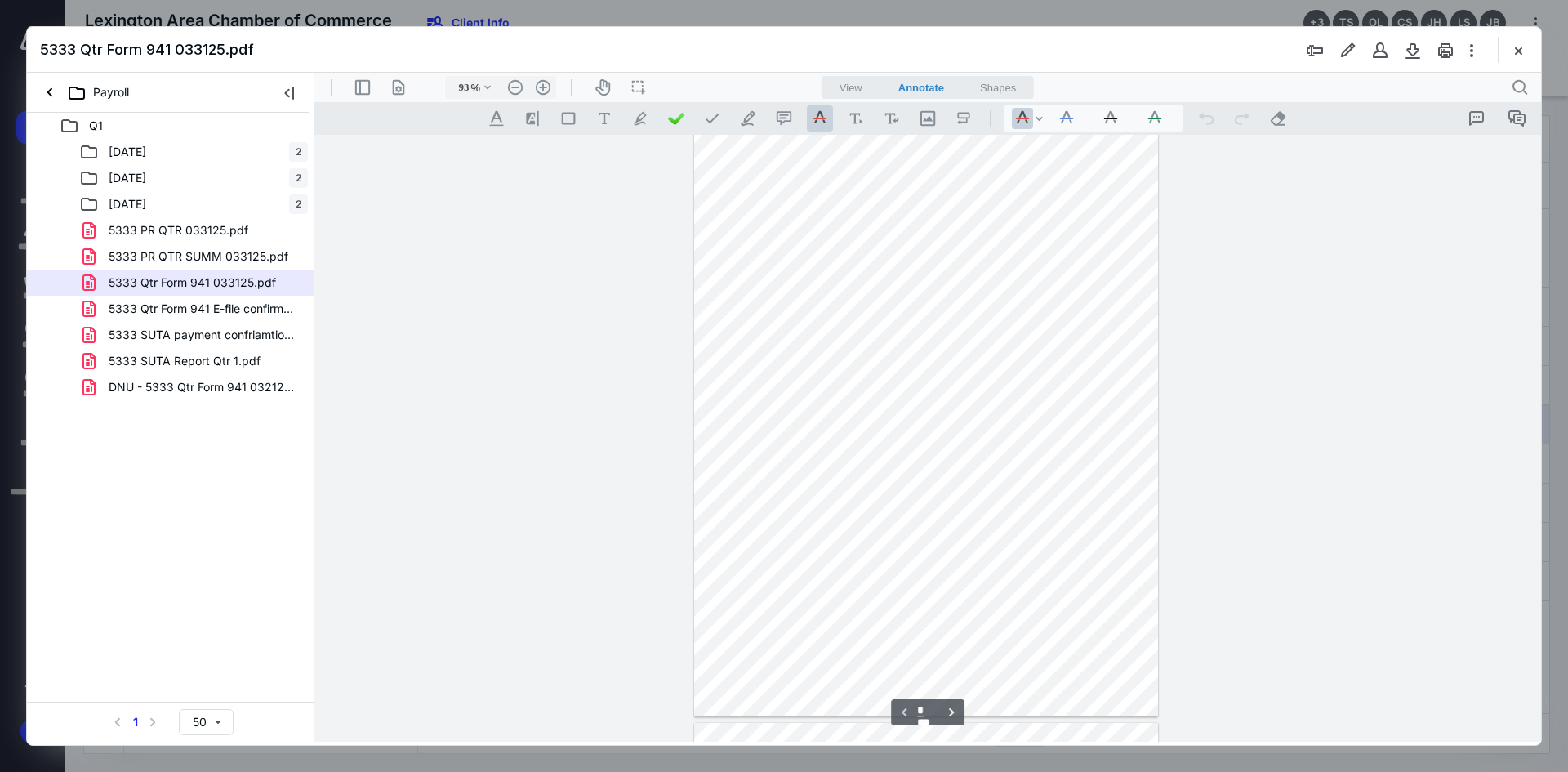 scroll, scrollTop: 0, scrollLeft: 0, axis: both 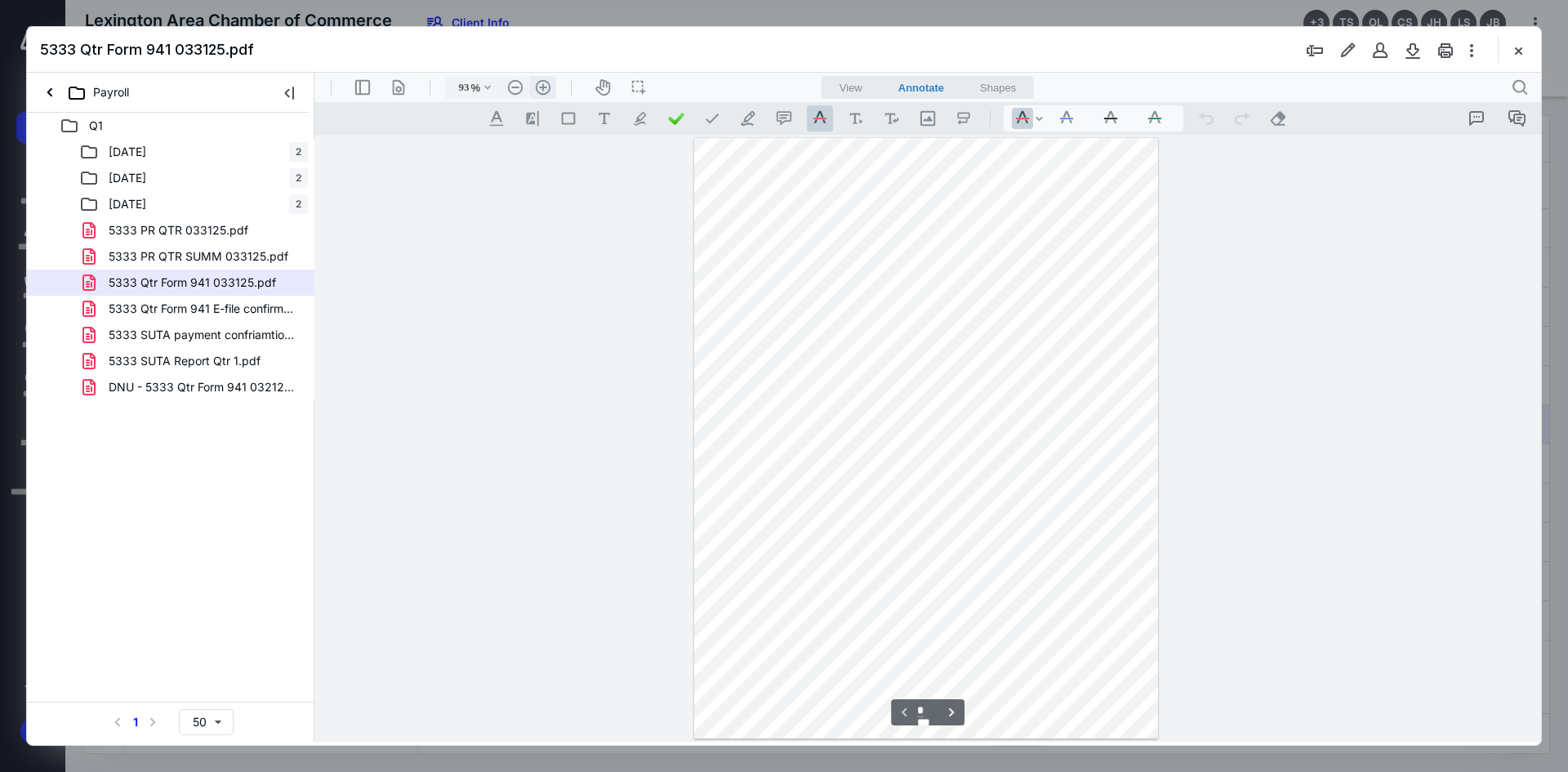 click on ".cls-1{fill:#abb0c4;} icon - header - zoom - in - line" at bounding box center (543, 87) 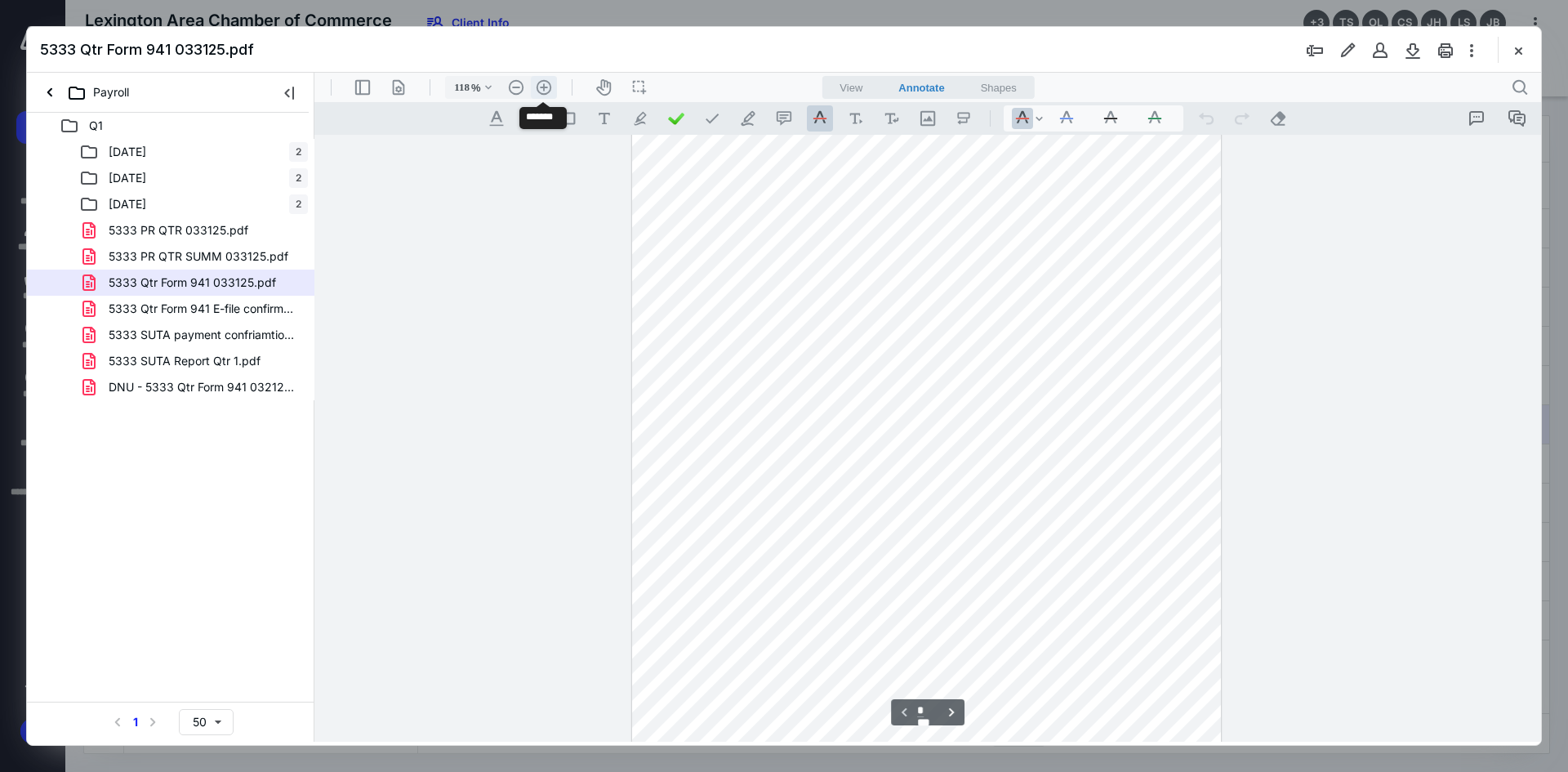 click on ".cls-1{fill:#abb0c4;} icon - header - zoom - in - line" at bounding box center (544, 87) 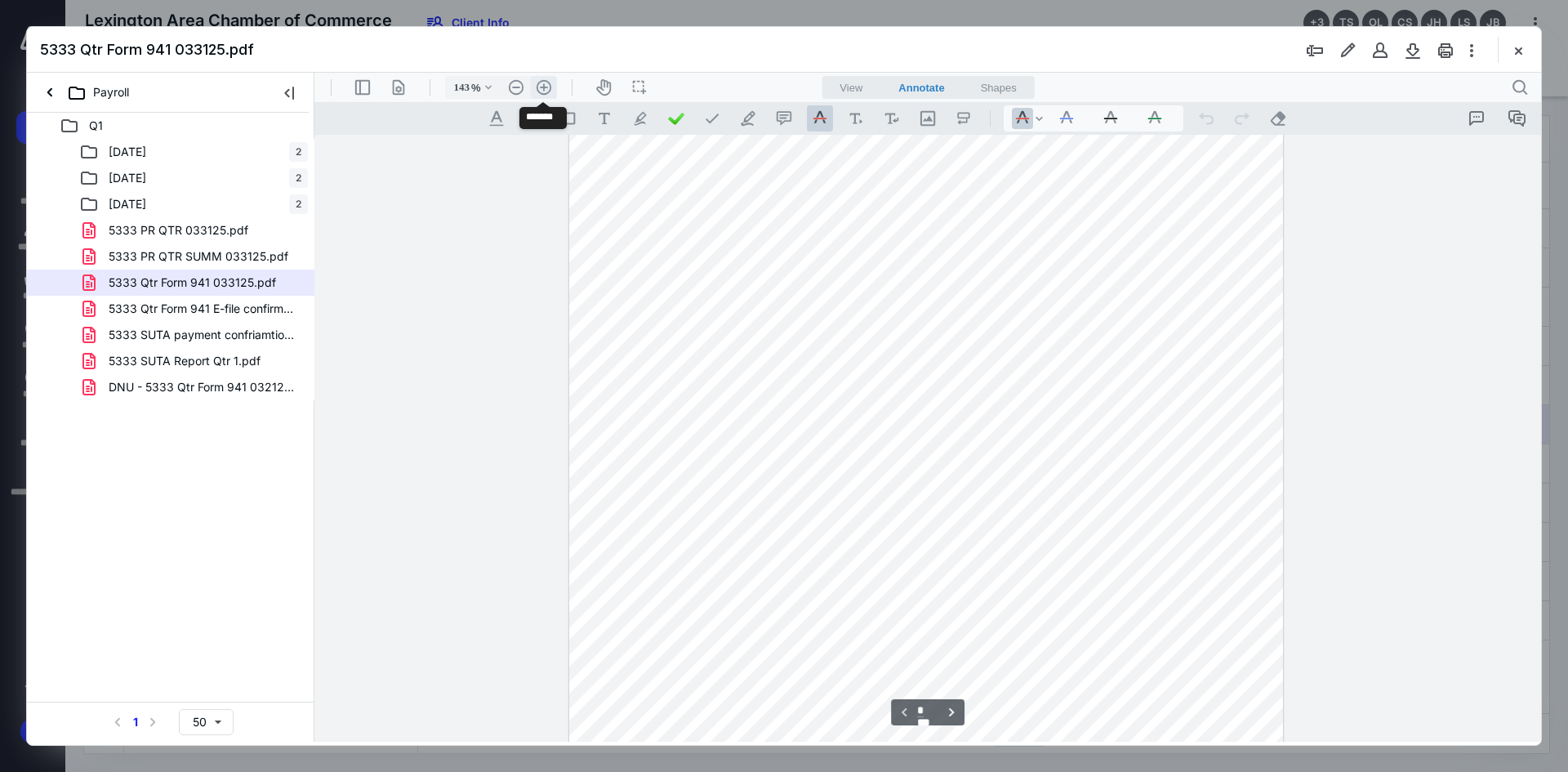 click on ".cls-1{fill:#abb0c4;} icon - header - zoom - in - line" at bounding box center (544, 87) 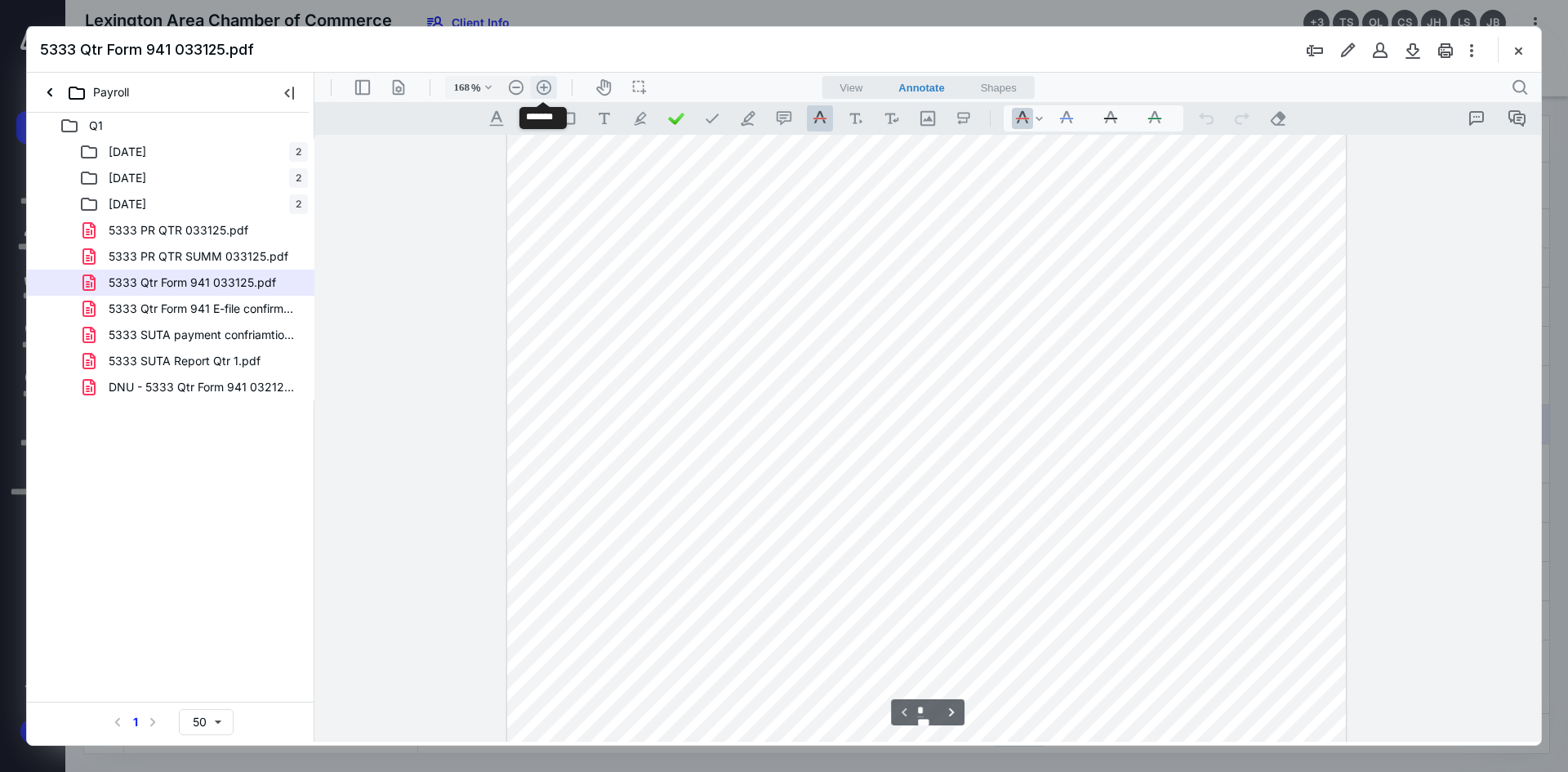 click on ".cls-1{fill:#abb0c4;} icon - header - zoom - in - line" at bounding box center (544, 87) 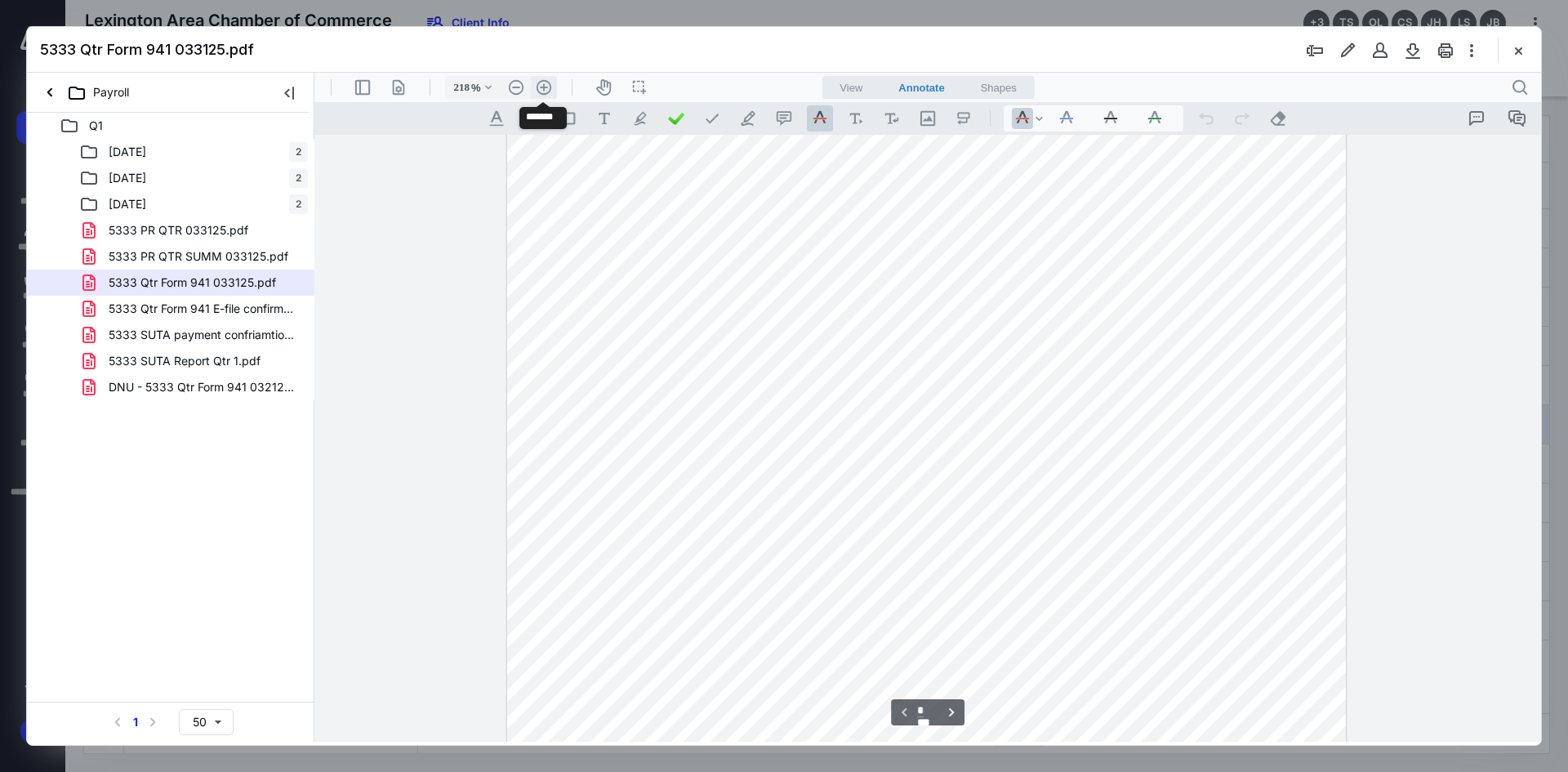 scroll, scrollTop: 368, scrollLeft: 0, axis: vertical 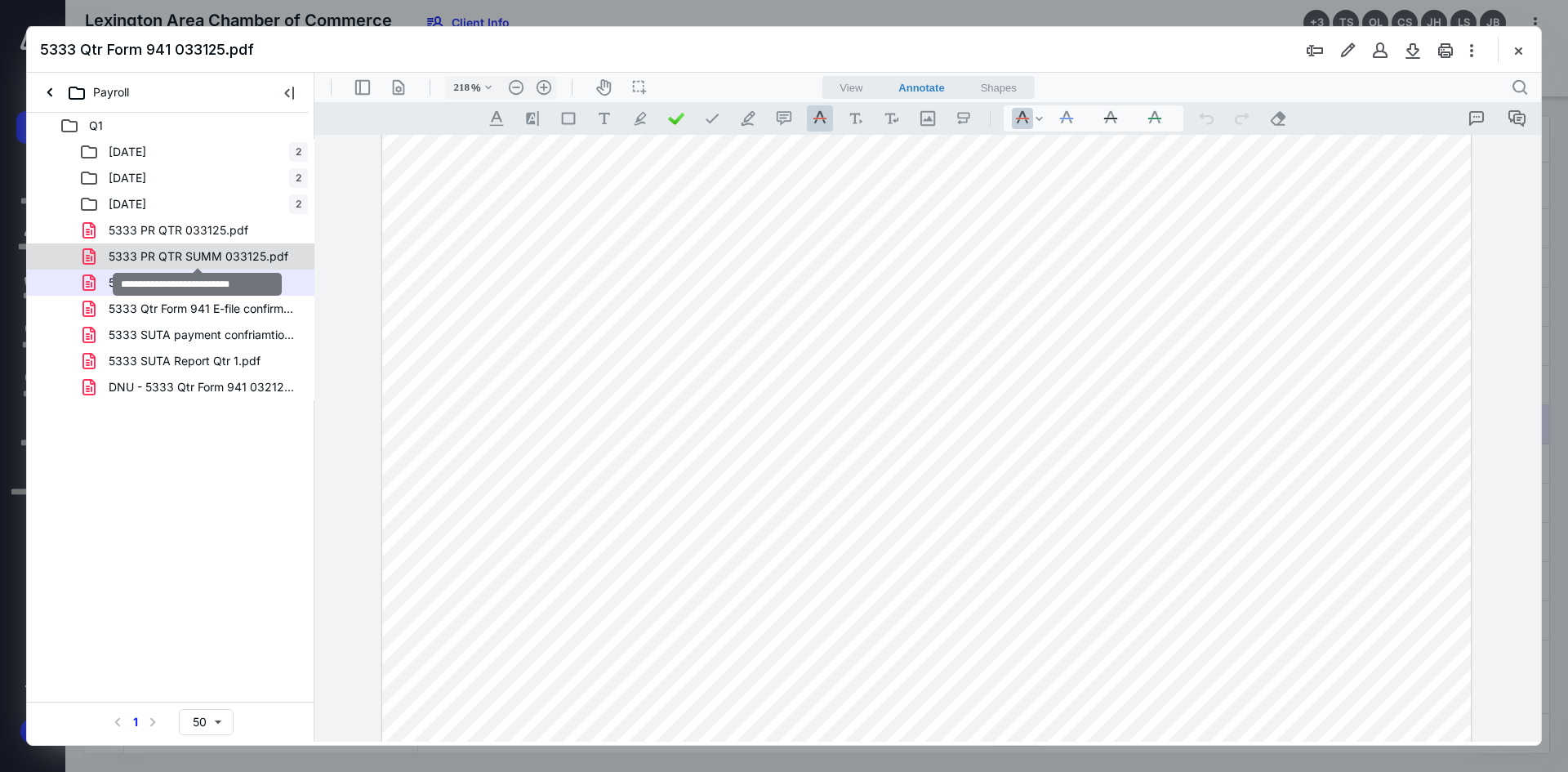 click on "5333 PR QTR SUMM 033125.pdf" at bounding box center [198, 257] 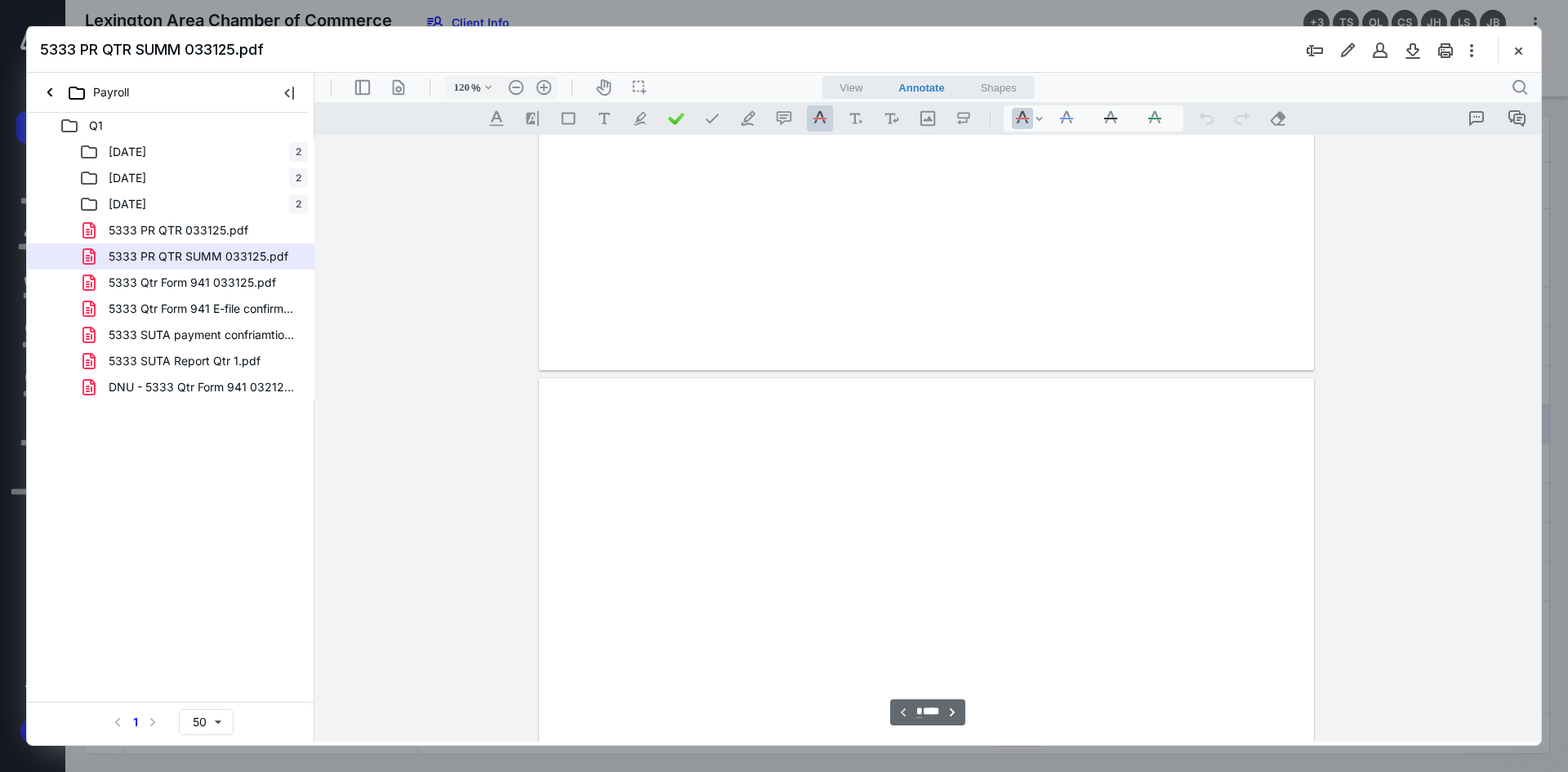 scroll, scrollTop: 66, scrollLeft: 0, axis: vertical 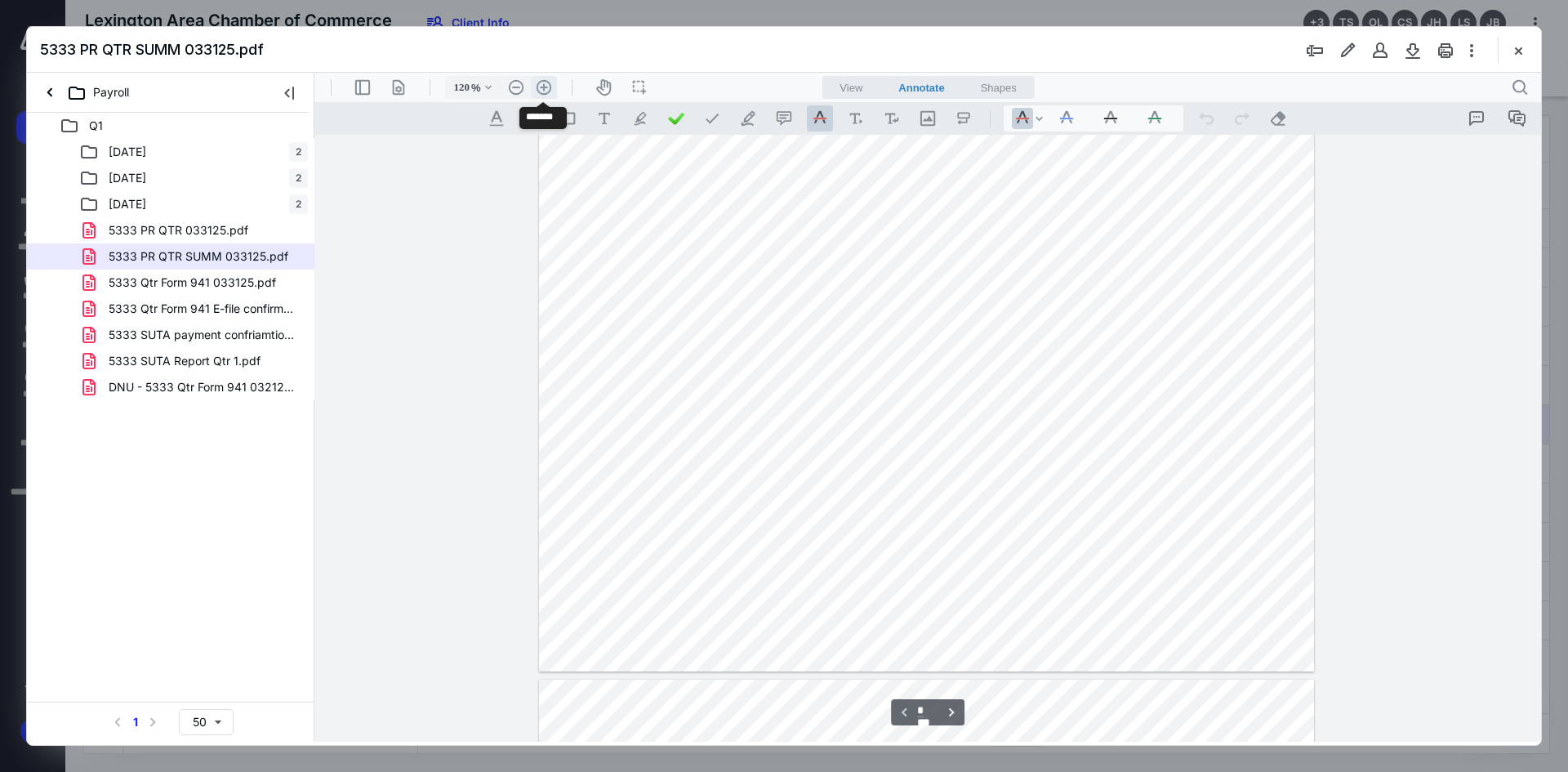 click on ".cls-1{fill:#abb0c4;} icon - header - zoom - in - line" at bounding box center (544, 87) 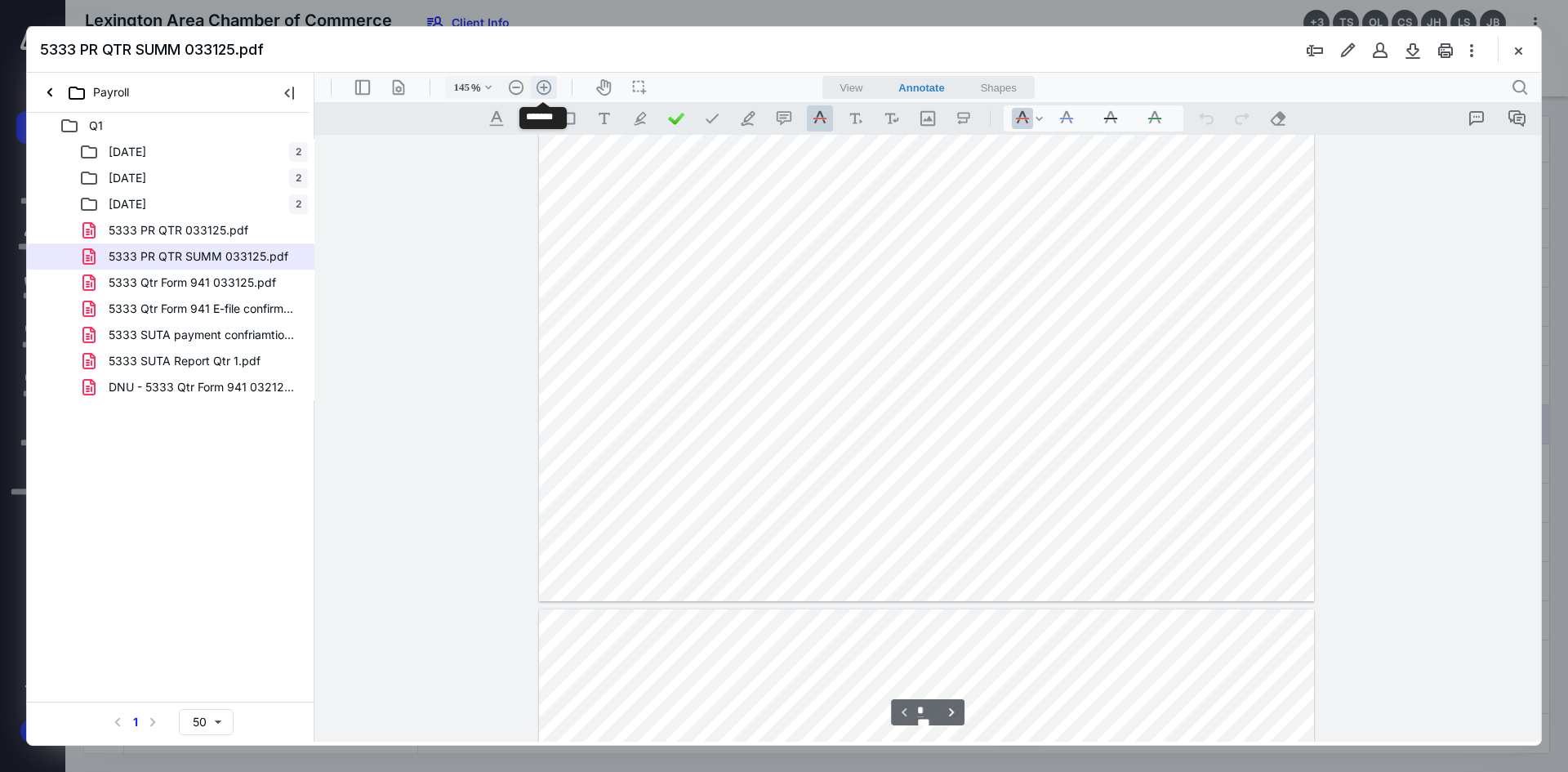 click on ".cls-1{fill:#abb0c4;} icon - header - zoom - in - line" at bounding box center (544, 87) 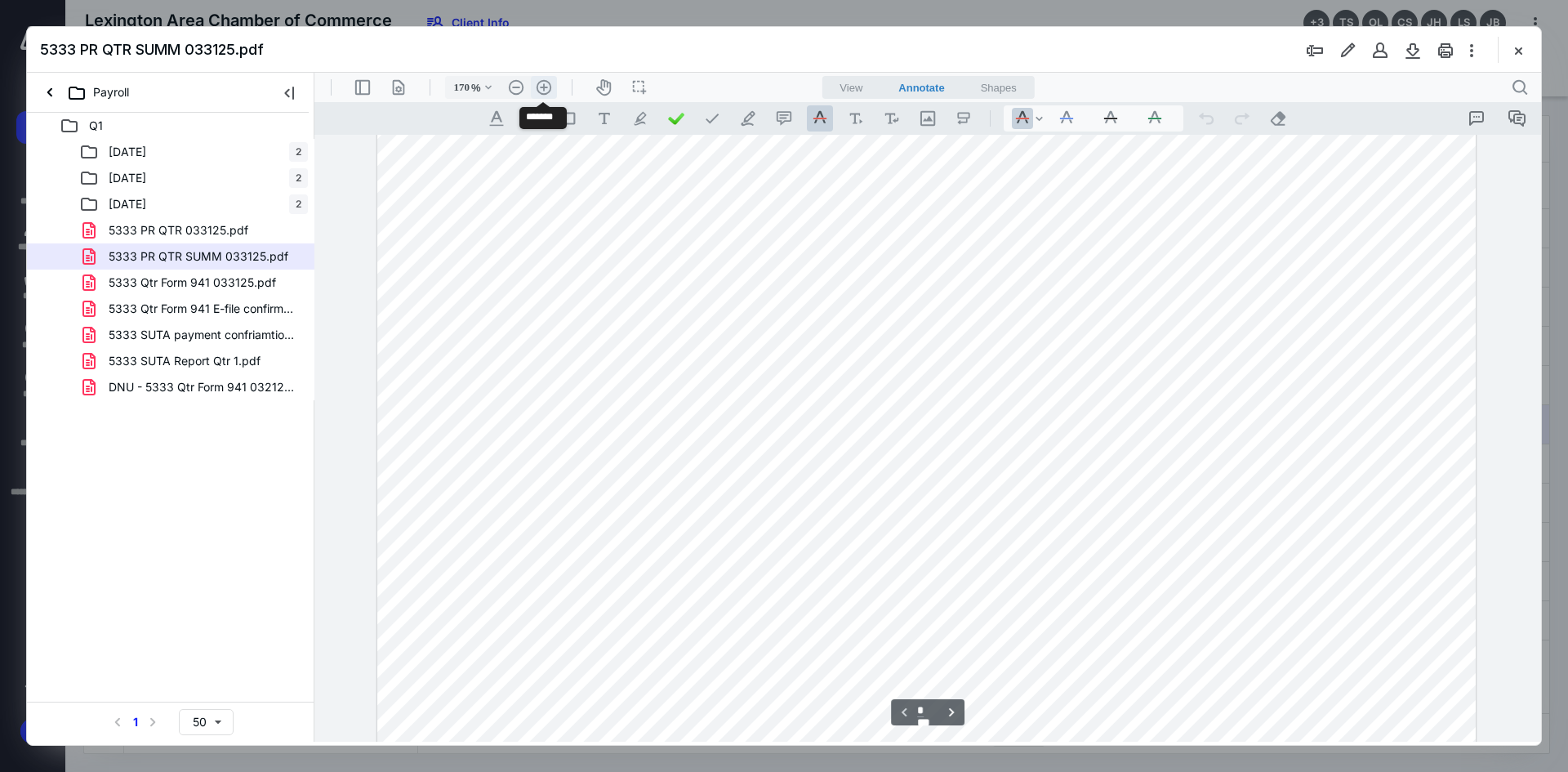 scroll, scrollTop: 207, scrollLeft: 0, axis: vertical 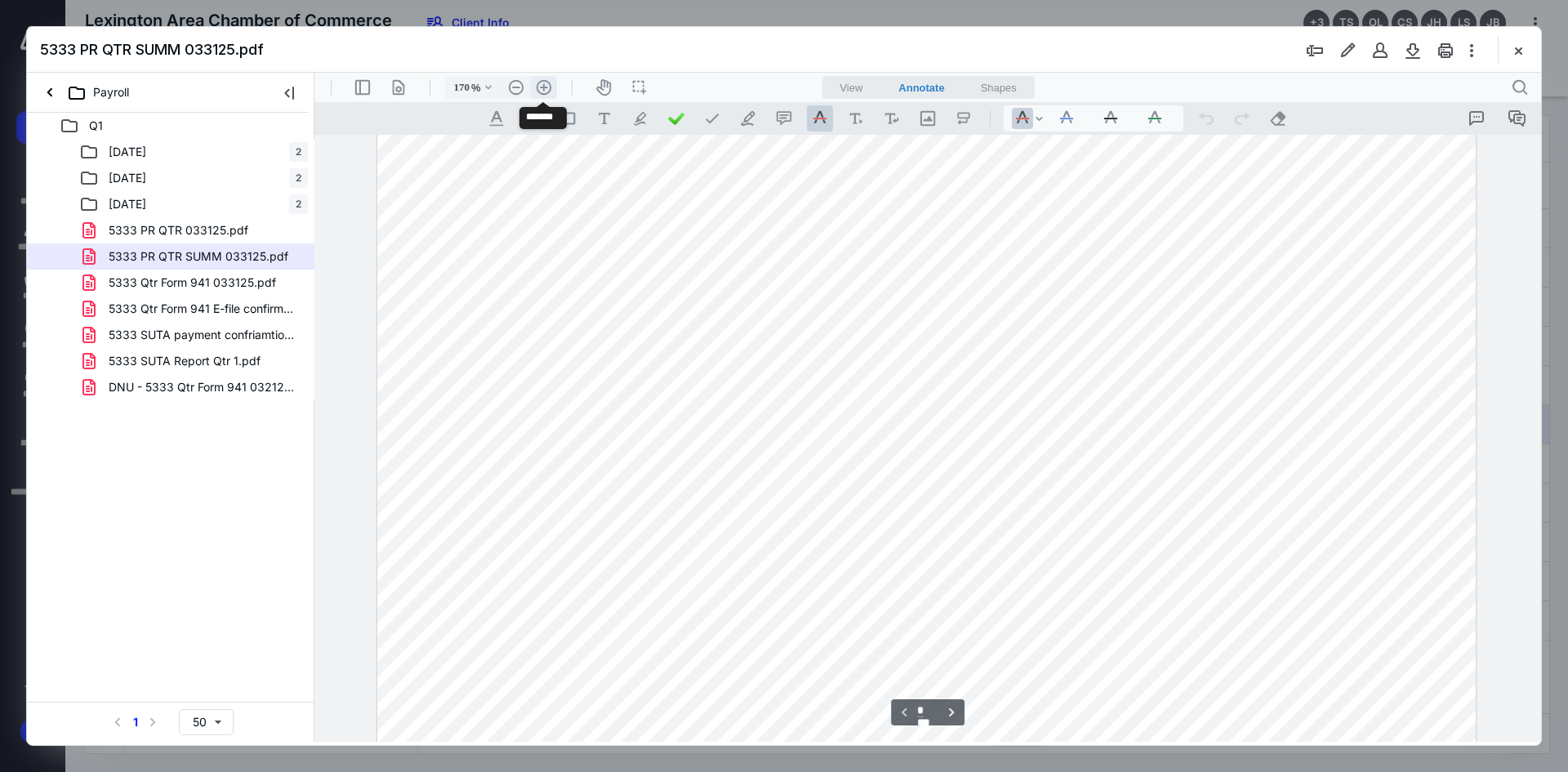 click on ".cls-1{fill:#abb0c4;} icon - header - zoom - in - line" at bounding box center (544, 87) 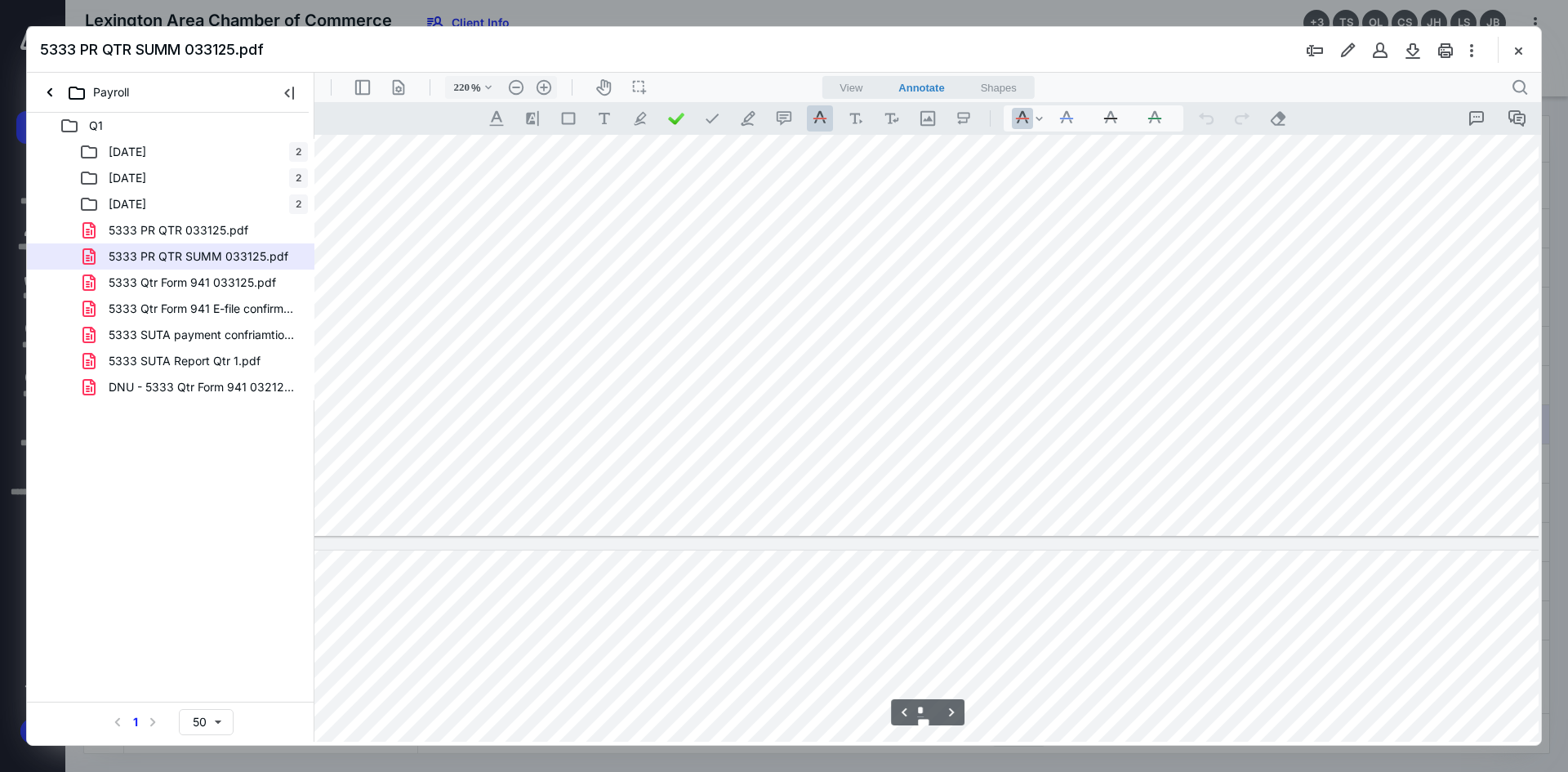 type on "*" 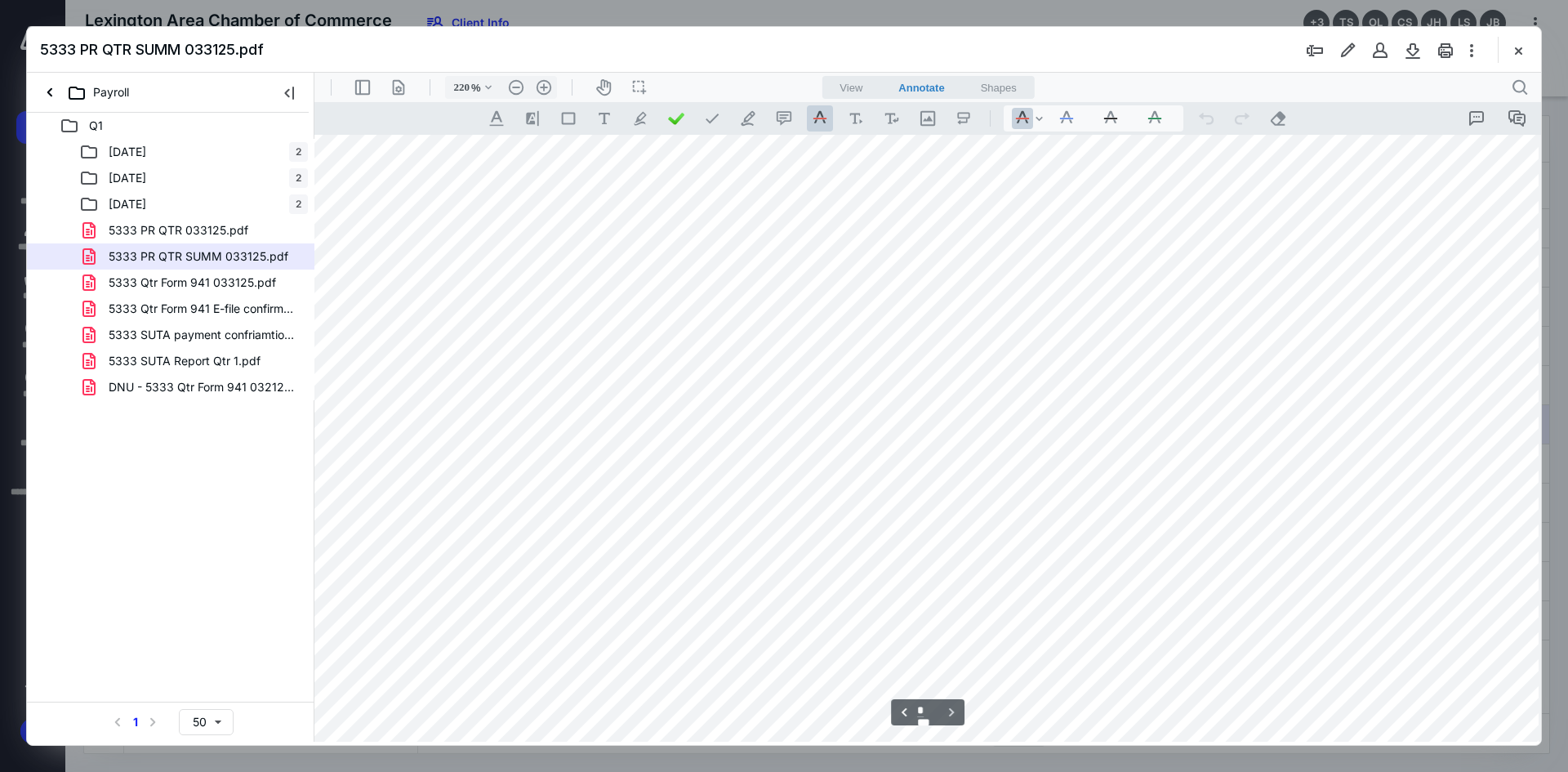 scroll, scrollTop: 2554, scrollLeft: 111, axis: both 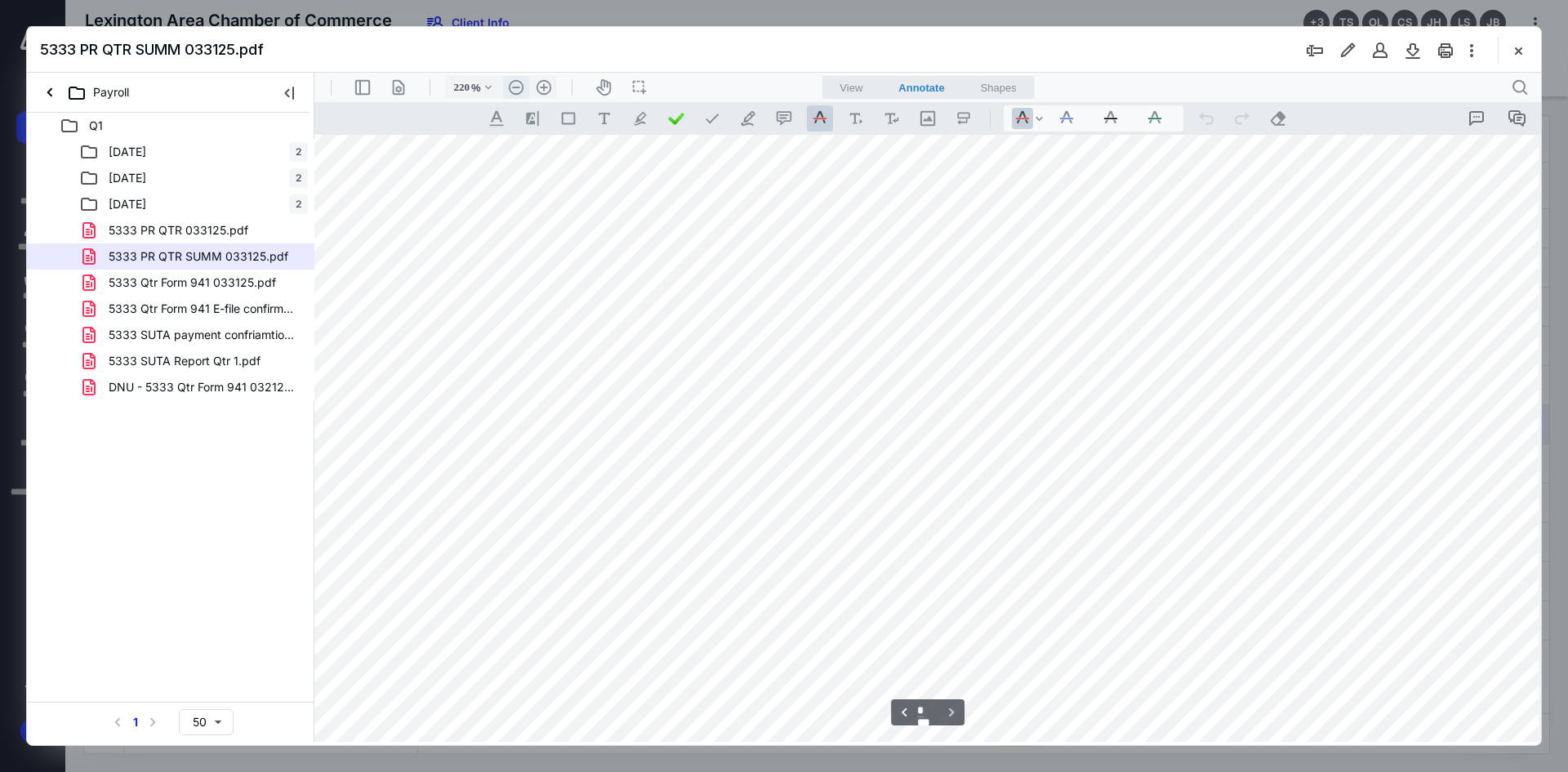 click on ".cls-1{fill:#abb0c4;} icon - header - zoom - out - line" at bounding box center (516, 87) 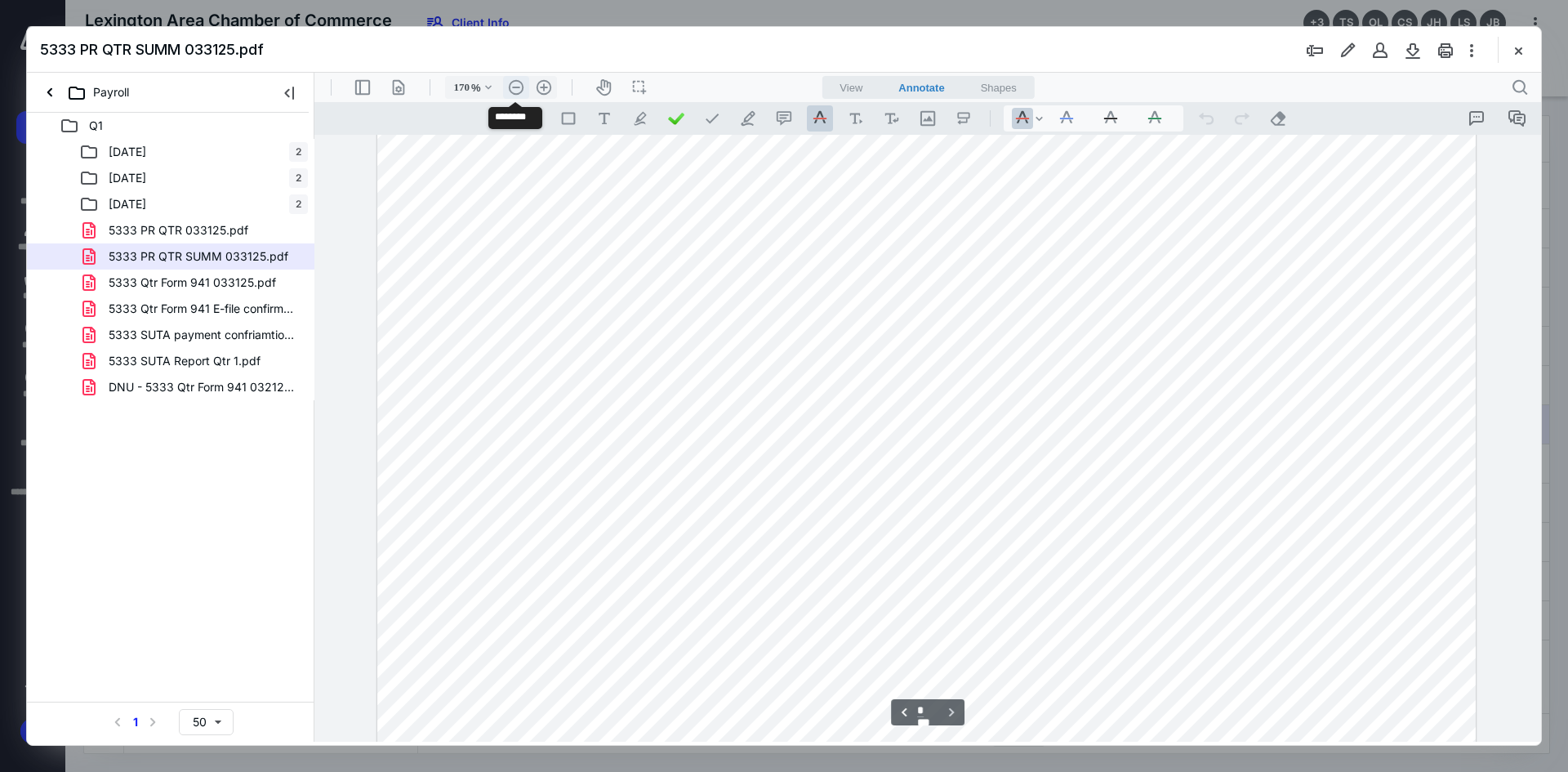 click on ".cls-1{fill:#abb0c4;} icon - header - zoom - out - line" at bounding box center [516, 87] 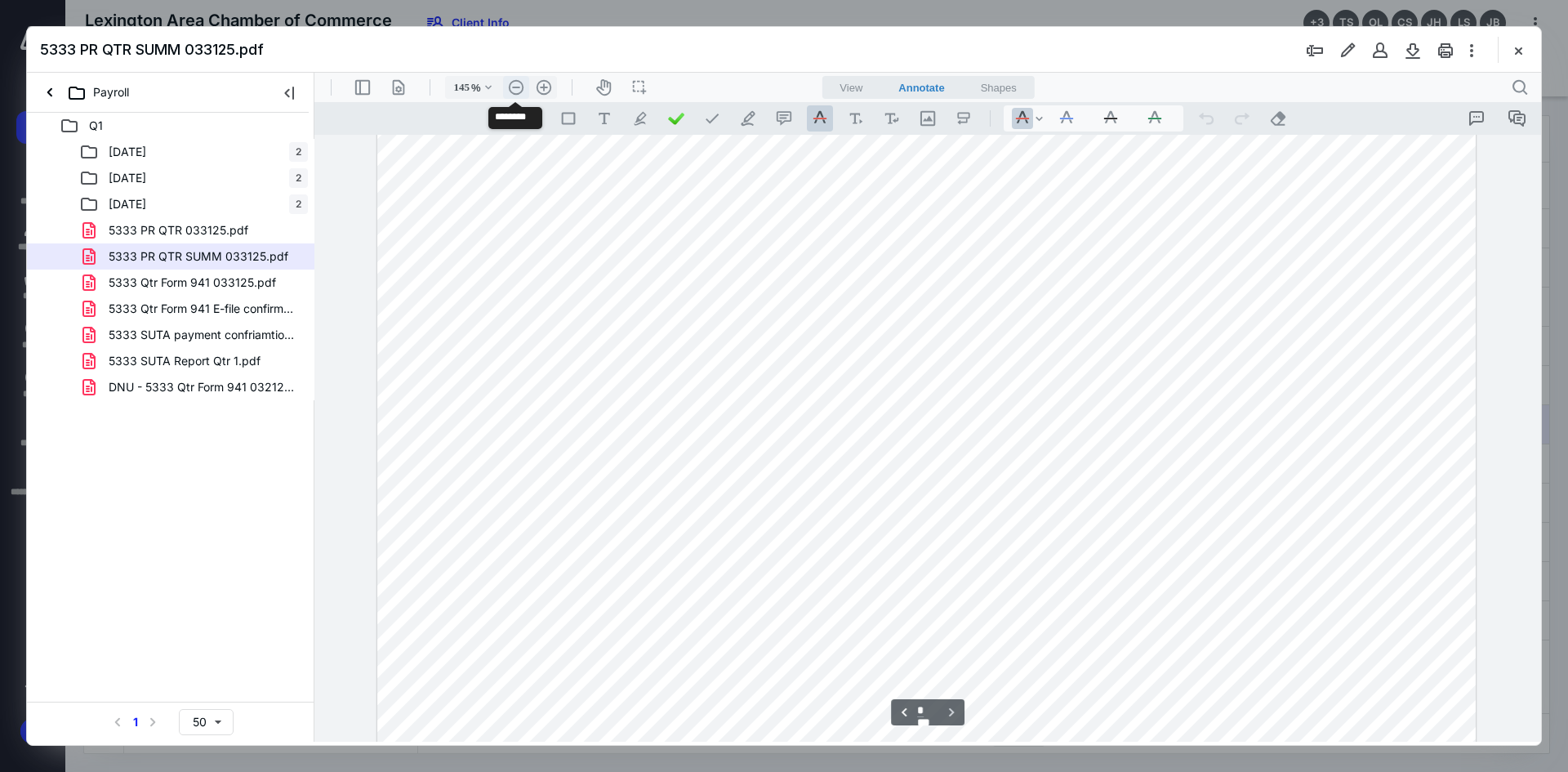 scroll, scrollTop: 1590, scrollLeft: 0, axis: vertical 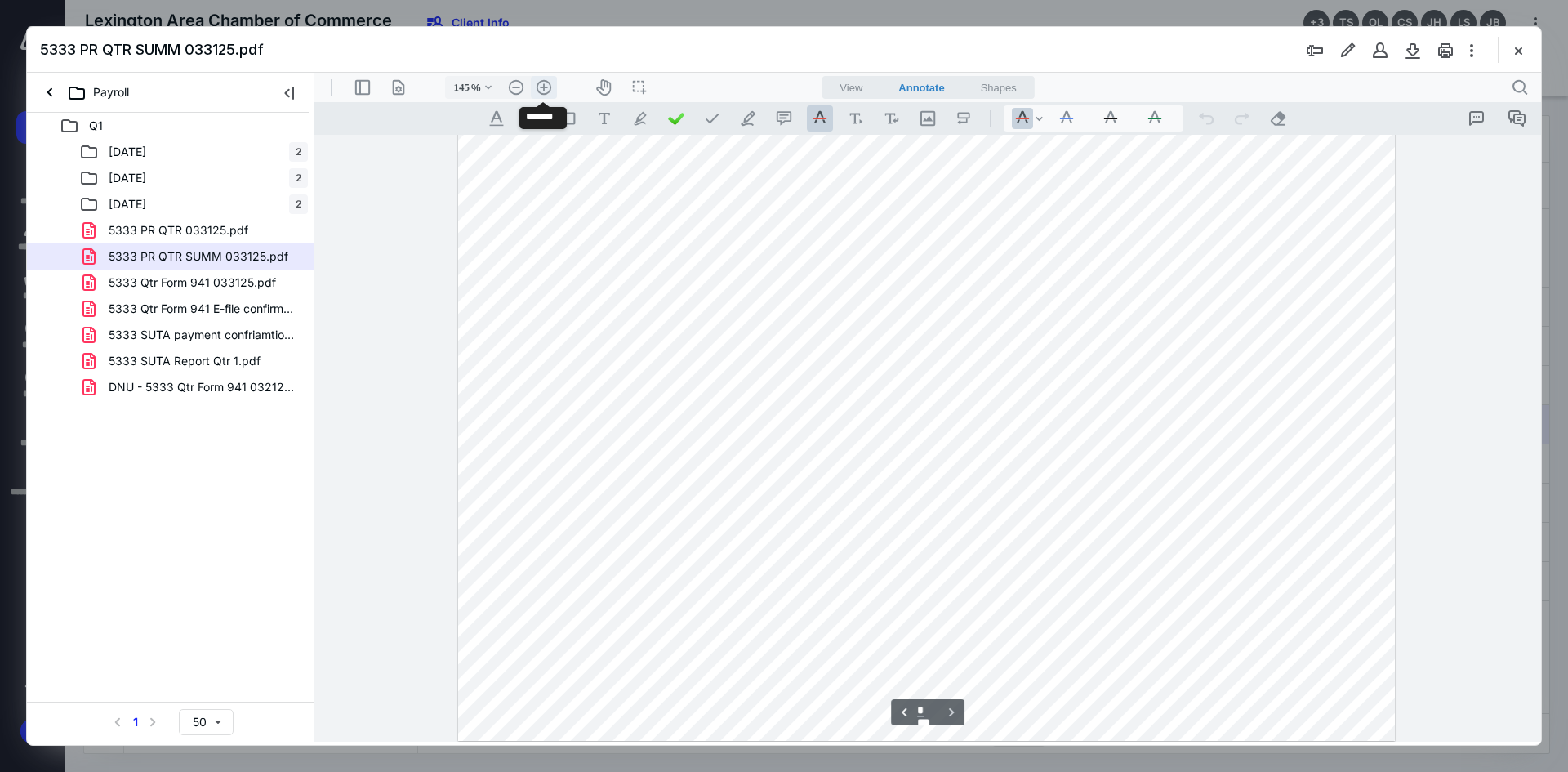 click on ".cls-1{fill:#abb0c4;} icon - header - zoom - in - line" at bounding box center (544, 87) 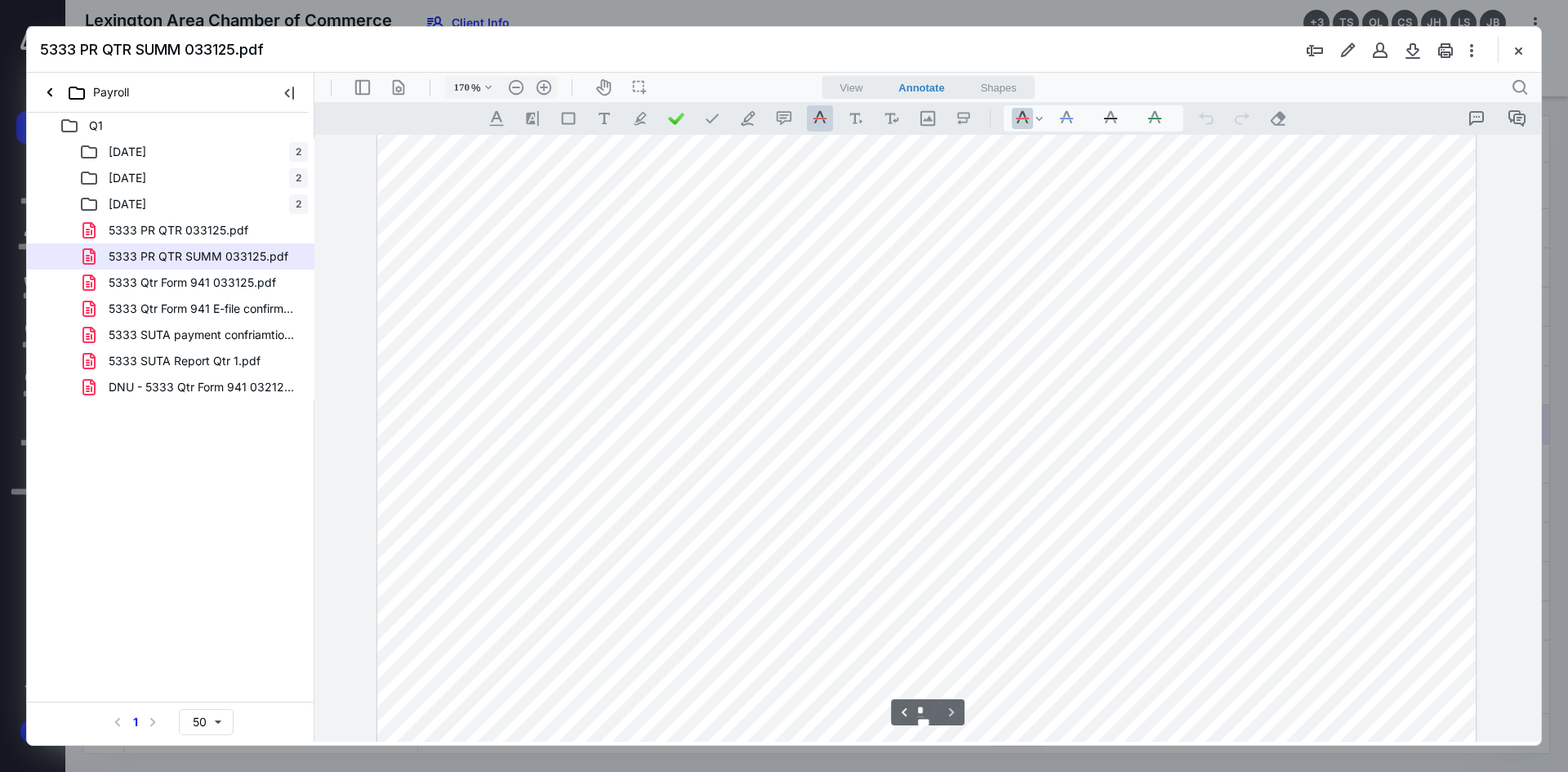 scroll, scrollTop: 1829, scrollLeft: 0, axis: vertical 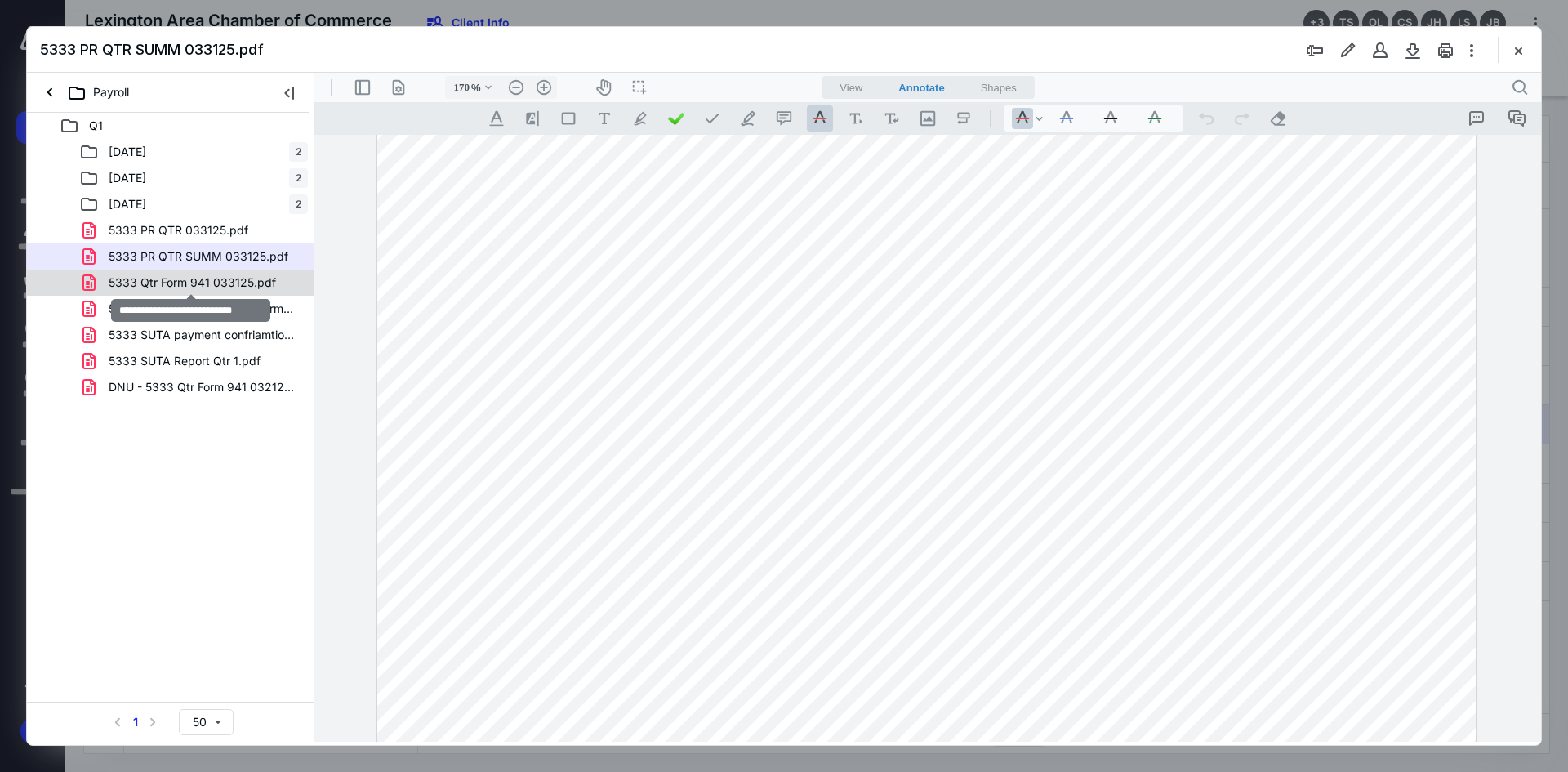 click on "5333 Qtr Form 941 033125.pdf" at bounding box center [192, 283] 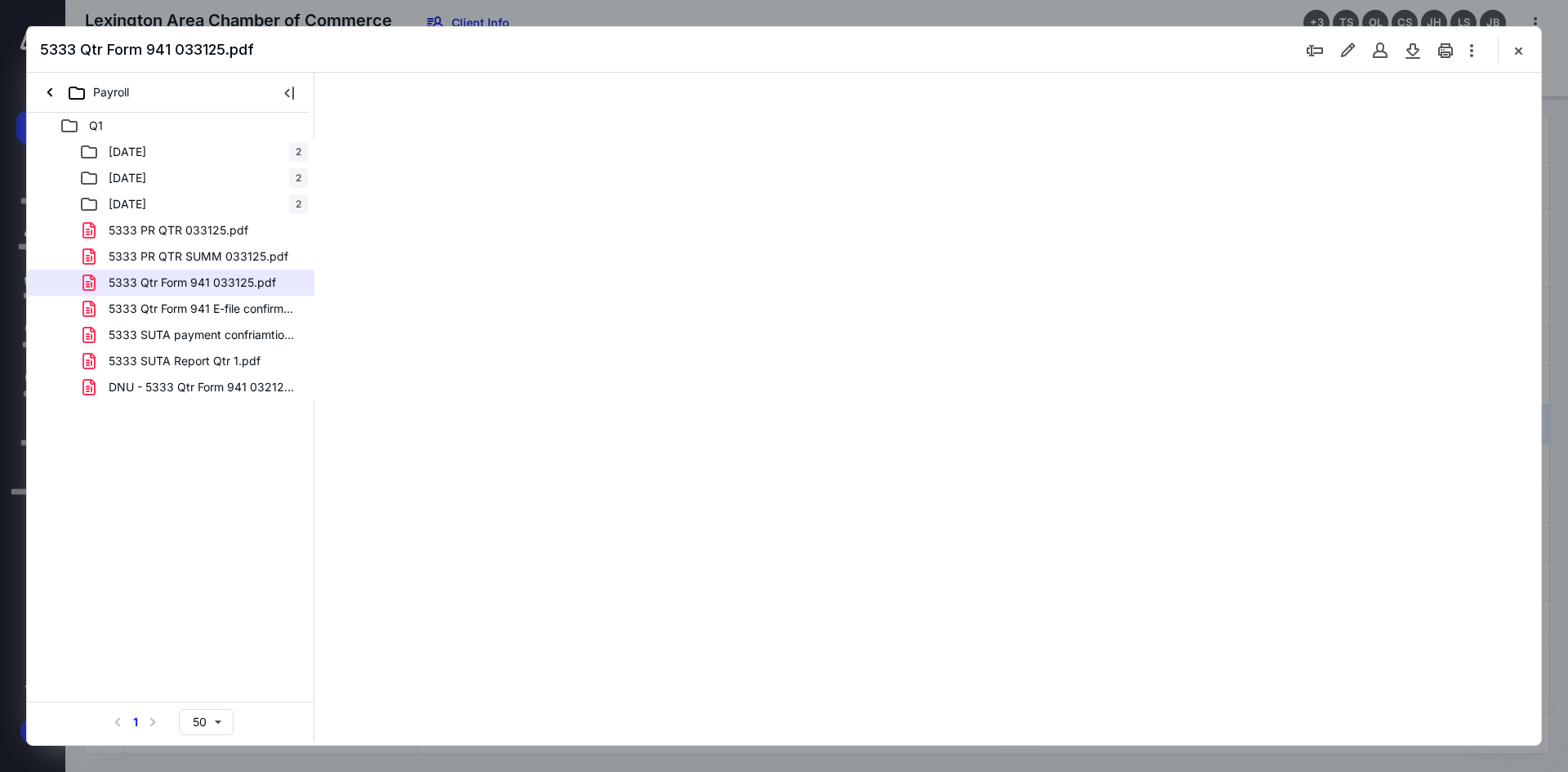 scroll, scrollTop: 65, scrollLeft: 0, axis: vertical 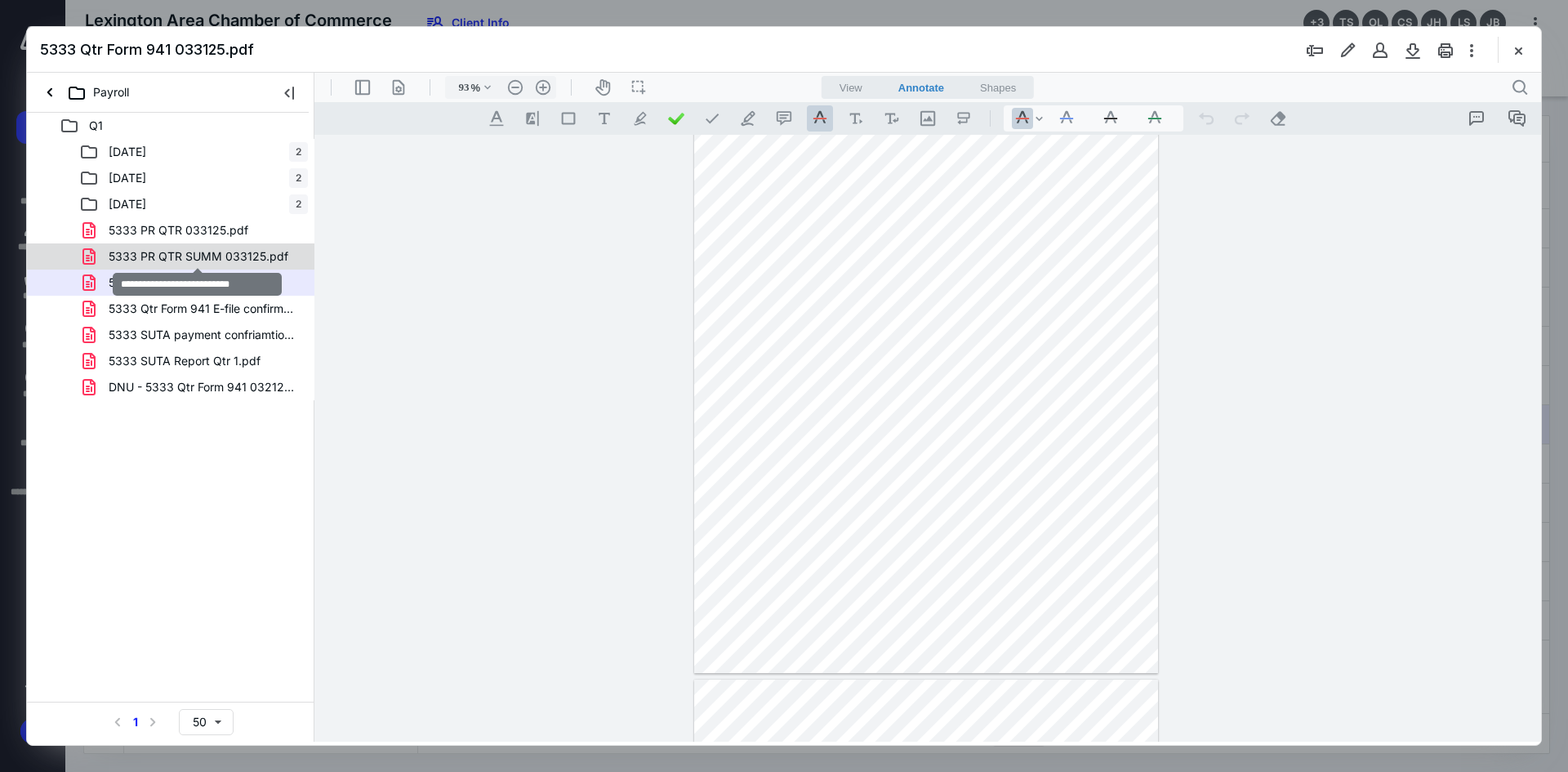 click on "5333 PR QTR SUMM 033125.pdf" at bounding box center [198, 257] 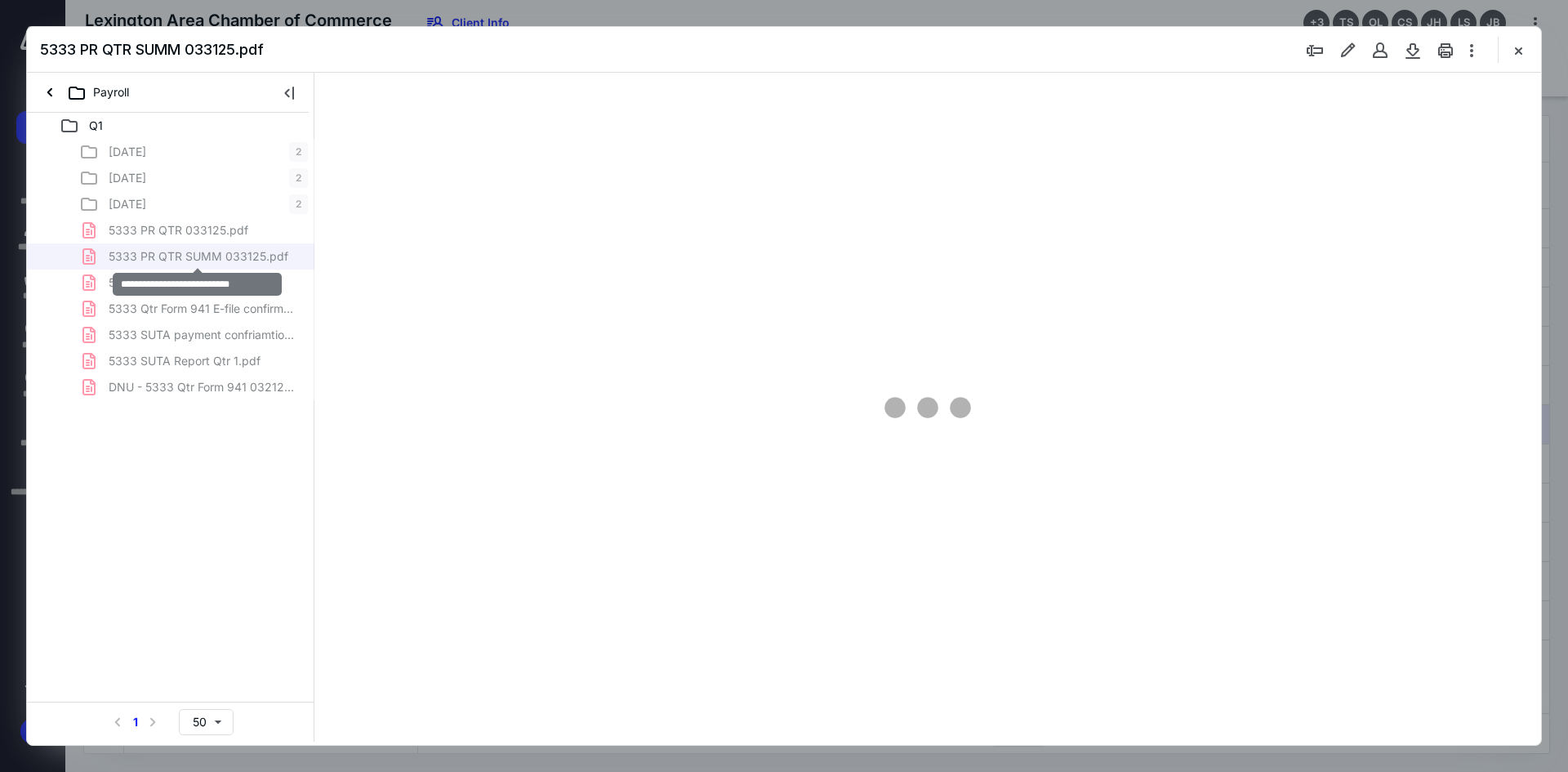 type on "120" 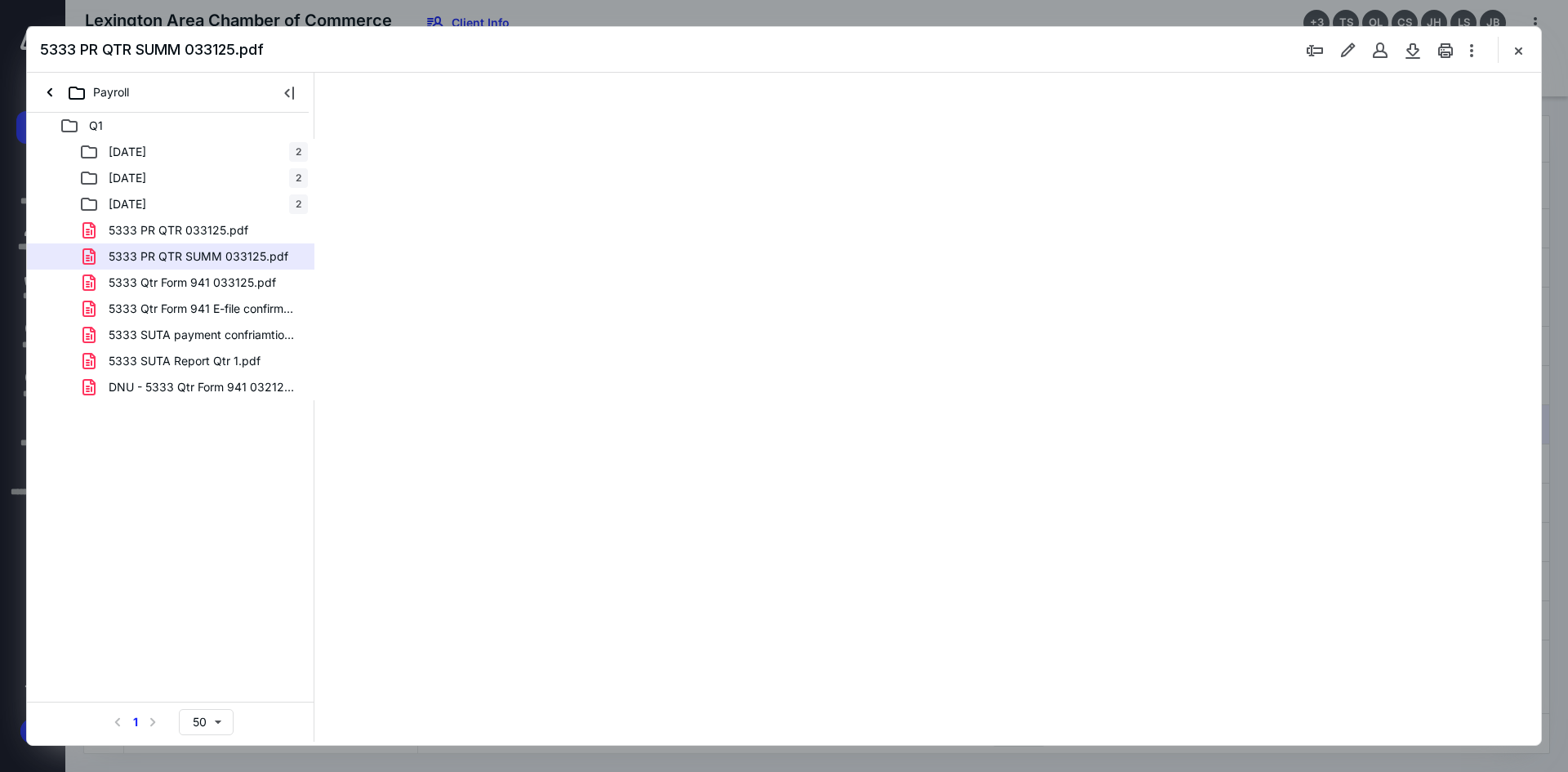 scroll, scrollTop: 66, scrollLeft: 0, axis: vertical 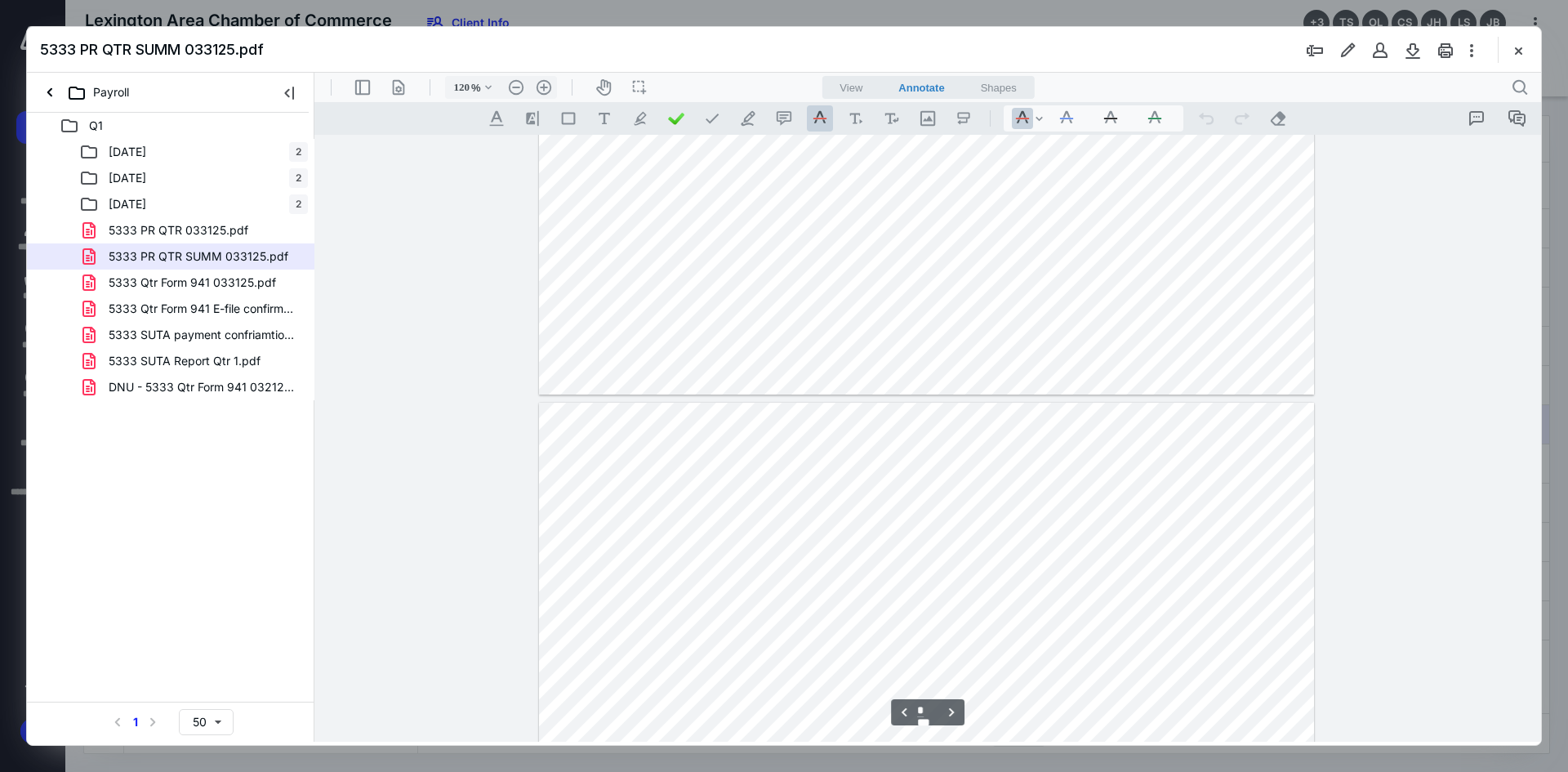 type on "*" 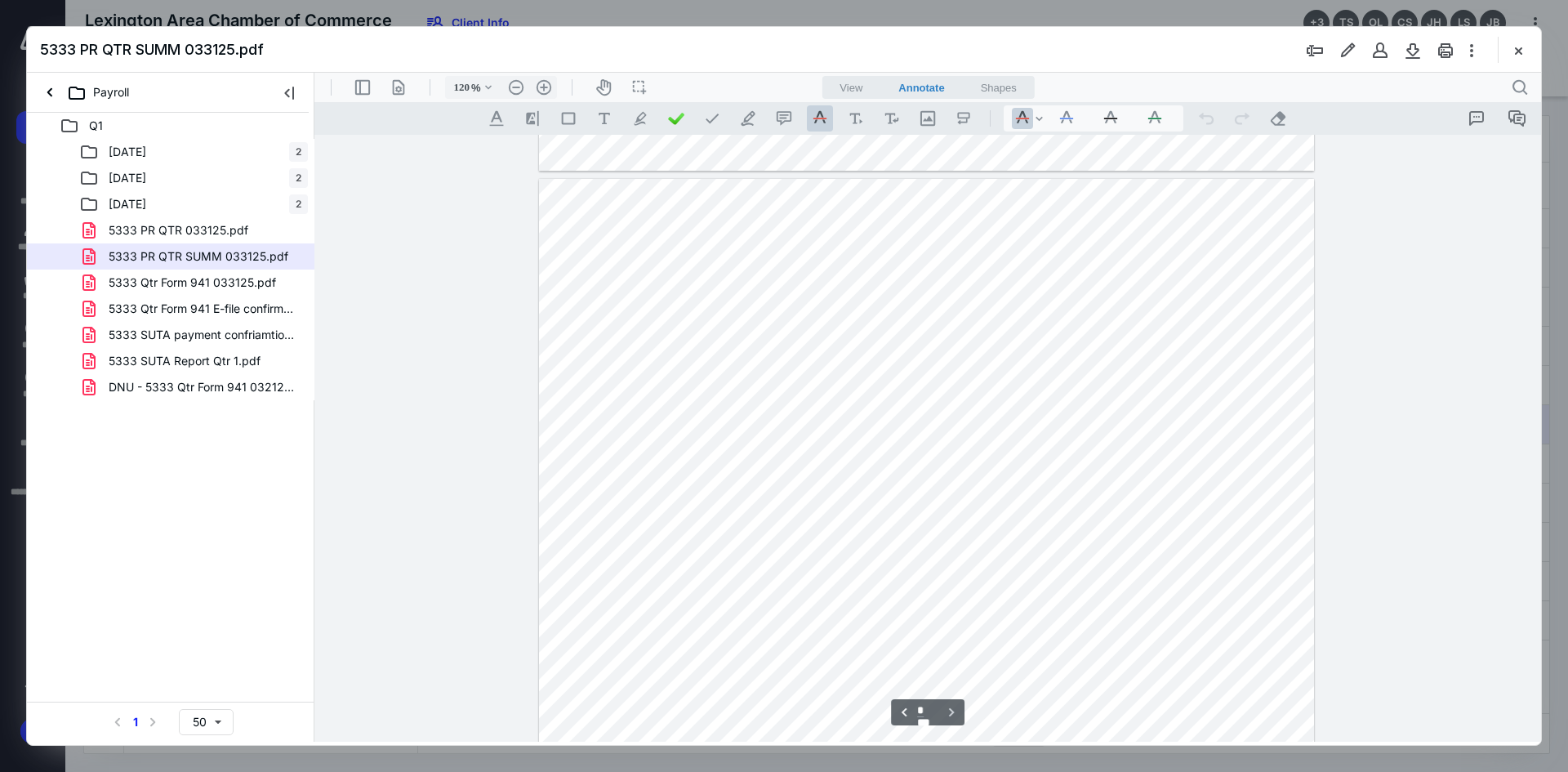 scroll, scrollTop: 1214, scrollLeft: 0, axis: vertical 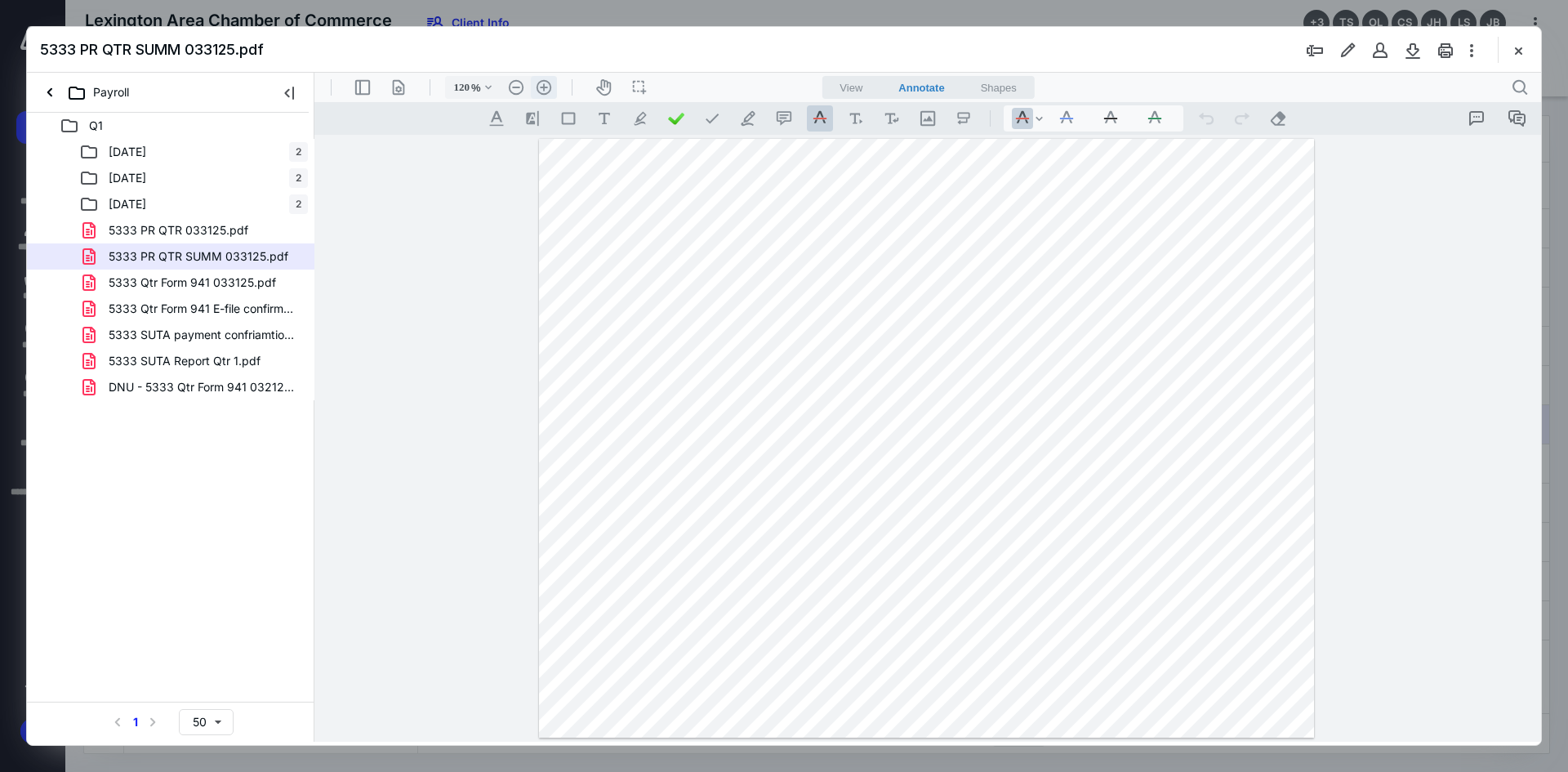 click on ".cls-1{fill:#abb0c4;} icon - header - zoom - in - line" at bounding box center [544, 87] 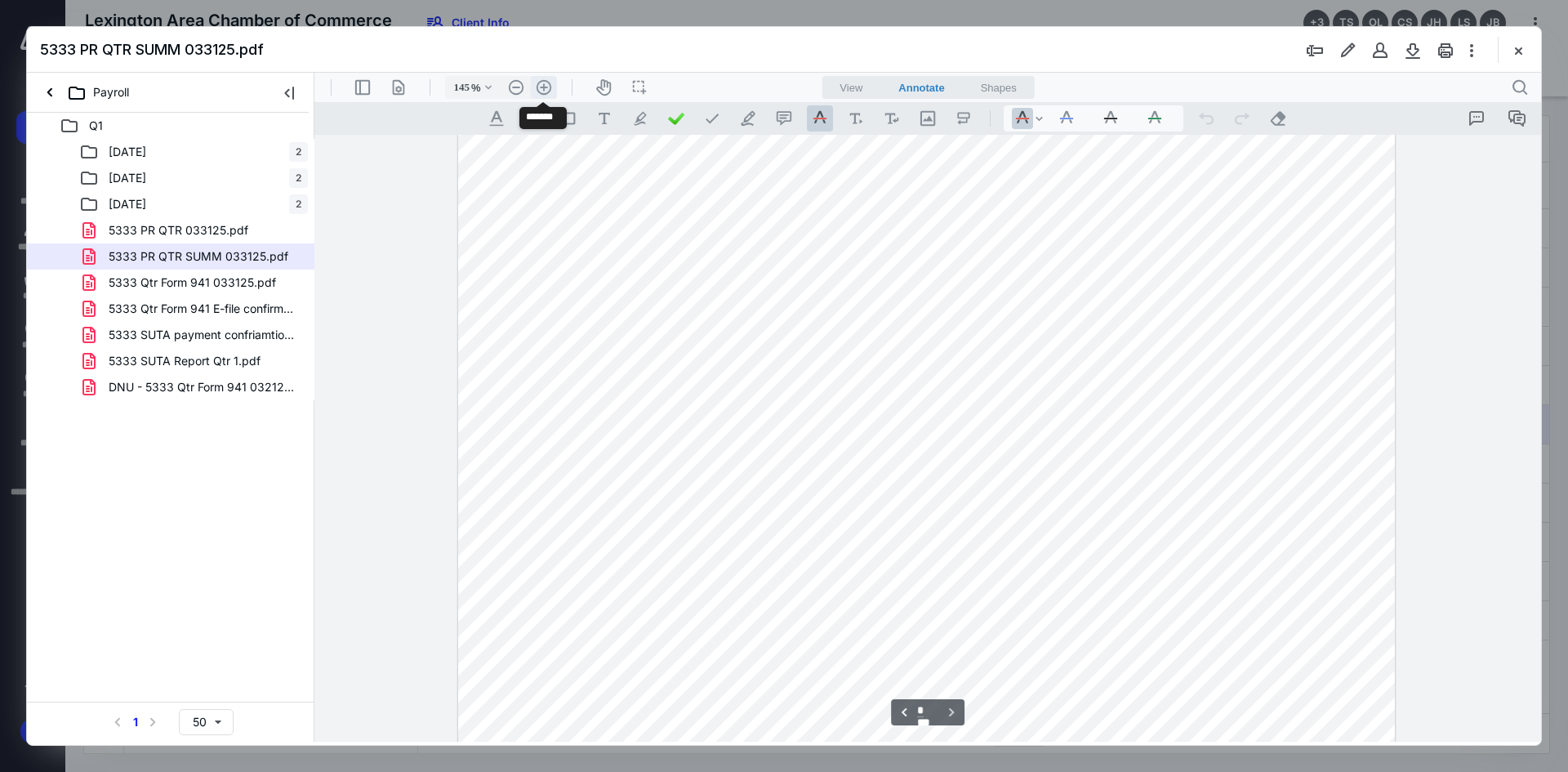click on ".cls-1{fill:#abb0c4;} icon - header - zoom - in - line" at bounding box center [544, 87] 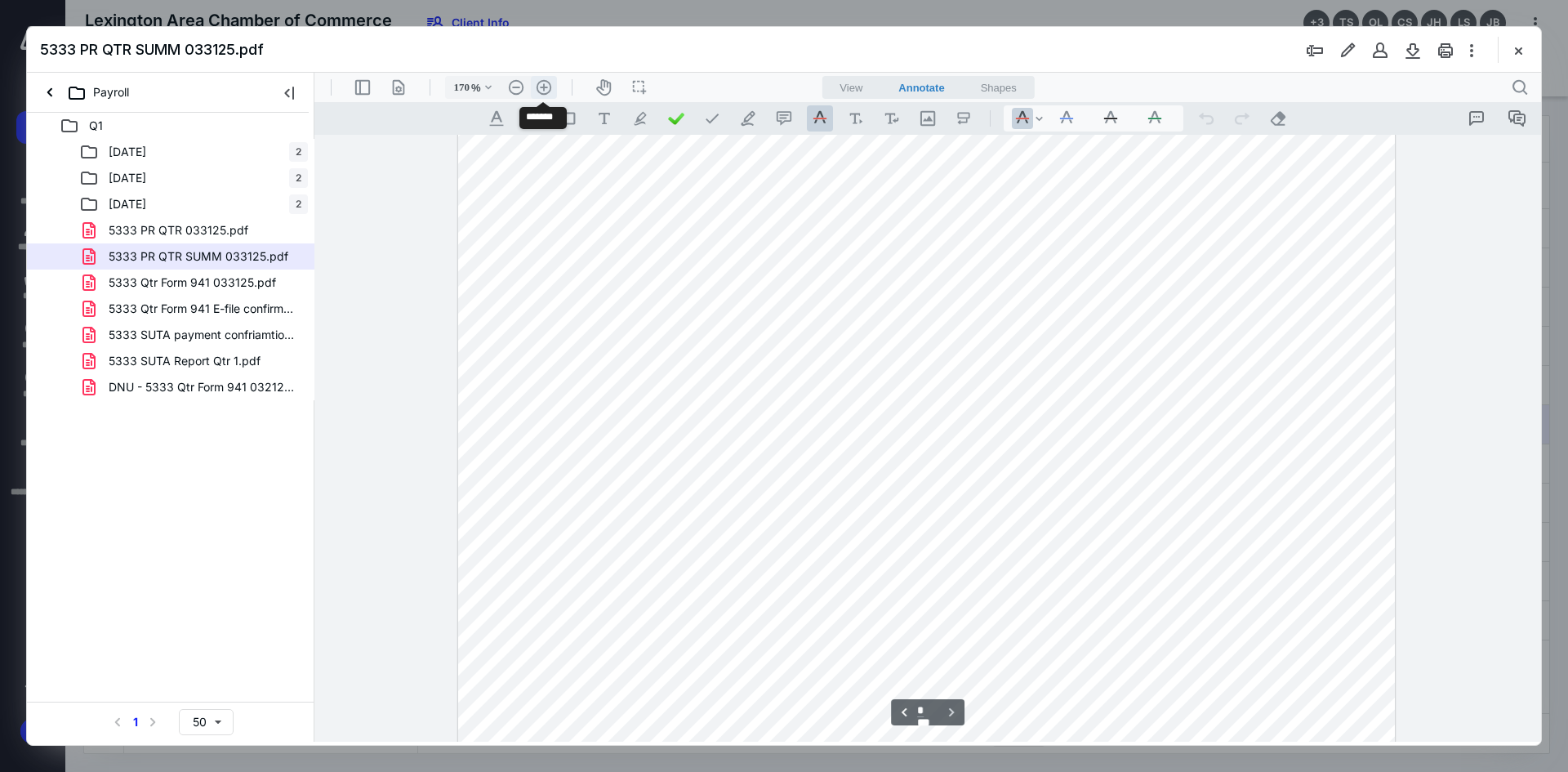 scroll, scrollTop: 1835, scrollLeft: 0, axis: vertical 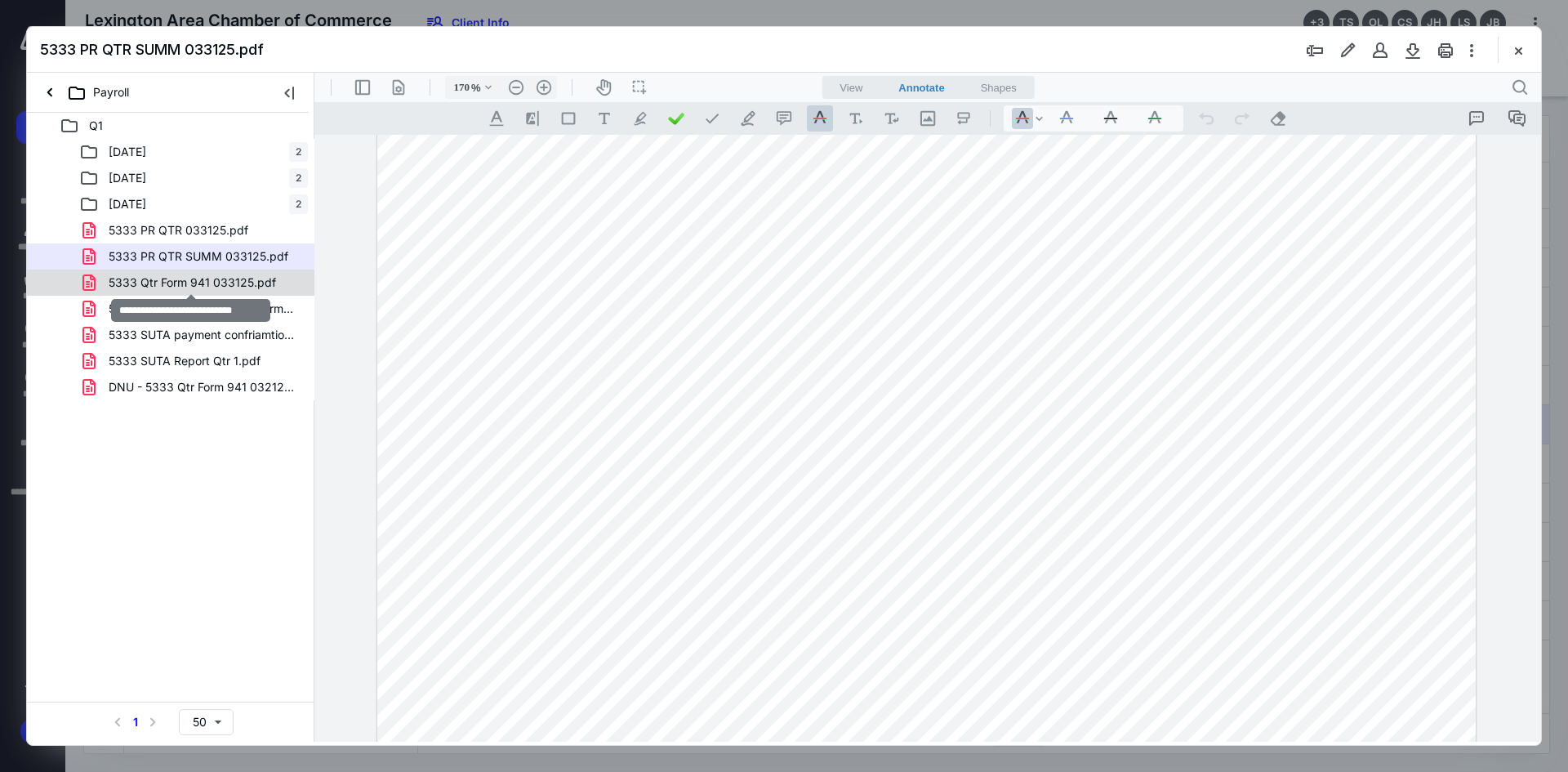 click on "5333 Qtr Form 941 033125.pdf" at bounding box center (192, 283) 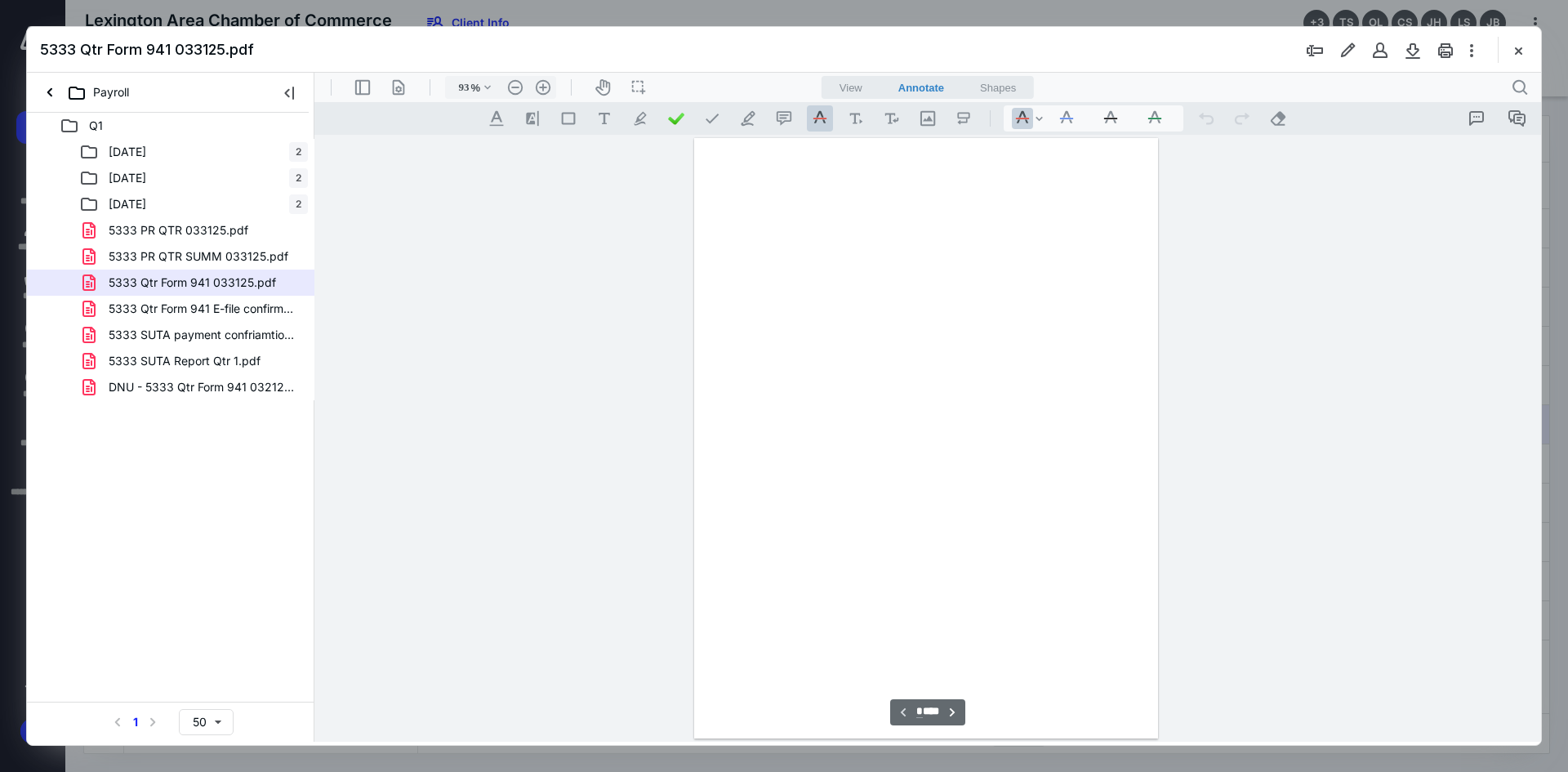 scroll, scrollTop: 65, scrollLeft: 0, axis: vertical 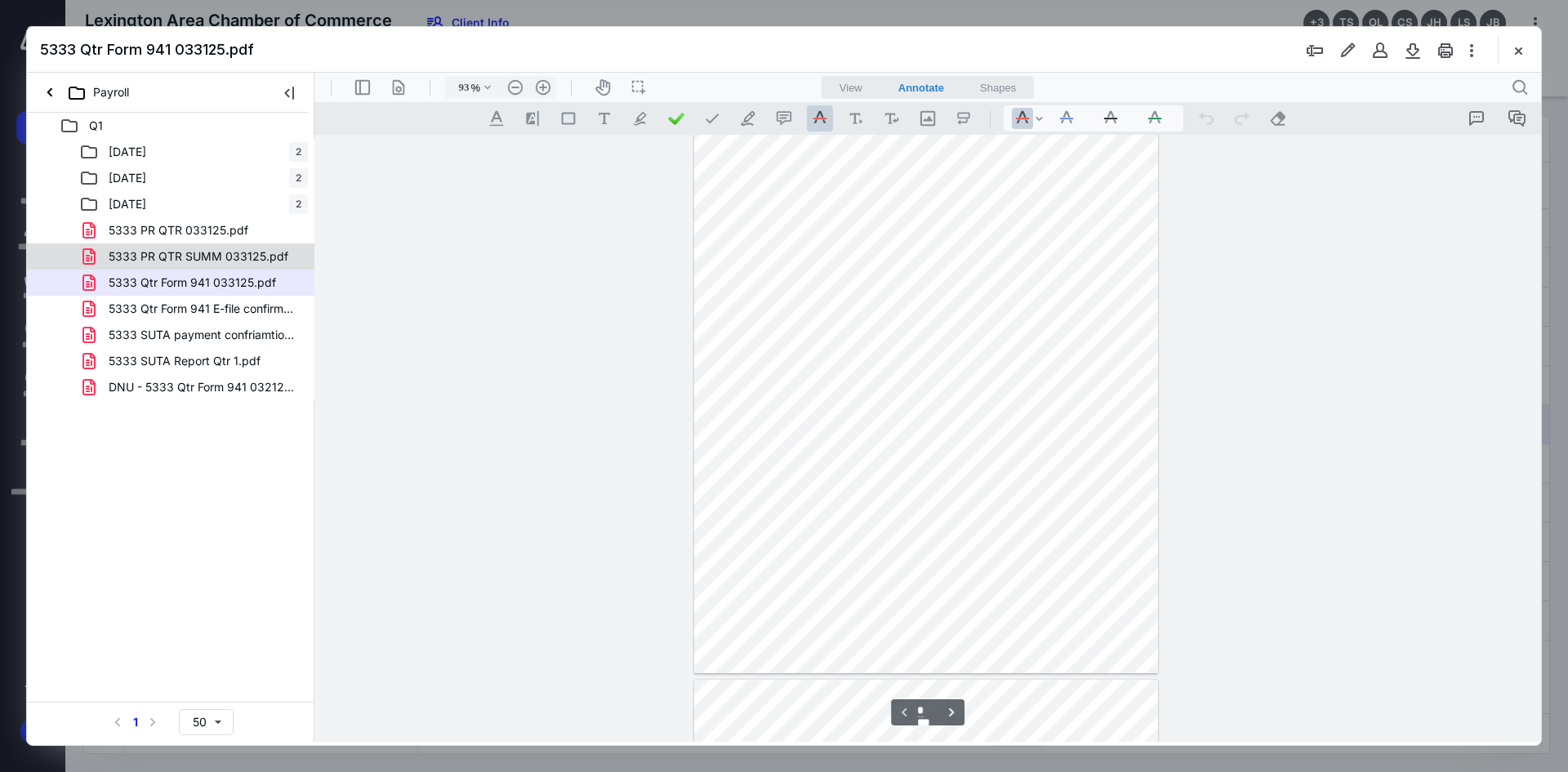 click on "5333 PR QTR SUMM 033125.pdf" at bounding box center (171, 257) 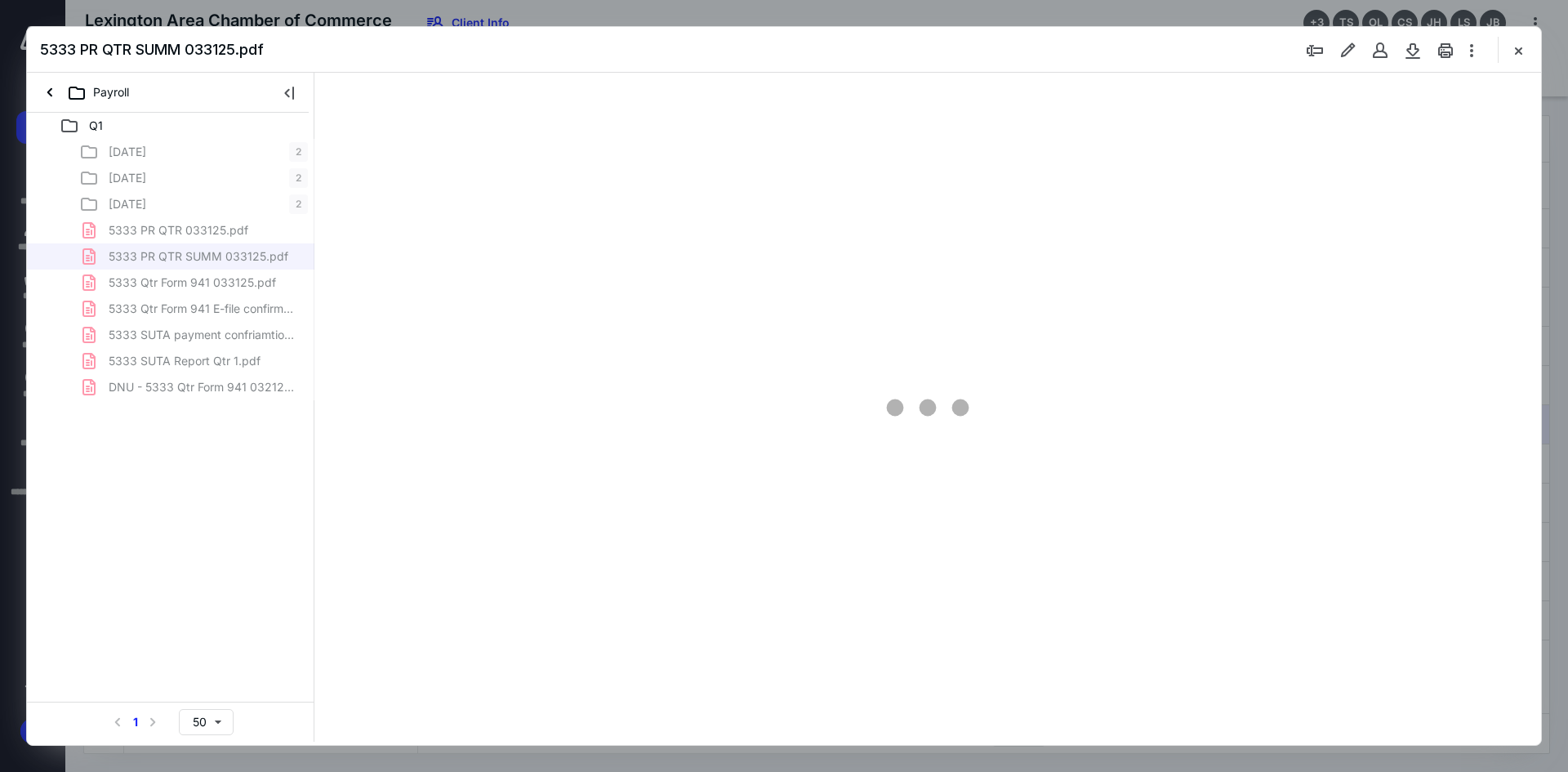 type on "120" 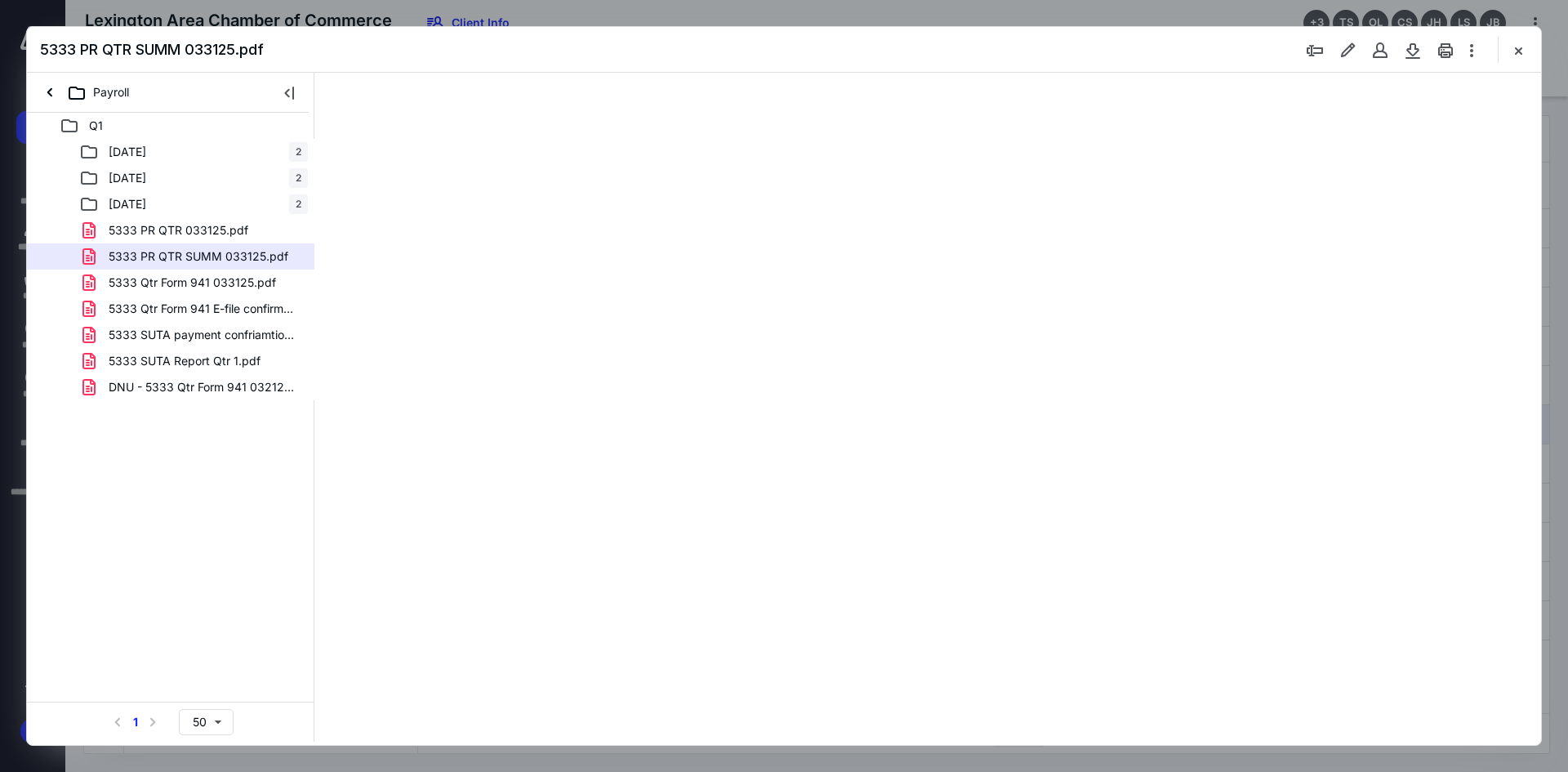 scroll, scrollTop: 66, scrollLeft: 0, axis: vertical 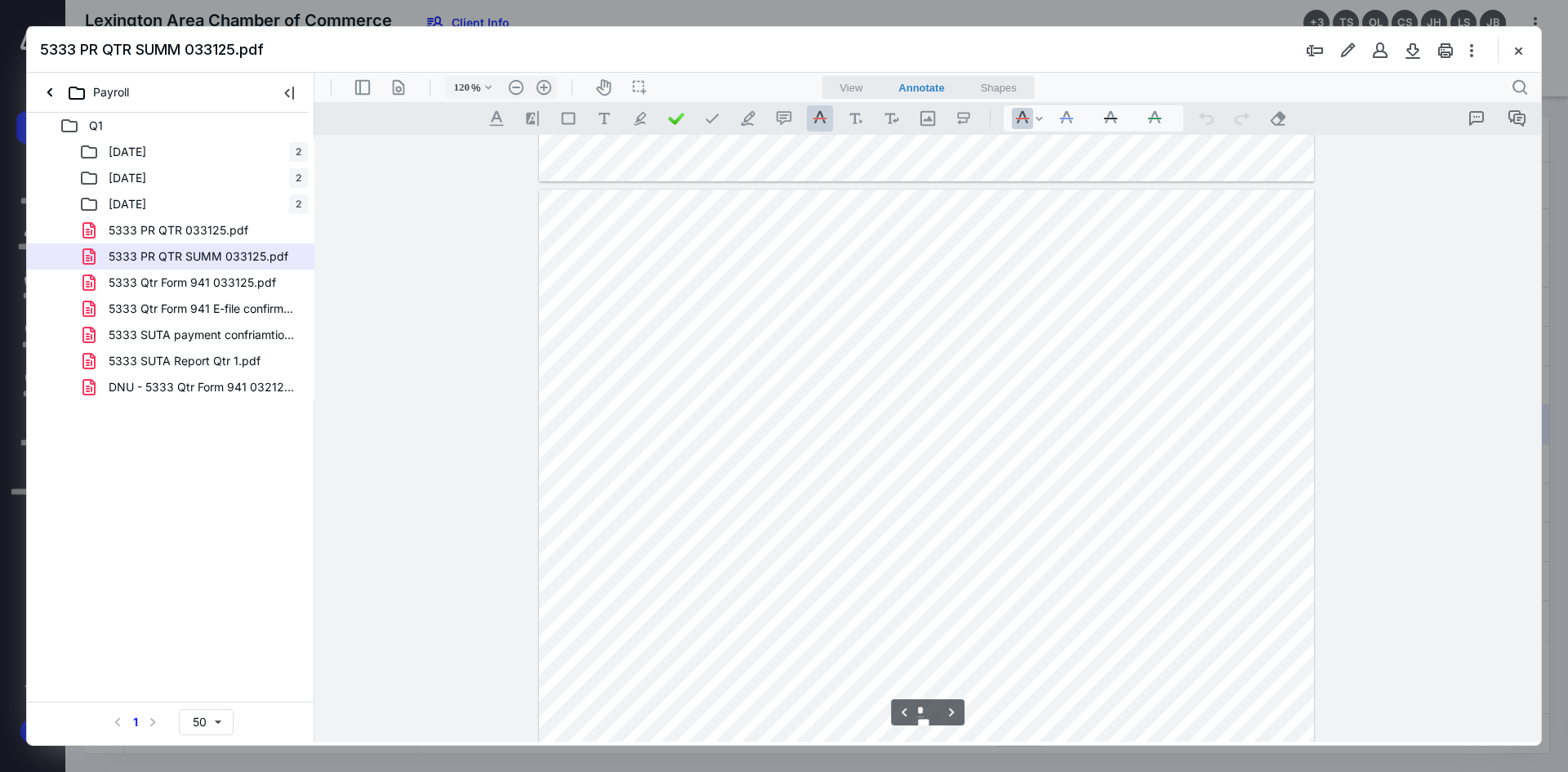 type on "*" 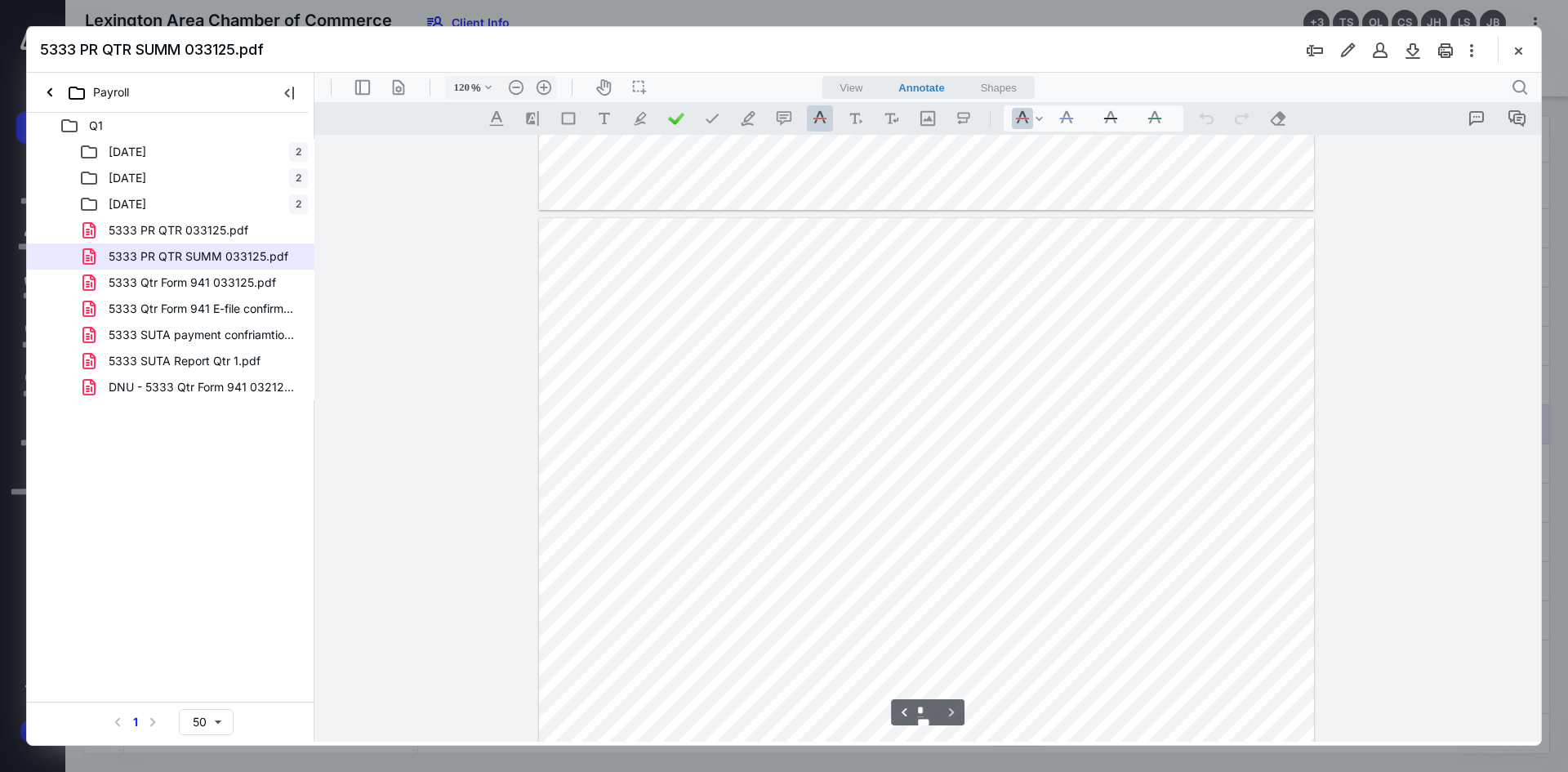scroll, scrollTop: 1214, scrollLeft: 0, axis: vertical 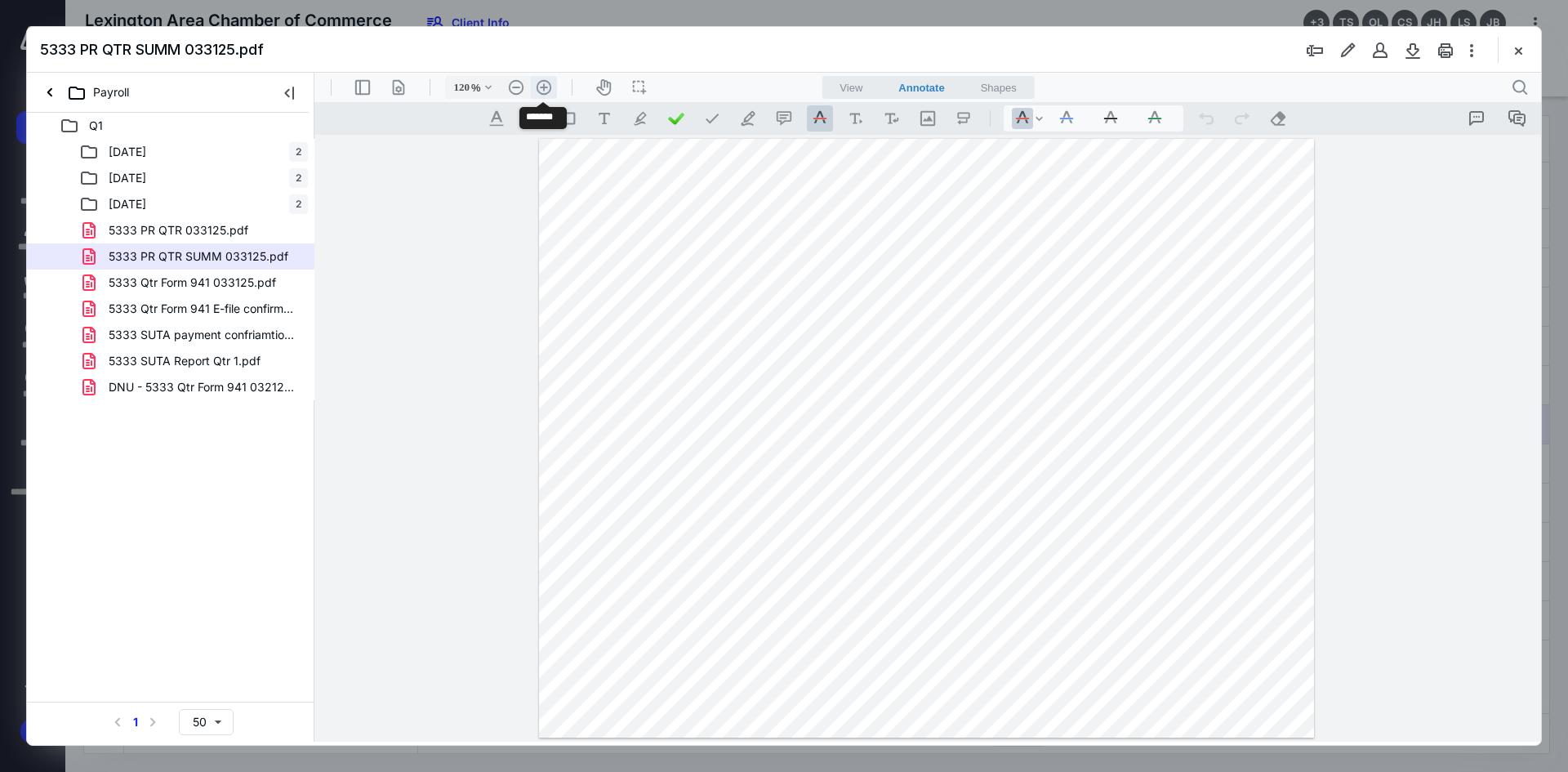 click on ".cls-1{fill:#abb0c4;} icon - header - zoom - in - line" at bounding box center (544, 87) 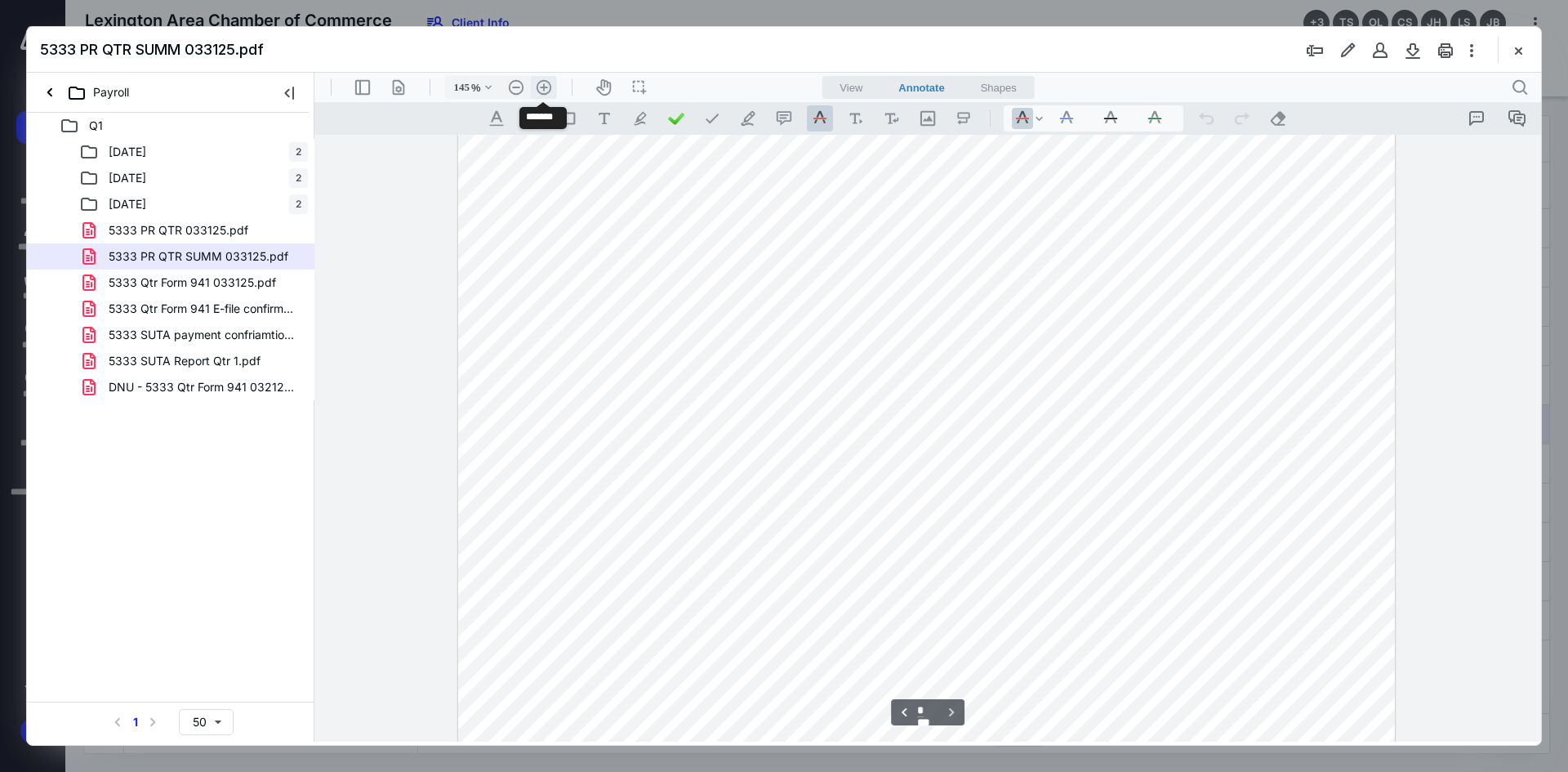 click on ".cls-1{fill:#abb0c4;} icon - header - zoom - in - line" at bounding box center (544, 87) 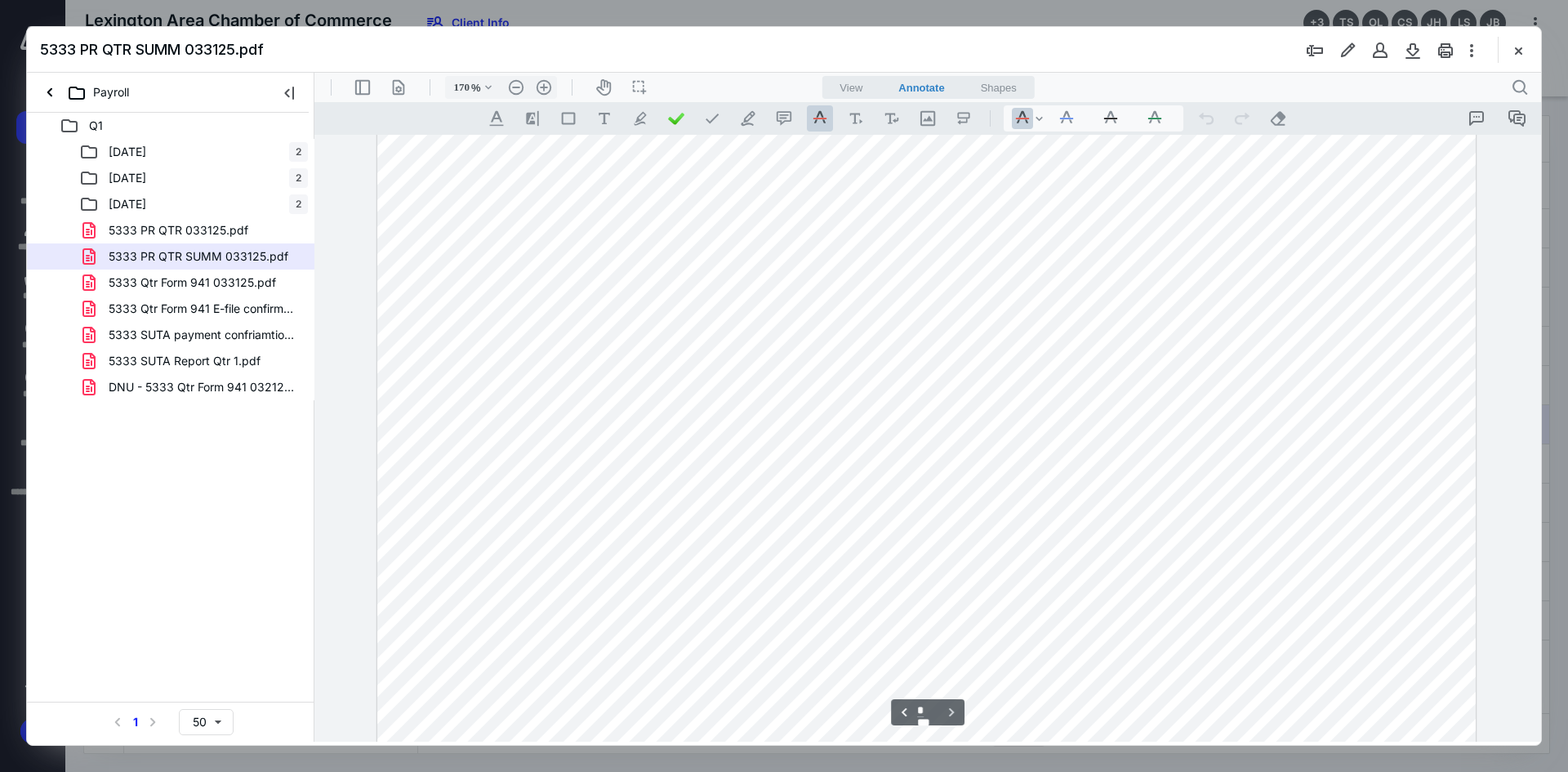 scroll, scrollTop: 1810, scrollLeft: 0, axis: vertical 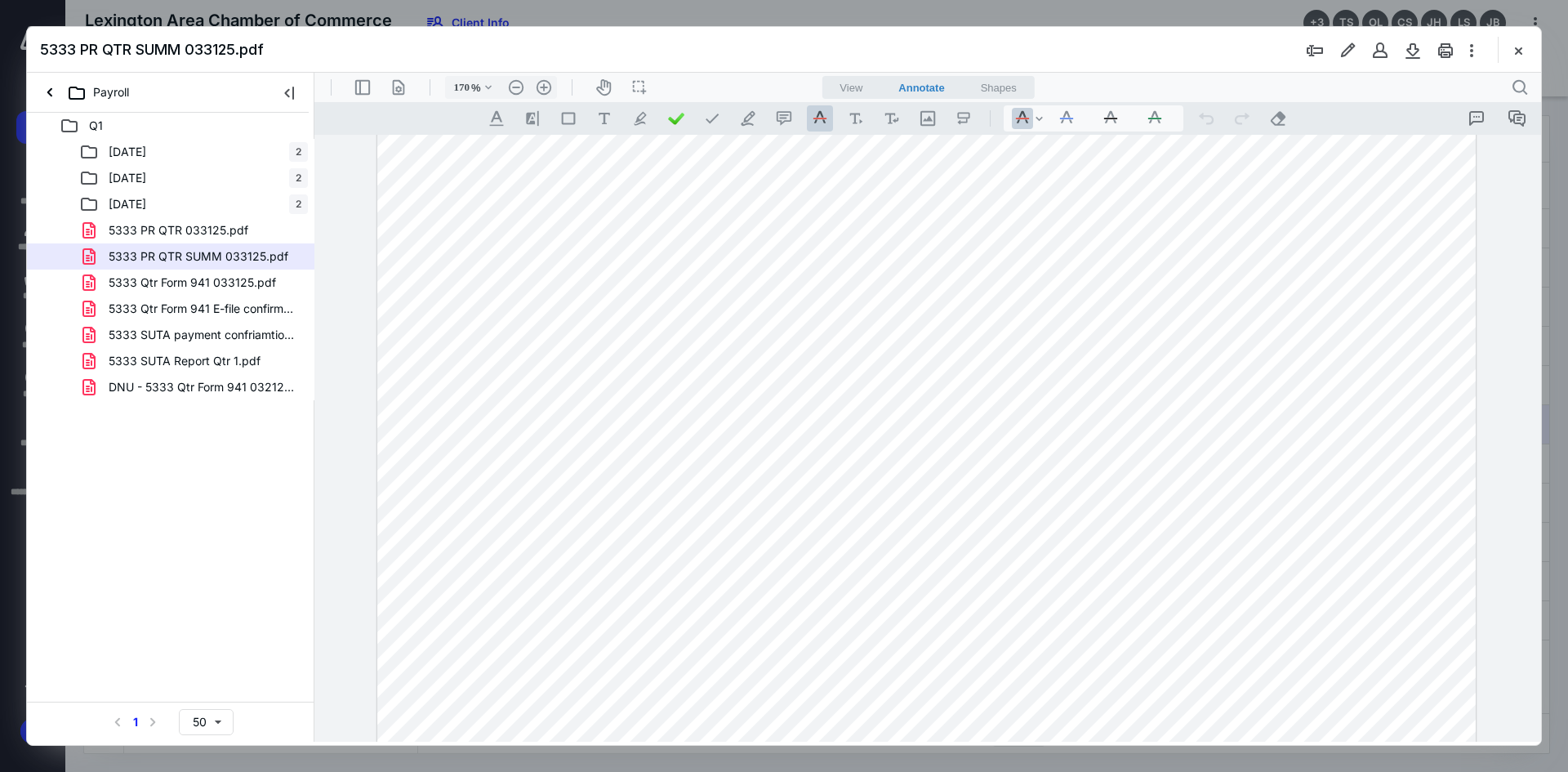 type 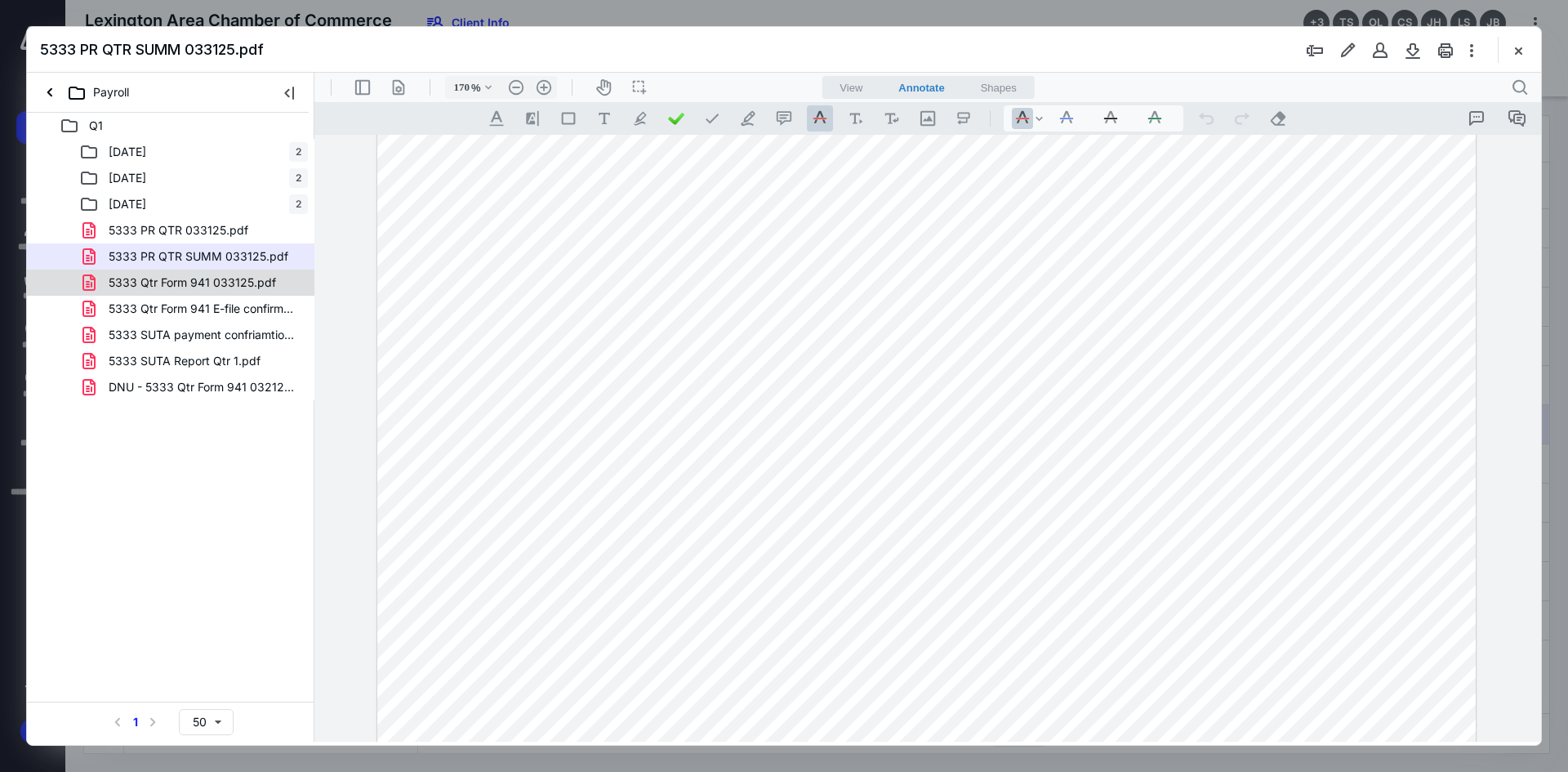 click on "5333 Qtr Form 941 033125.pdf" at bounding box center (182, 283) 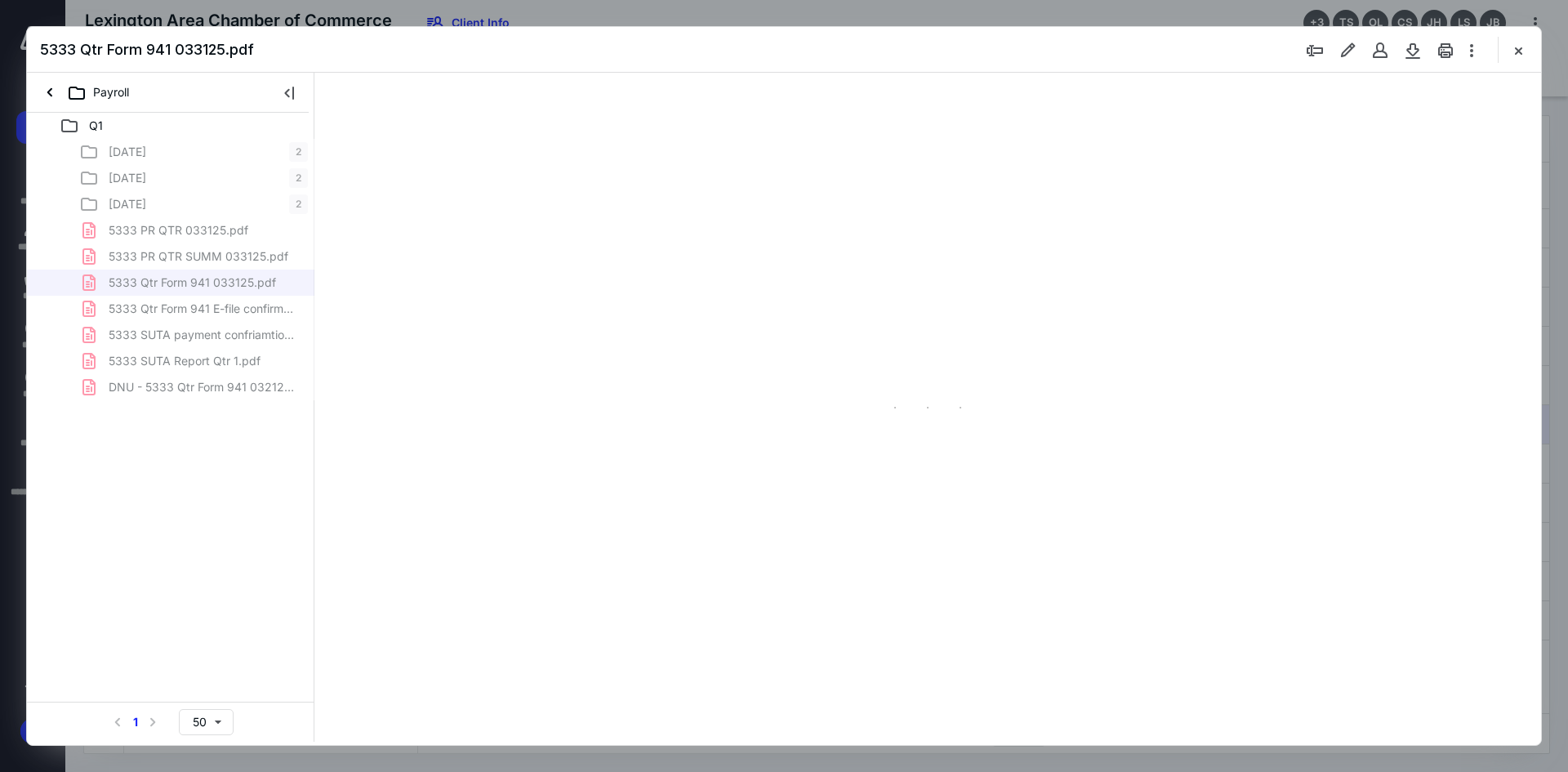 scroll, scrollTop: 65, scrollLeft: 0, axis: vertical 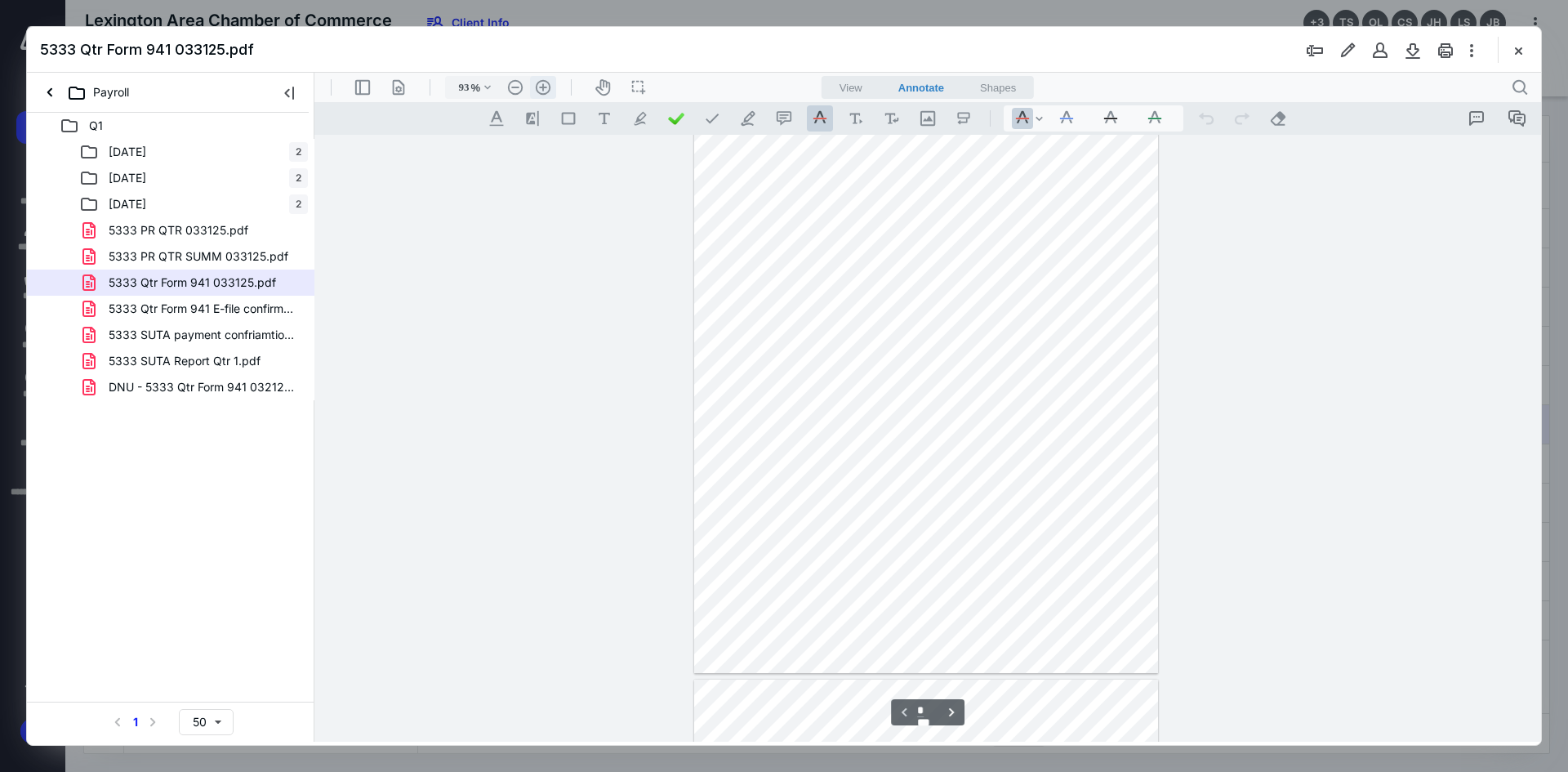 click on ".cls-1{fill:#abb0c4;} icon - header - zoom - in - line" at bounding box center [543, 87] 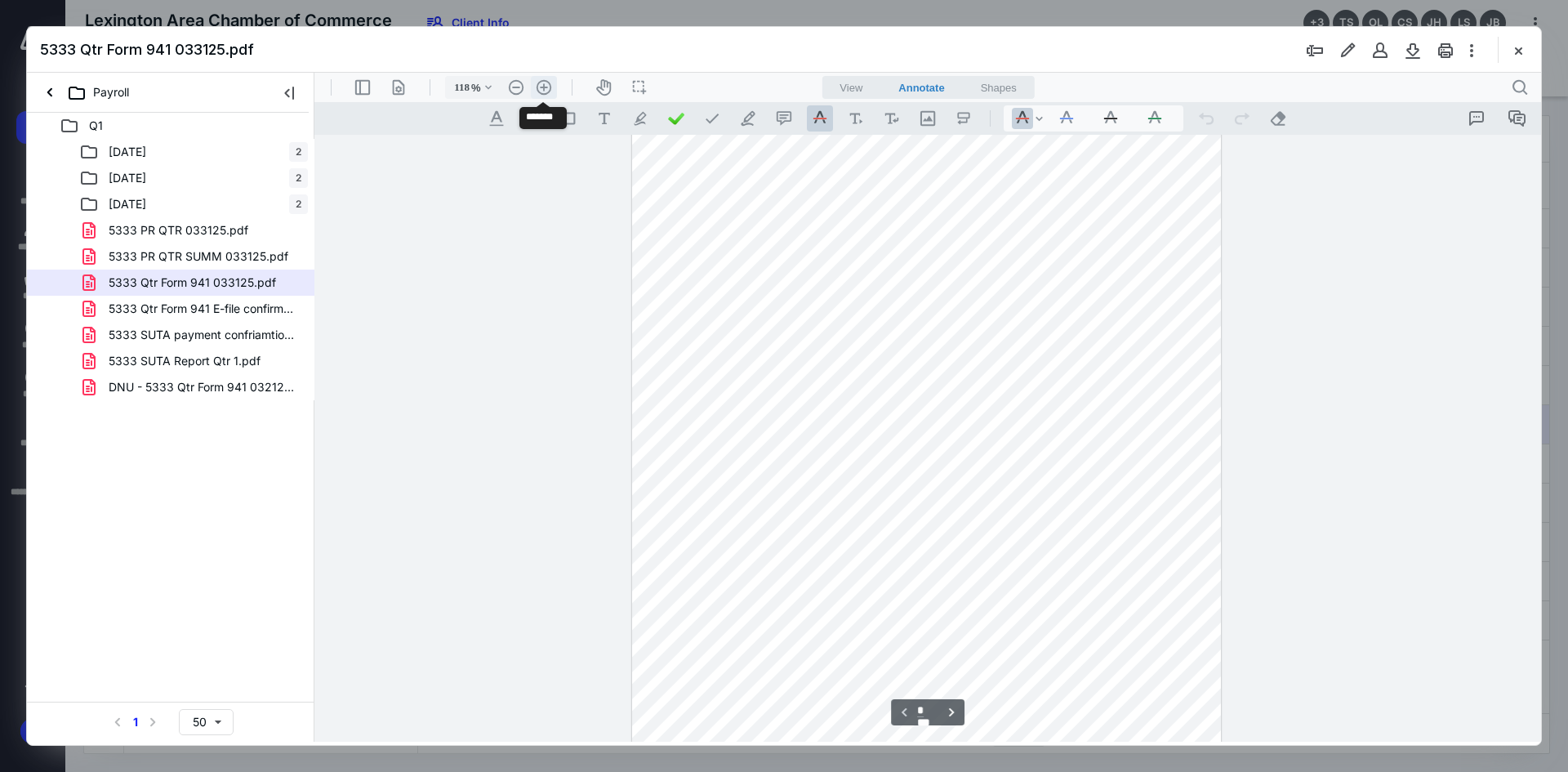 click on ".cls-1{fill:#abb0c4;} icon - header - zoom - in - line" at bounding box center [544, 87] 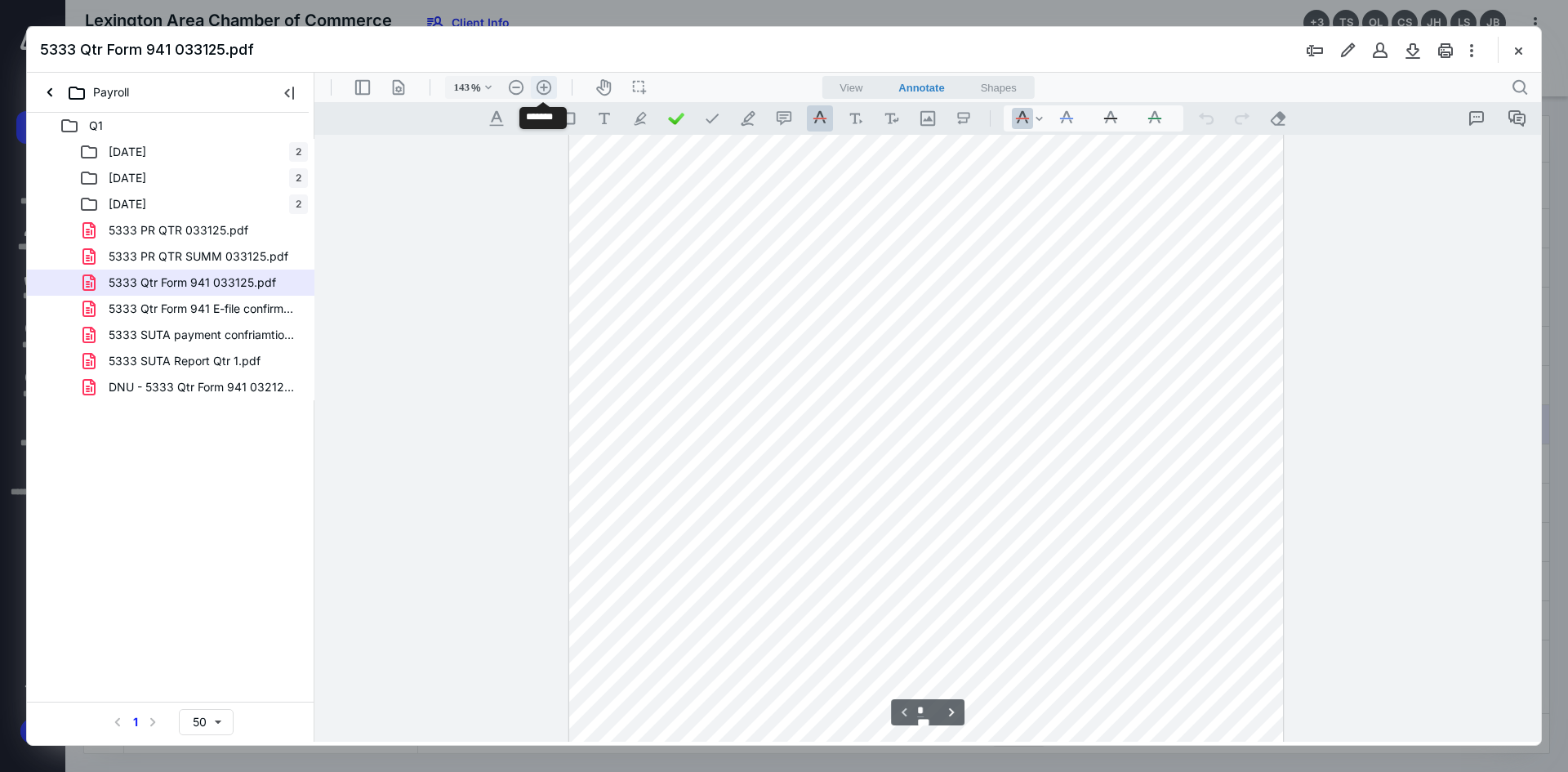 click on ".cls-1{fill:#abb0c4;} icon - header - zoom - in - line" at bounding box center [544, 87] 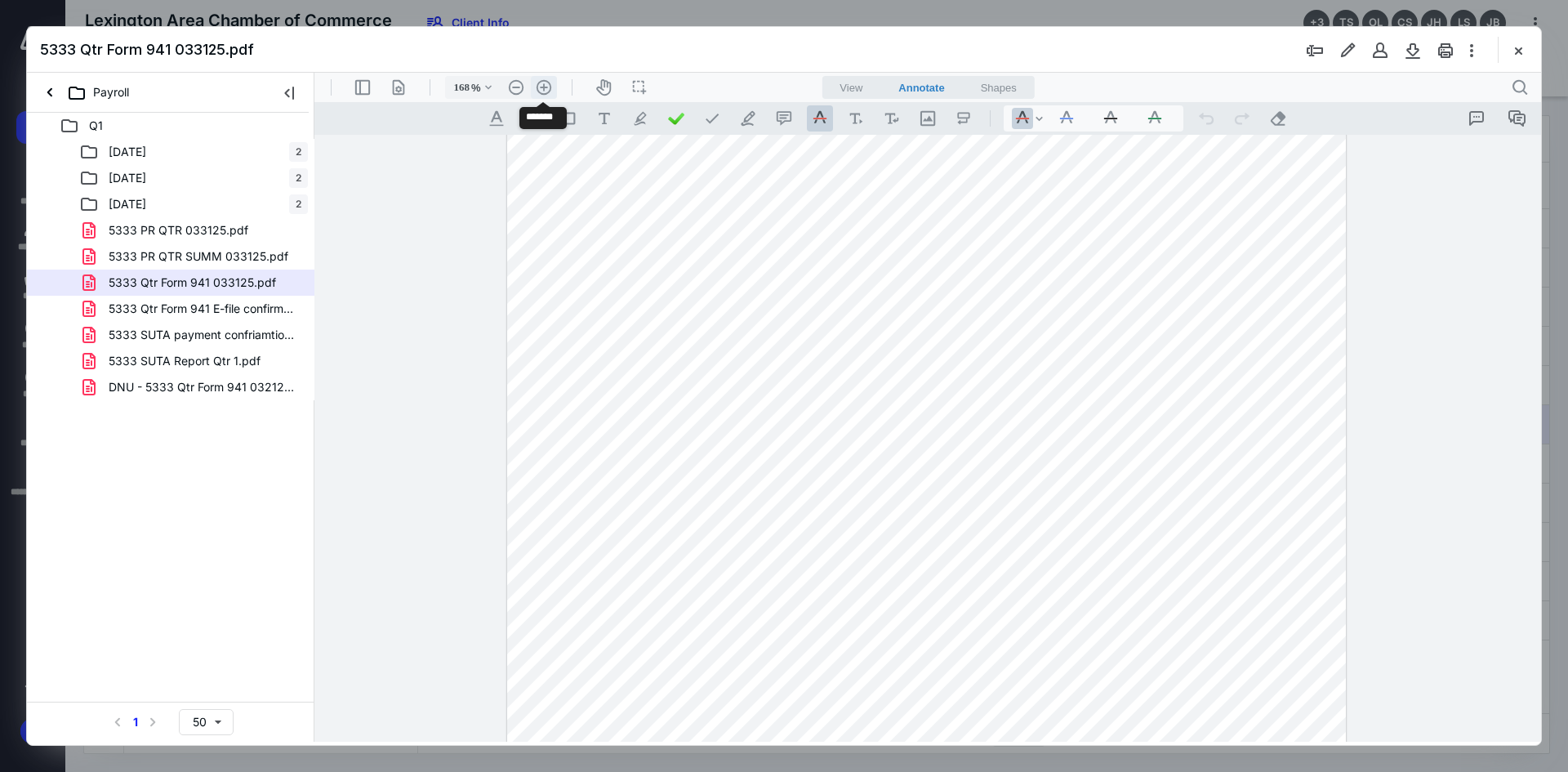drag, startPoint x: 541, startPoint y: 90, endPoint x: 348, endPoint y: 310, distance: 292.6585 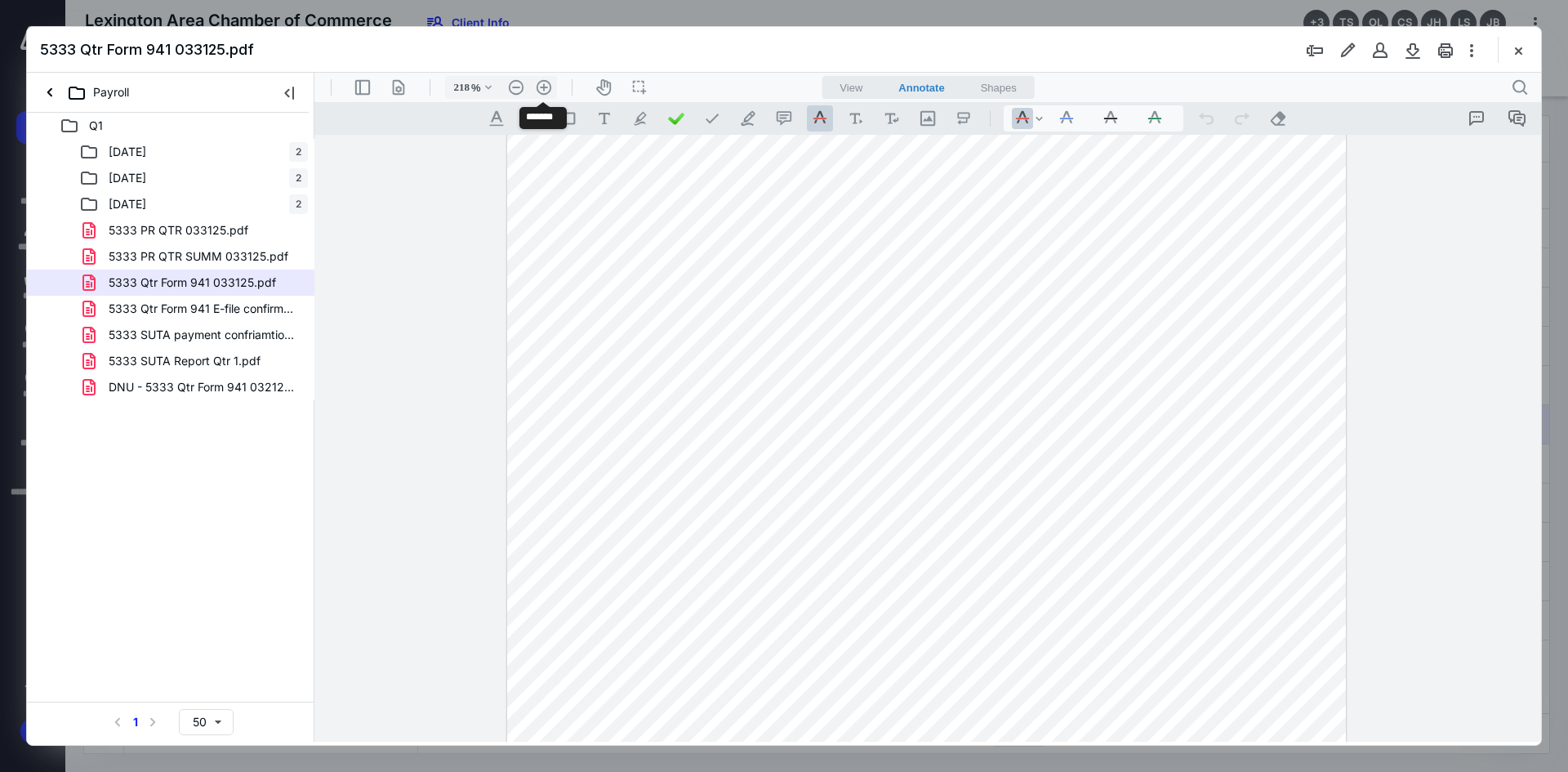 scroll, scrollTop: 519, scrollLeft: 0, axis: vertical 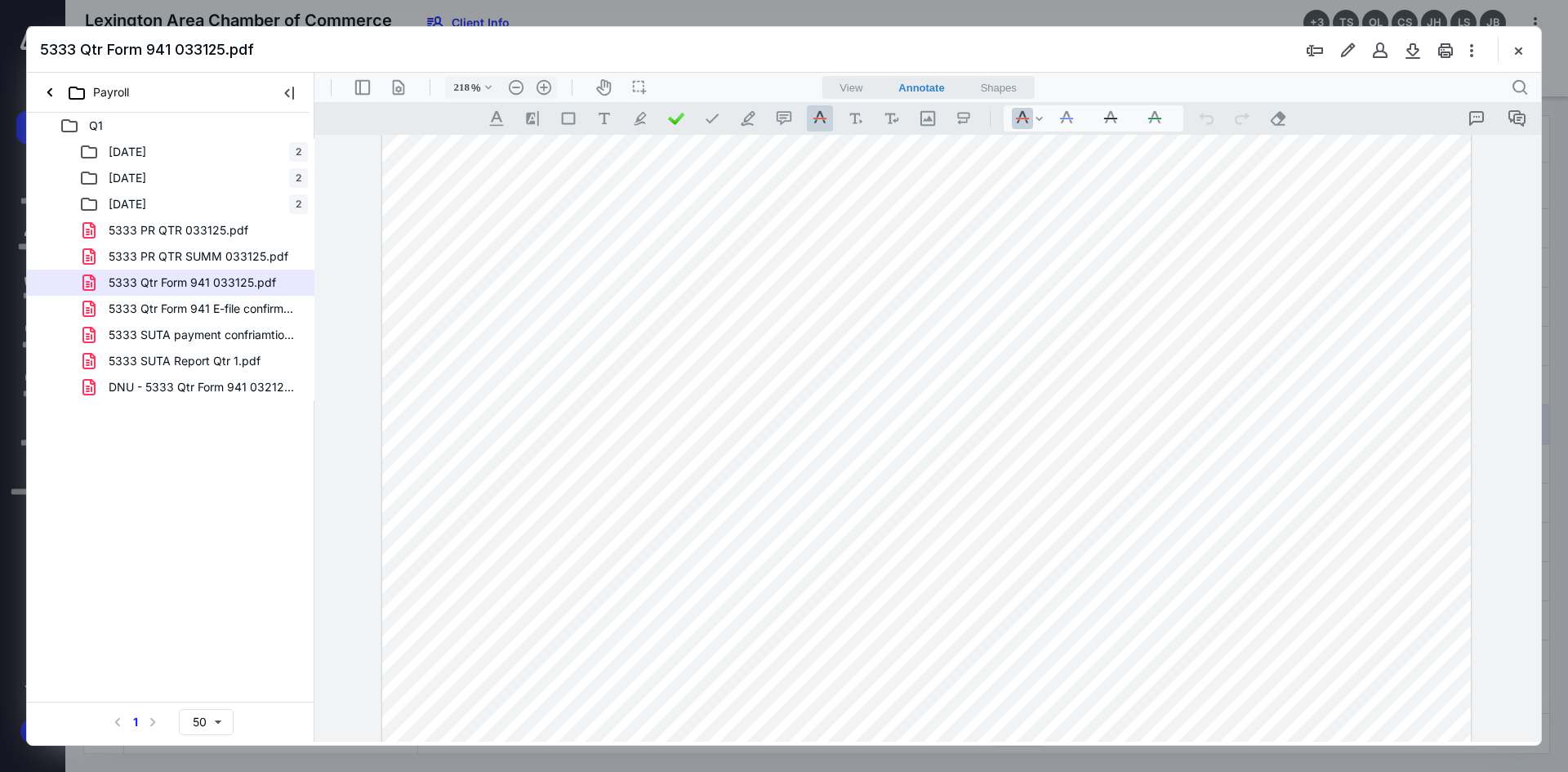 drag, startPoint x: 1520, startPoint y: 50, endPoint x: 1499, endPoint y: 50, distance: 21 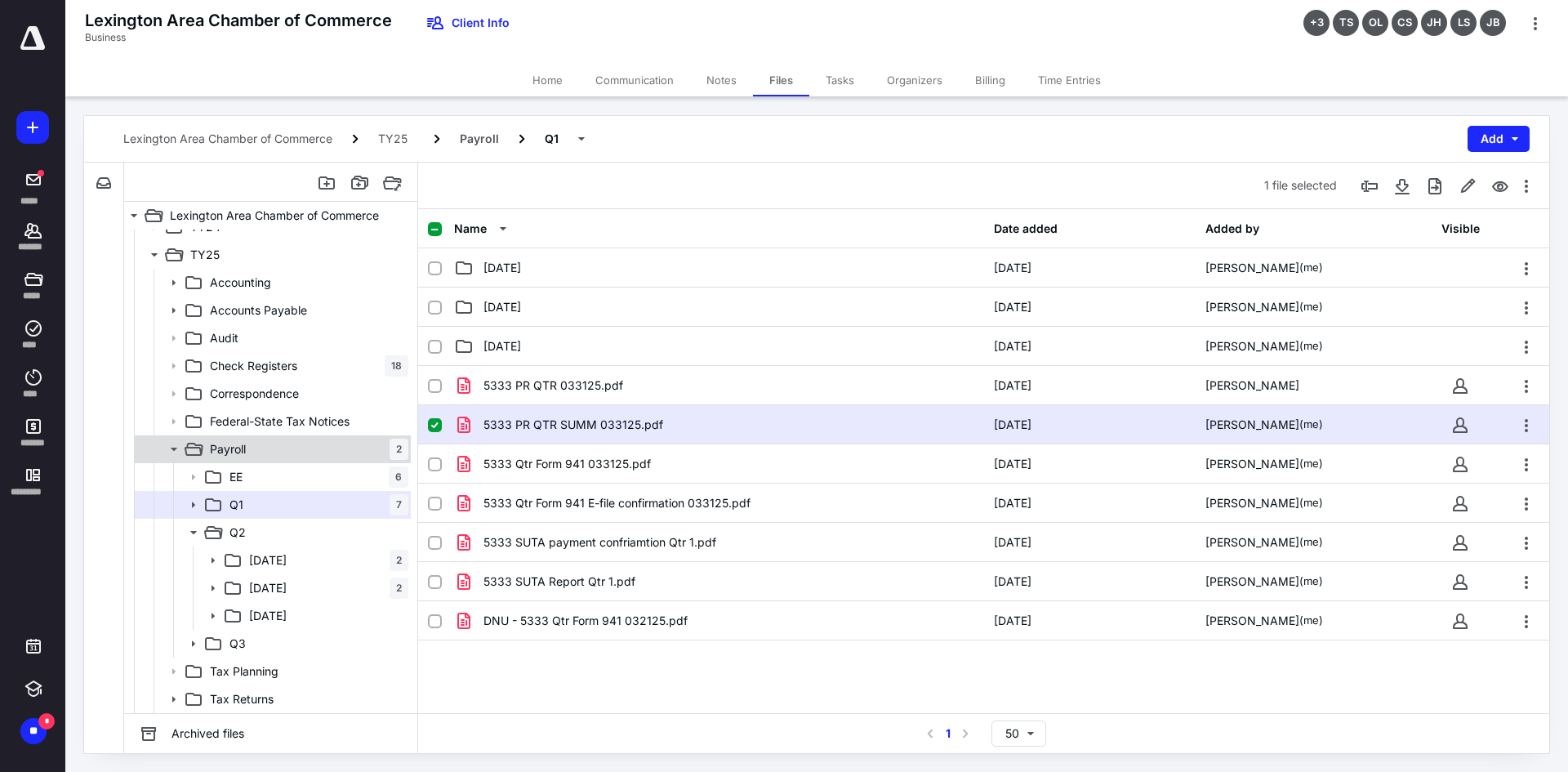 drag, startPoint x: 255, startPoint y: 446, endPoint x: 316, endPoint y: 459, distance: 62.369865 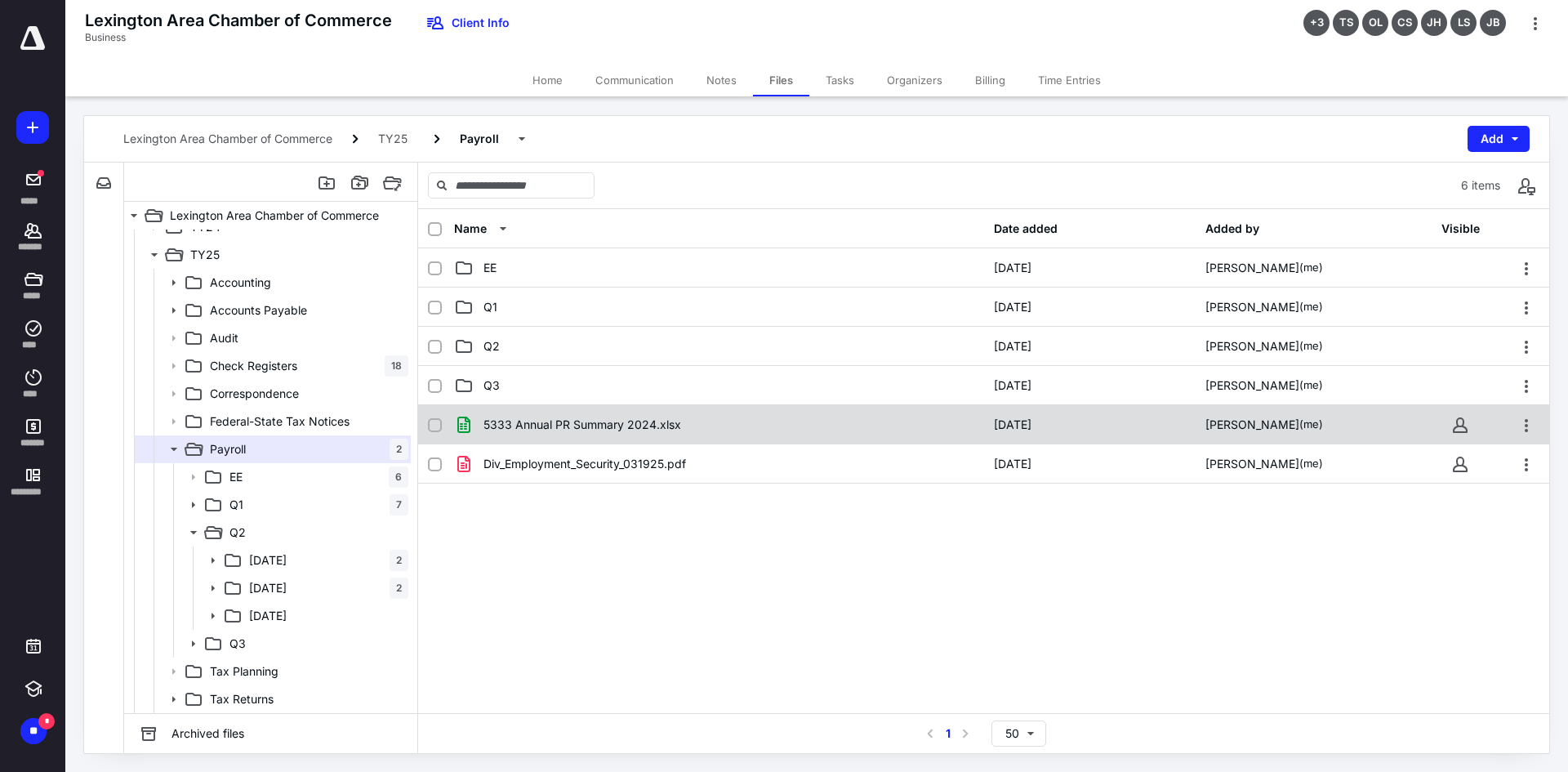 click on "5333 Annual PR Summary 2024.xlsx 1/14/2025 Ashley Rehmsmeyer  (me)" at bounding box center [983, 425] 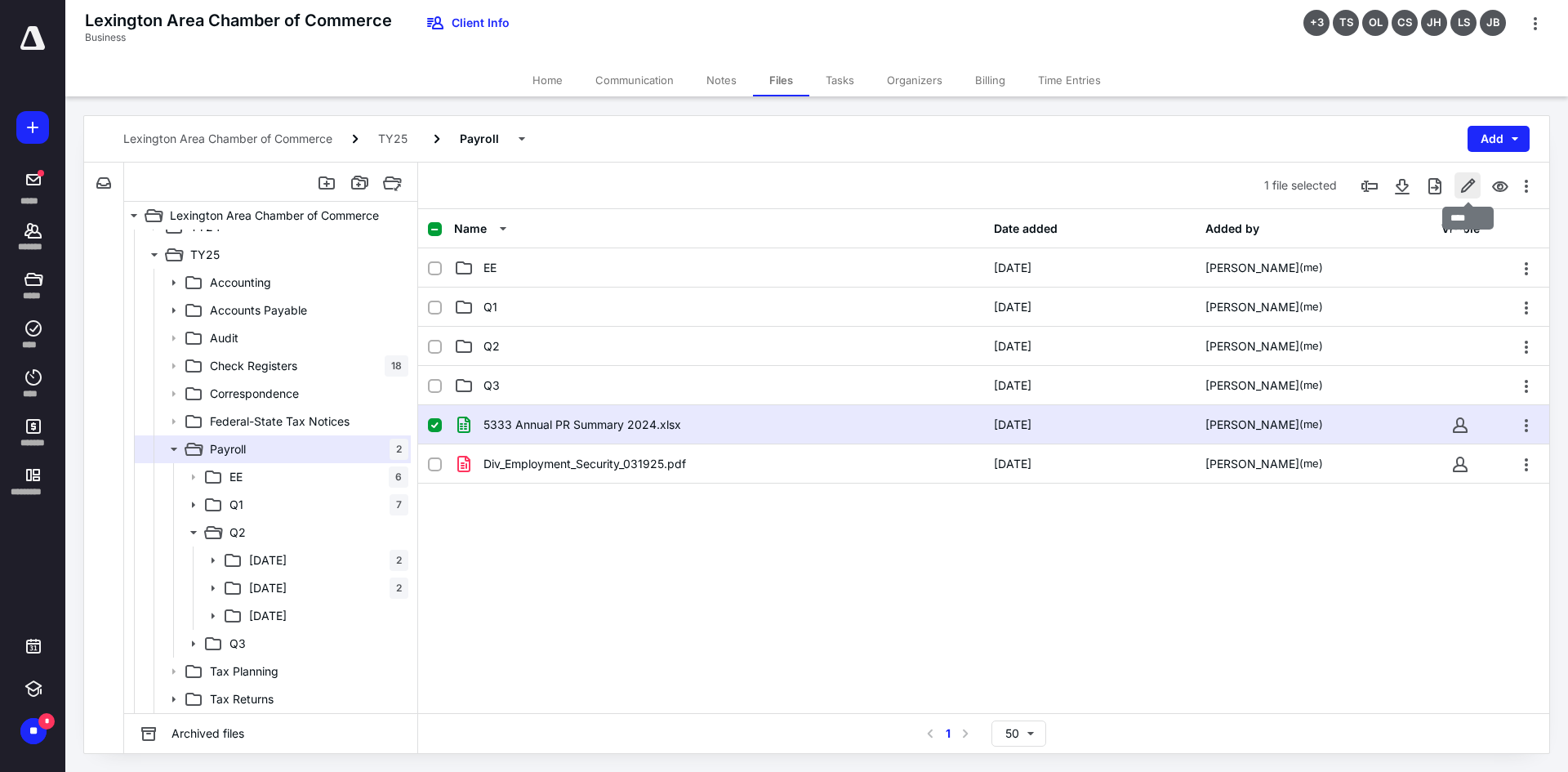 click at bounding box center [1468, 185] 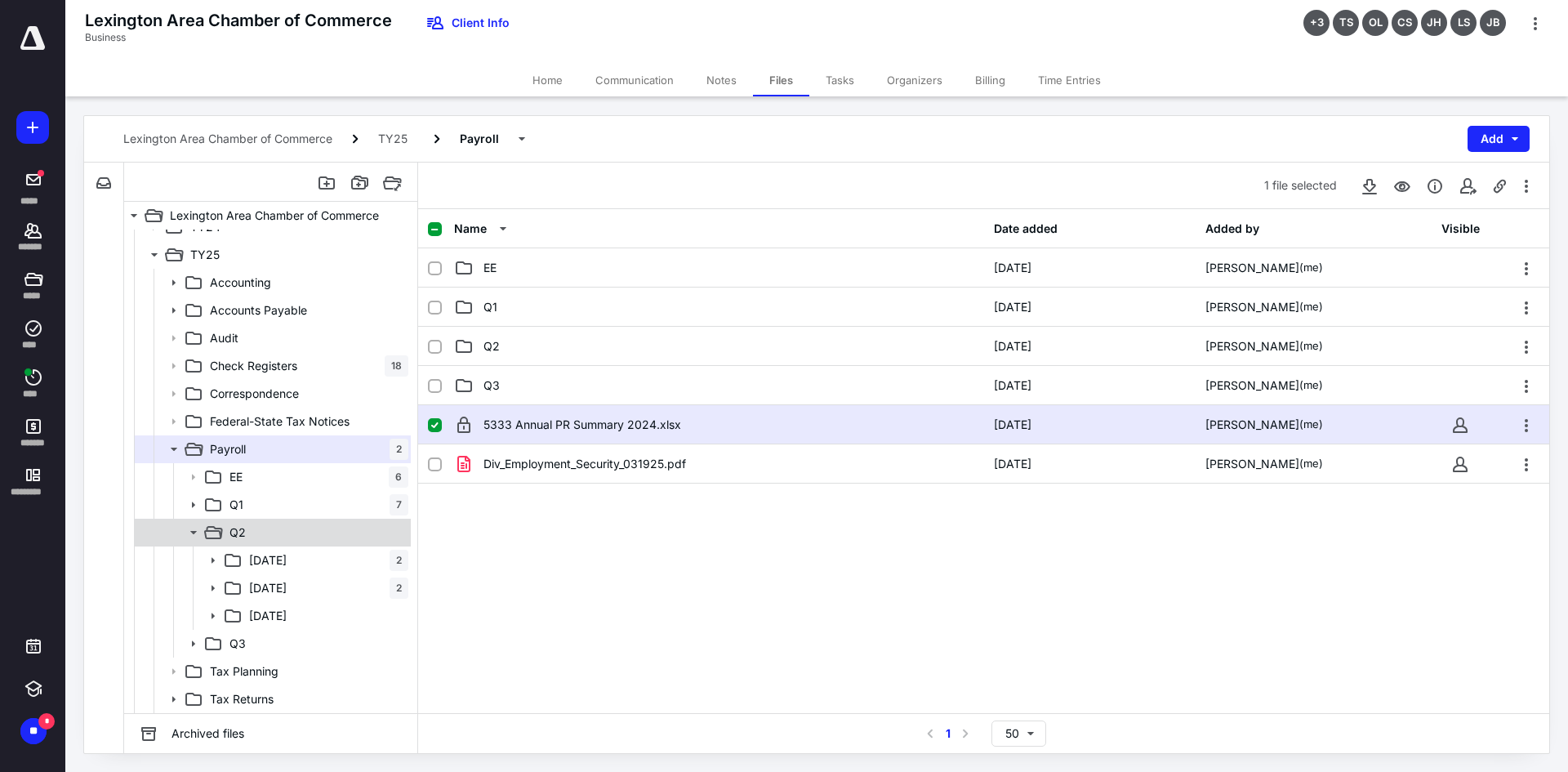 click on "Q2" at bounding box center (315, 533) 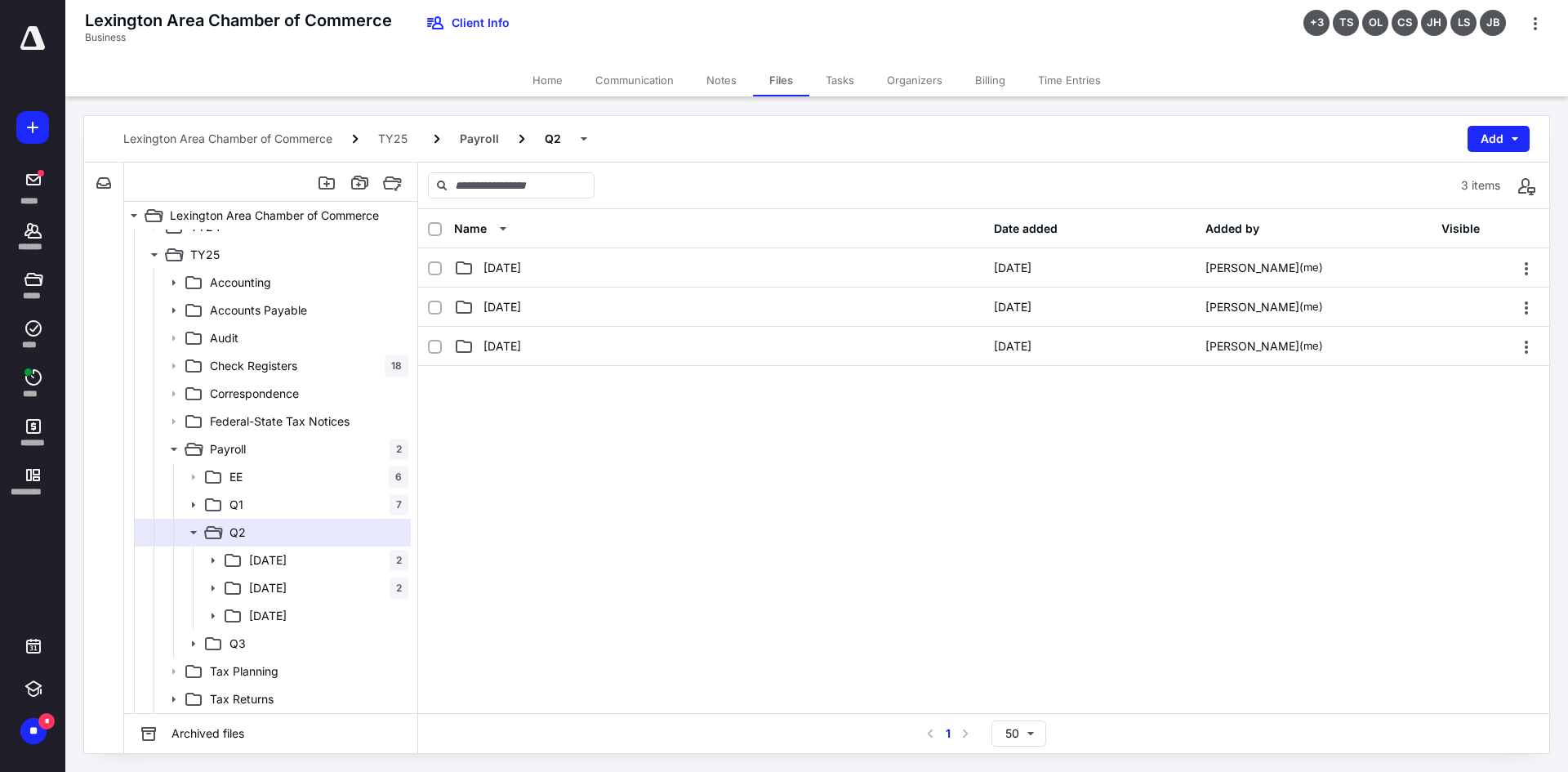 drag, startPoint x: 322, startPoint y: 502, endPoint x: 426, endPoint y: 59, distance: 455.044 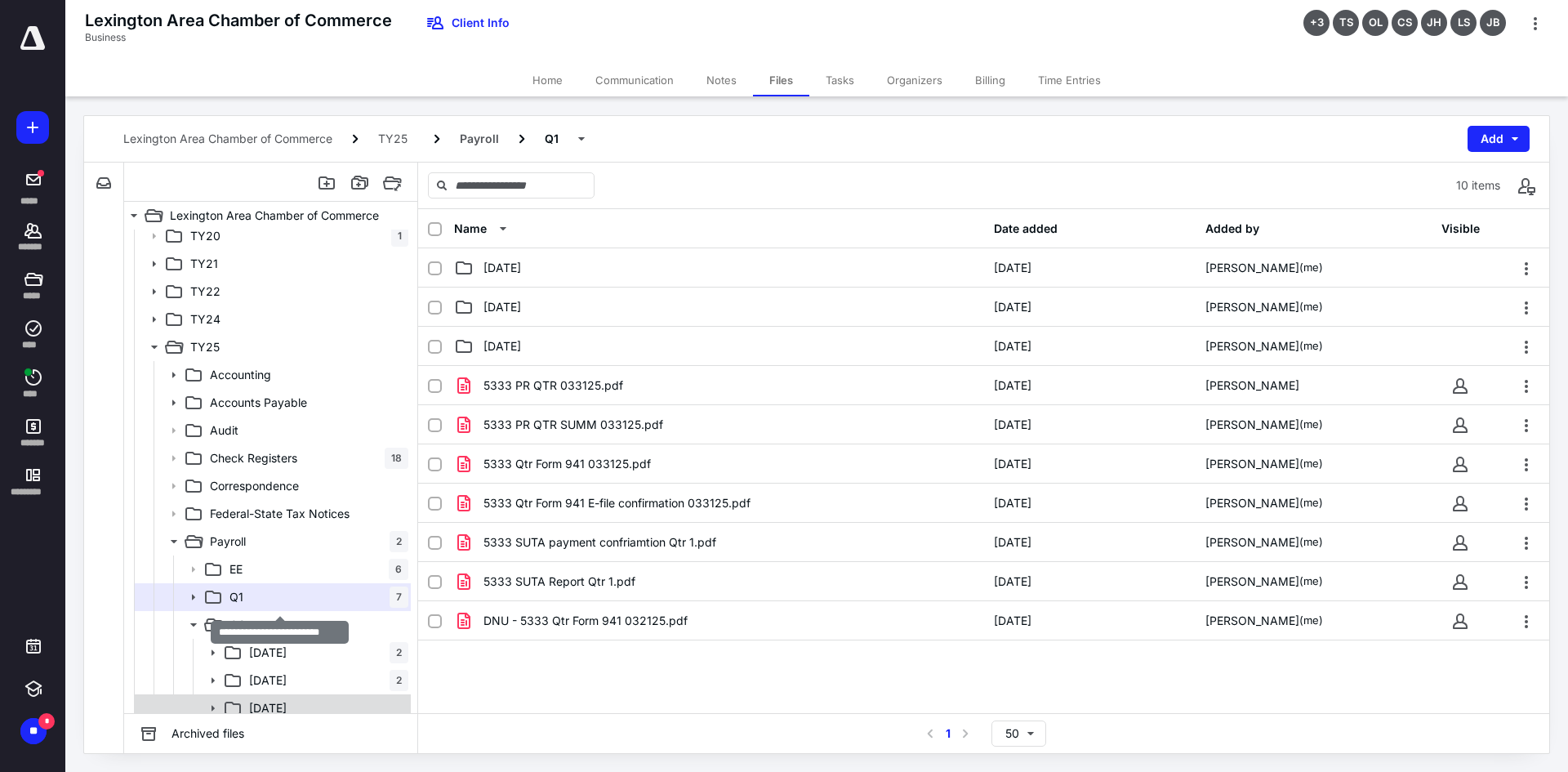 scroll, scrollTop: 183, scrollLeft: 0, axis: vertical 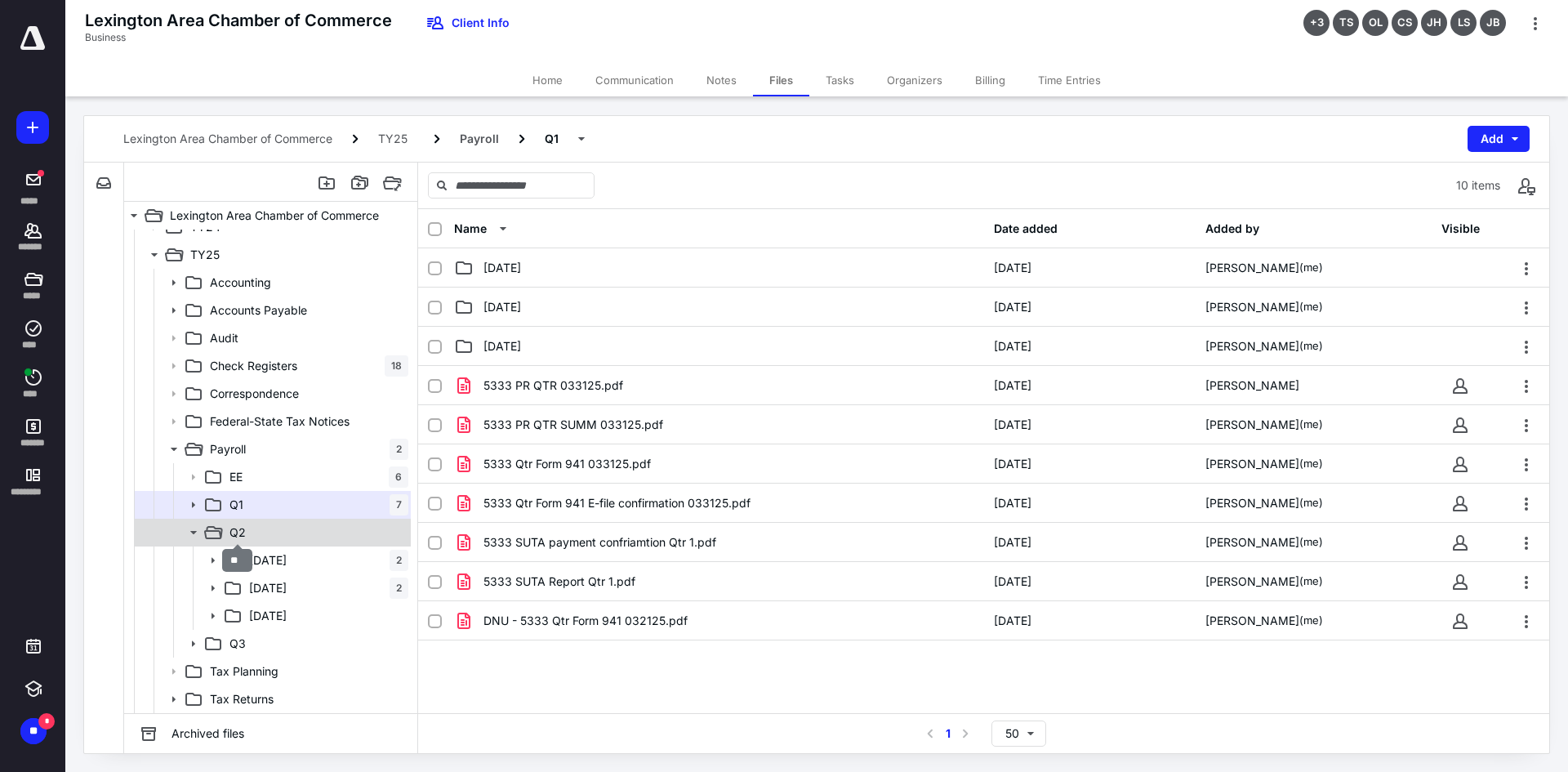 click on "Q2" at bounding box center [238, 533] 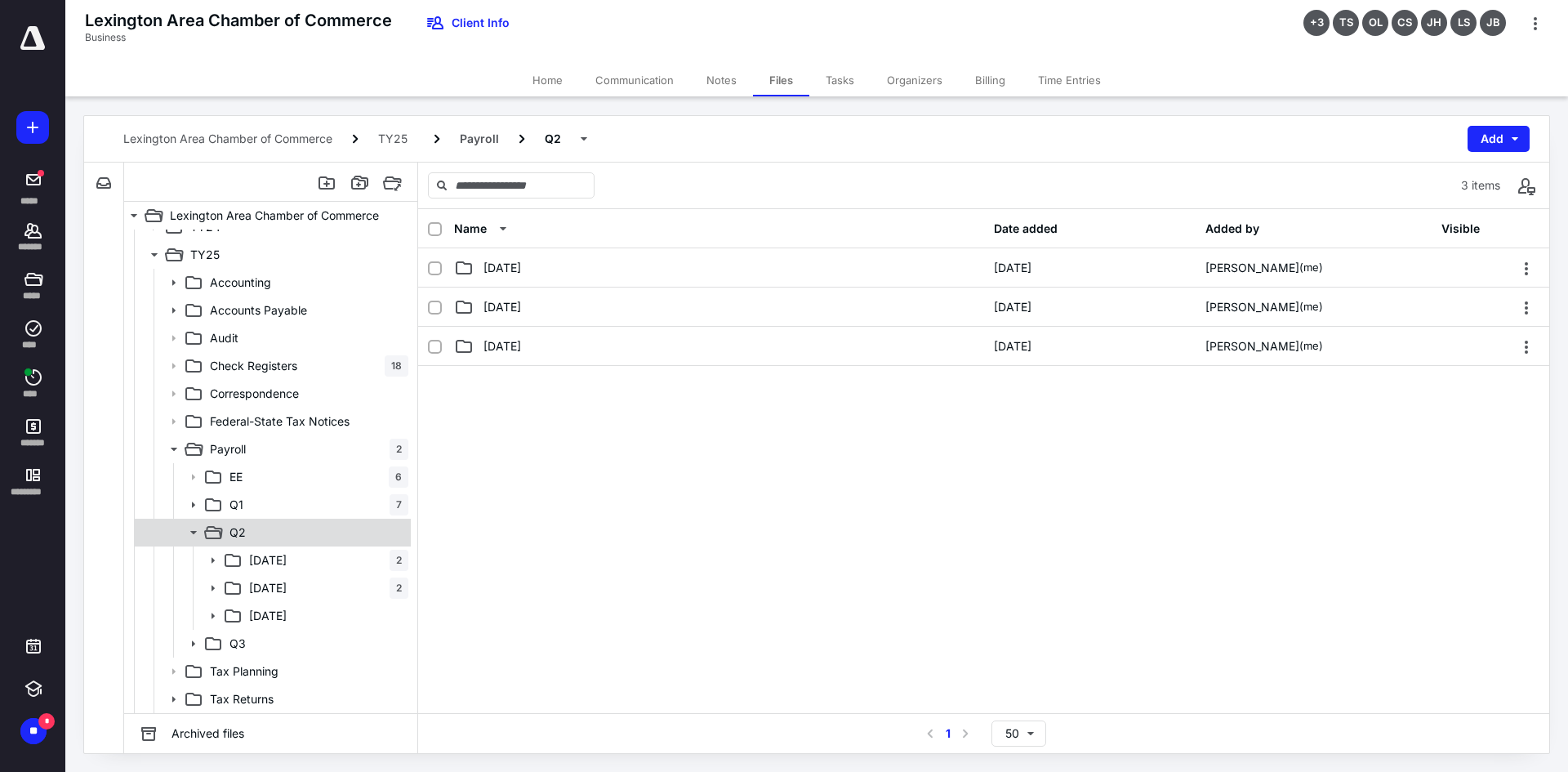 click on "Q2" at bounding box center (315, 533) 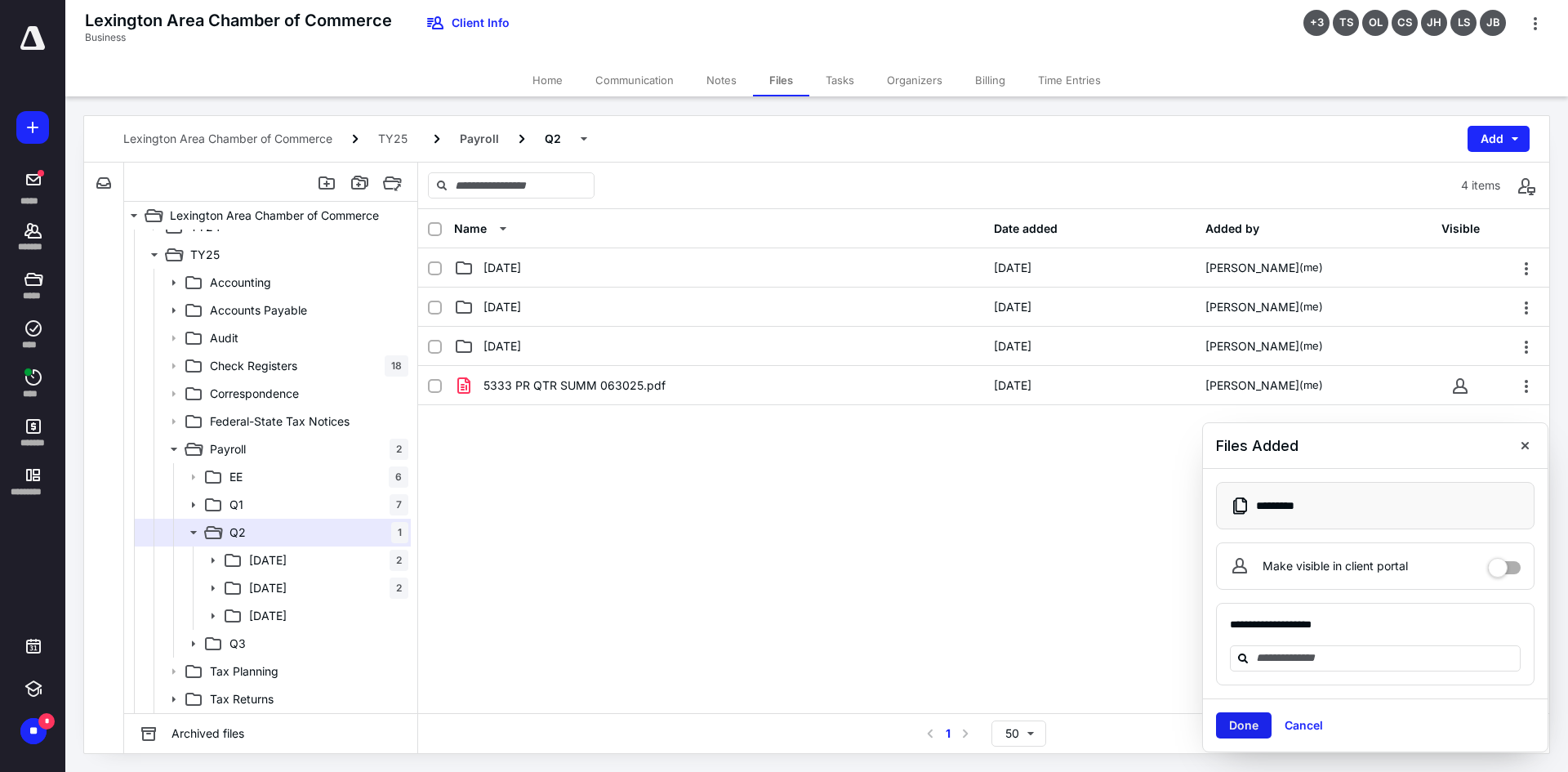 click on "Done" at bounding box center [1244, 725] 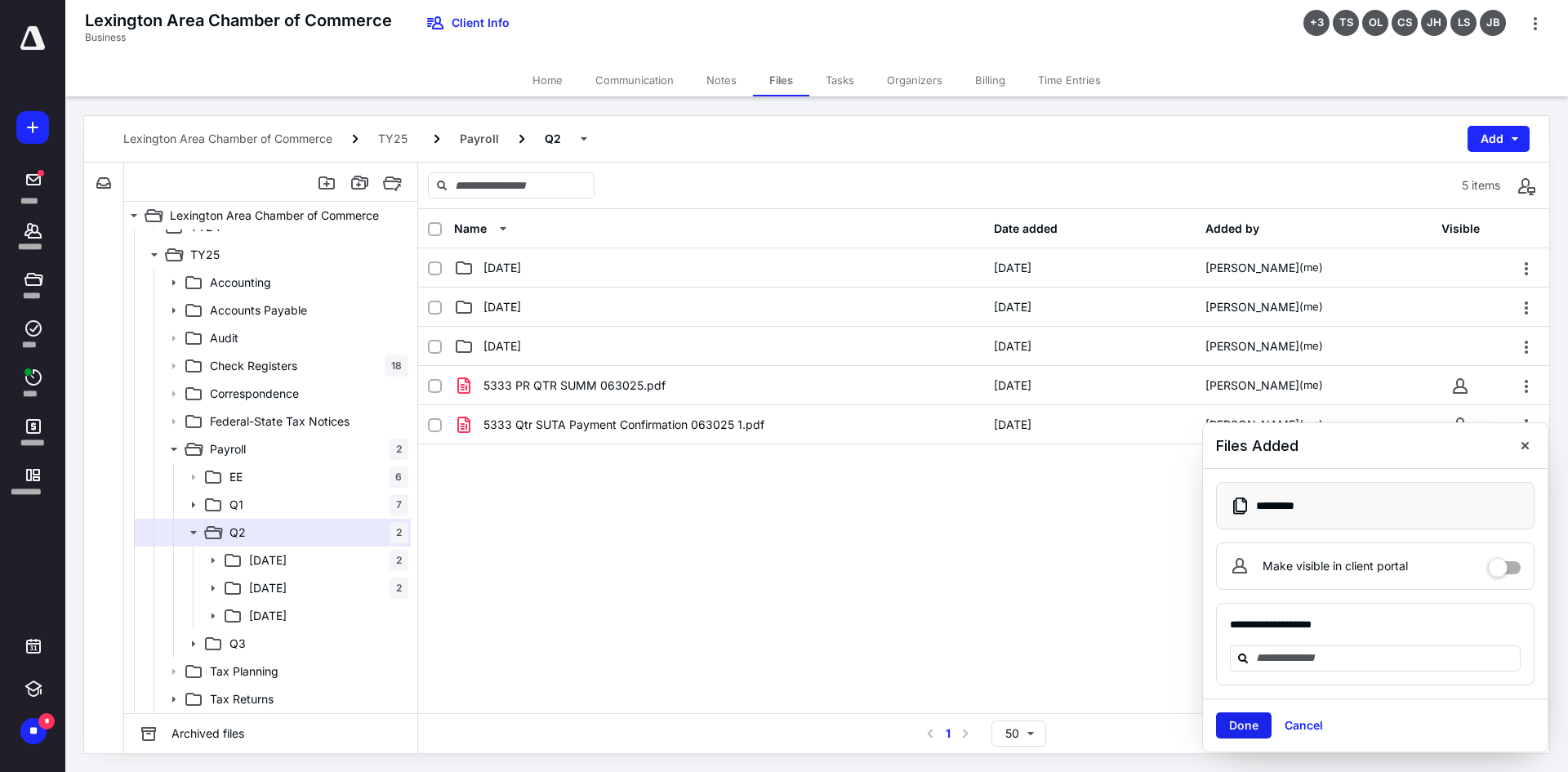 click on "Done" at bounding box center (1244, 725) 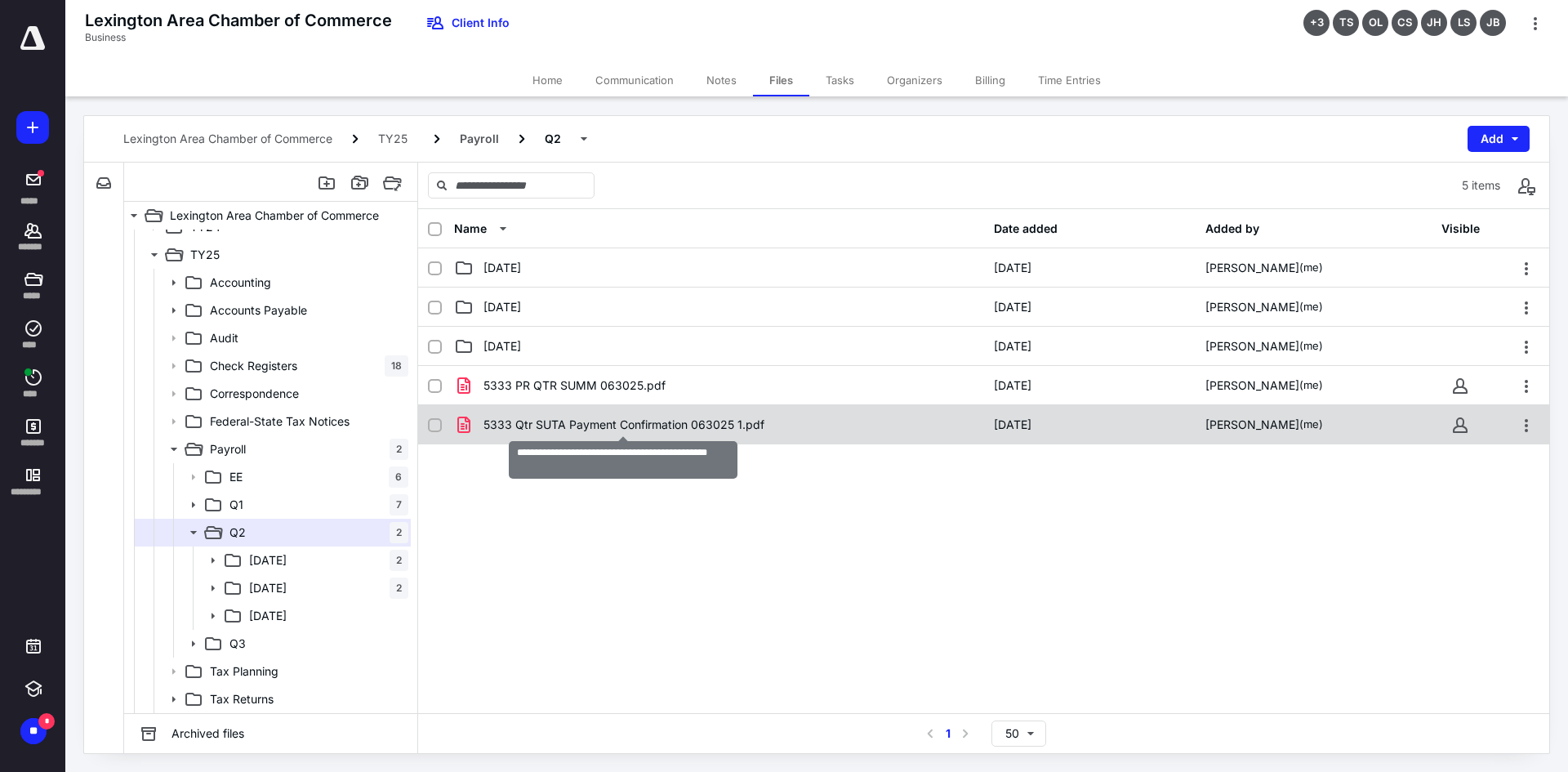 checkbox on "true" 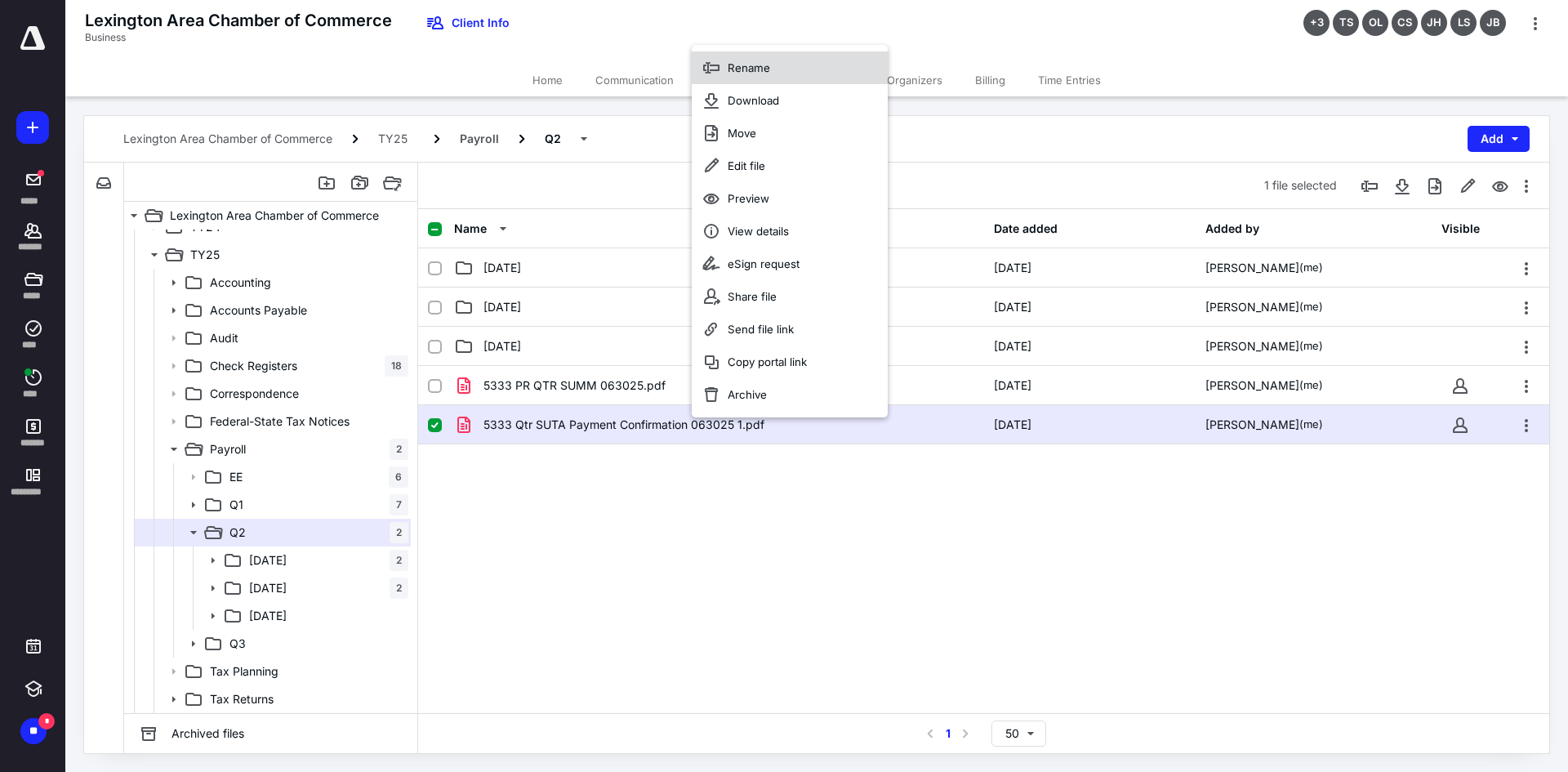 click on "Rename" at bounding box center [749, 68] 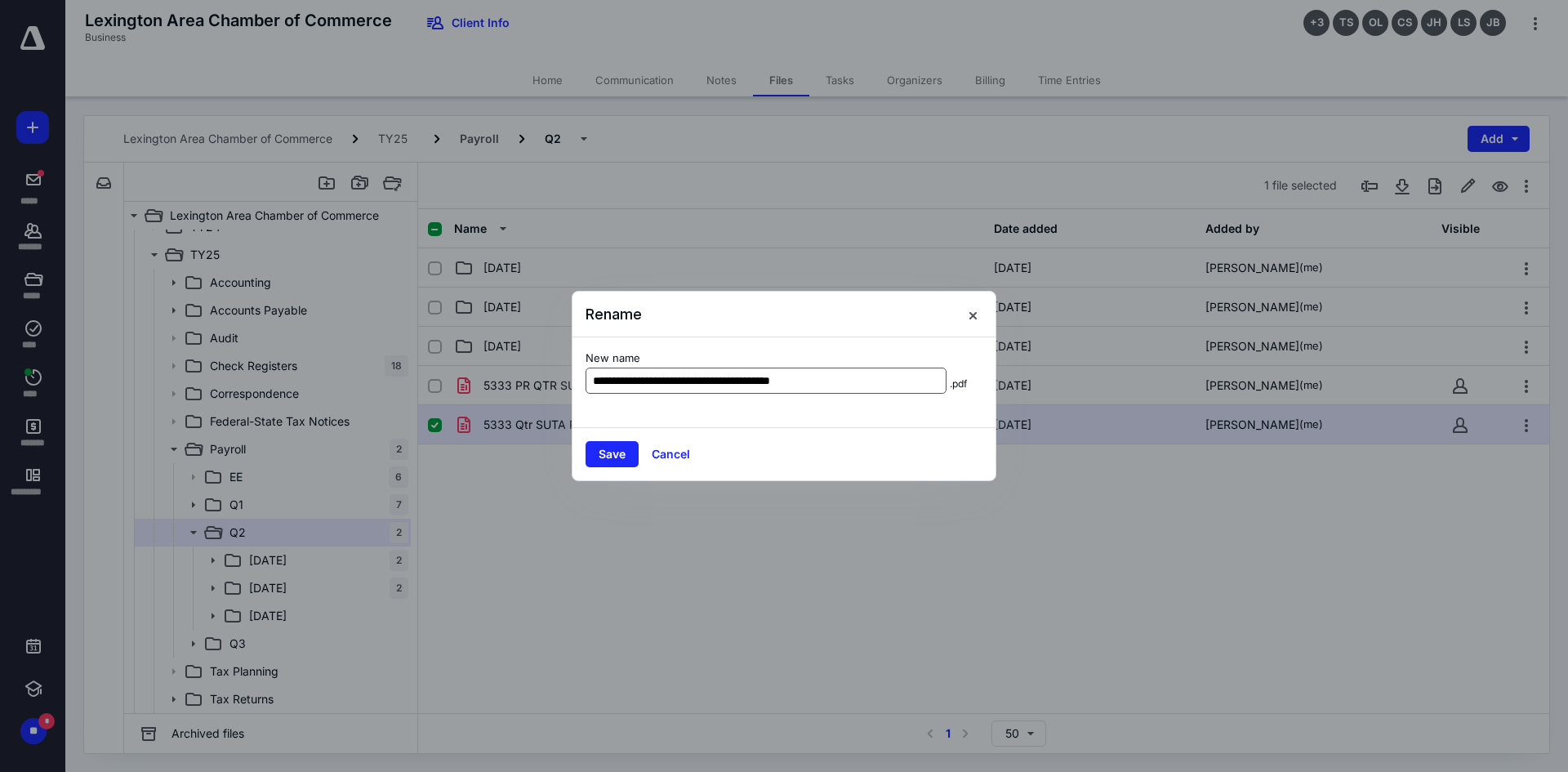 click on "**********" at bounding box center (766, 381) 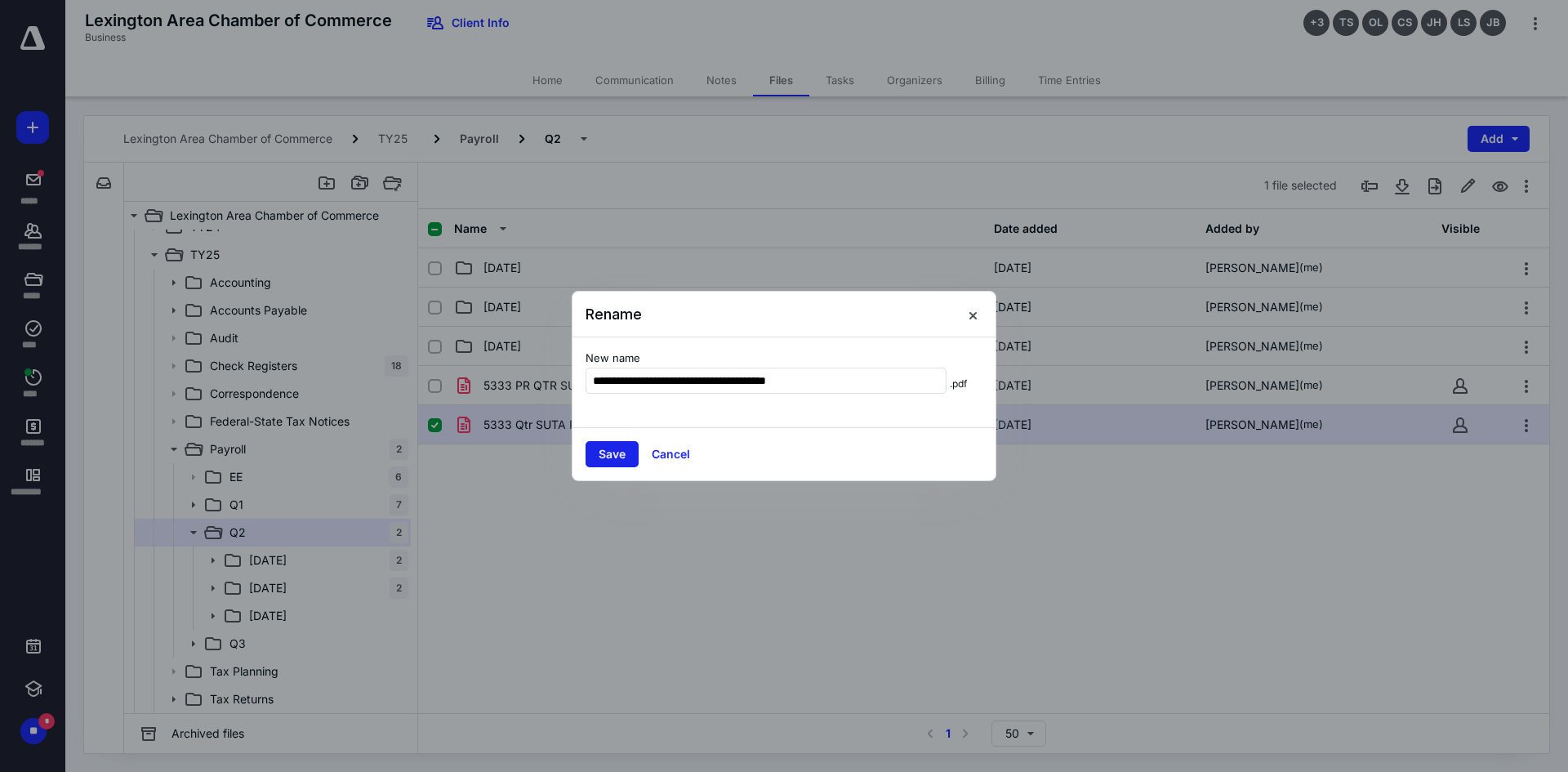 type on "**********" 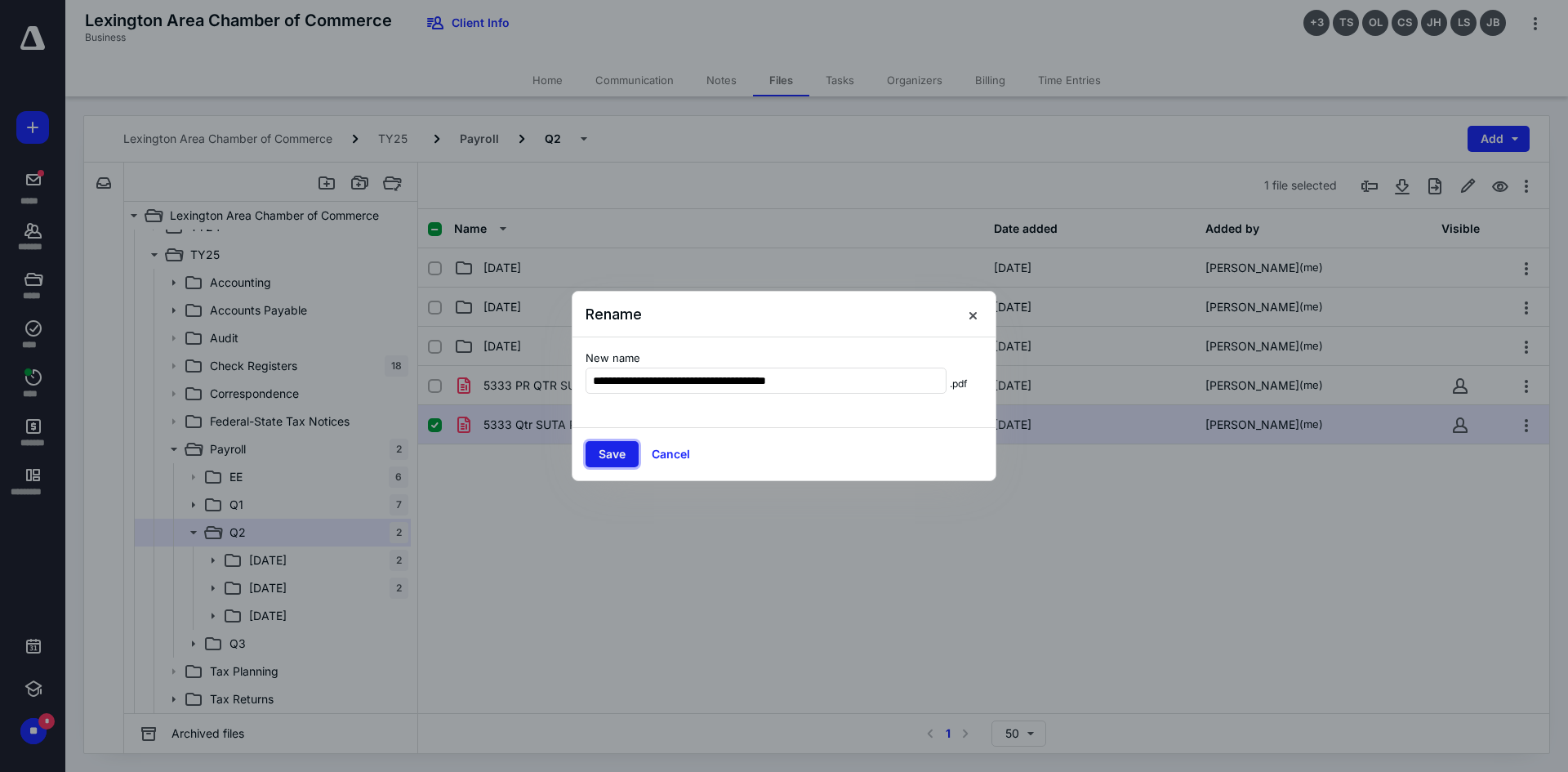 click on "Save" at bounding box center (612, 454) 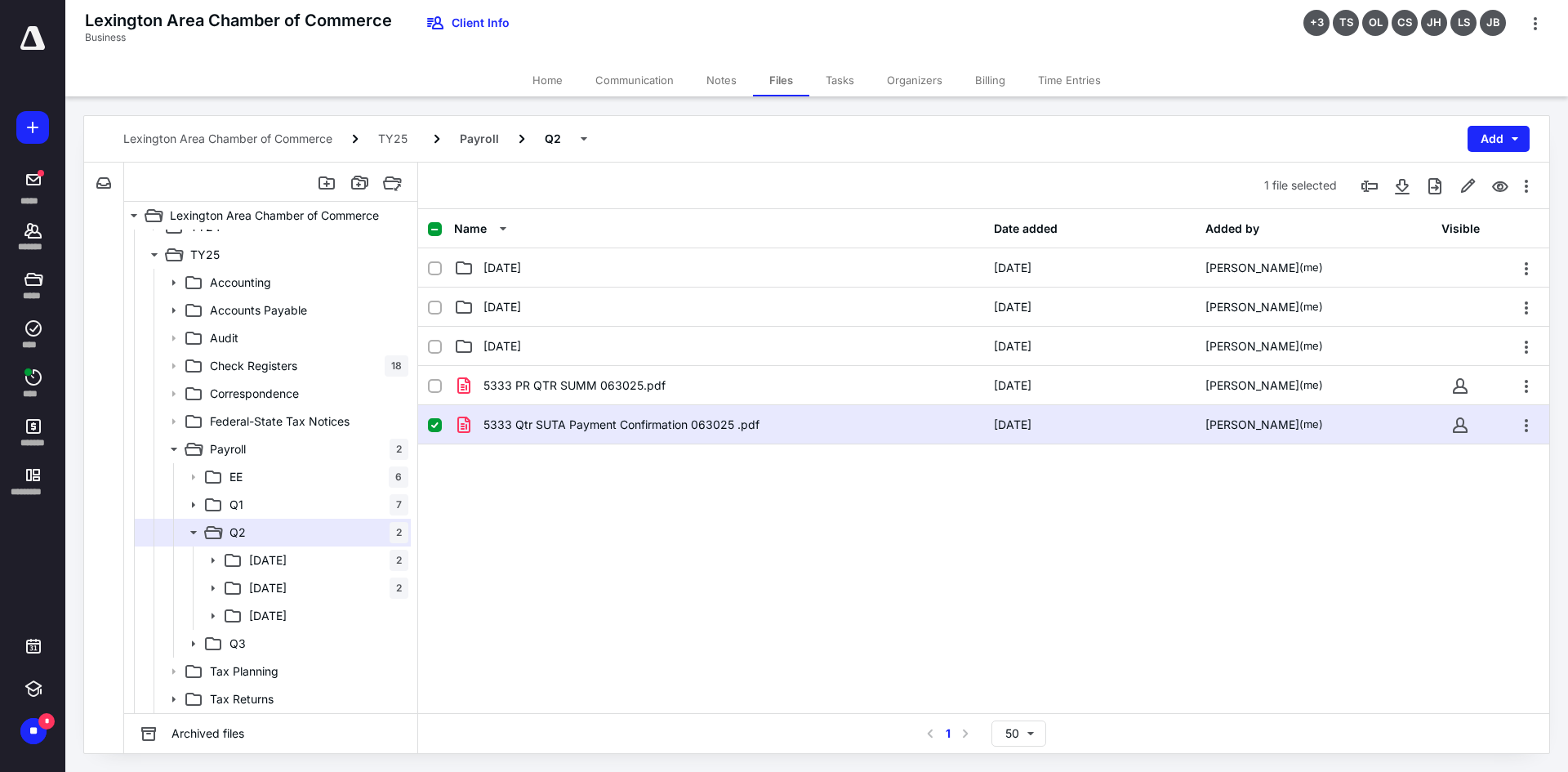 click on "5333 PR QTR SUMM 063025.pdf 7/10/2025 Ashley Rehmsmeyer  (me) 5333 Qtr SUTA Payment Confirmation 063025 .pdf 7/10/2025 Ashley Rehmsmeyer  (me)" at bounding box center (983, 489) 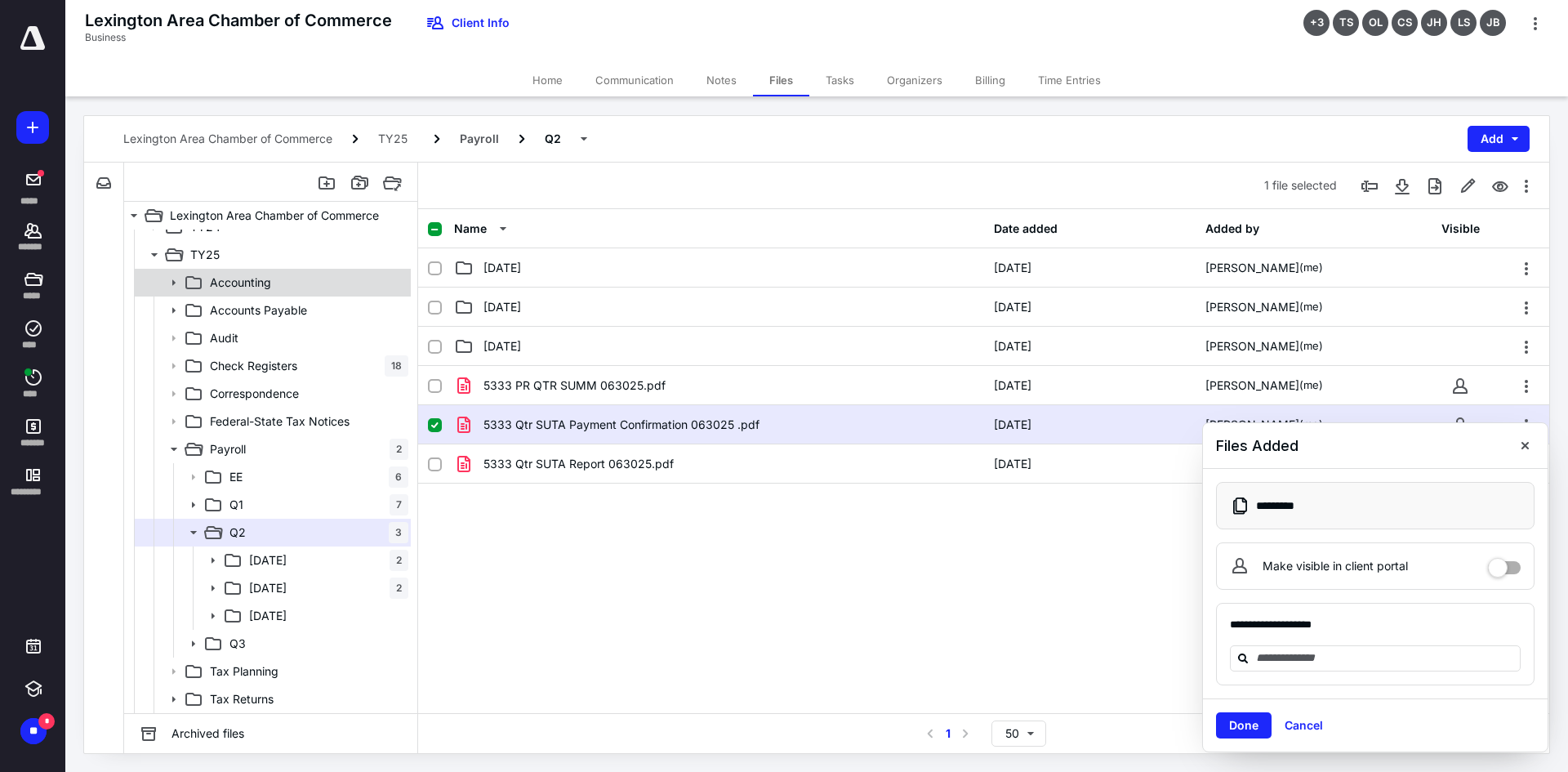 scroll, scrollTop: 0, scrollLeft: 0, axis: both 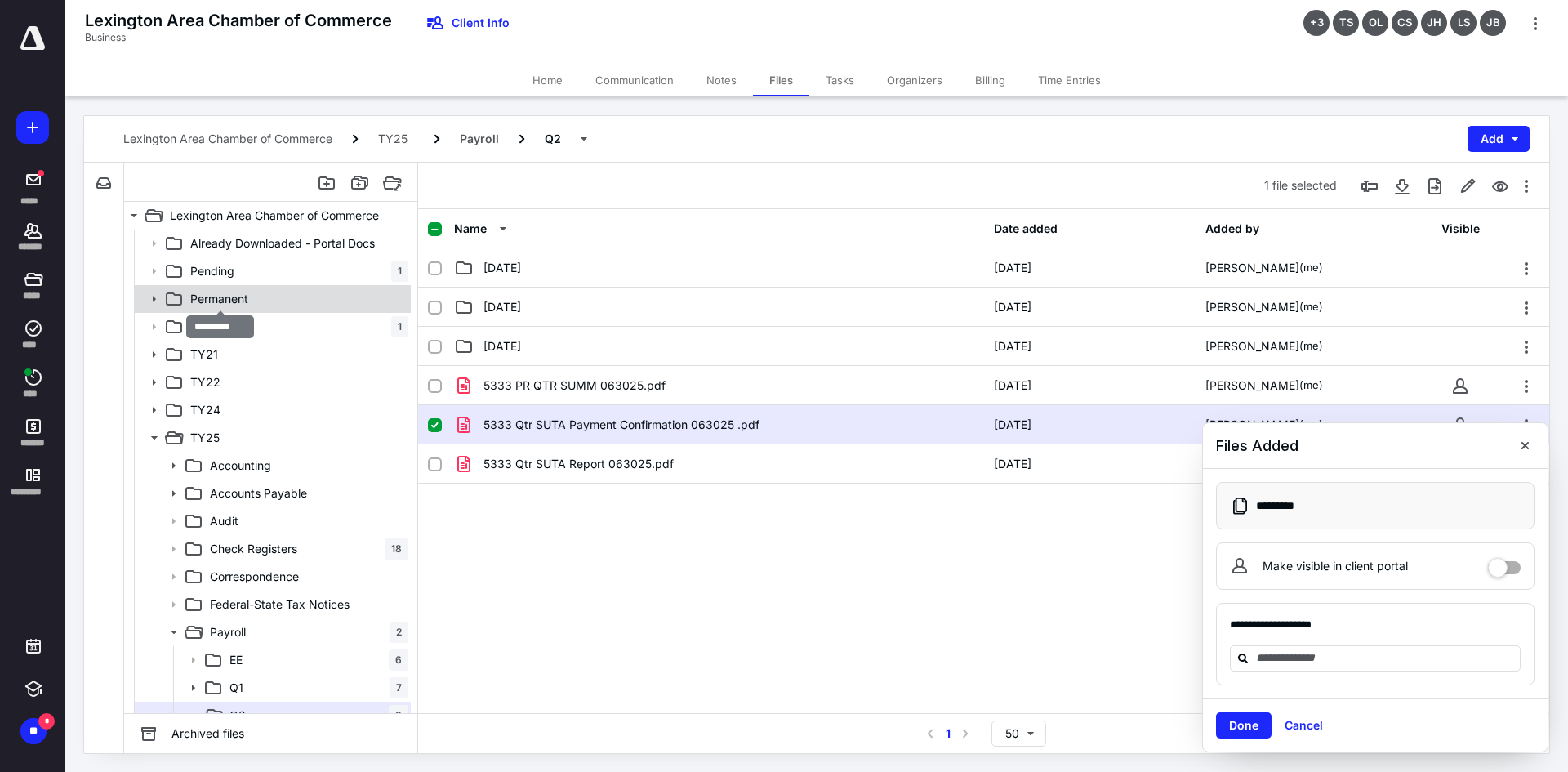 click on "Permanent" at bounding box center (219, 299) 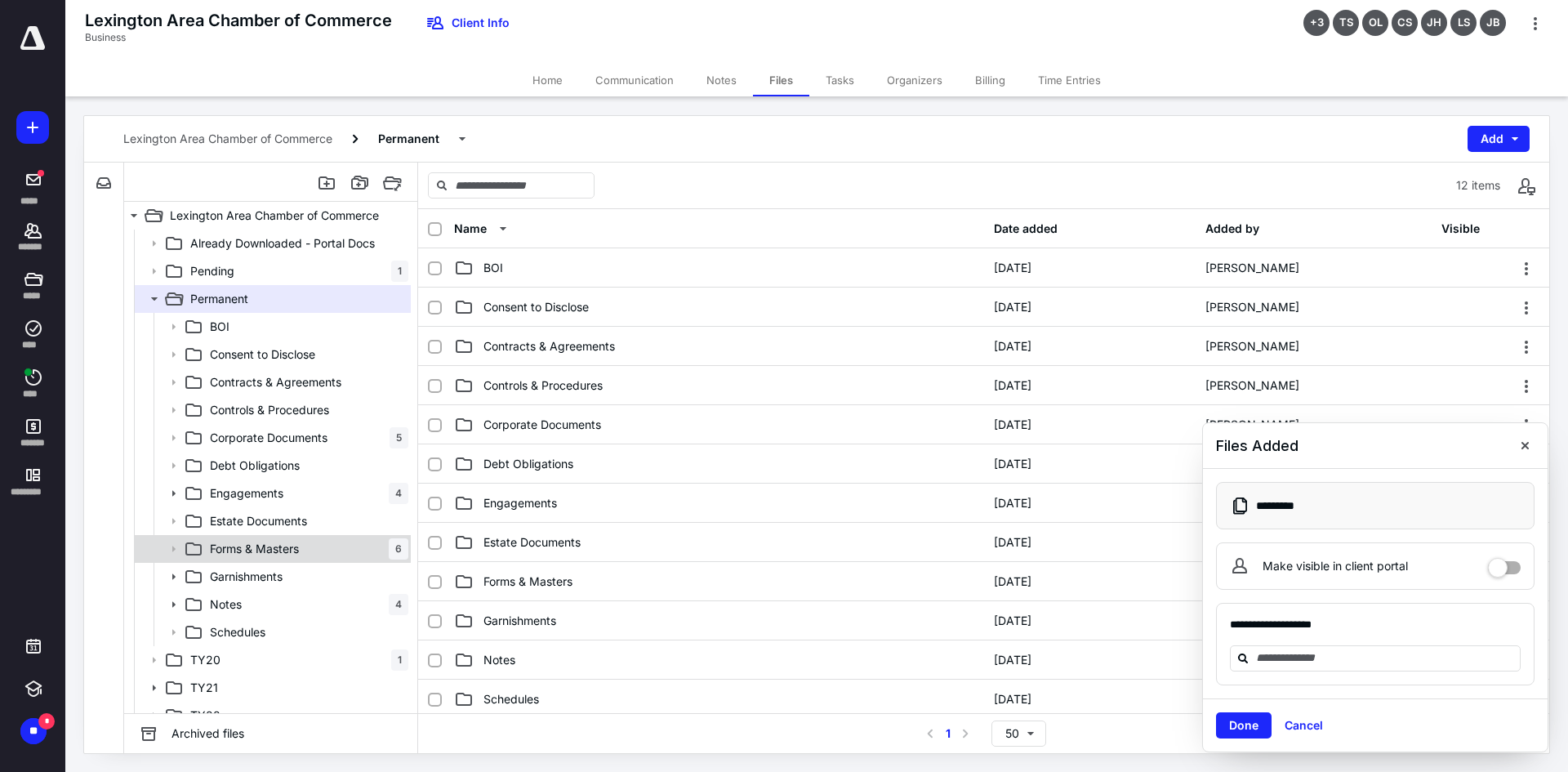click on "Forms & Masters" at bounding box center [254, 549] 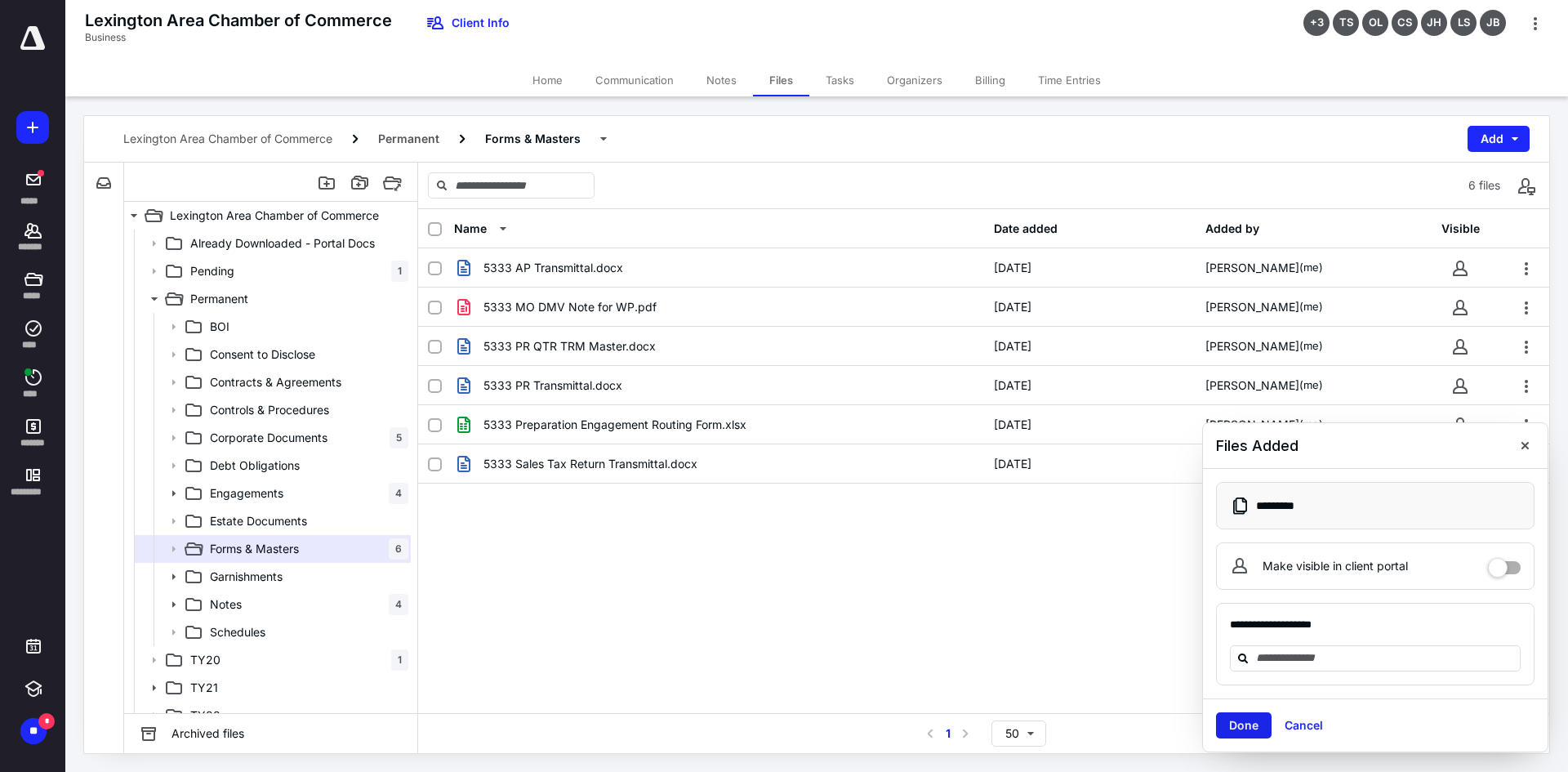 click on "Done" at bounding box center (1244, 725) 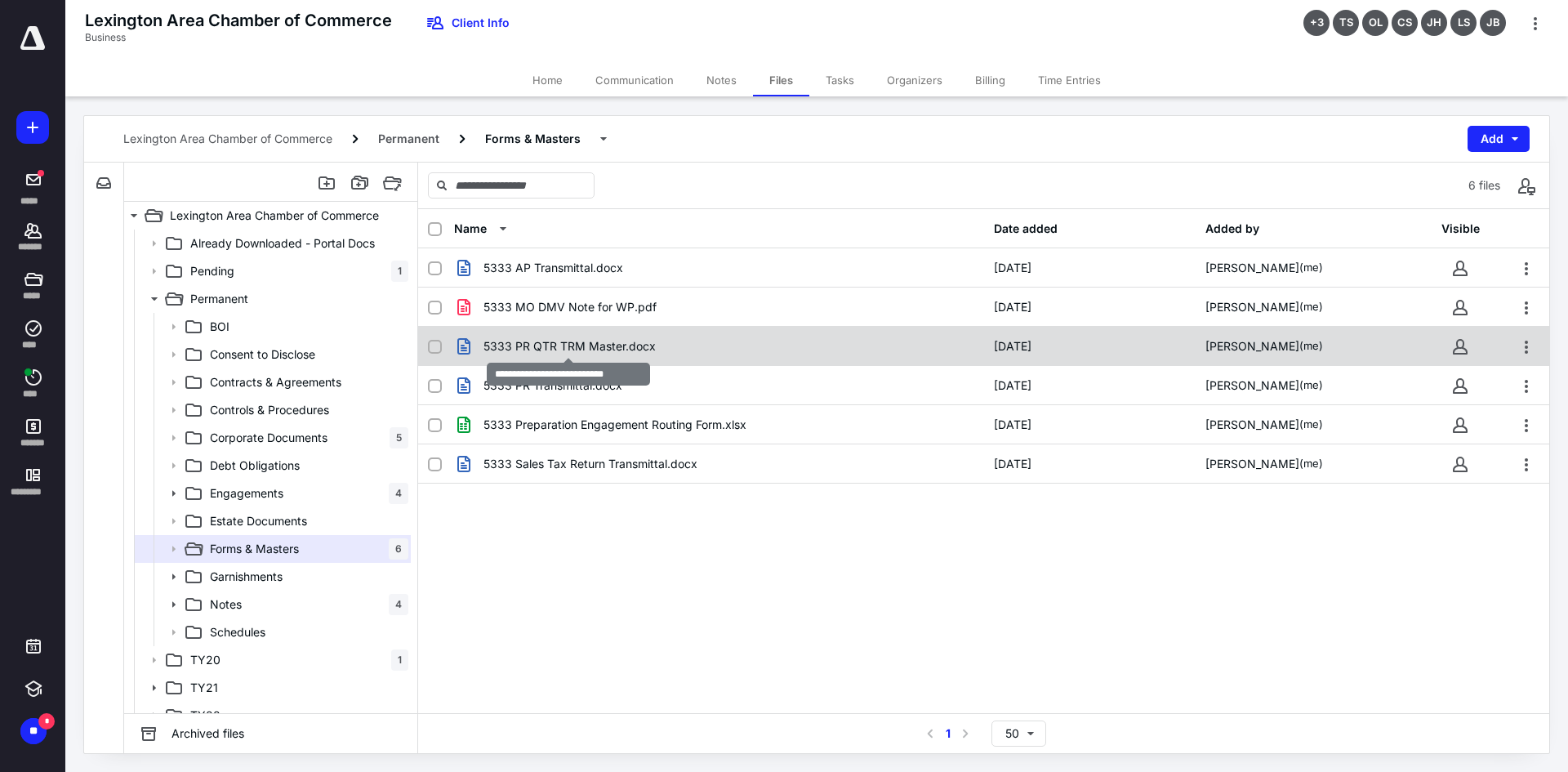 click on "5333 PR QTR TRM Master.docx" at bounding box center (569, 346) 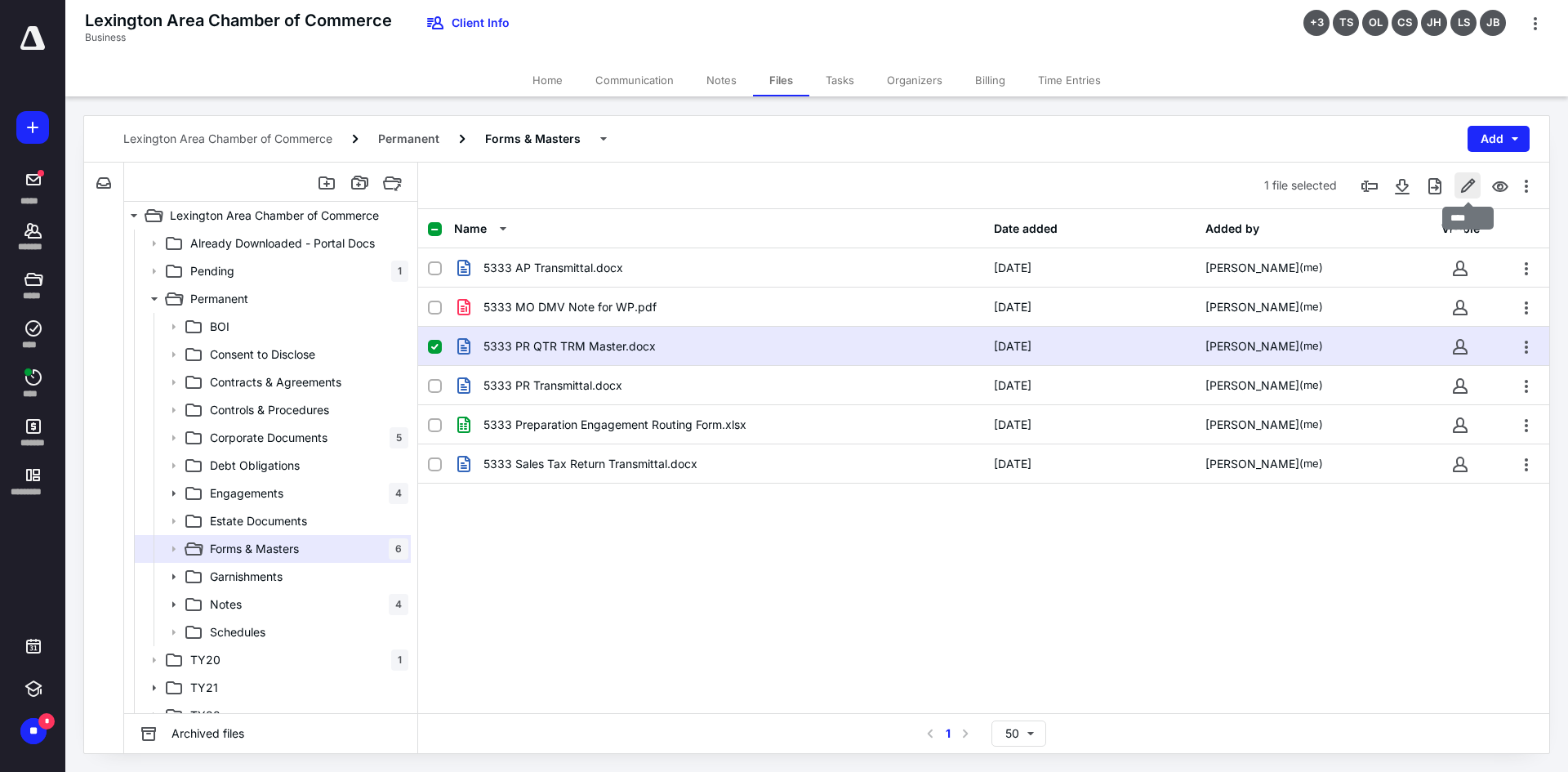 click at bounding box center [1468, 185] 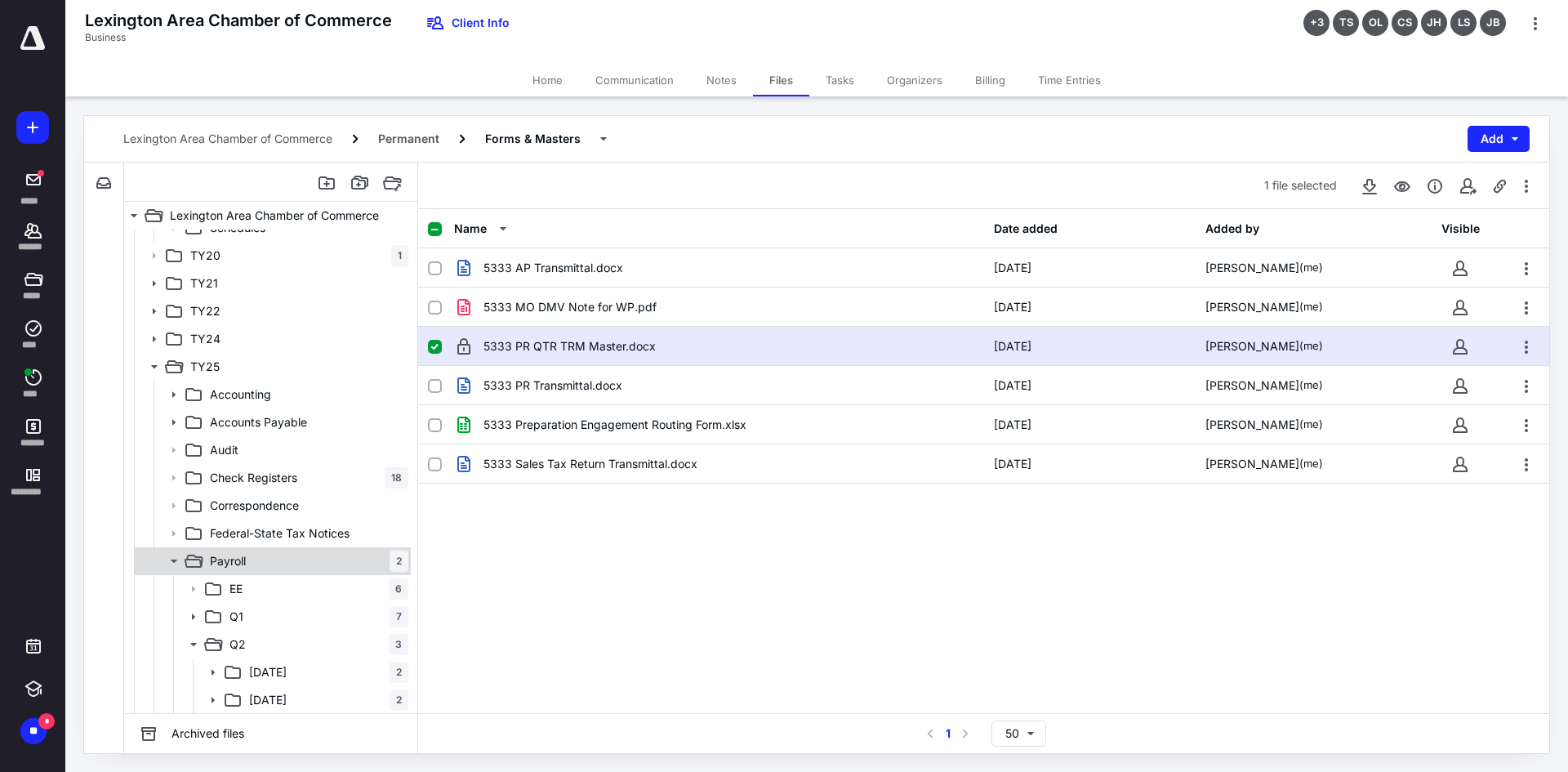 scroll, scrollTop: 490, scrollLeft: 0, axis: vertical 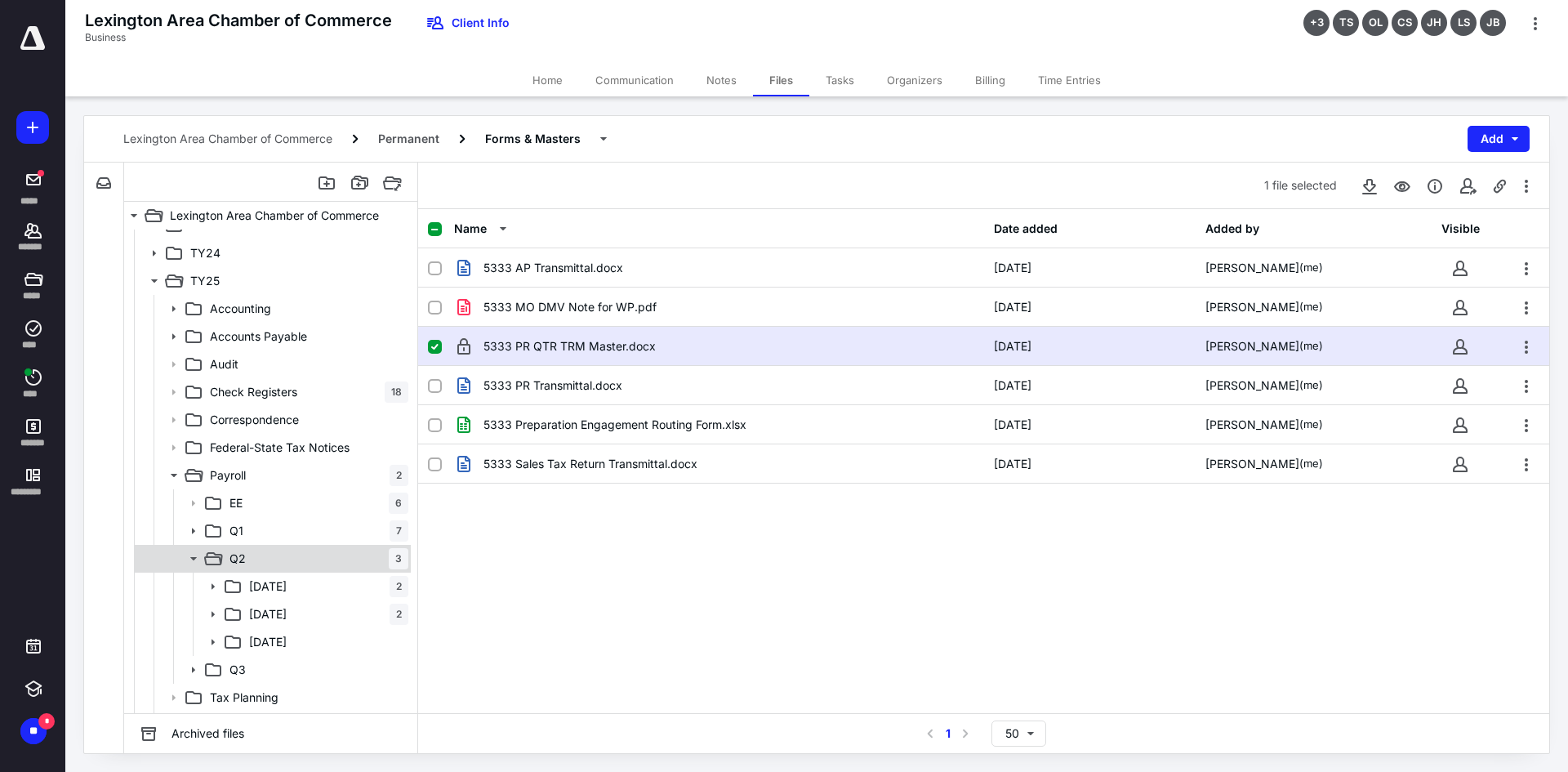 click on "Q2 3" at bounding box center [315, 559] 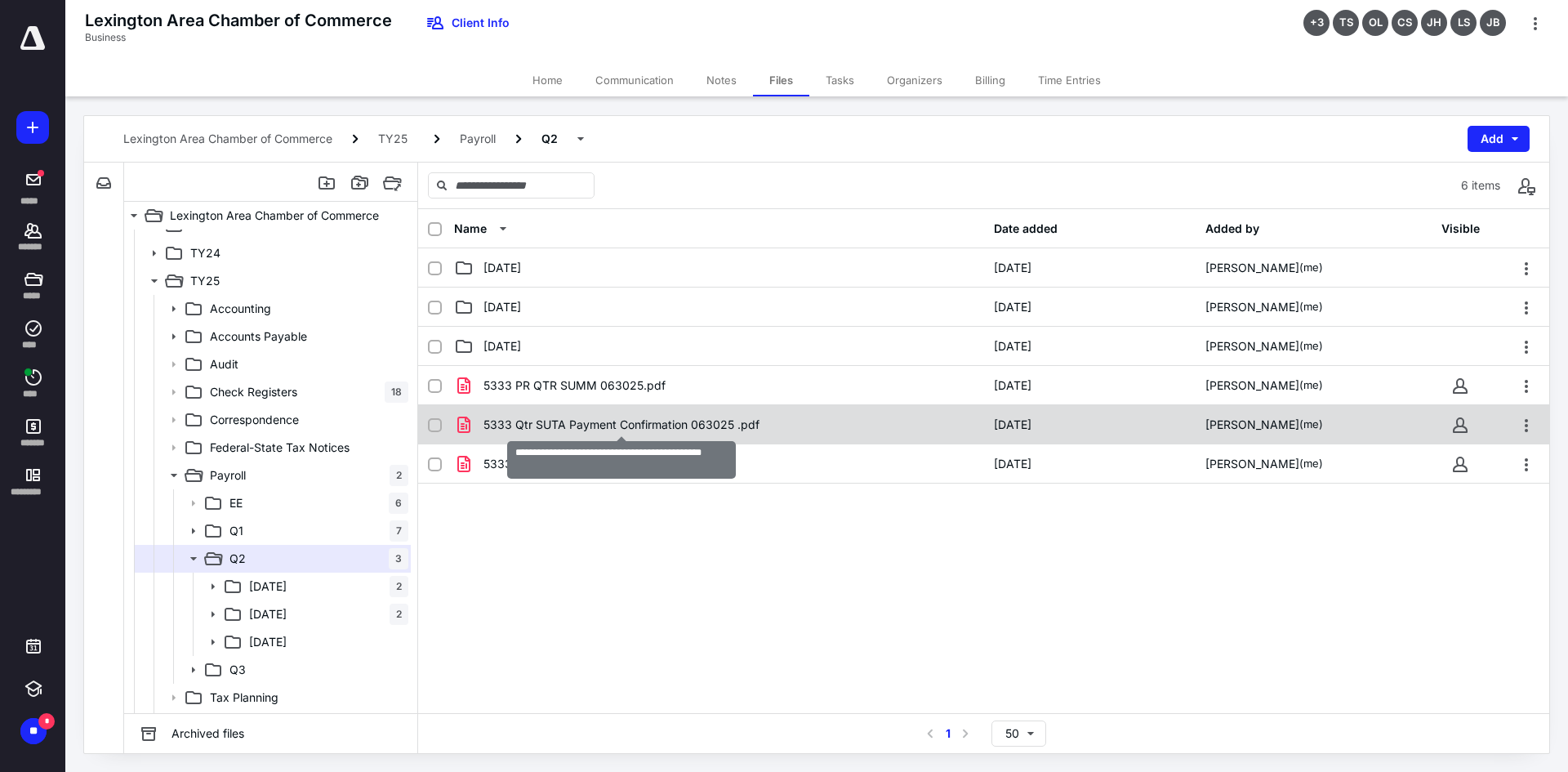 click on "5333 Qtr SUTA Payment Confirmation 063025 .pdf" at bounding box center [621, 425] 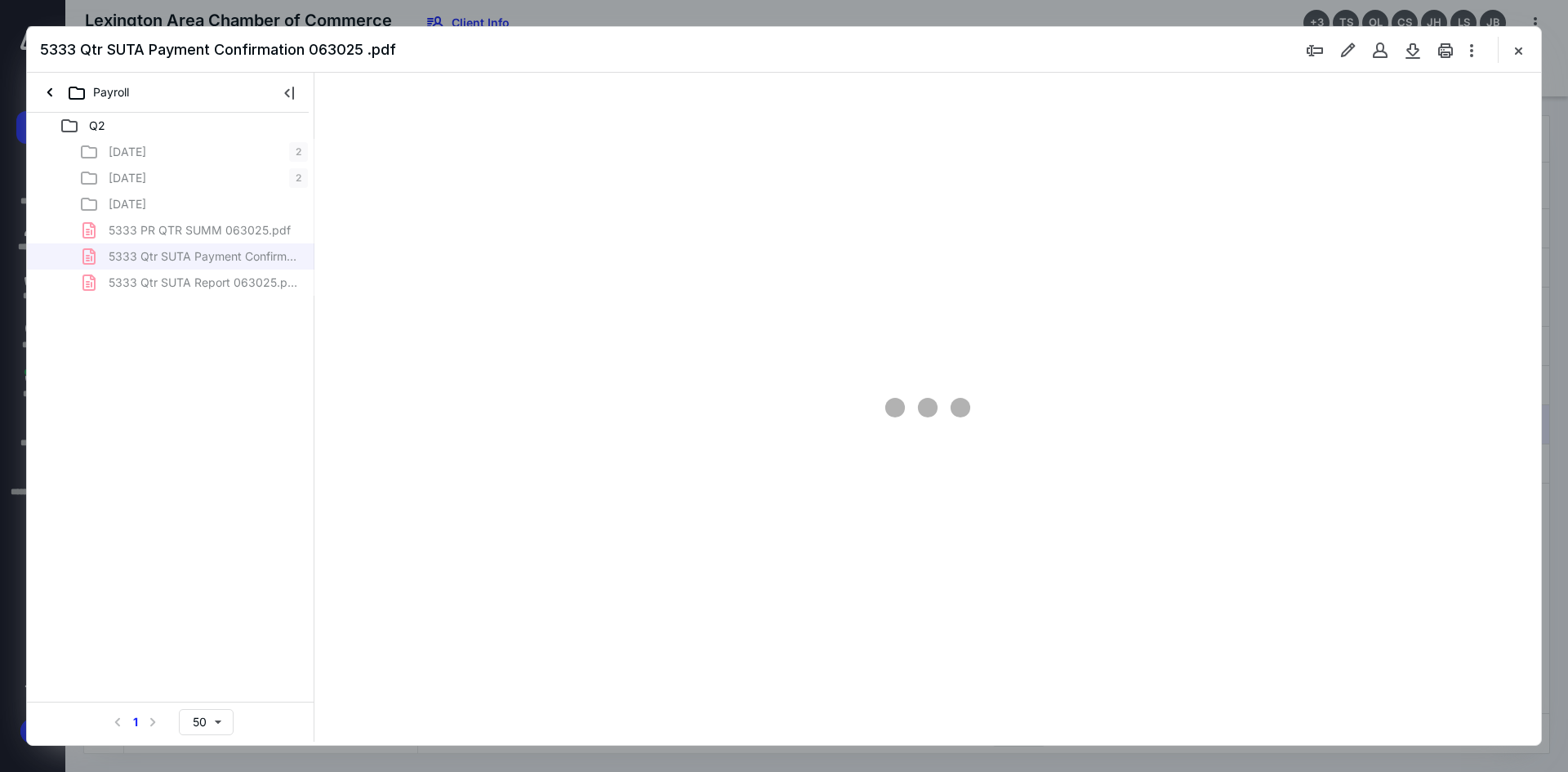 scroll, scrollTop: 0, scrollLeft: 0, axis: both 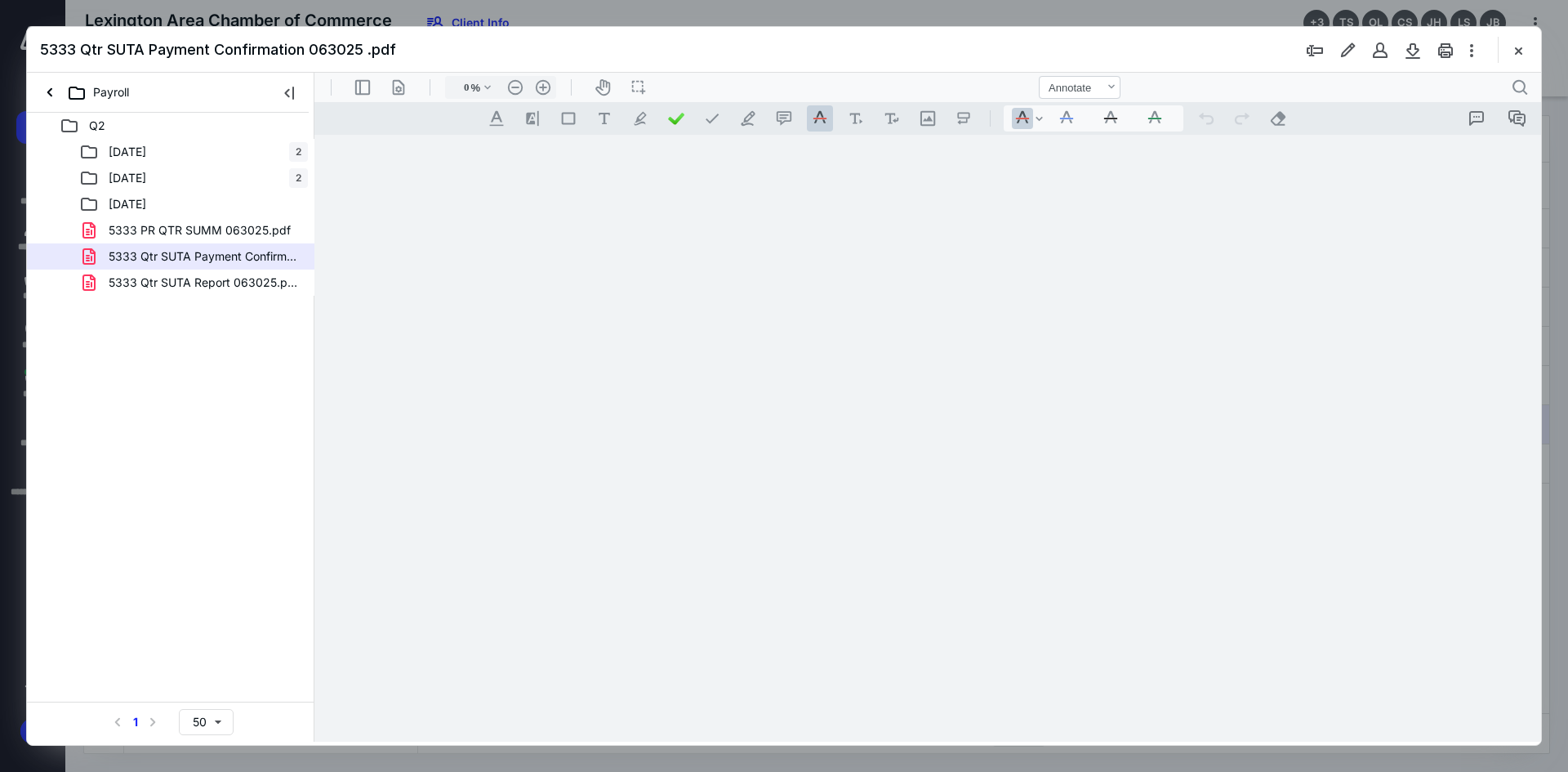 type on "120" 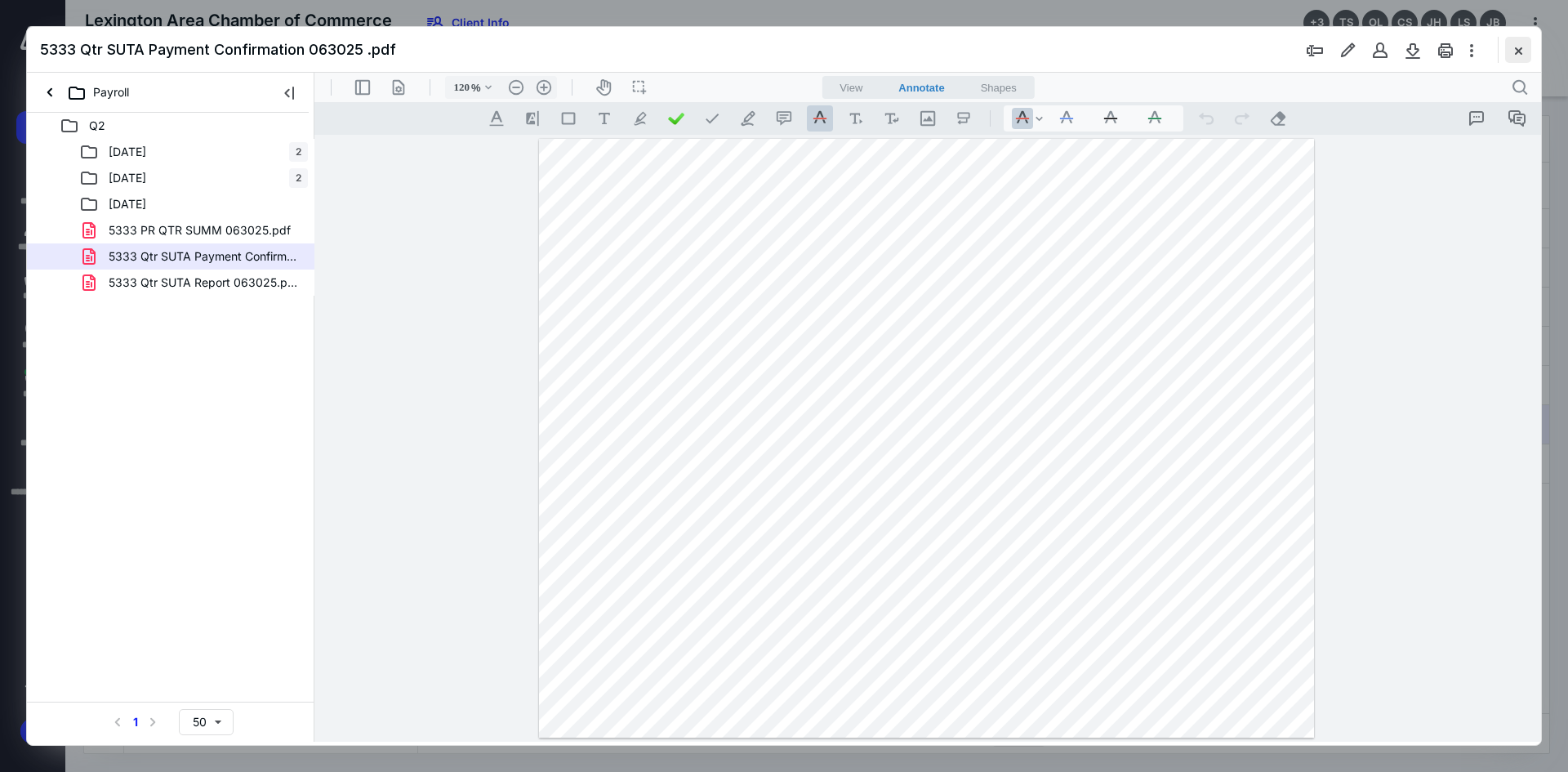 click at bounding box center (1518, 50) 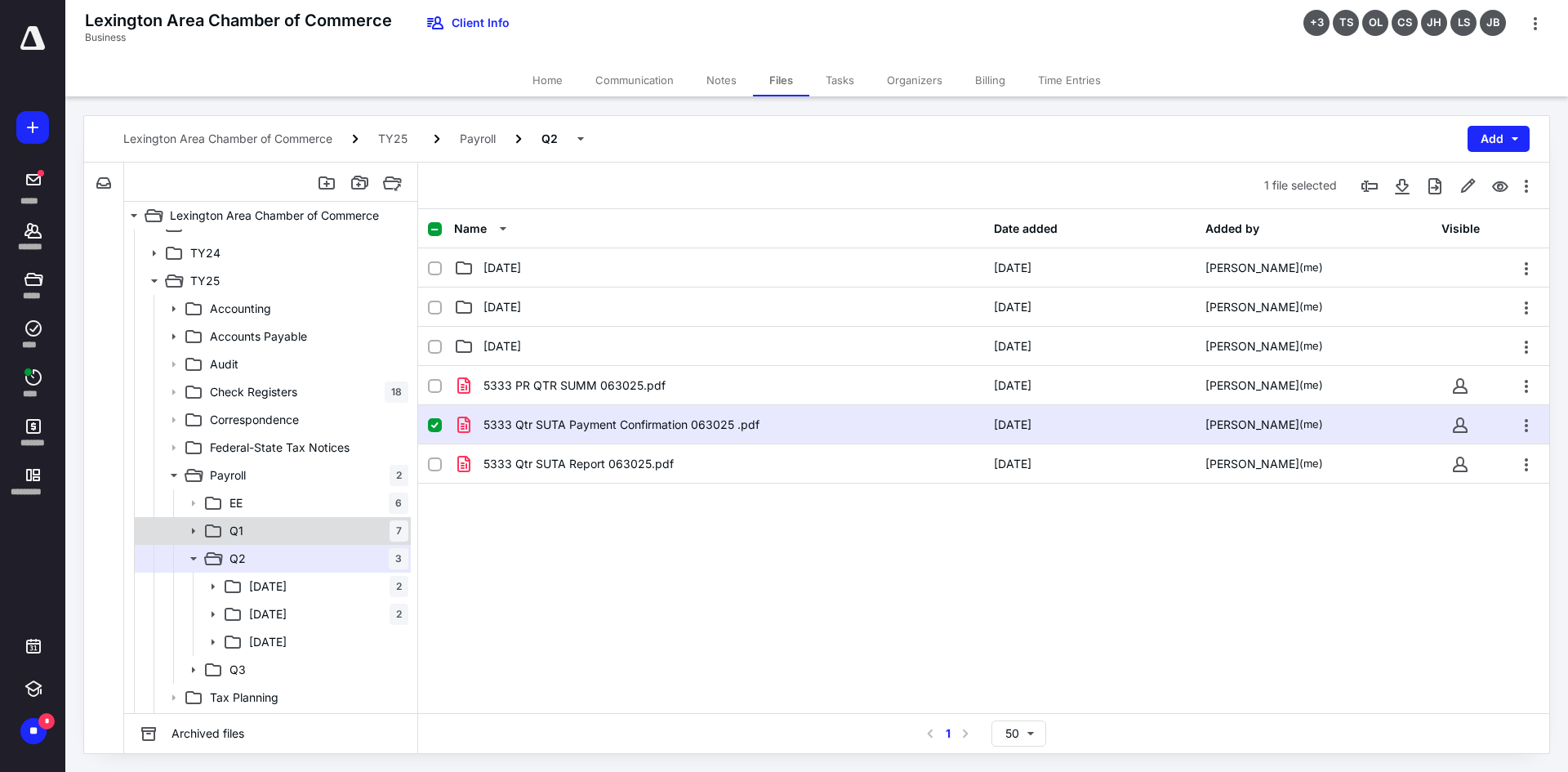 click on "Q1 7" at bounding box center (315, 531) 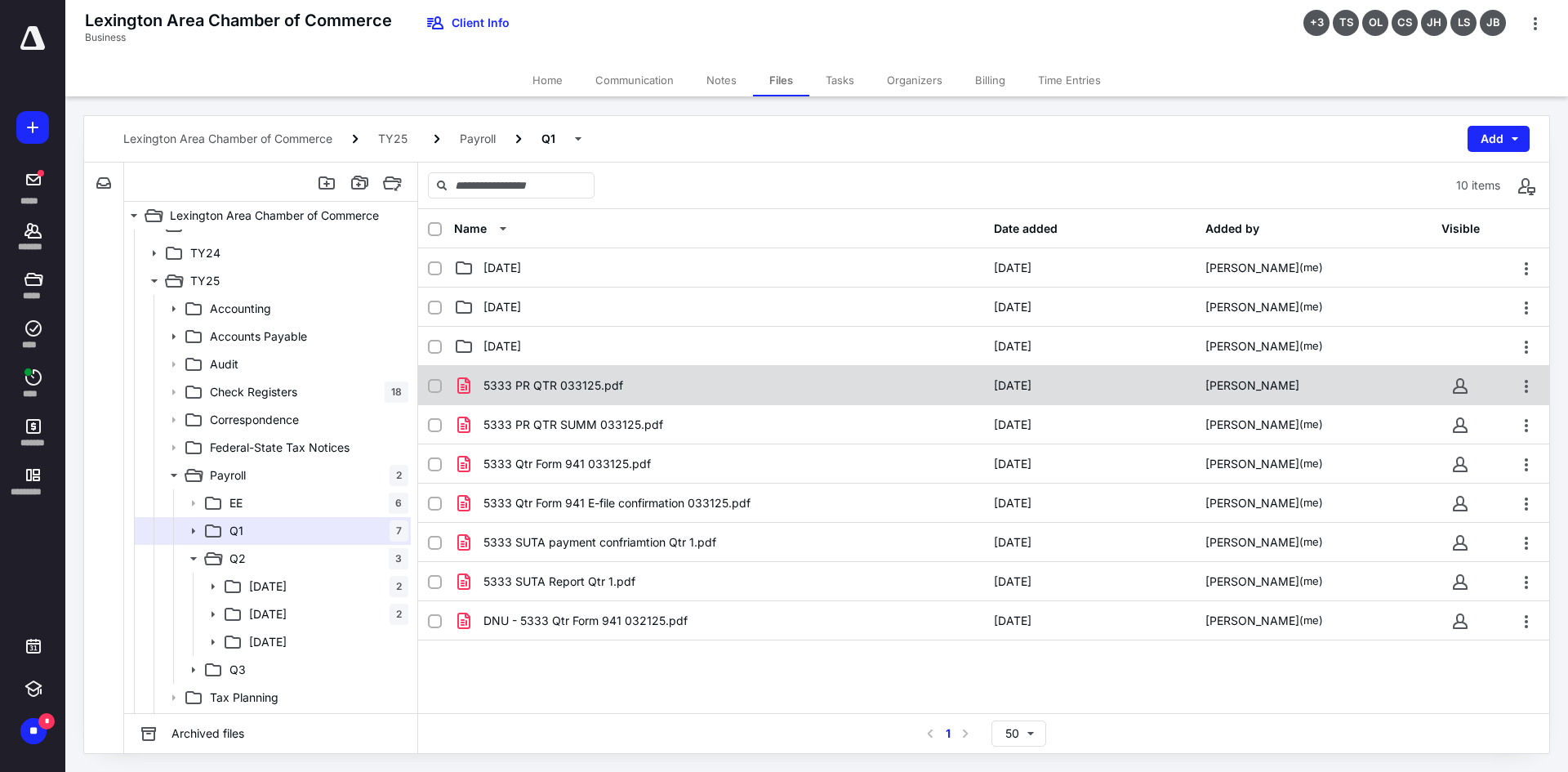 click on "5333 PR QTR 033125.pdf" at bounding box center (553, 386) 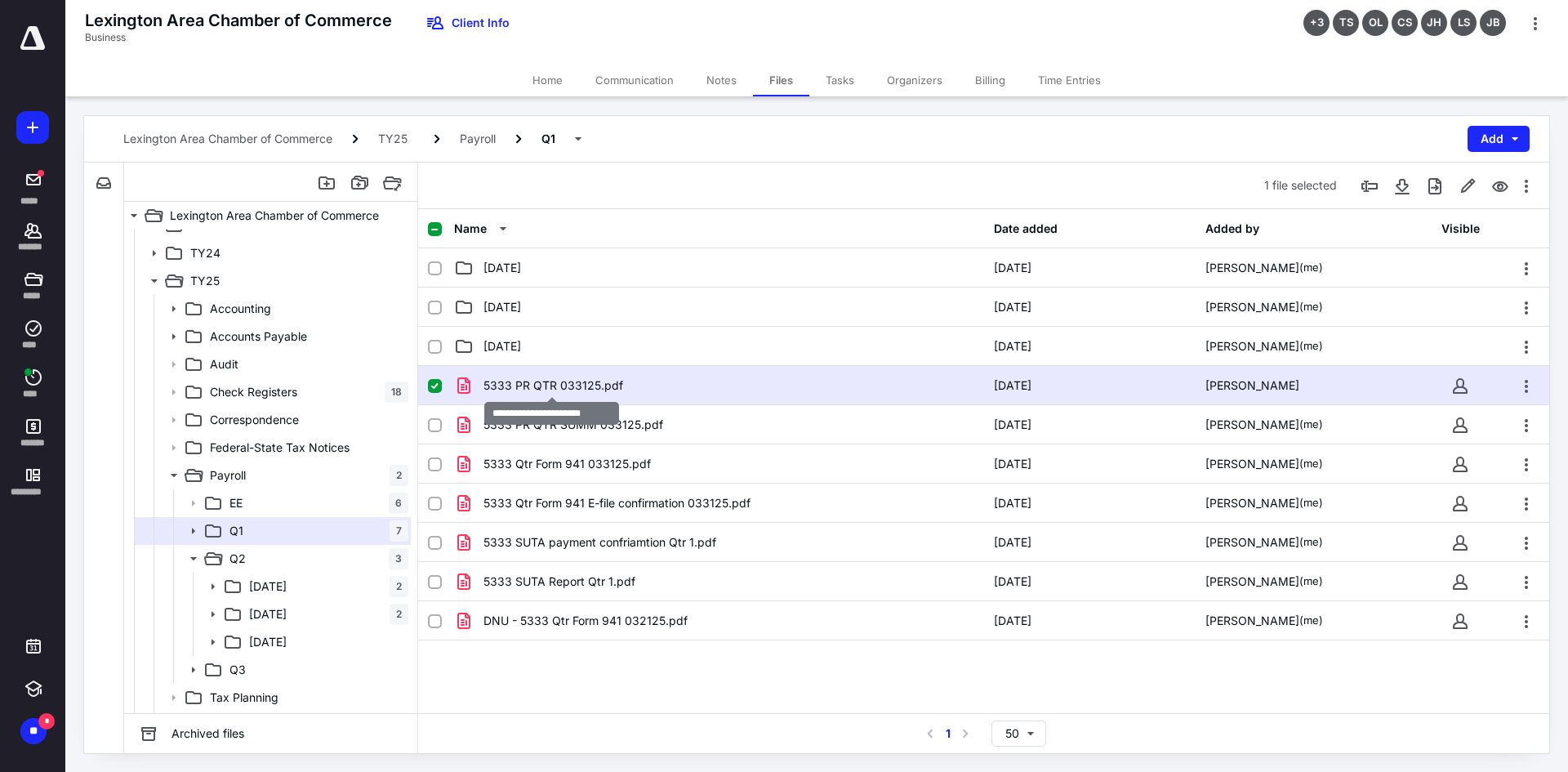 click on "5333 PR QTR 033125.pdf" at bounding box center (553, 386) 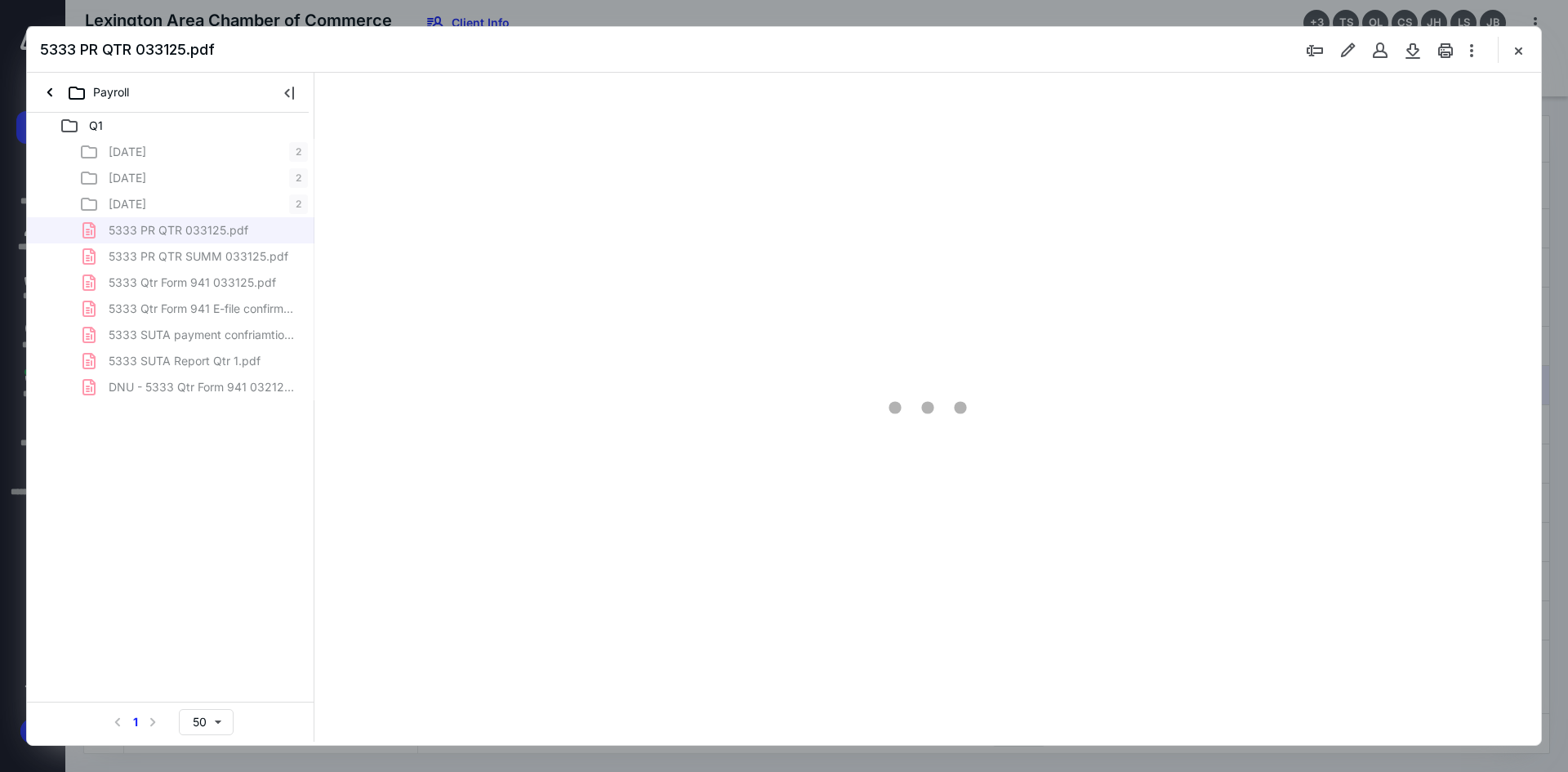 scroll, scrollTop: 0, scrollLeft: 0, axis: both 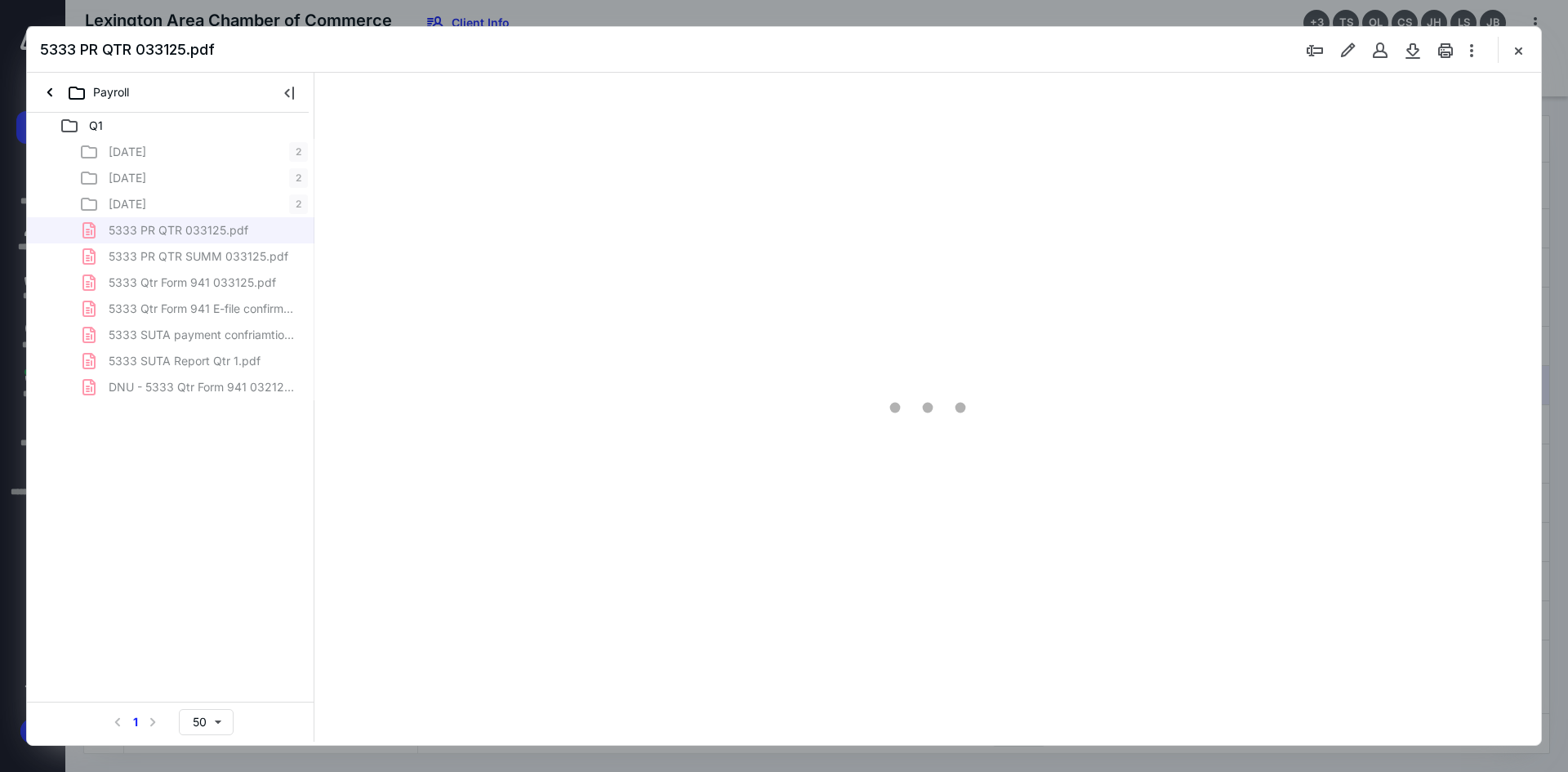 type on "93" 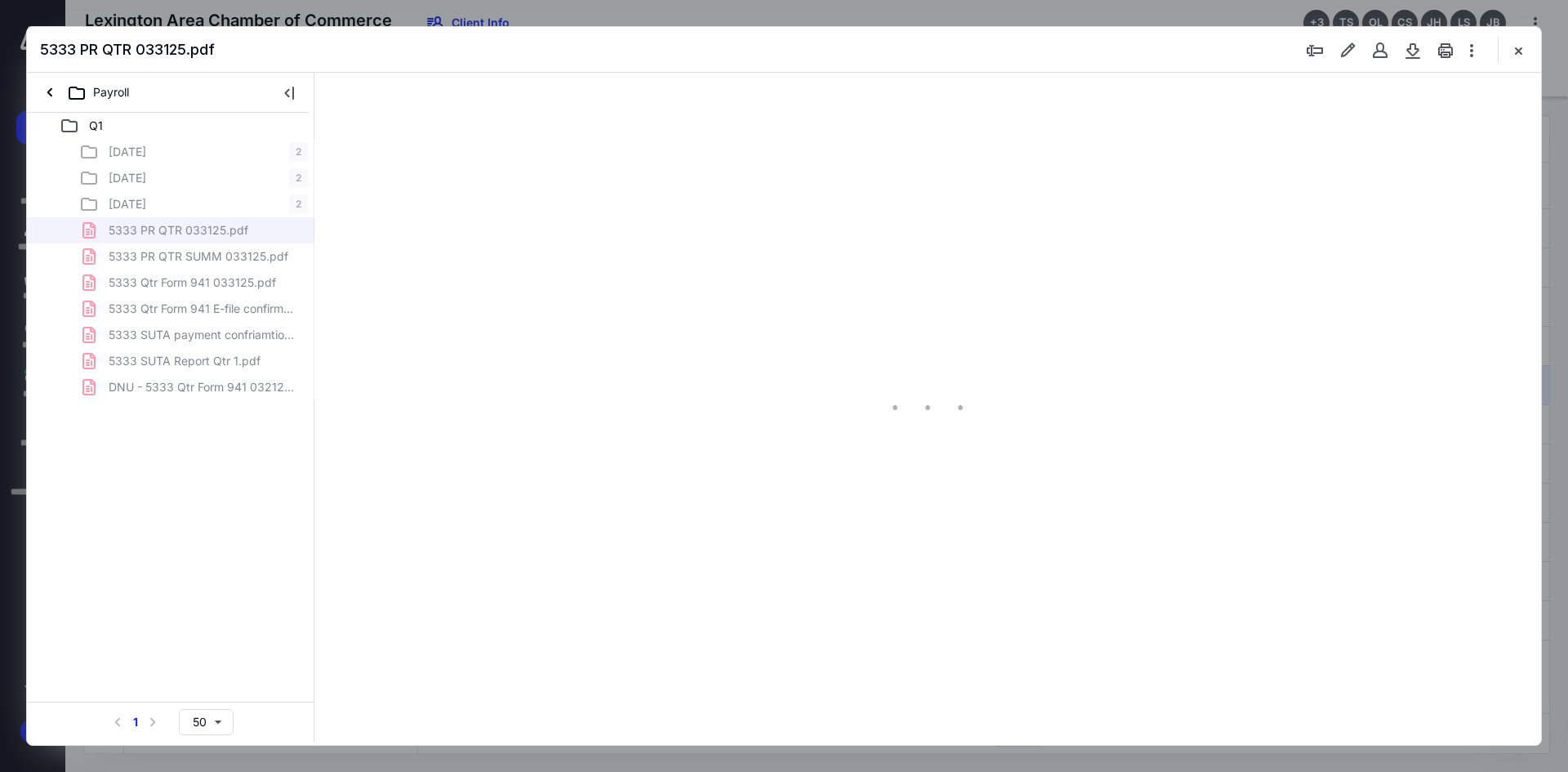 scroll, scrollTop: 65, scrollLeft: 0, axis: vertical 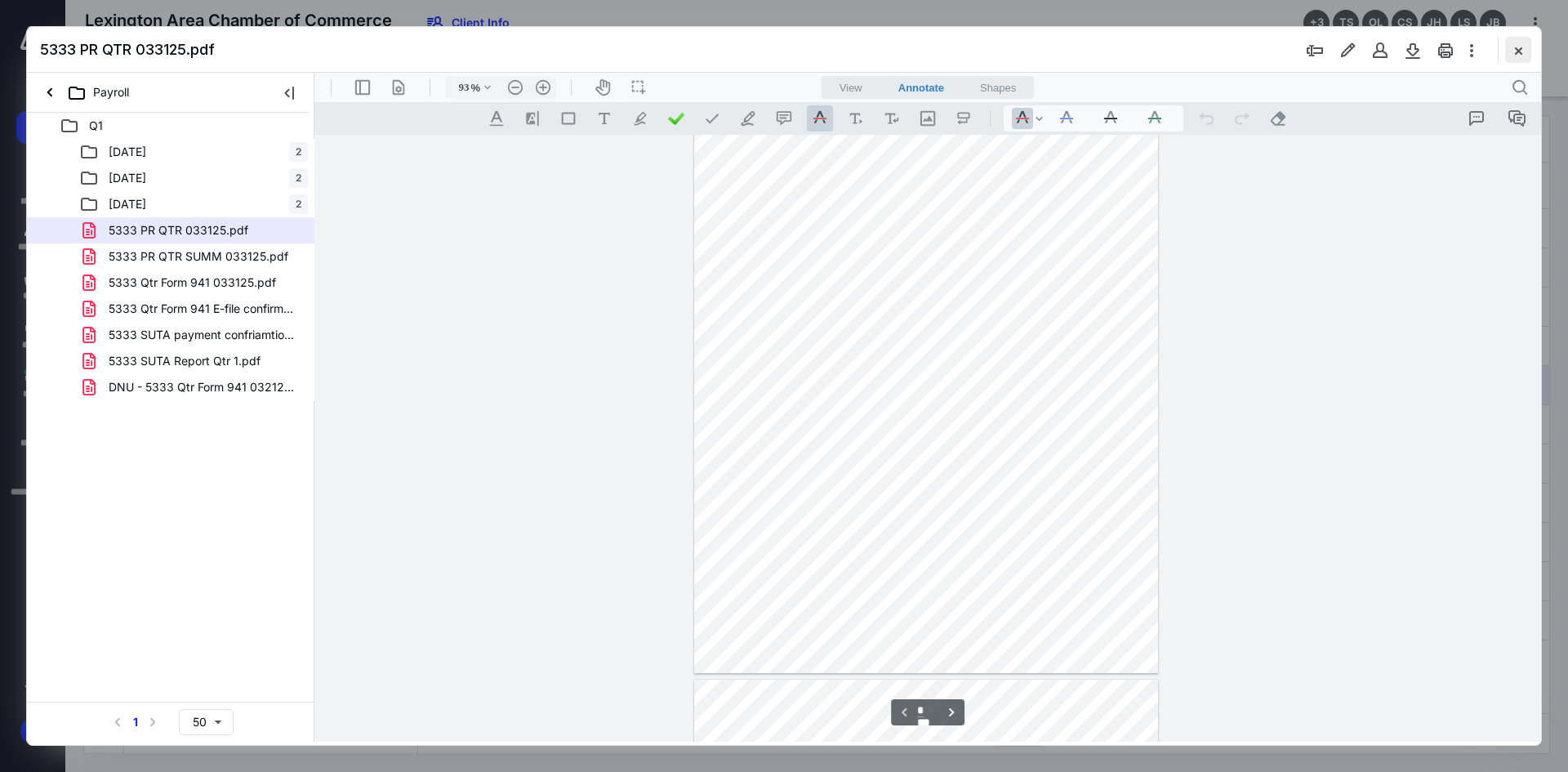 click at bounding box center [1518, 50] 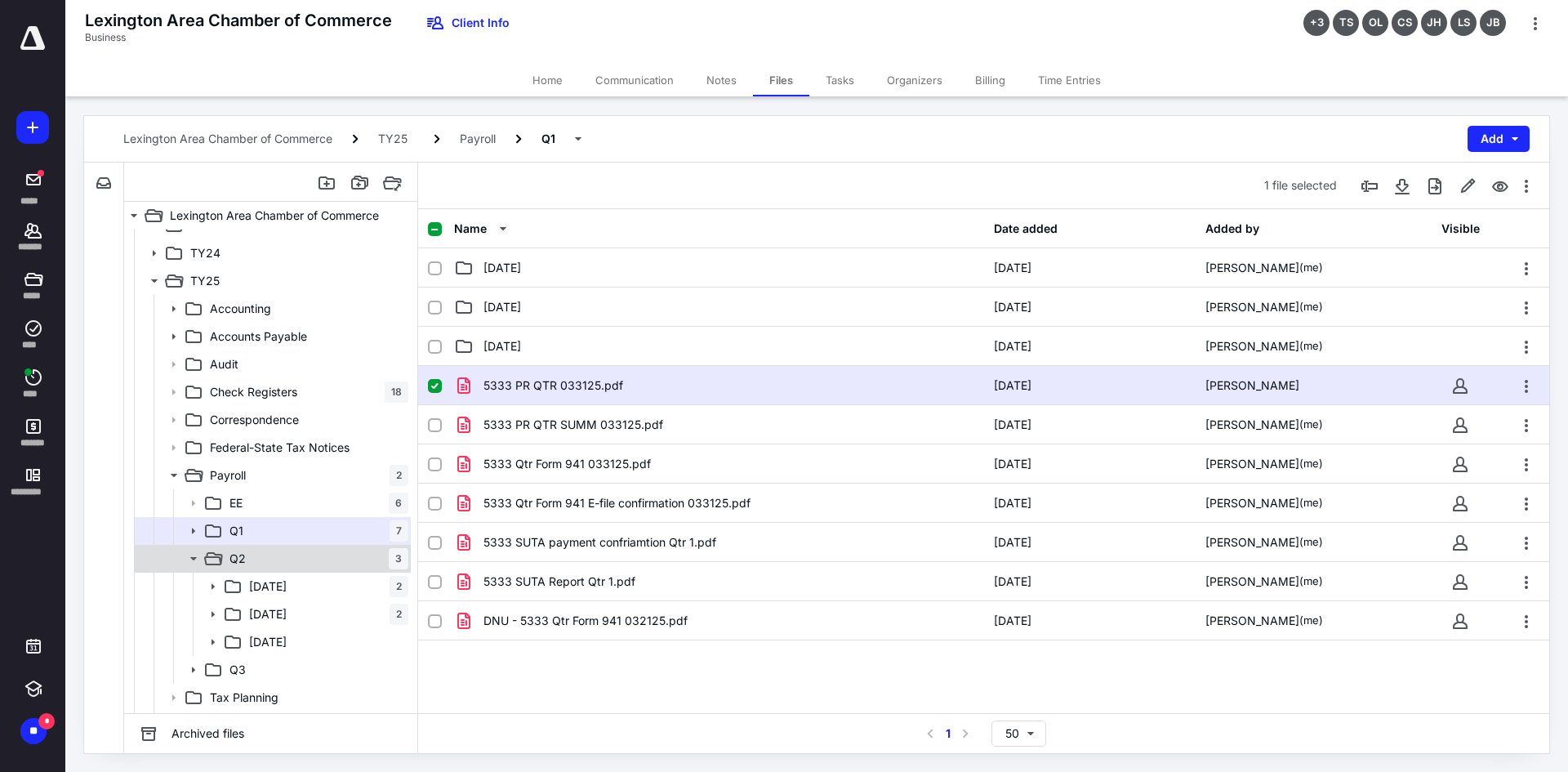 click on "Q2 3" at bounding box center (315, 559) 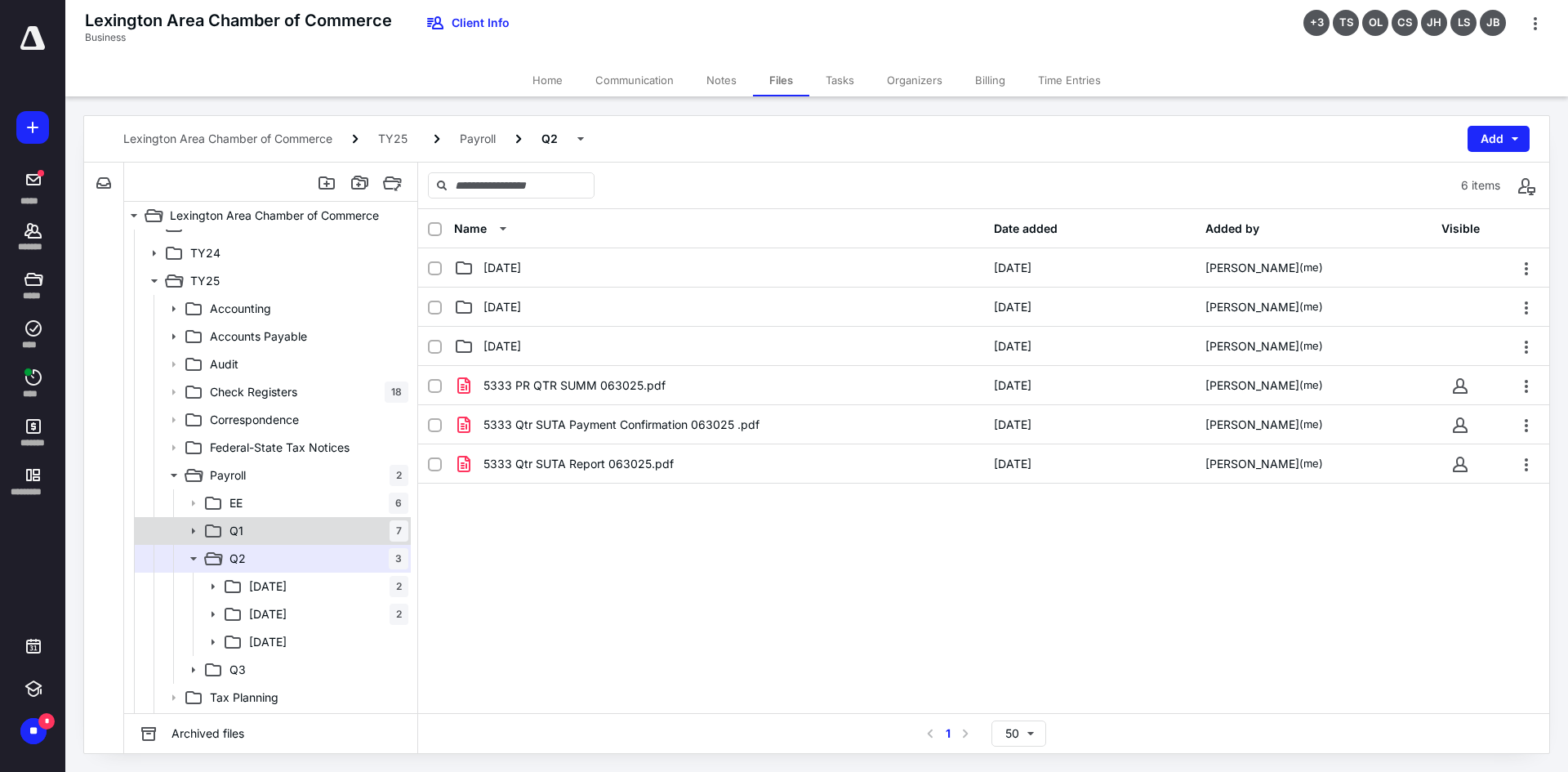 click on "Q1 7" at bounding box center [315, 531] 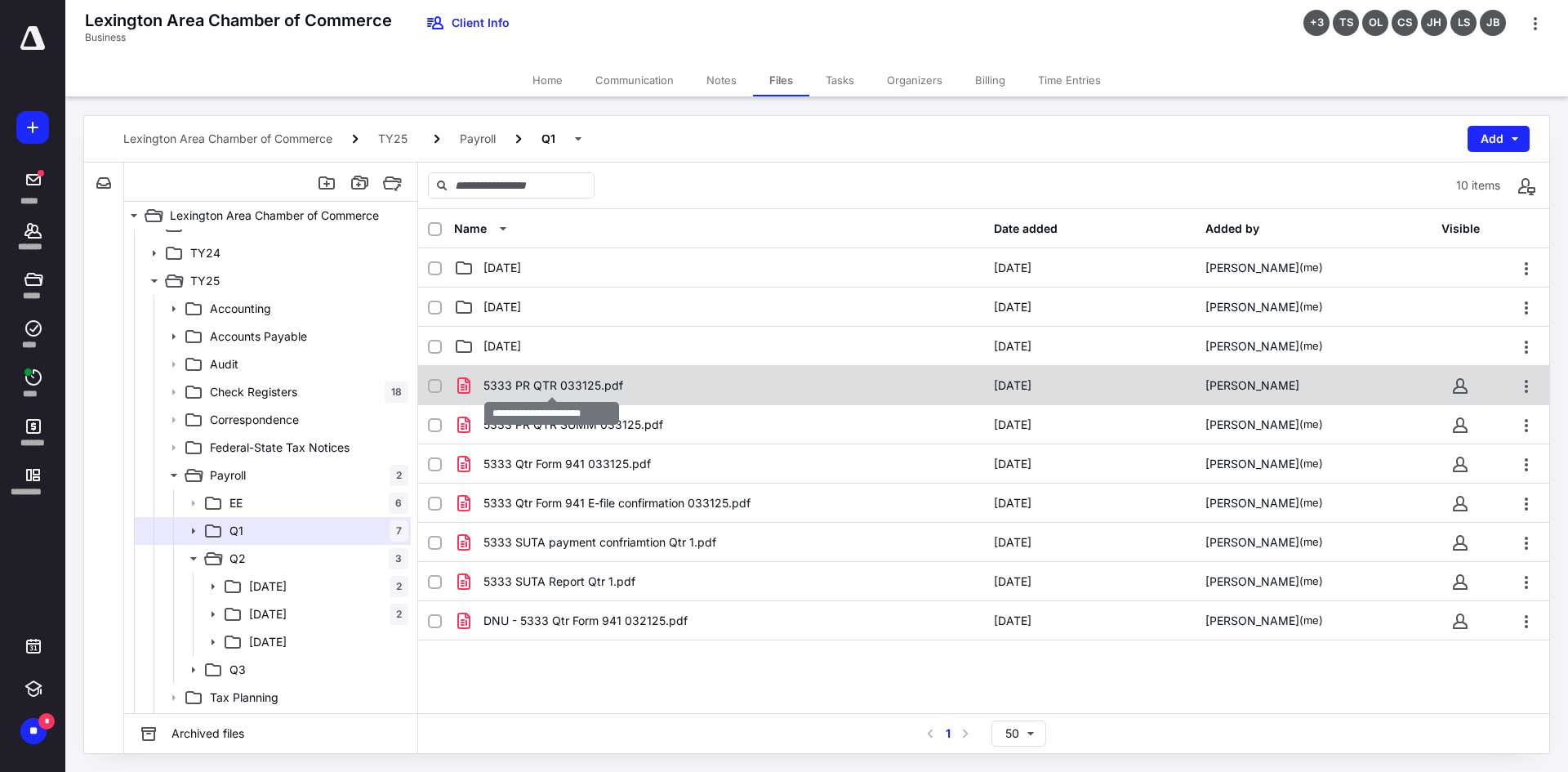 click on "5333 PR QTR 033125.pdf" at bounding box center [553, 386] 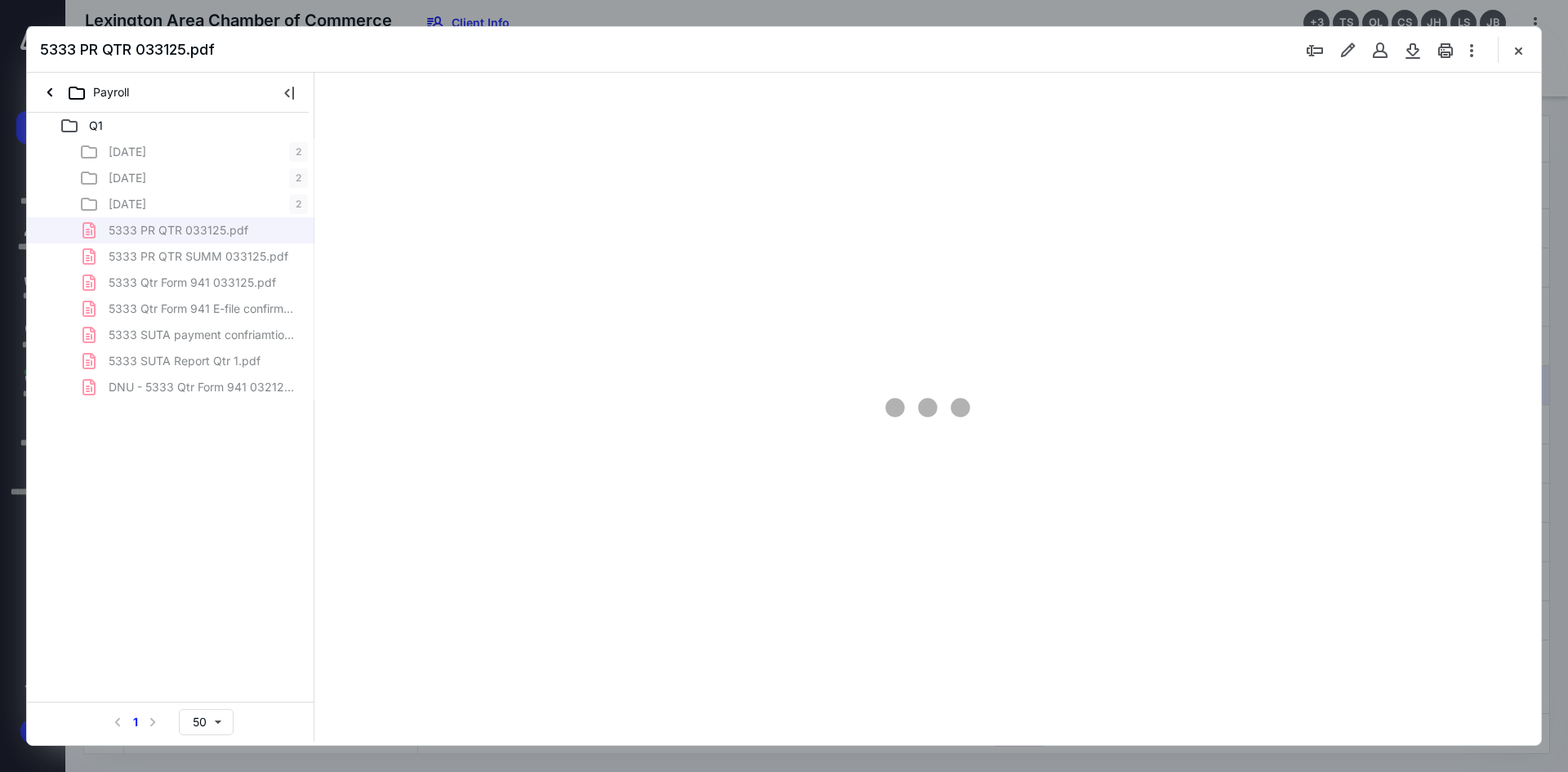 scroll, scrollTop: 0, scrollLeft: 0, axis: both 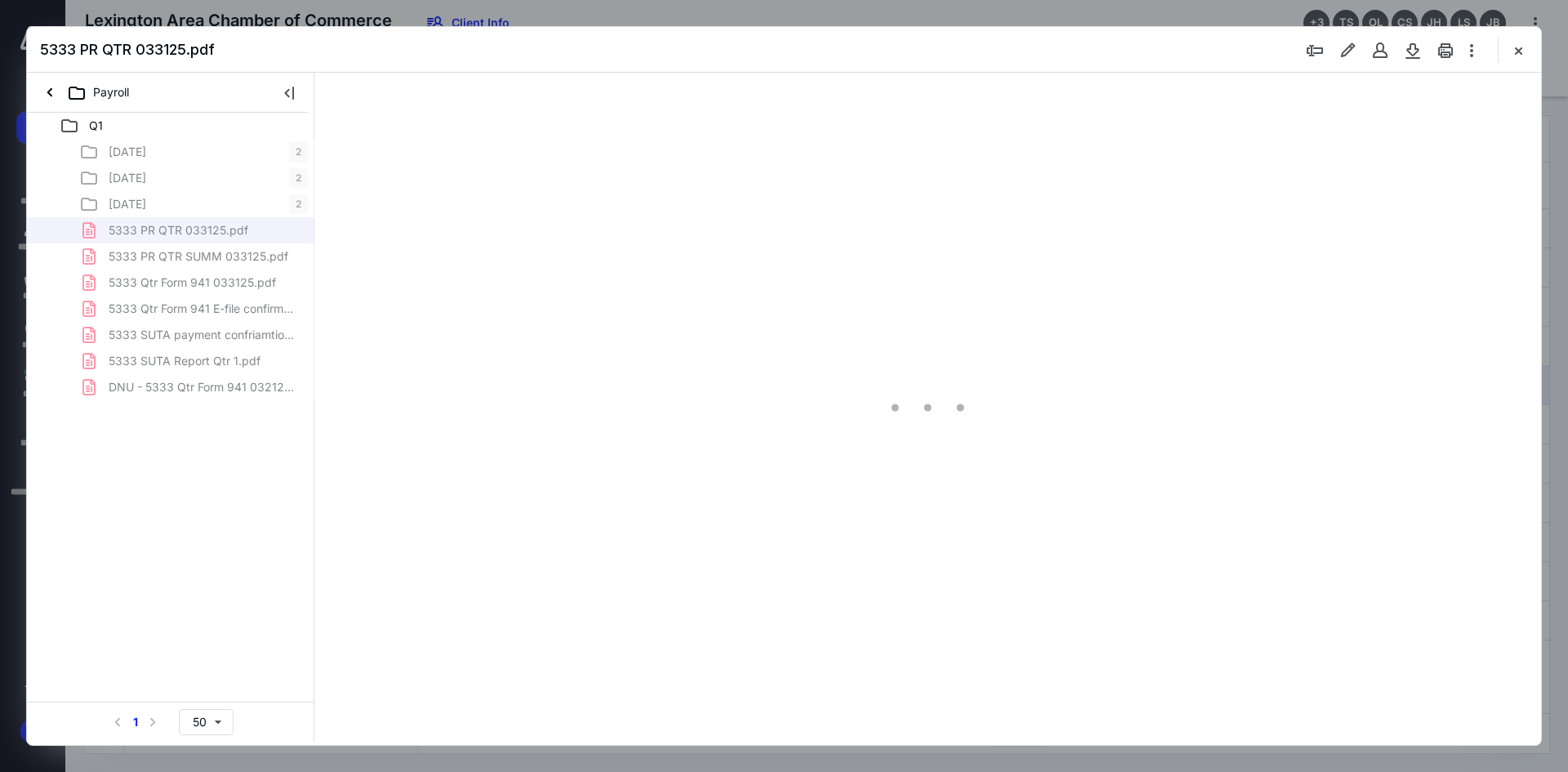 type on "93" 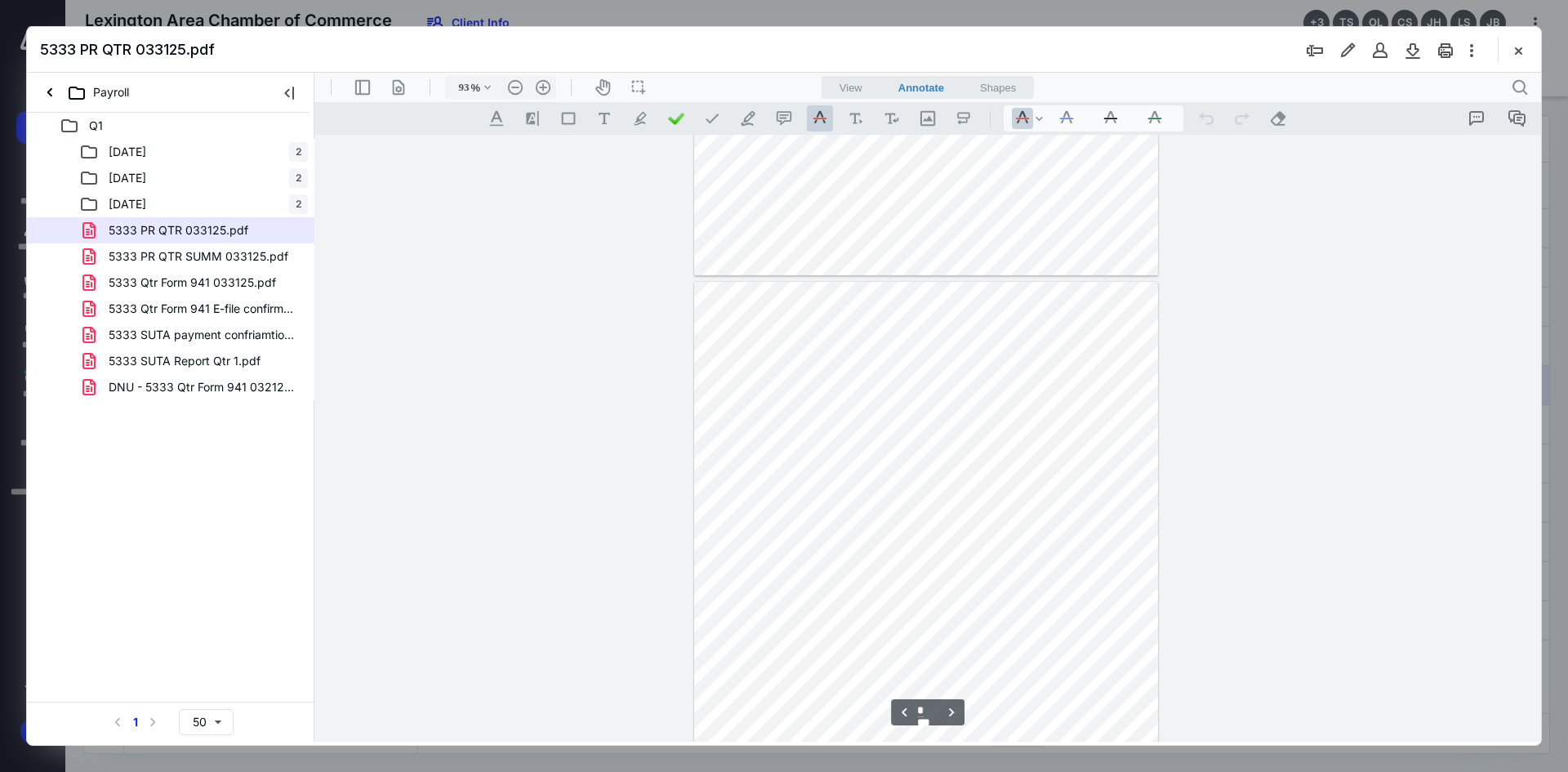 scroll, scrollTop: 3578, scrollLeft: 0, axis: vertical 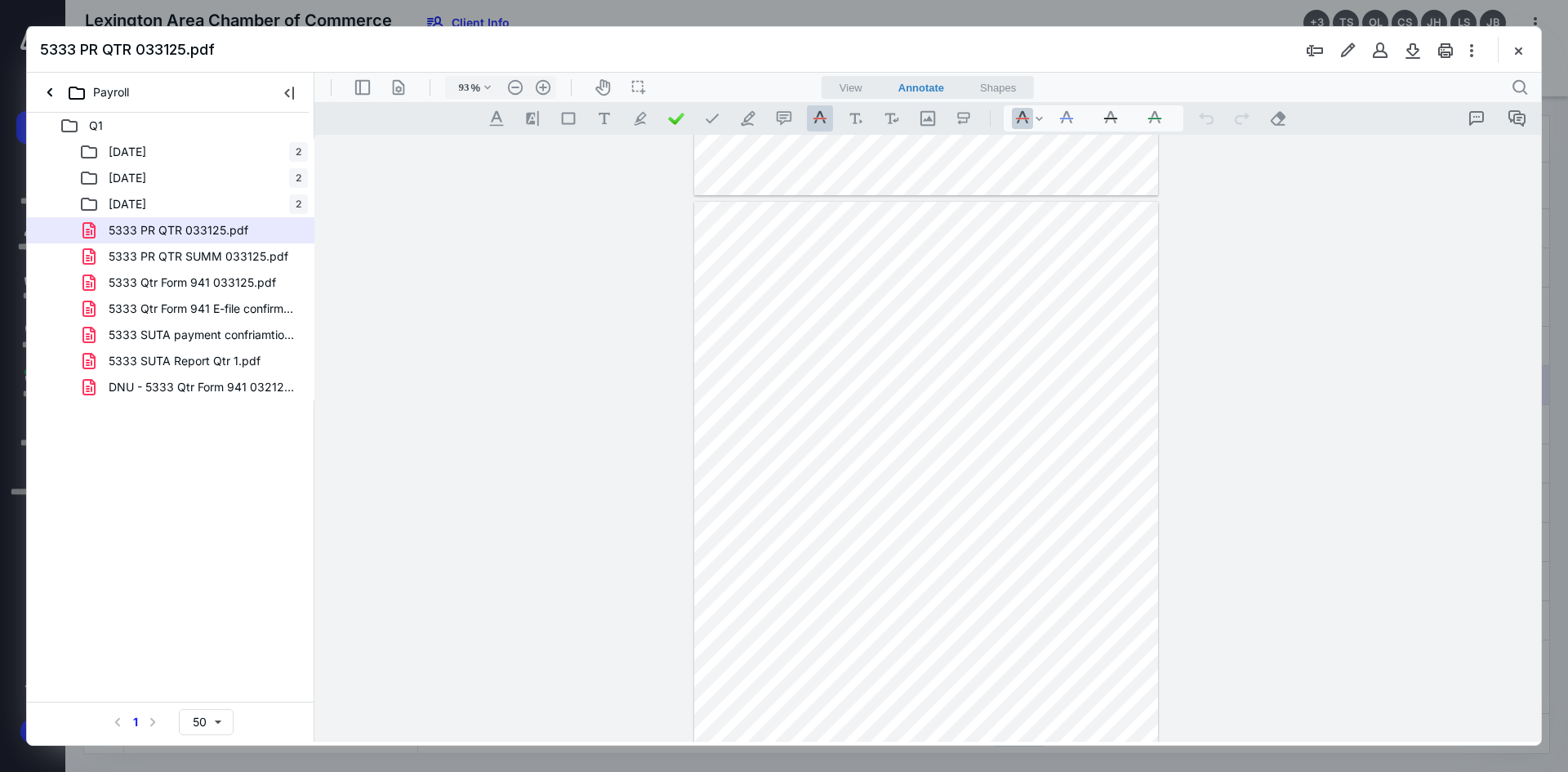 type on "*" 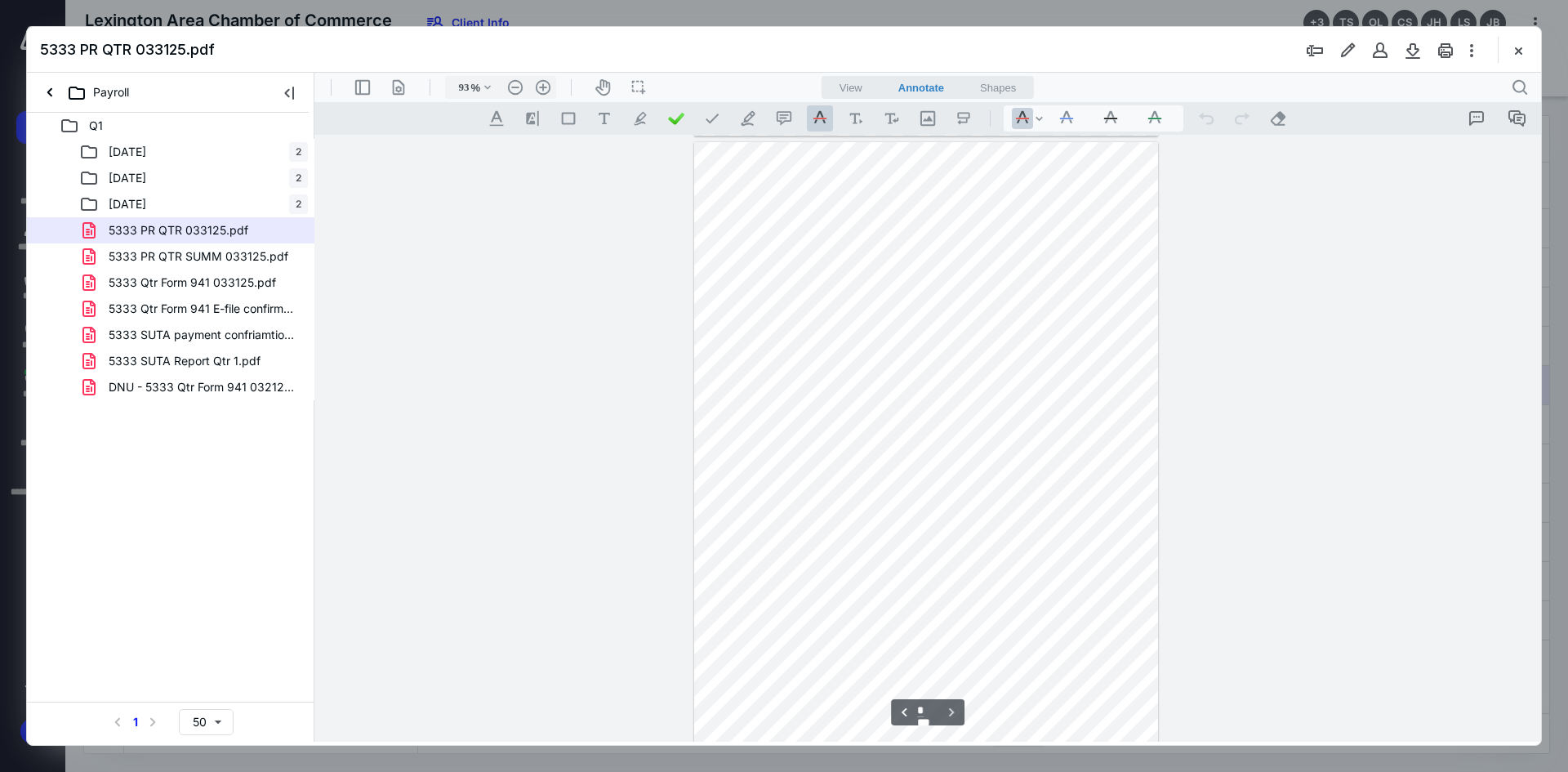 scroll, scrollTop: 4249, scrollLeft: 0, axis: vertical 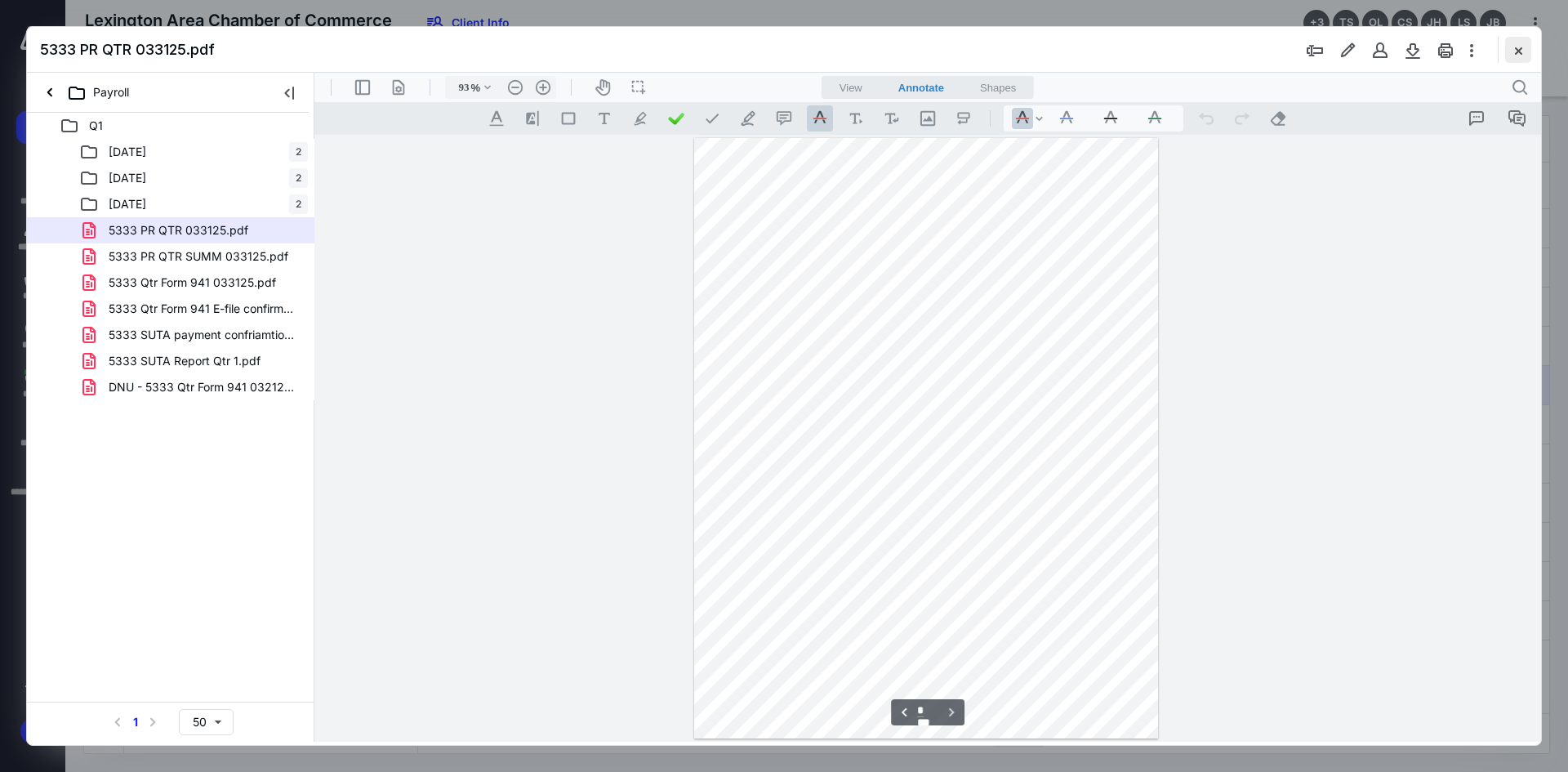 click at bounding box center (1518, 50) 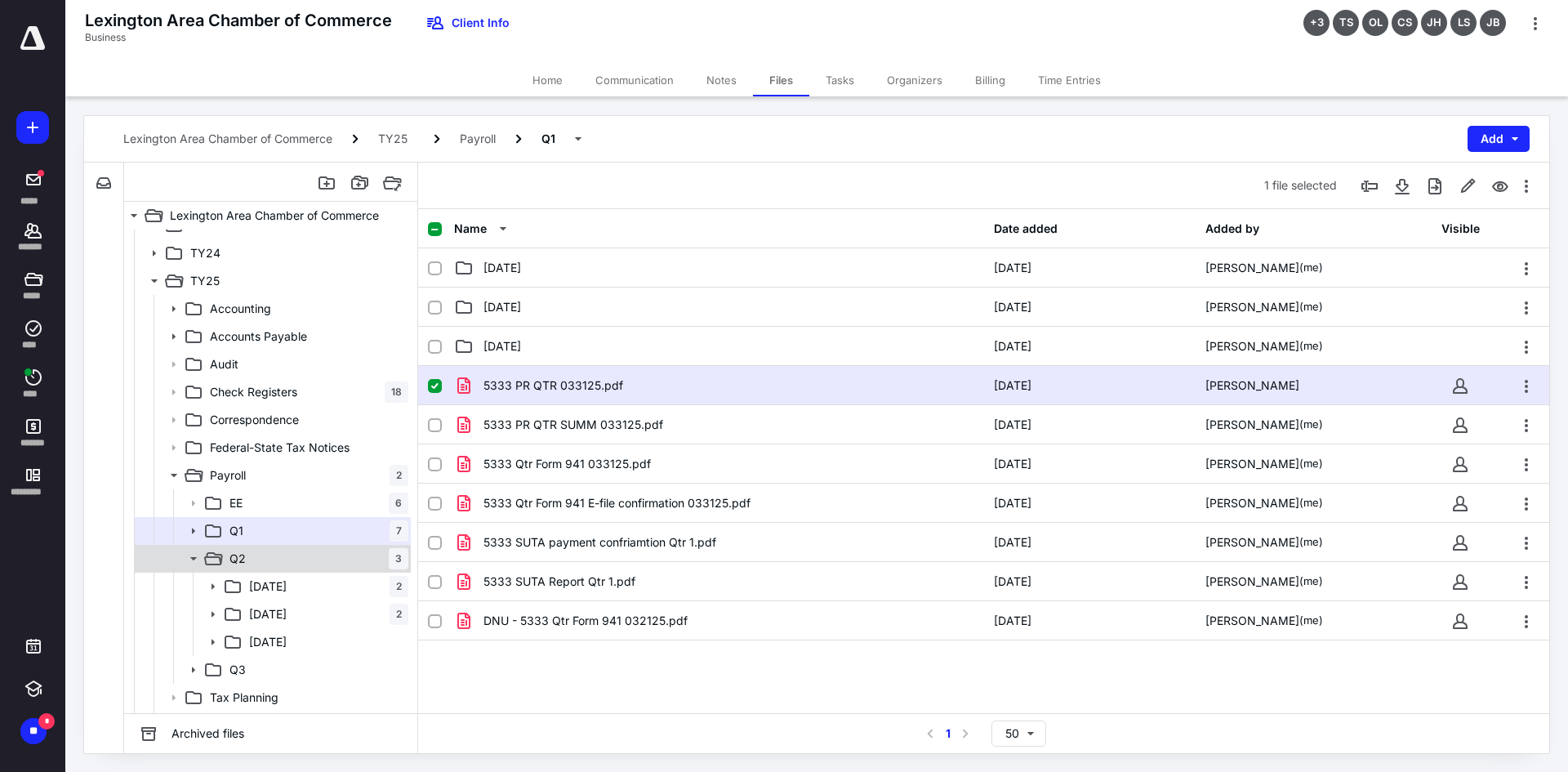 click 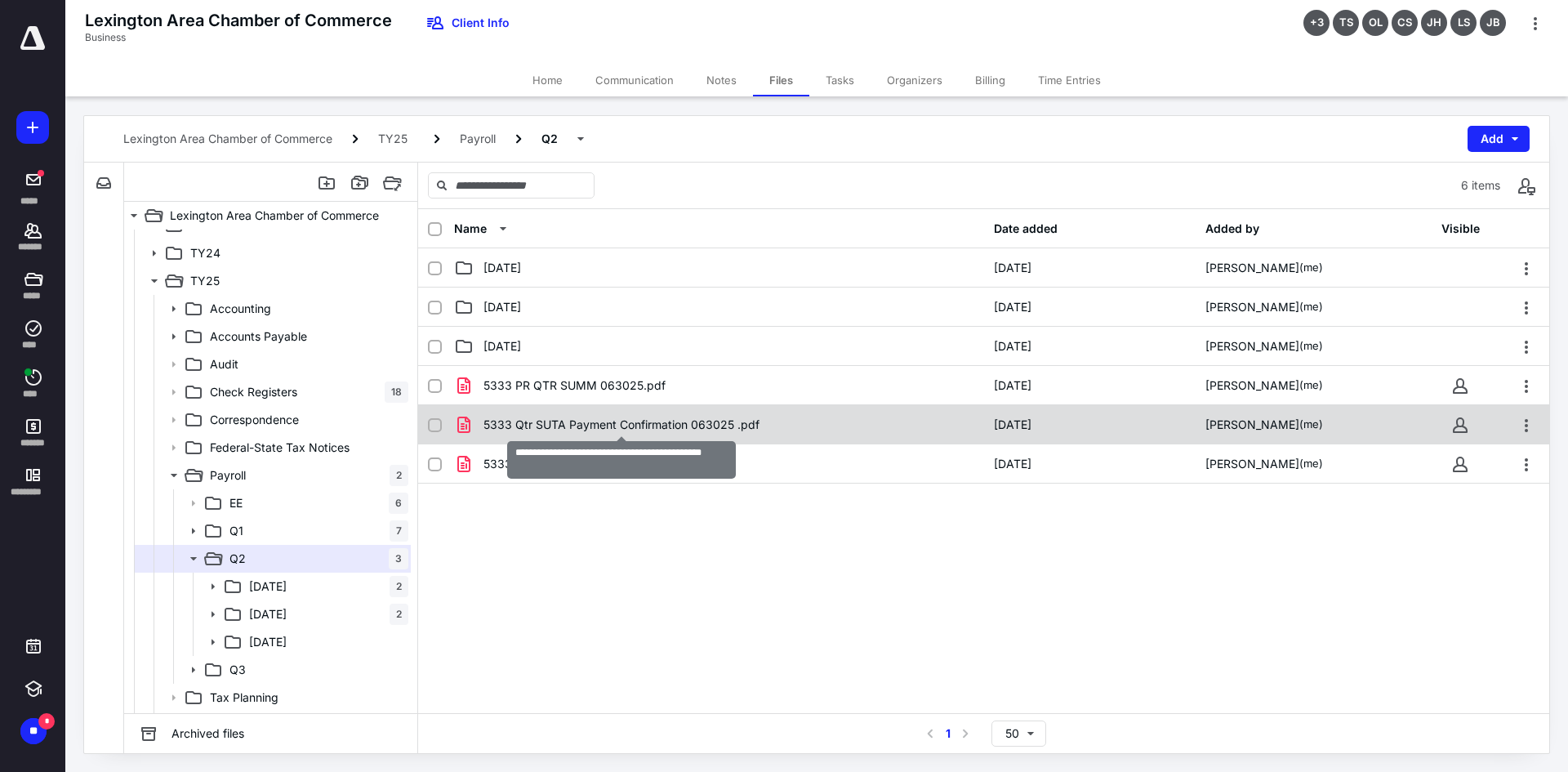 click on "5333 Qtr SUTA Payment Confirmation 063025 .pdf" at bounding box center (621, 425) 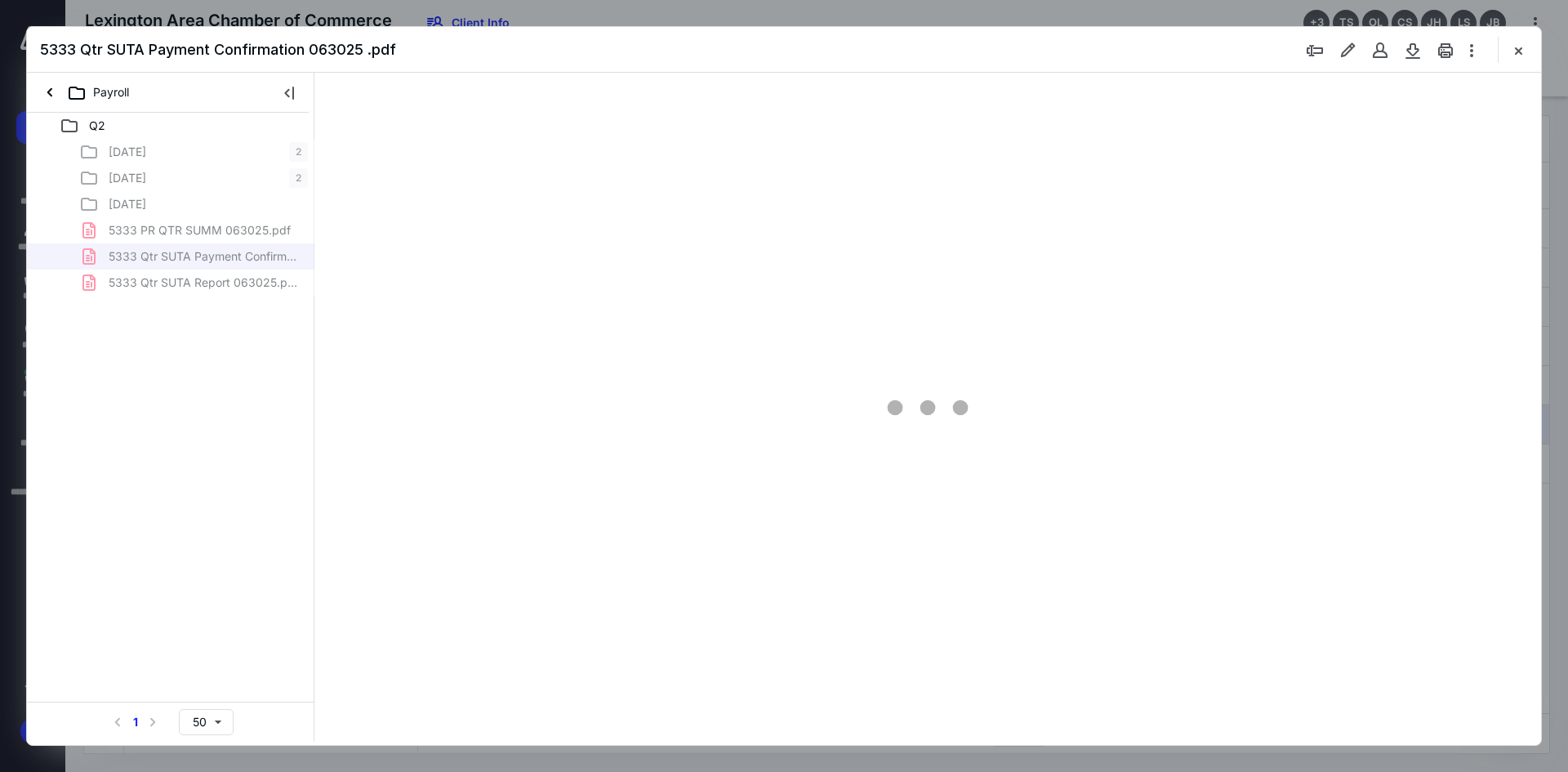 scroll, scrollTop: 0, scrollLeft: 0, axis: both 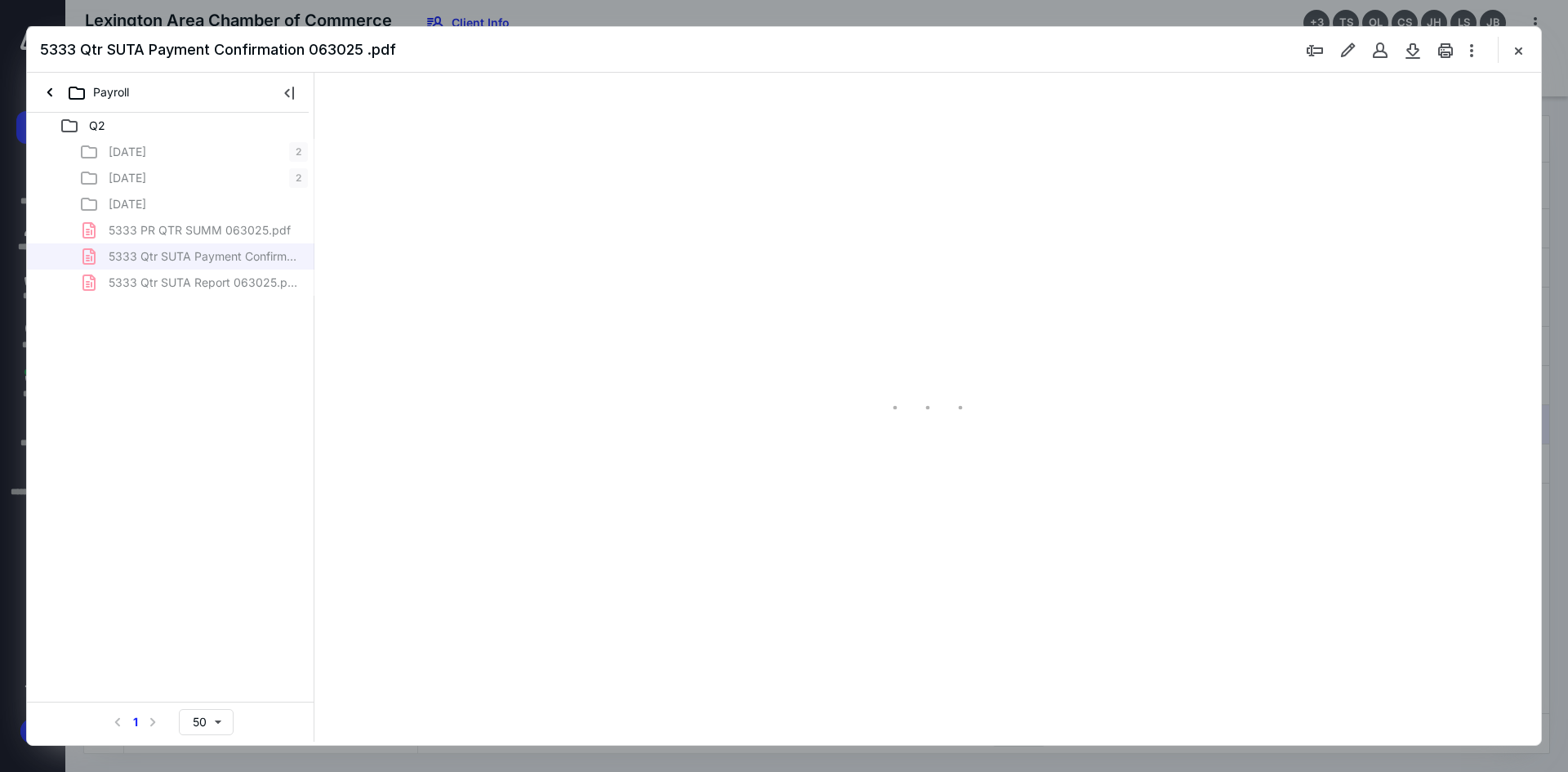 type on "120" 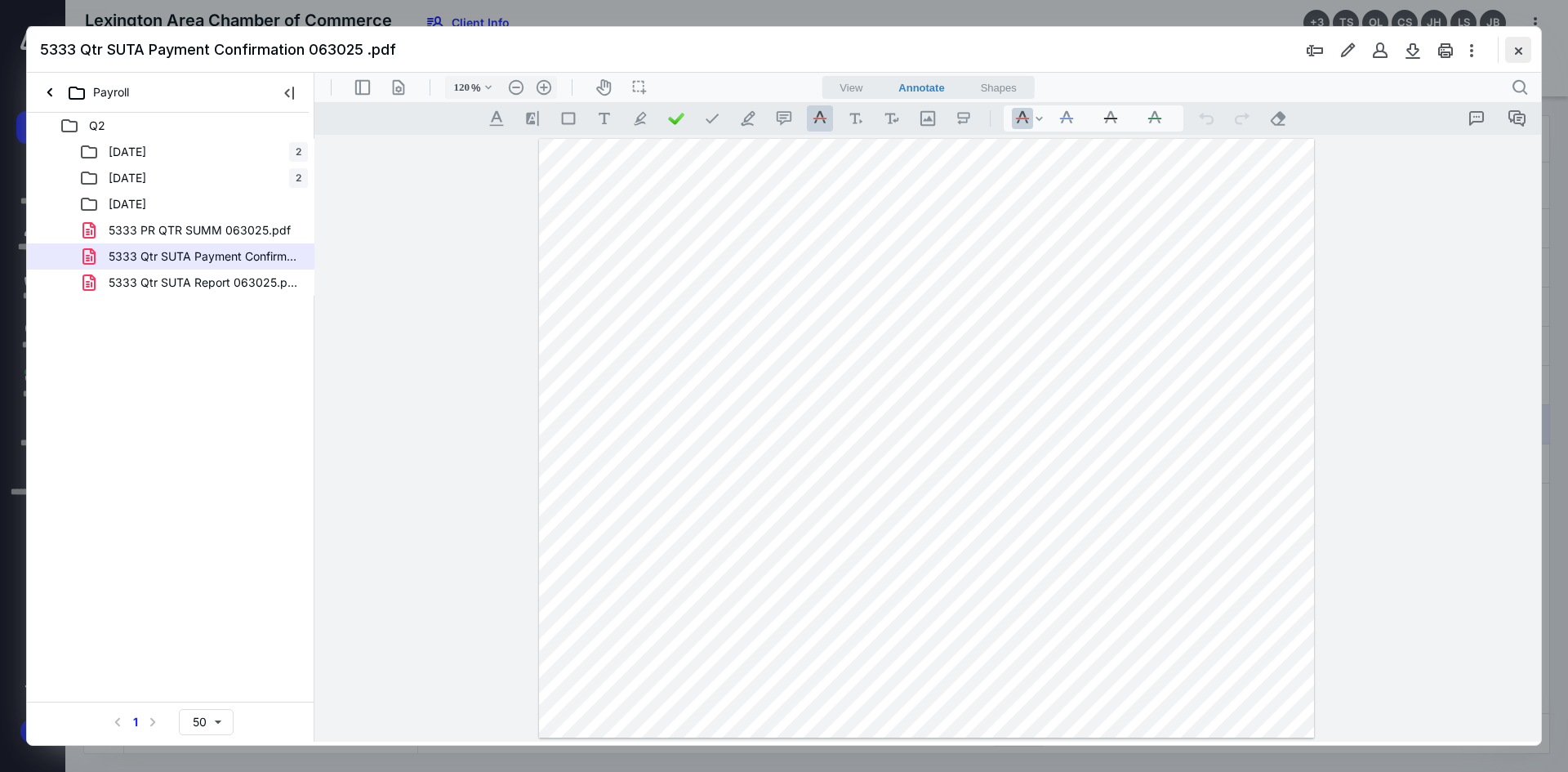 click at bounding box center (1518, 50) 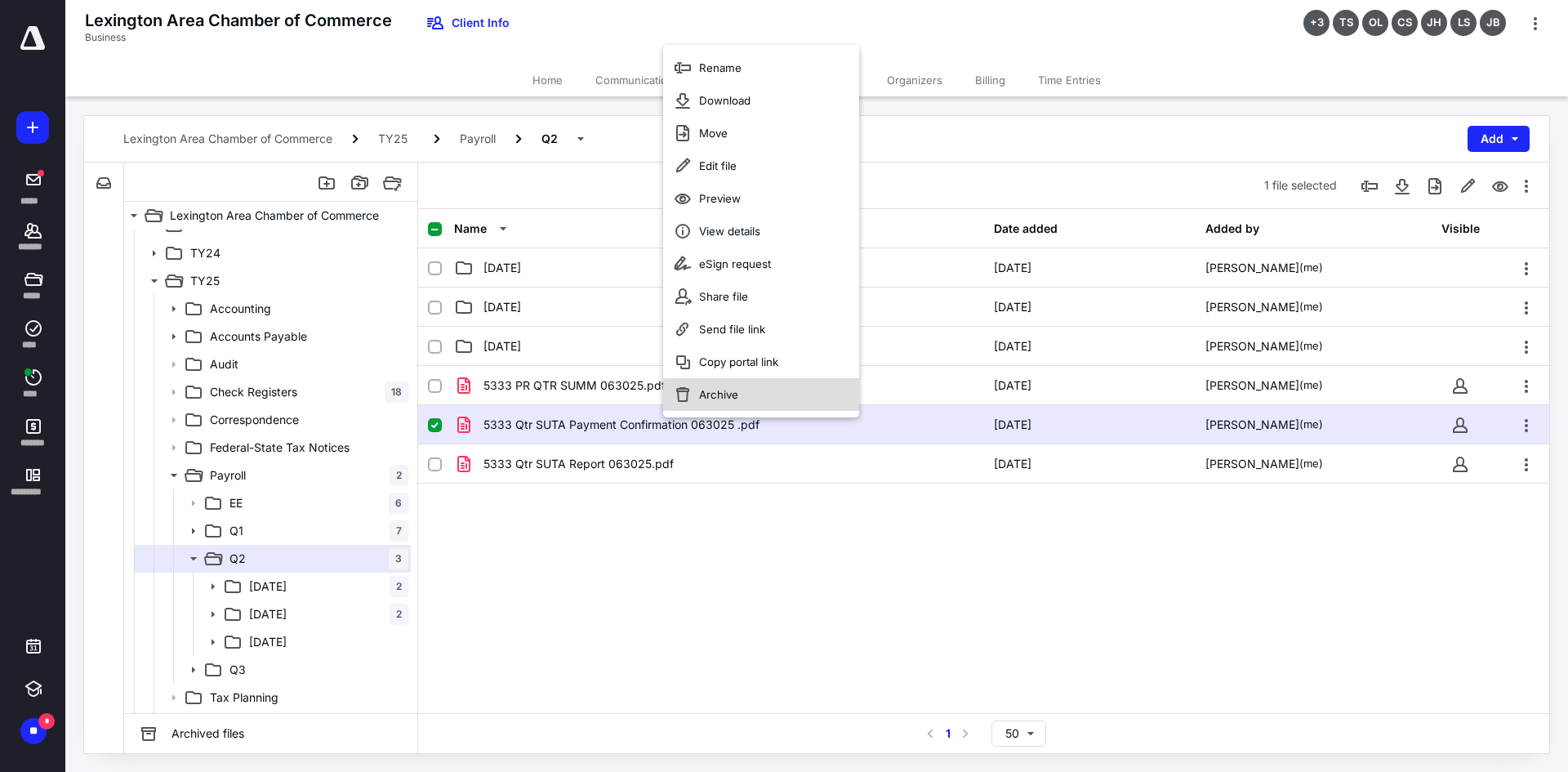 click on "Archive" at bounding box center [719, 395] 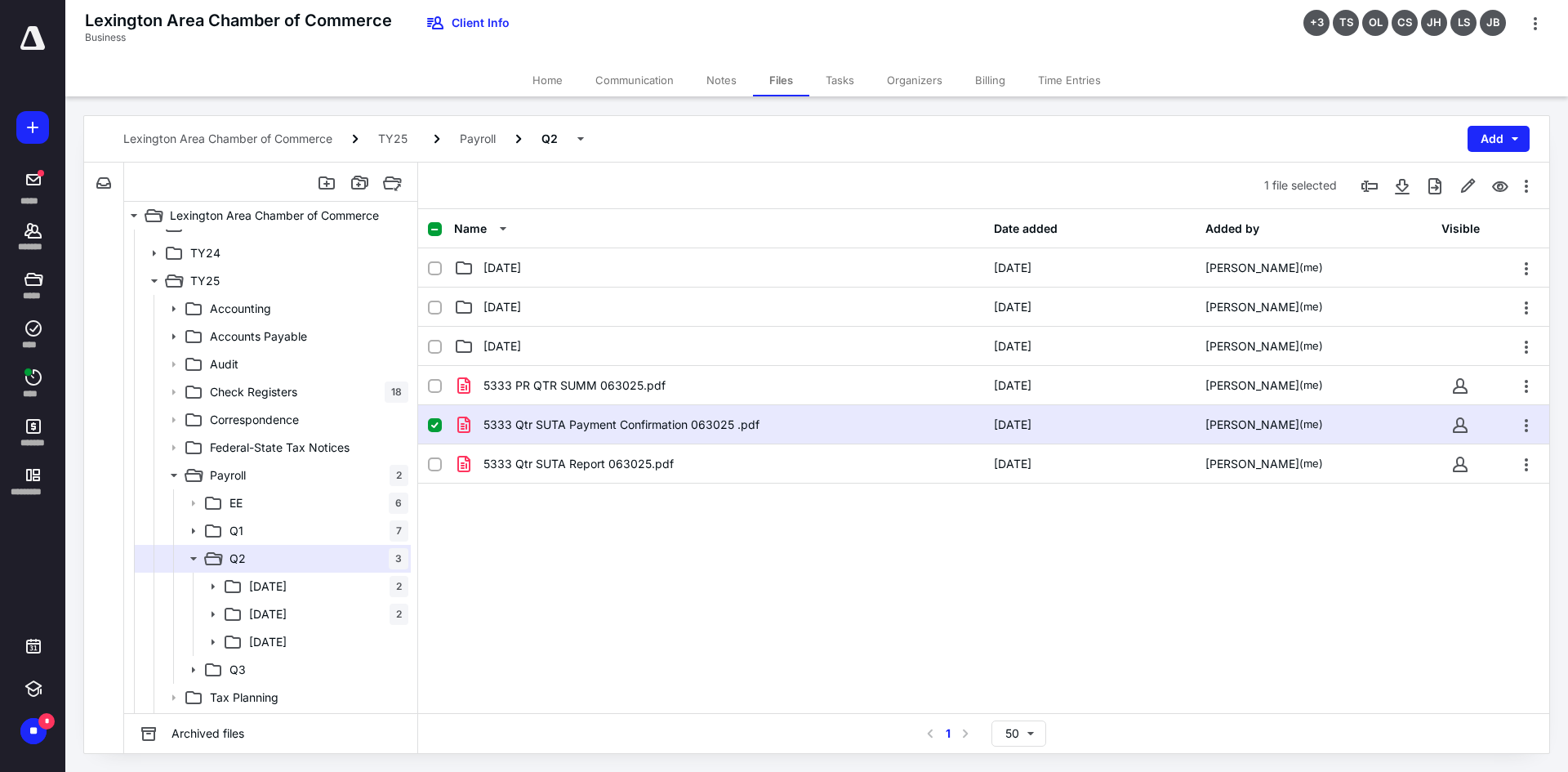 checkbox on "false" 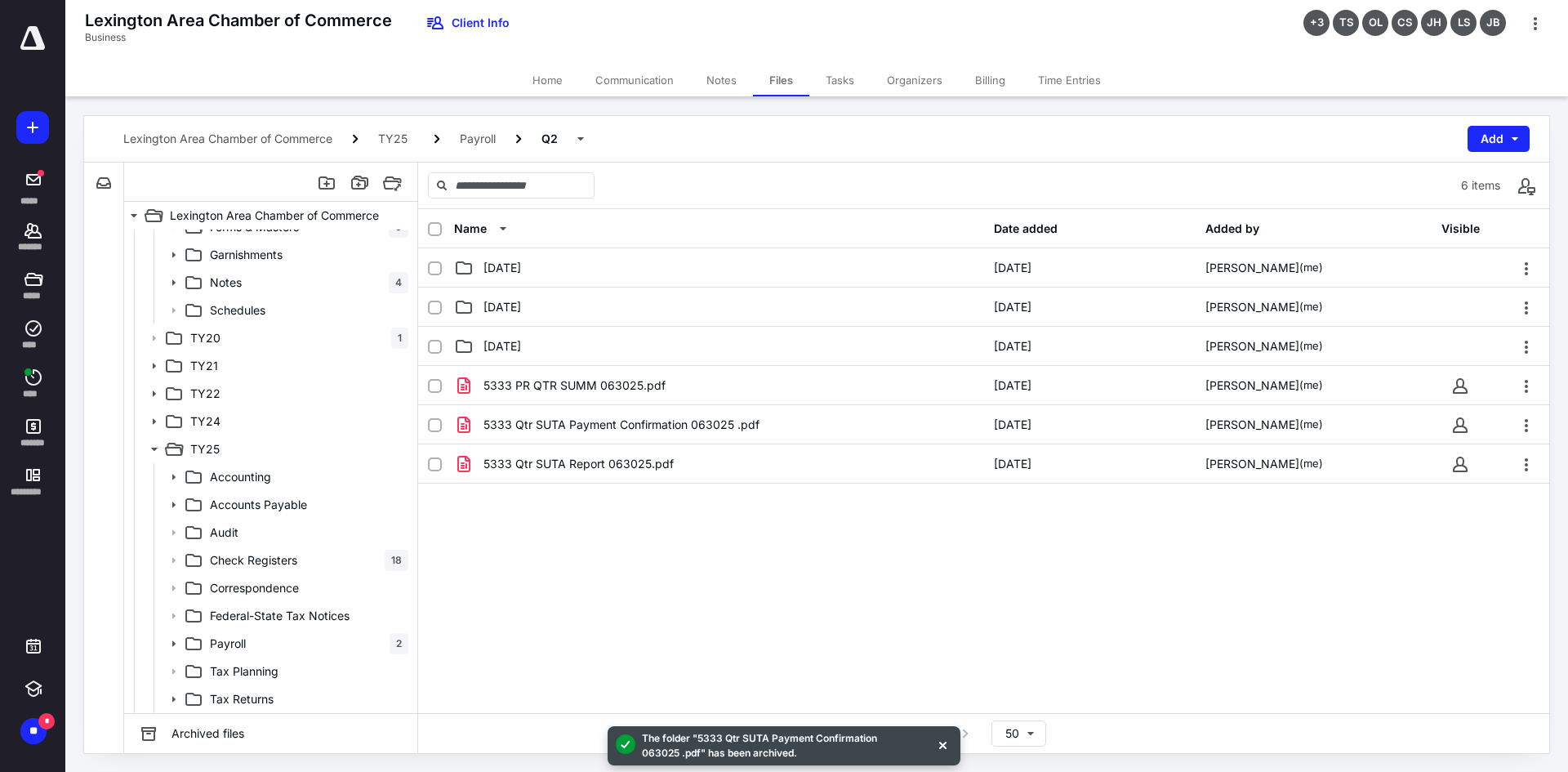 scroll, scrollTop: 433, scrollLeft: 0, axis: vertical 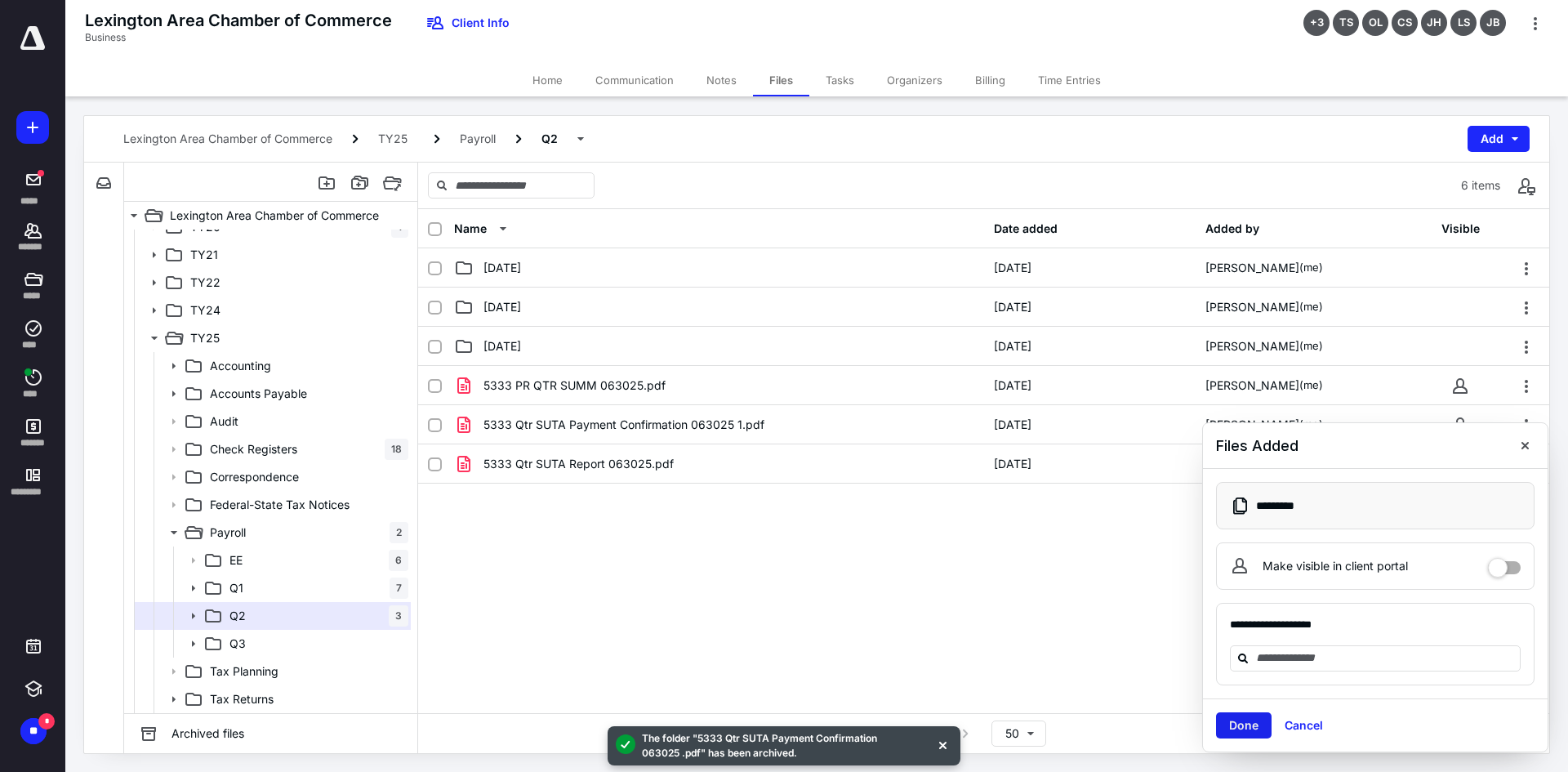 click on "Done" at bounding box center [1244, 725] 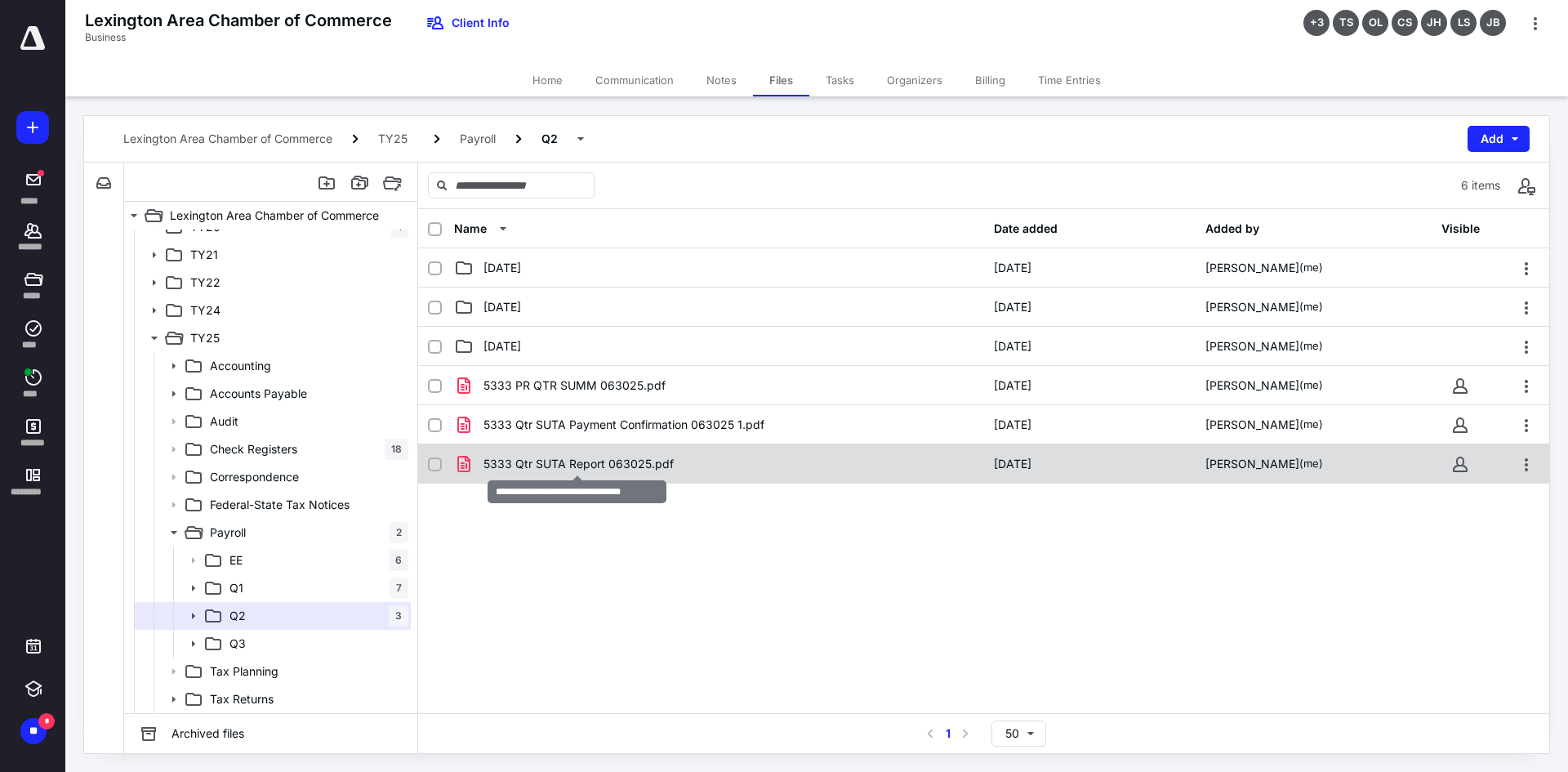 click on "5333 Qtr SUTA Report 063025.pdf" at bounding box center (578, 464) 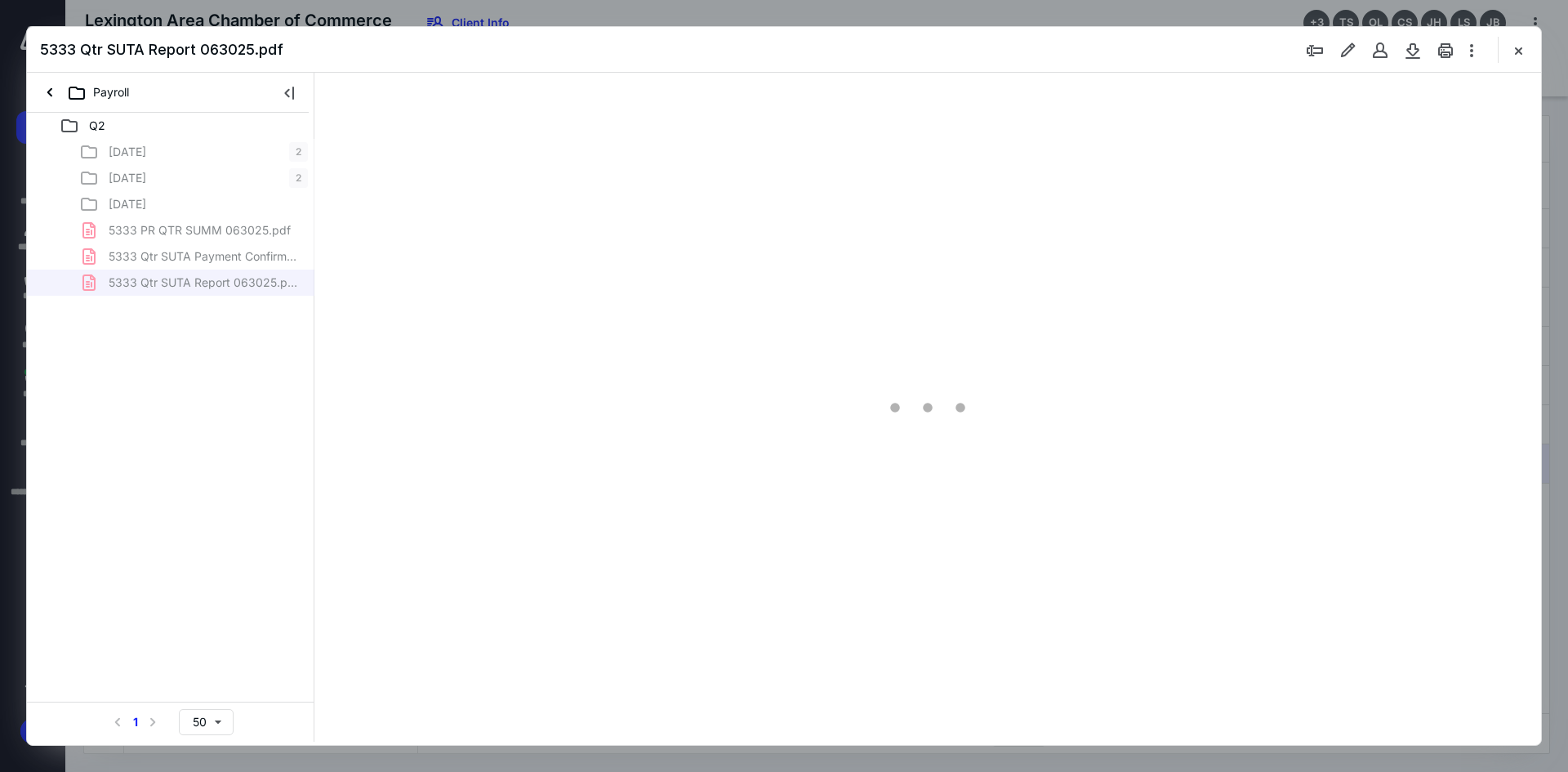 scroll, scrollTop: 0, scrollLeft: 0, axis: both 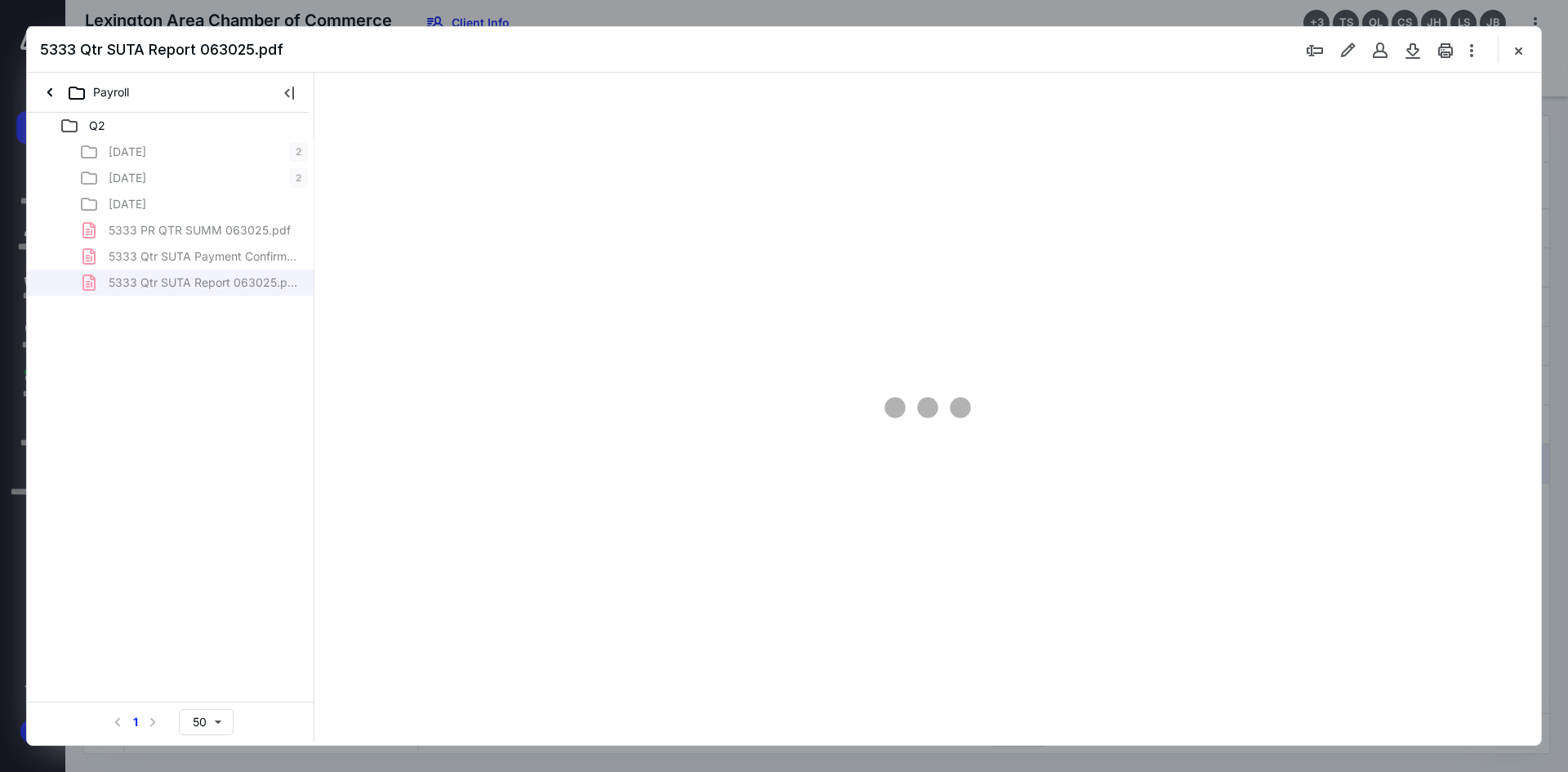 type on "93" 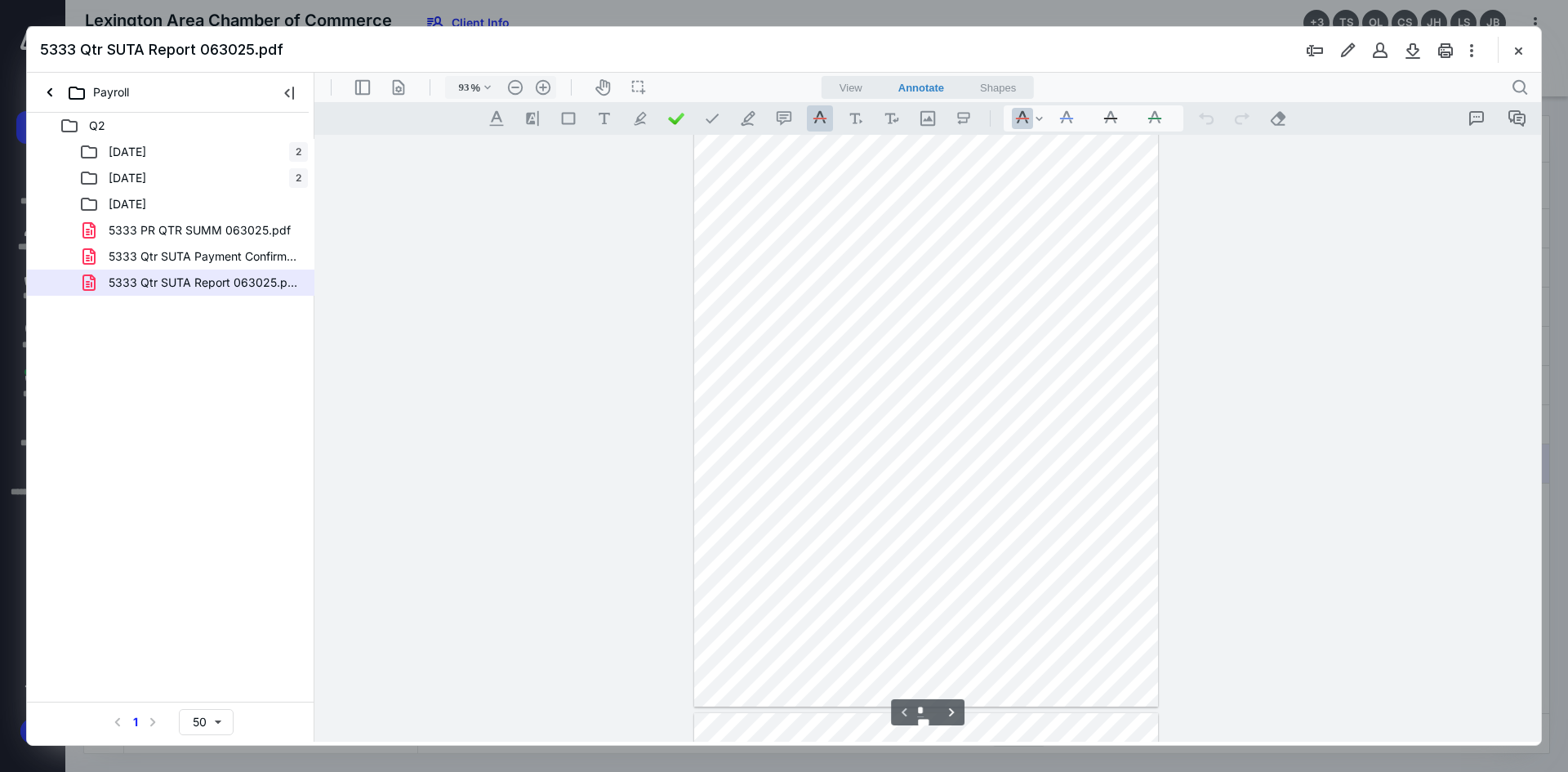 scroll, scrollTop: 0, scrollLeft: 0, axis: both 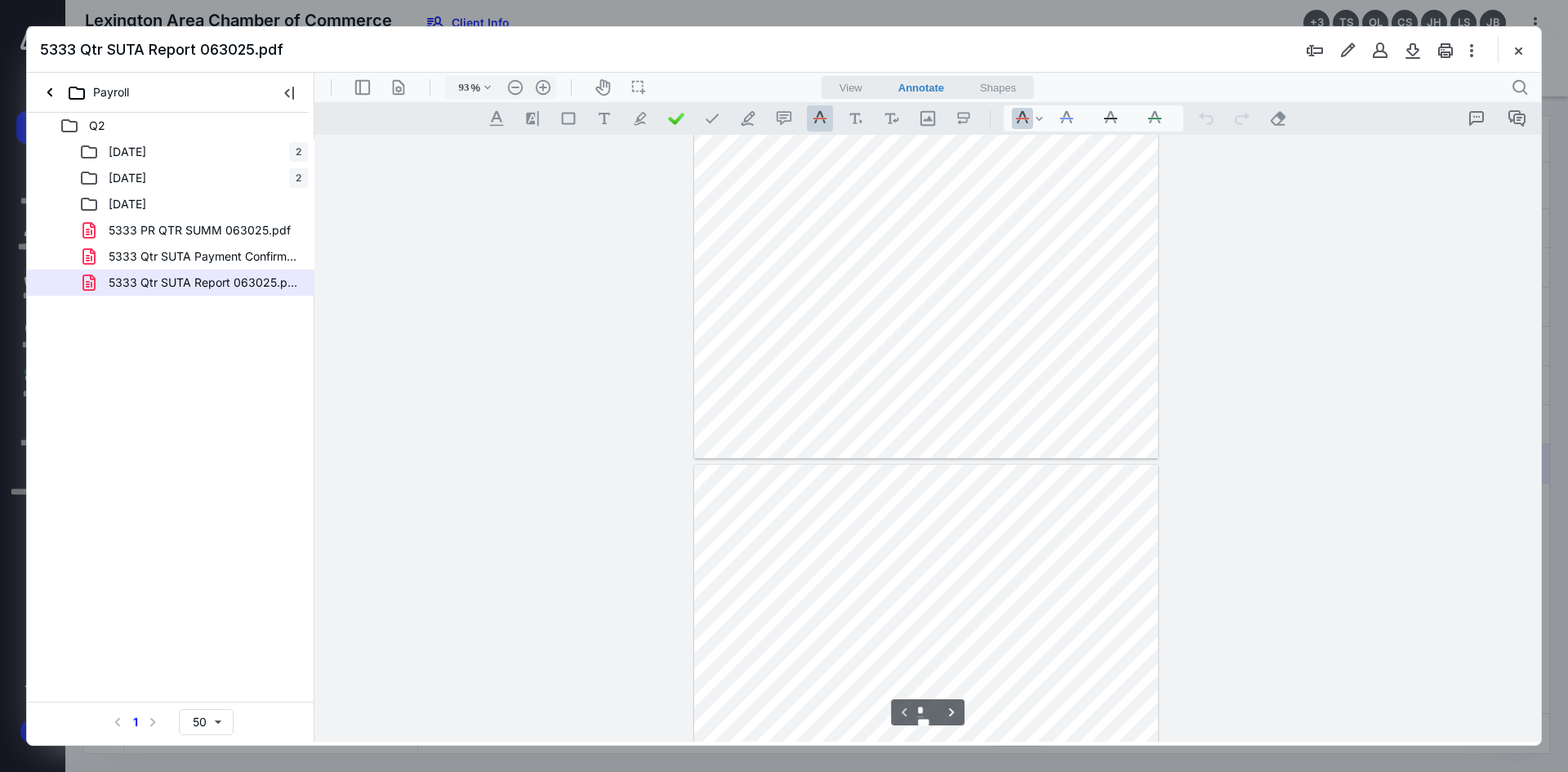 type on "*" 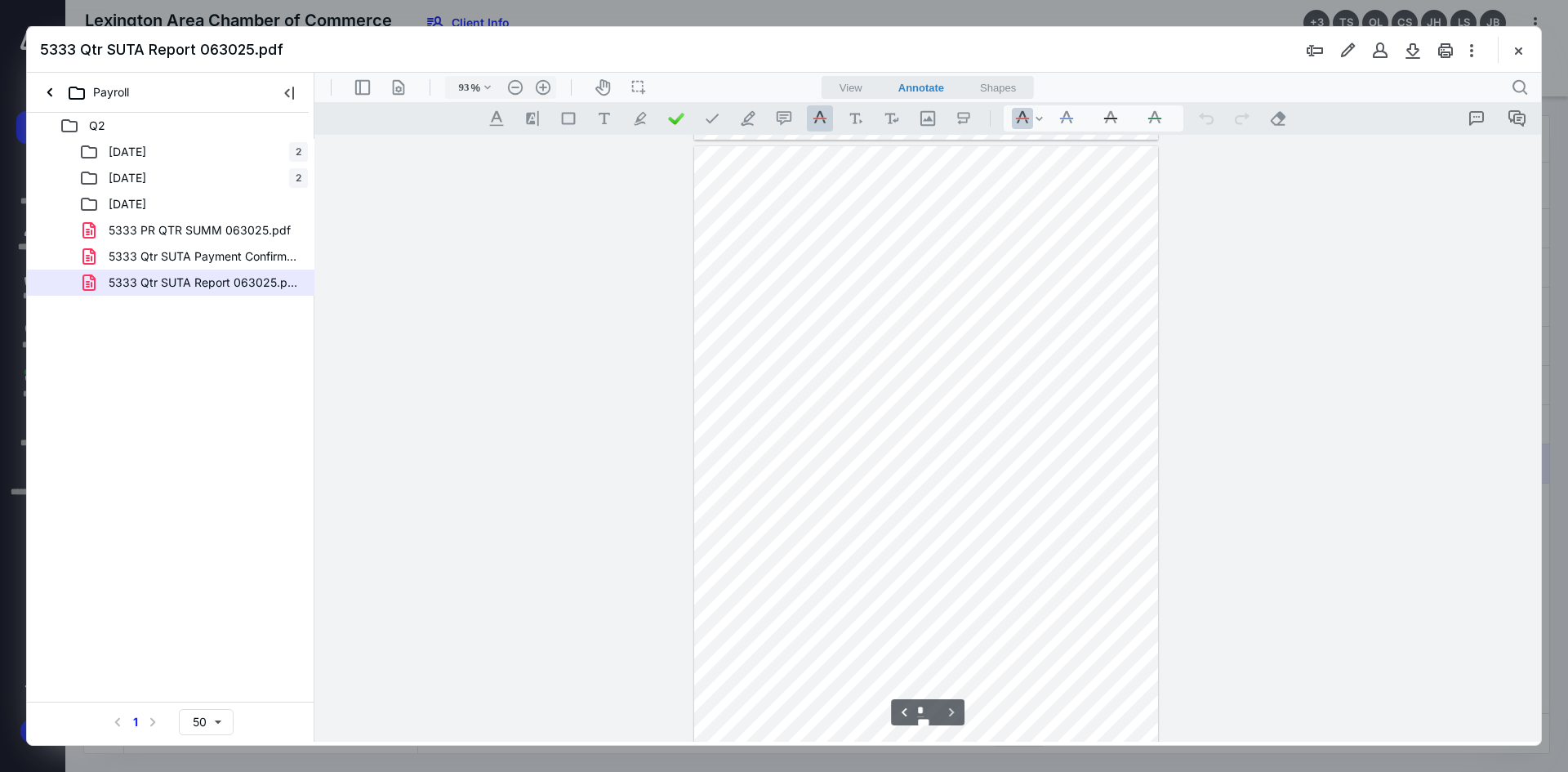 scroll, scrollTop: 607, scrollLeft: 0, axis: vertical 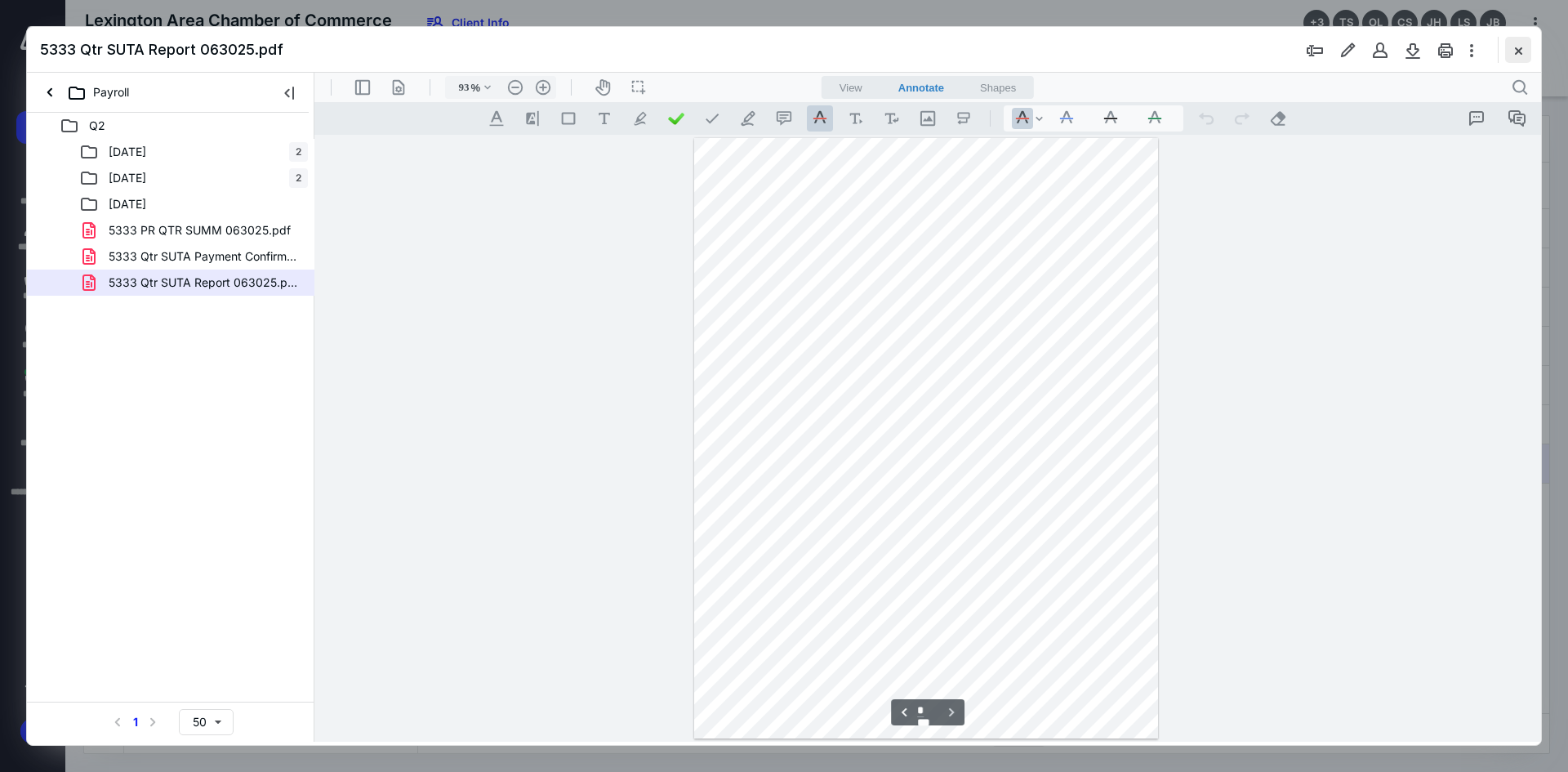 click at bounding box center [1518, 50] 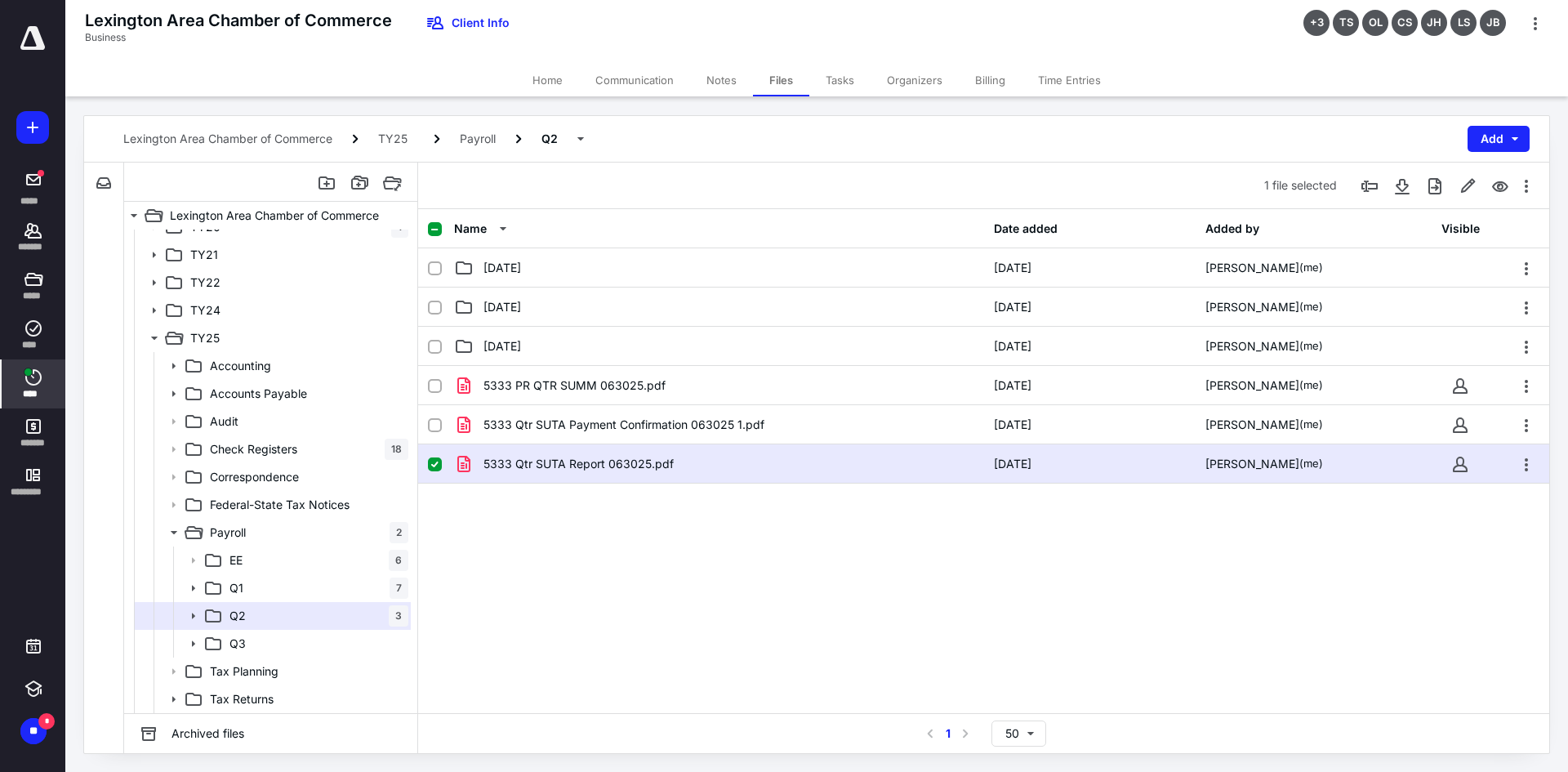 click 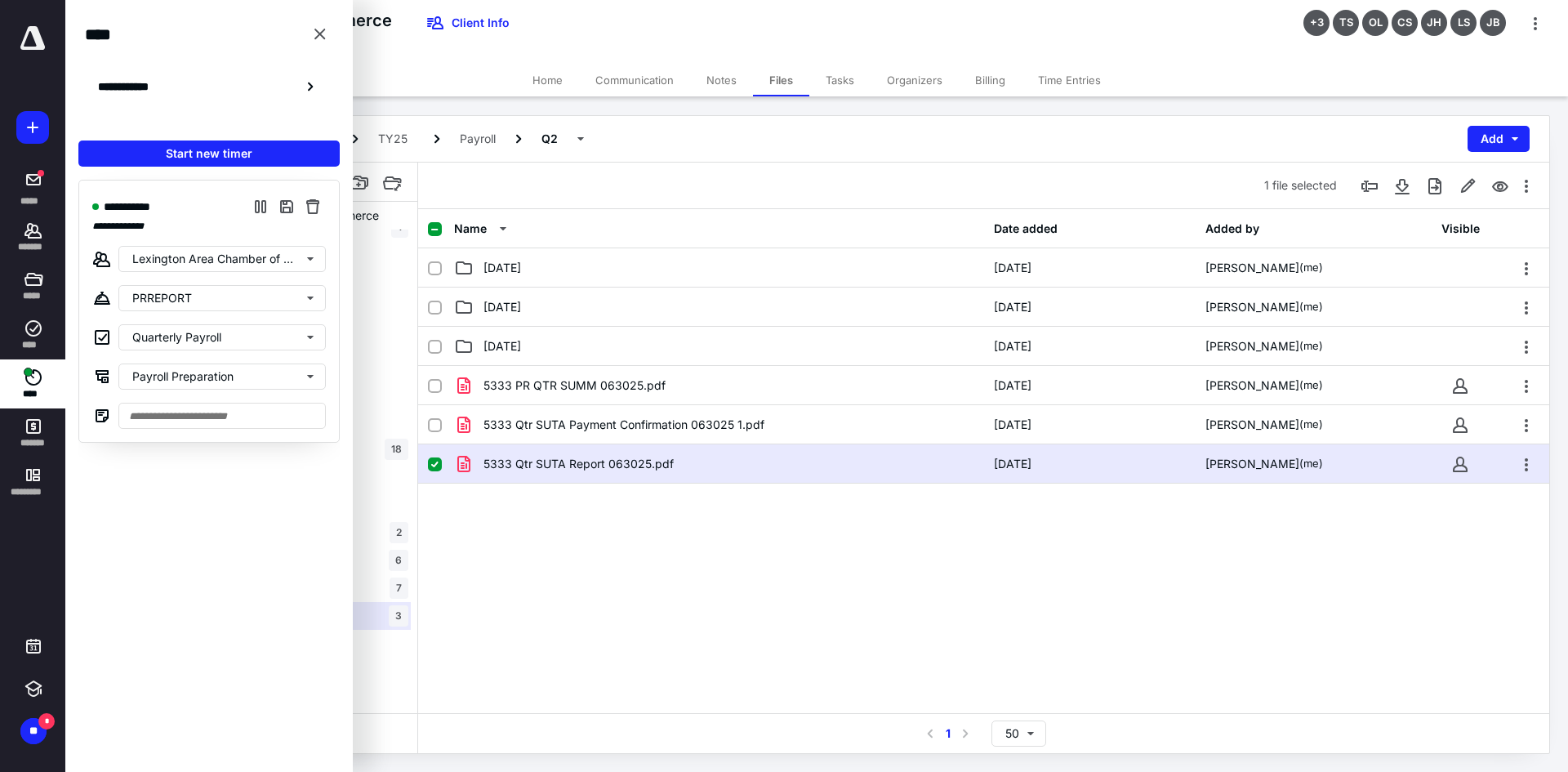 click on "Lexington Area Chamber of Commerce TY25 Payroll Q2   Add File Inbox: Lexington Area Chamber of Commerce This inbox does not have any files Lexington Area Chamber of Commerce Already Downloaded - Portal Docs Pending 1 Permanent BOI Consent to Disclose Contracts & Agreements Controls & Procedures Corporate Documents 5 Debt Obligations Engagements 4 Estate Documents Forms & Masters 6 Garnishments Notes 4 Schedules TY20 1 TY21 TY22 TY24 TY25 Accounting Accounts Payable Audit Check Registers 18 Correspondence Federal-State Tax Notices Payroll 2 EE 6 Q1 7 Q2 3 Q3 Tax Planning Tax Returns Already Downloaded - Portal Docs Pending 1 Permanent BOI Consent to Disclose Contracts & Agreements Controls & Procedures Corporate Documents 5 Debt Obligations Engagements 4 Estate Documents Forms & Masters 6 Garnishments Notes 4 Schedules TY20 1 TY21 TY22 TY24 TY25 Accounting Accounts Payable Audit Check Registers 18 Correspondence Federal-State Tax Notices Payroll 2 EE 6 Q1 7 Q2 3 Q3 Tax Planning Tax Returns Archived files Name" at bounding box center (817, 435) 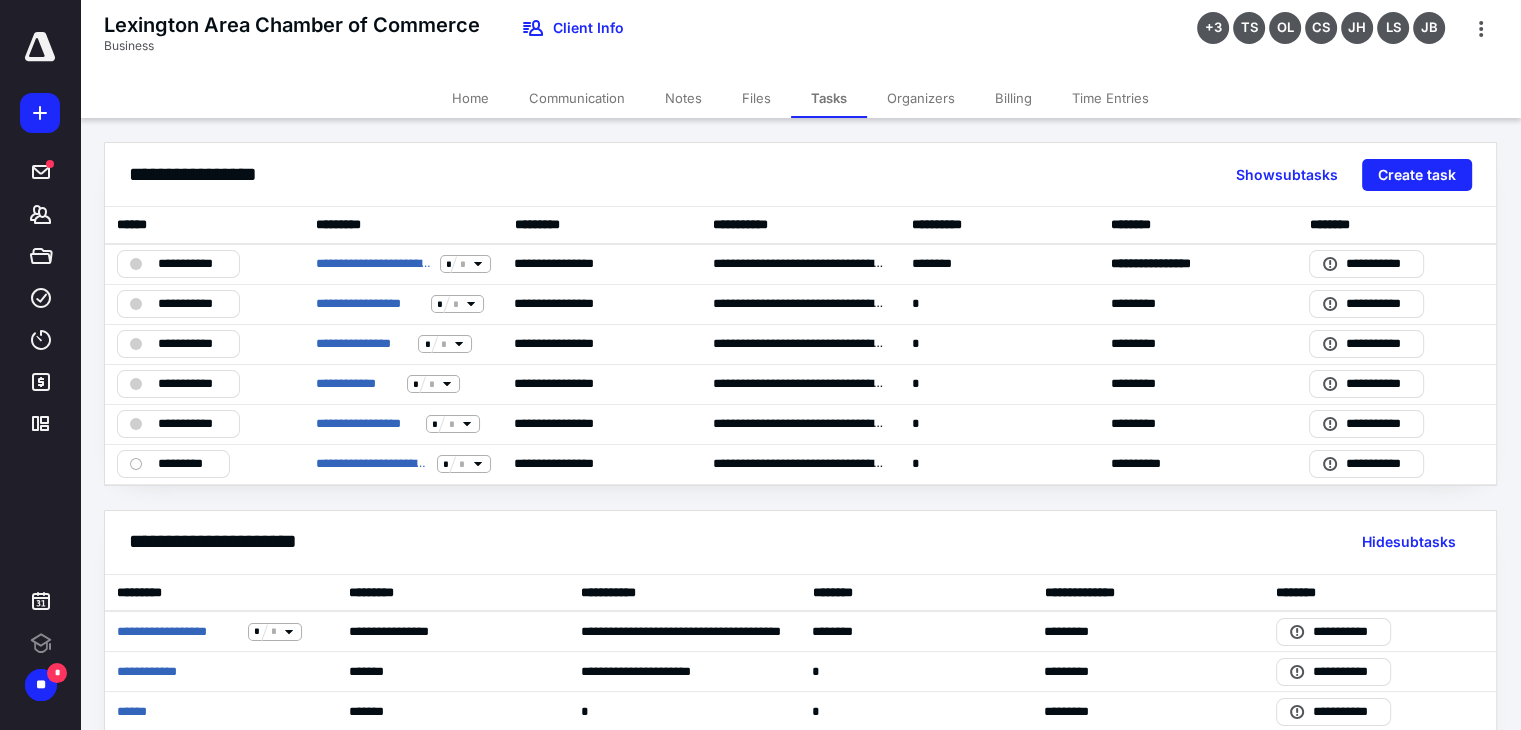 scroll, scrollTop: 0, scrollLeft: 0, axis: both 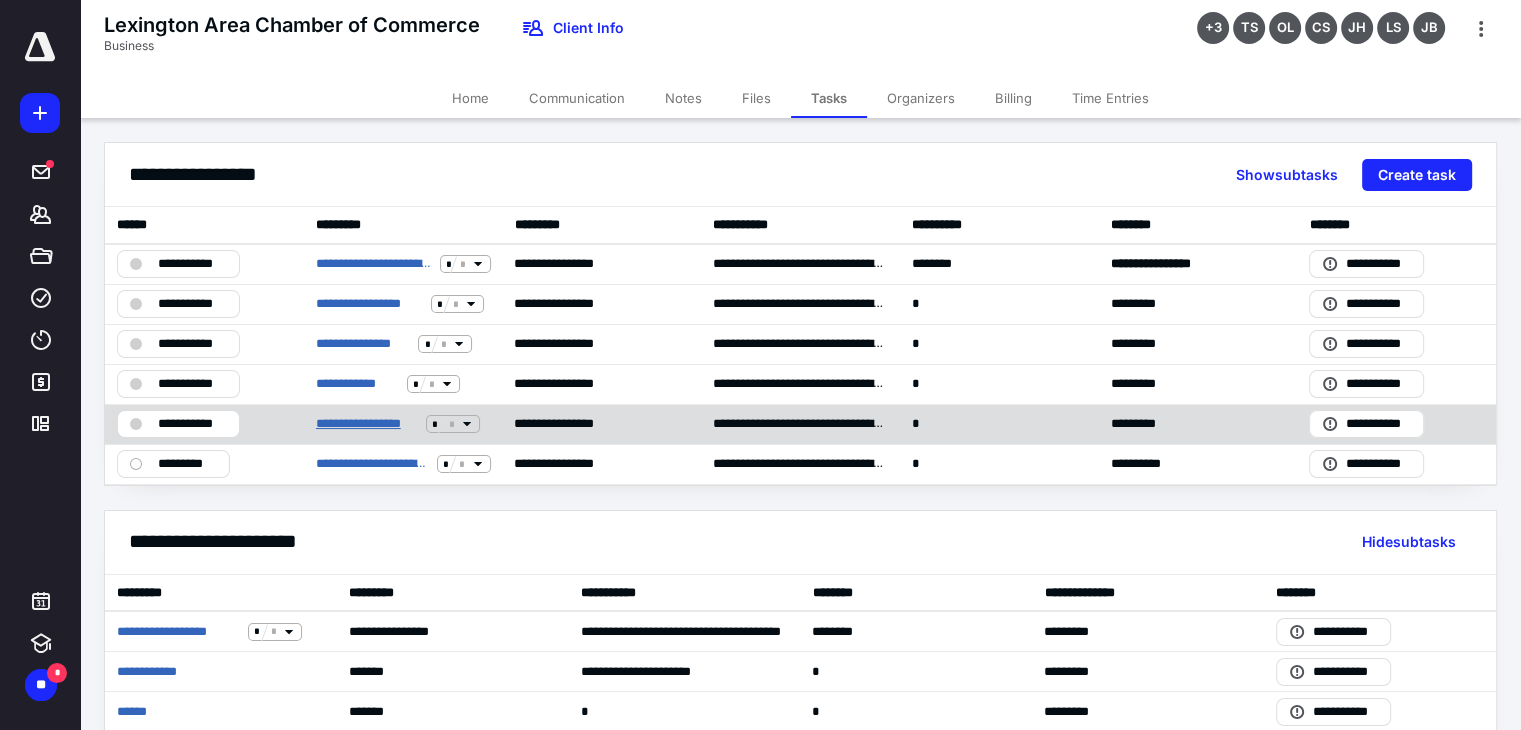 click on "**********" at bounding box center [367, 424] 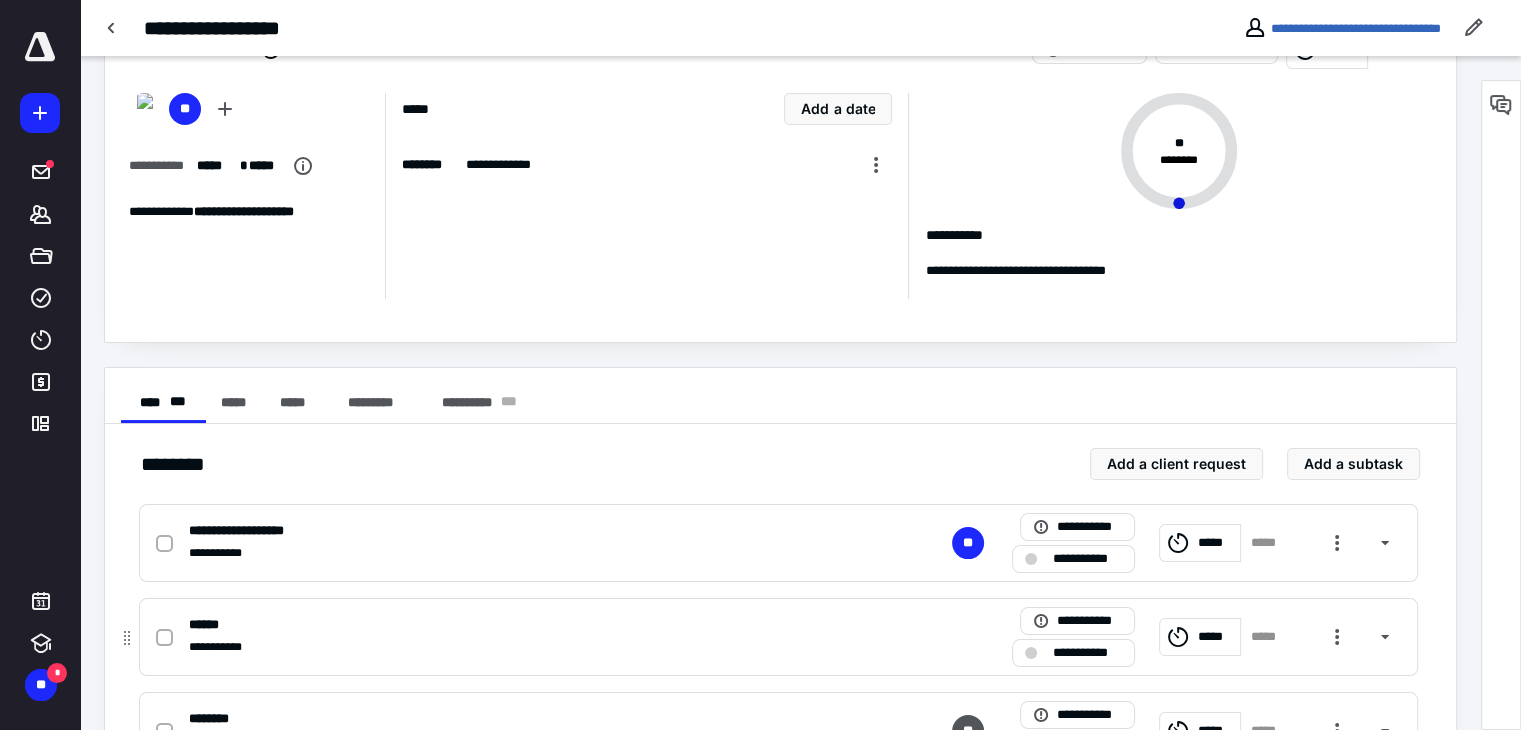 scroll, scrollTop: 163, scrollLeft: 0, axis: vertical 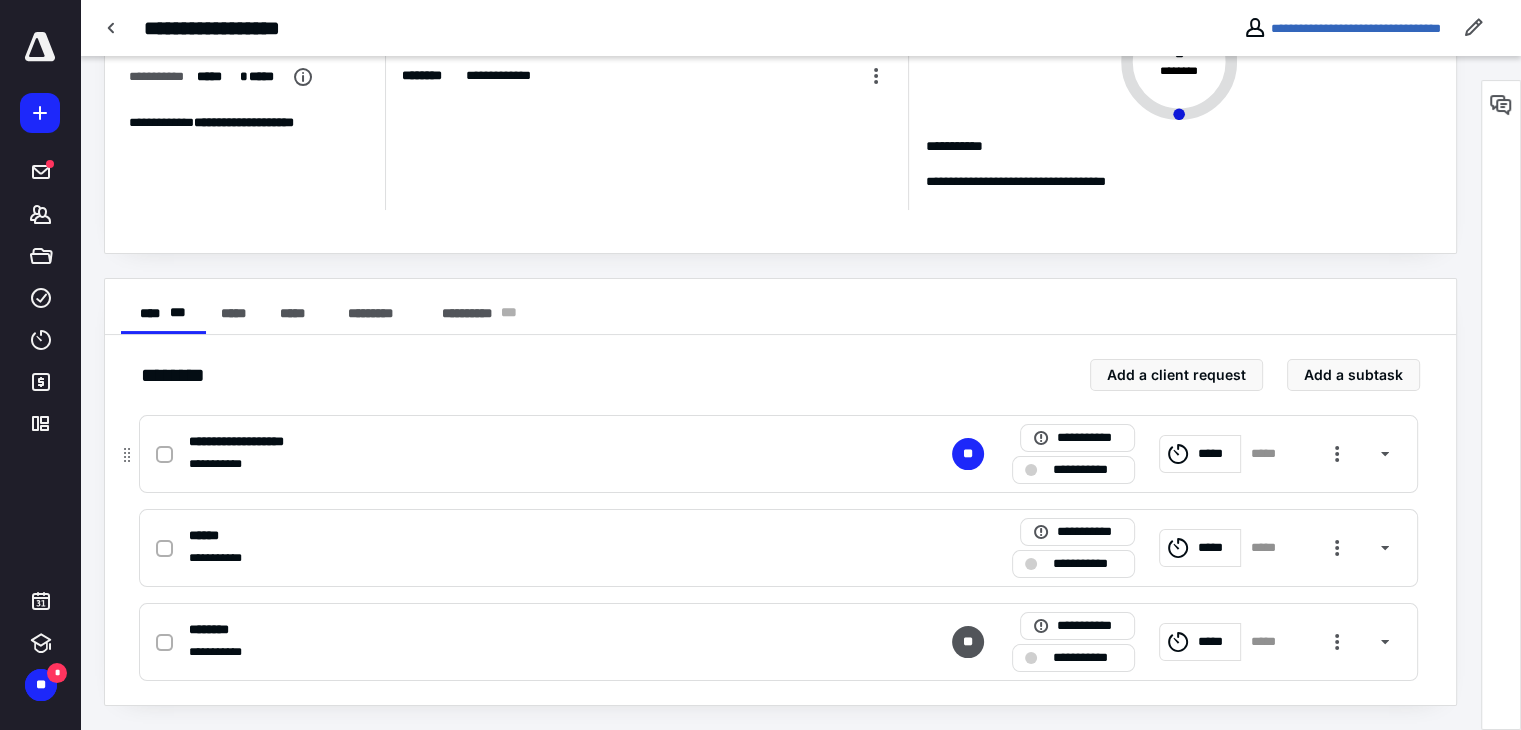 click on "*****" at bounding box center [1200, 454] 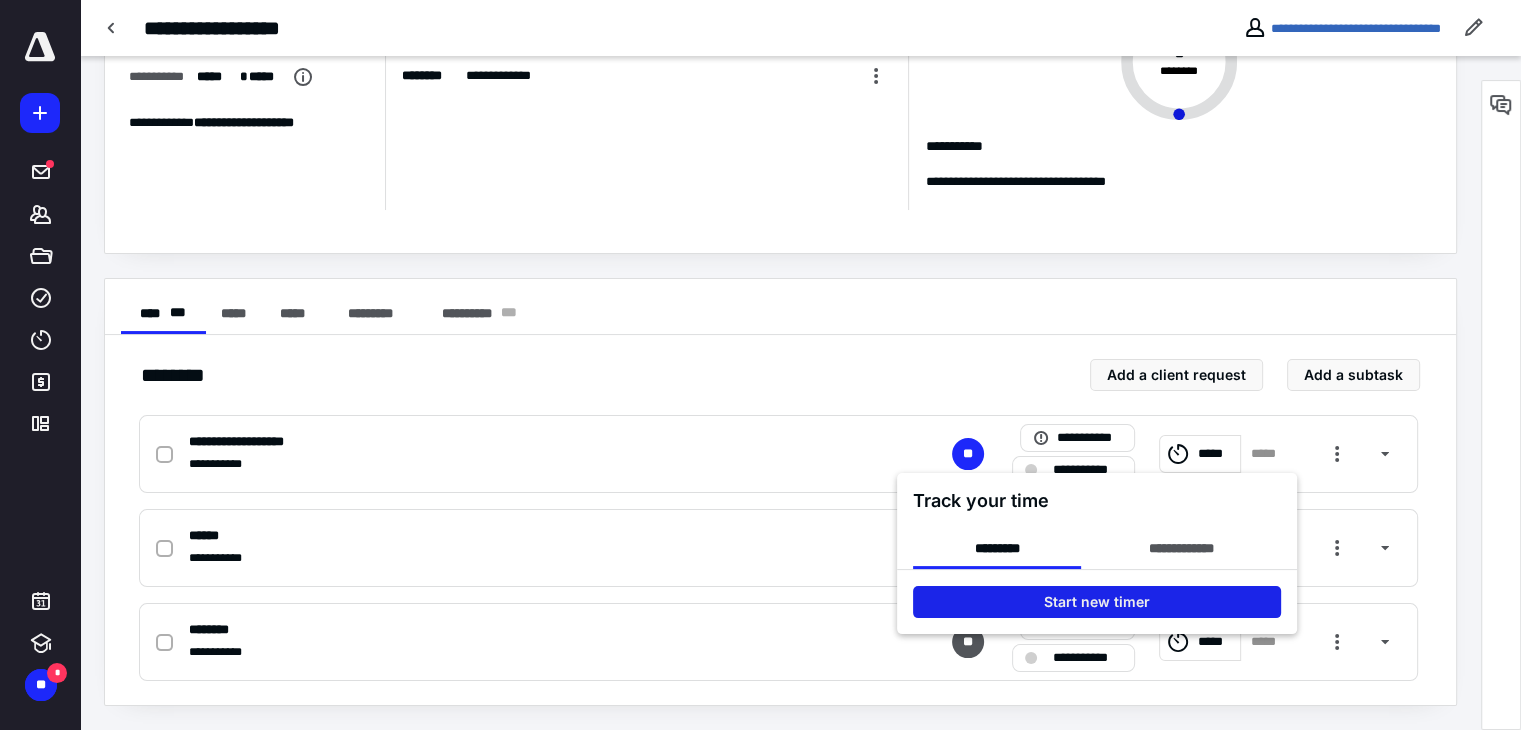 click on "Start new timer" at bounding box center [1097, 602] 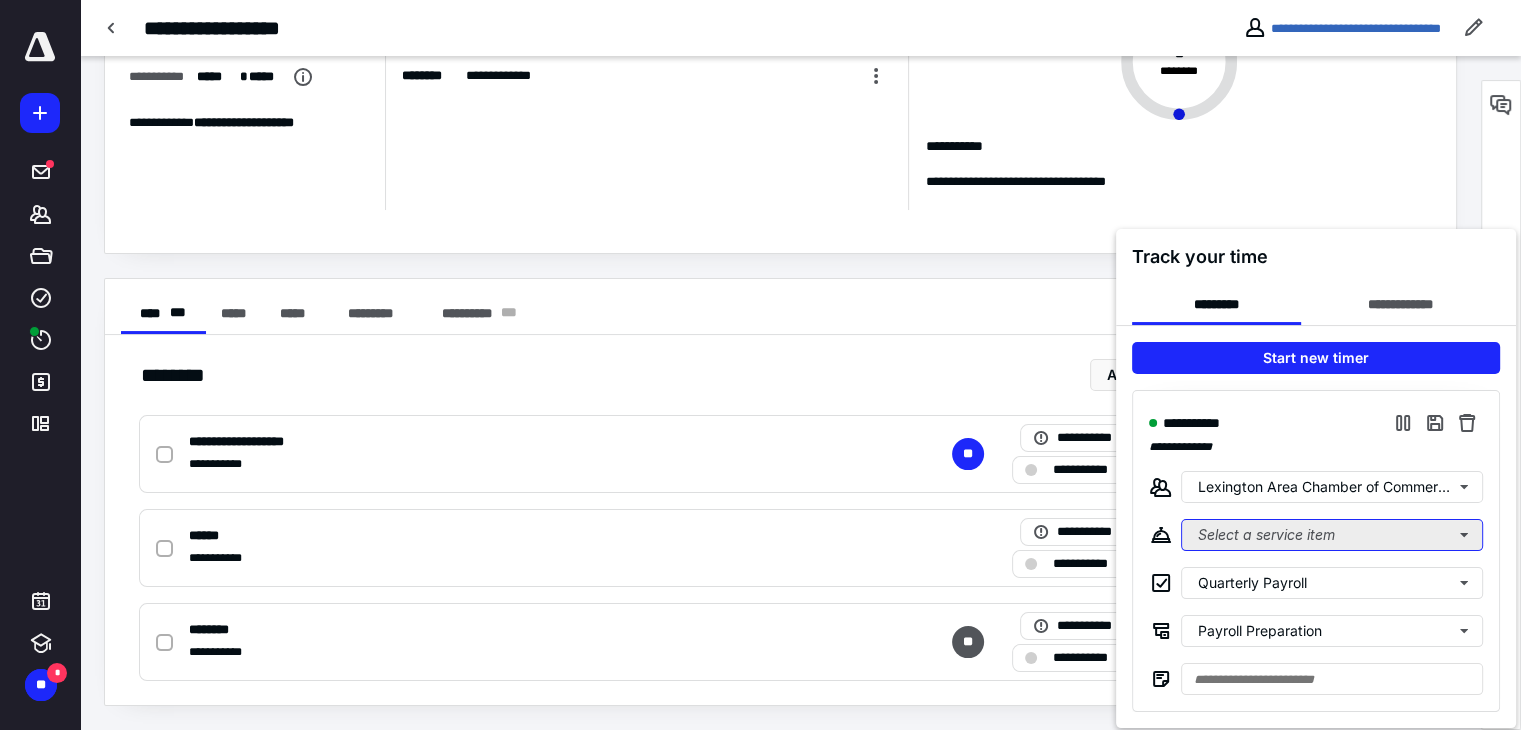 click on "Select a service item" at bounding box center (1332, 535) 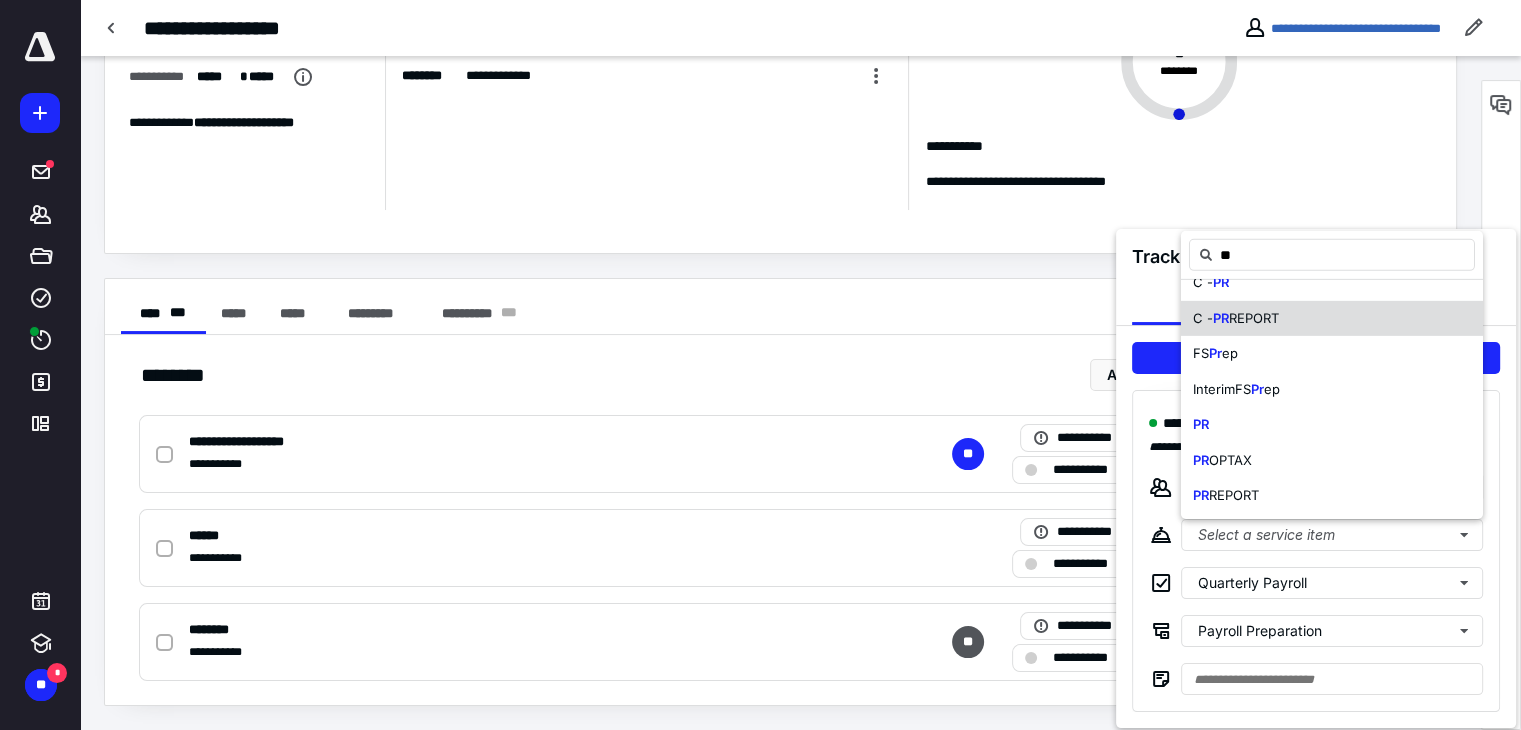 scroll, scrollTop: 132, scrollLeft: 0, axis: vertical 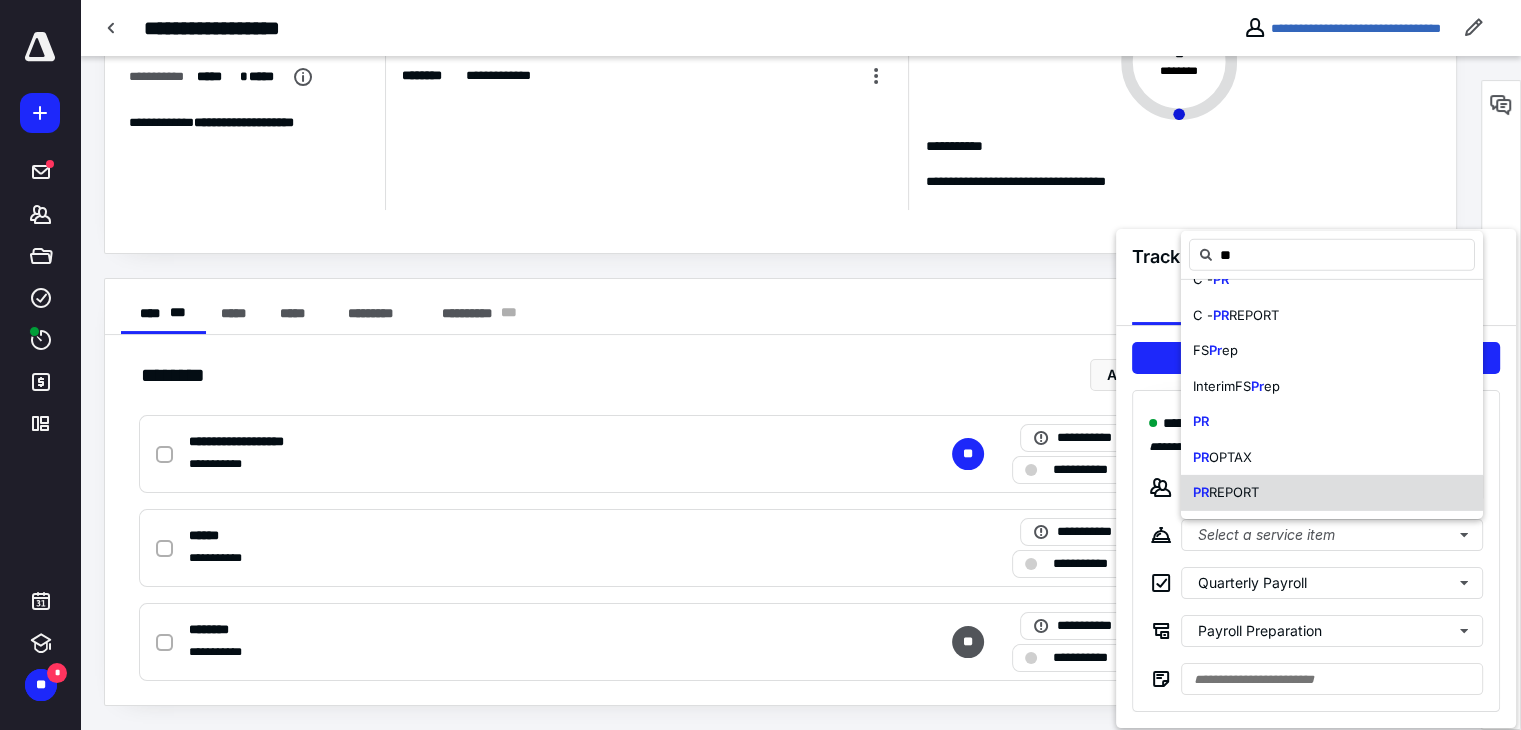 click on "PR REPORT" at bounding box center [1332, 493] 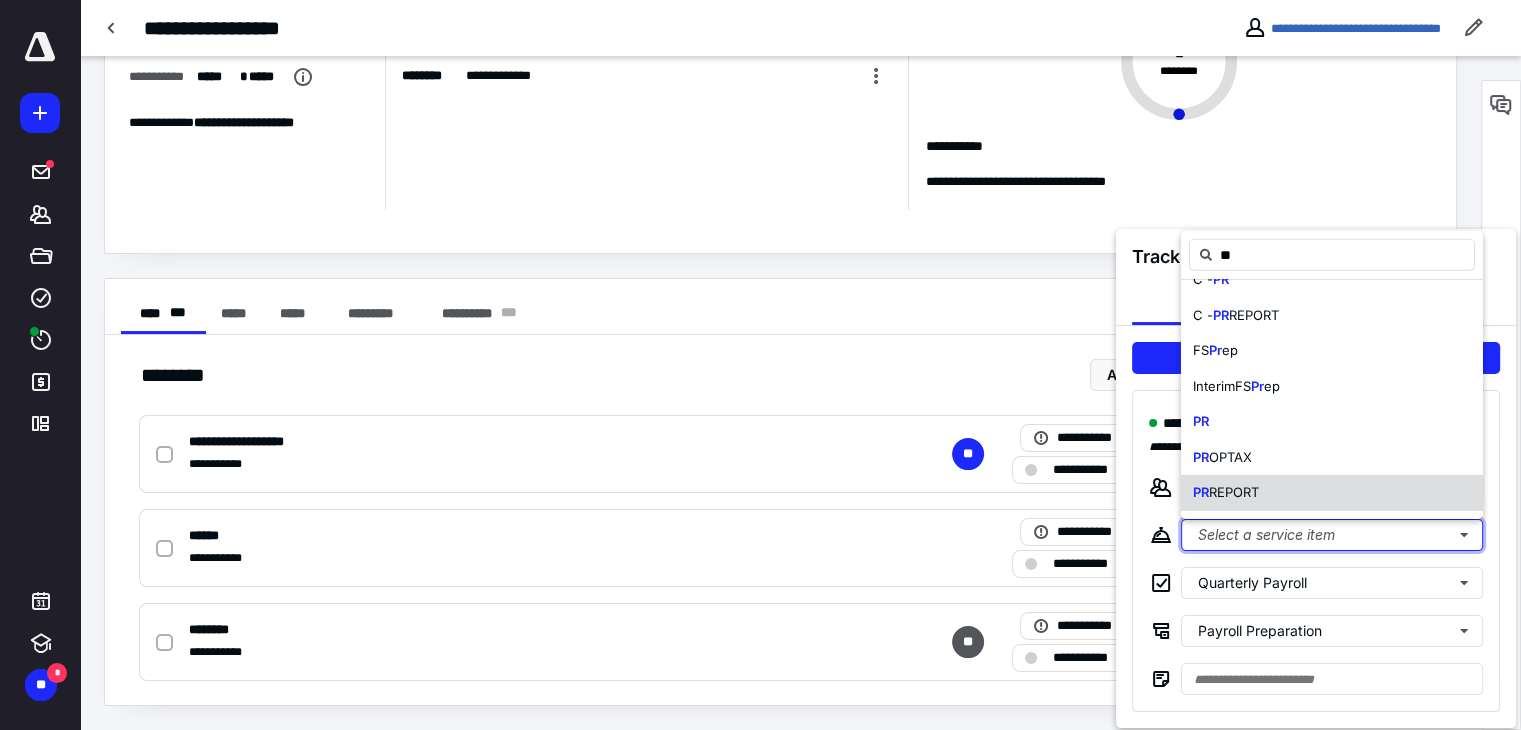 type 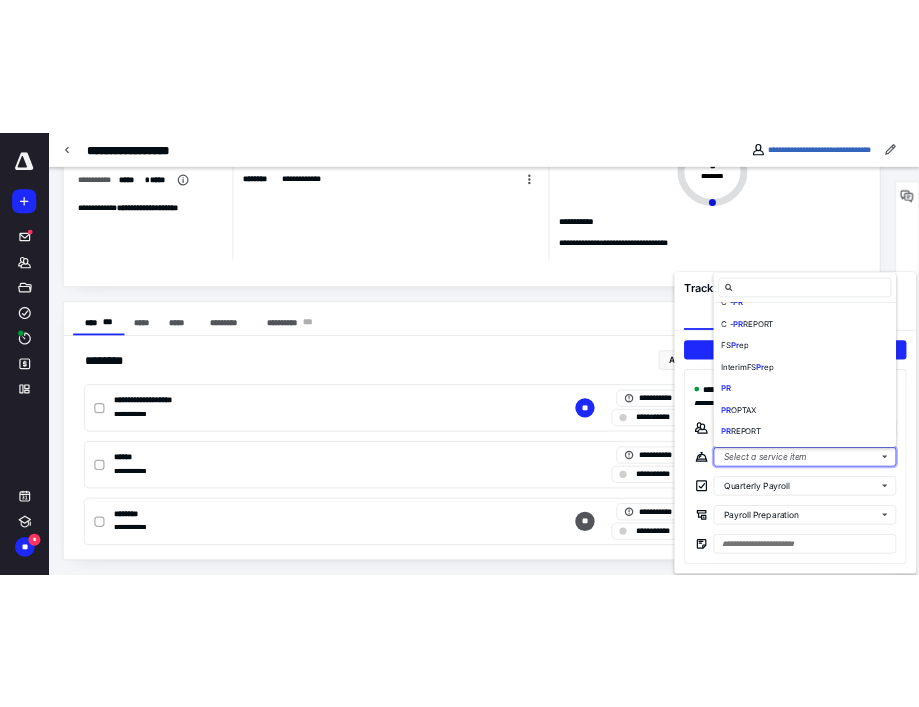 scroll, scrollTop: 0, scrollLeft: 0, axis: both 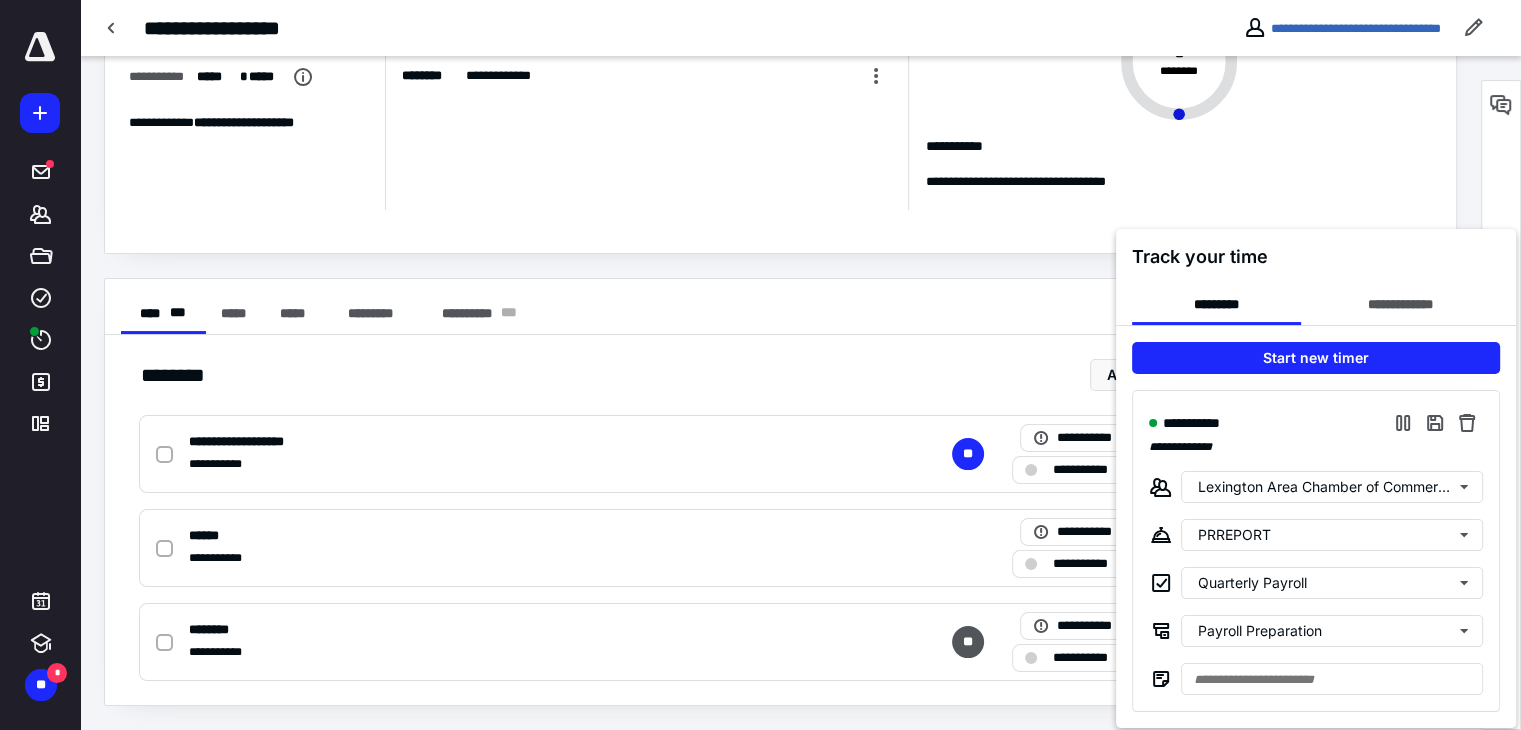 click at bounding box center [760, 365] 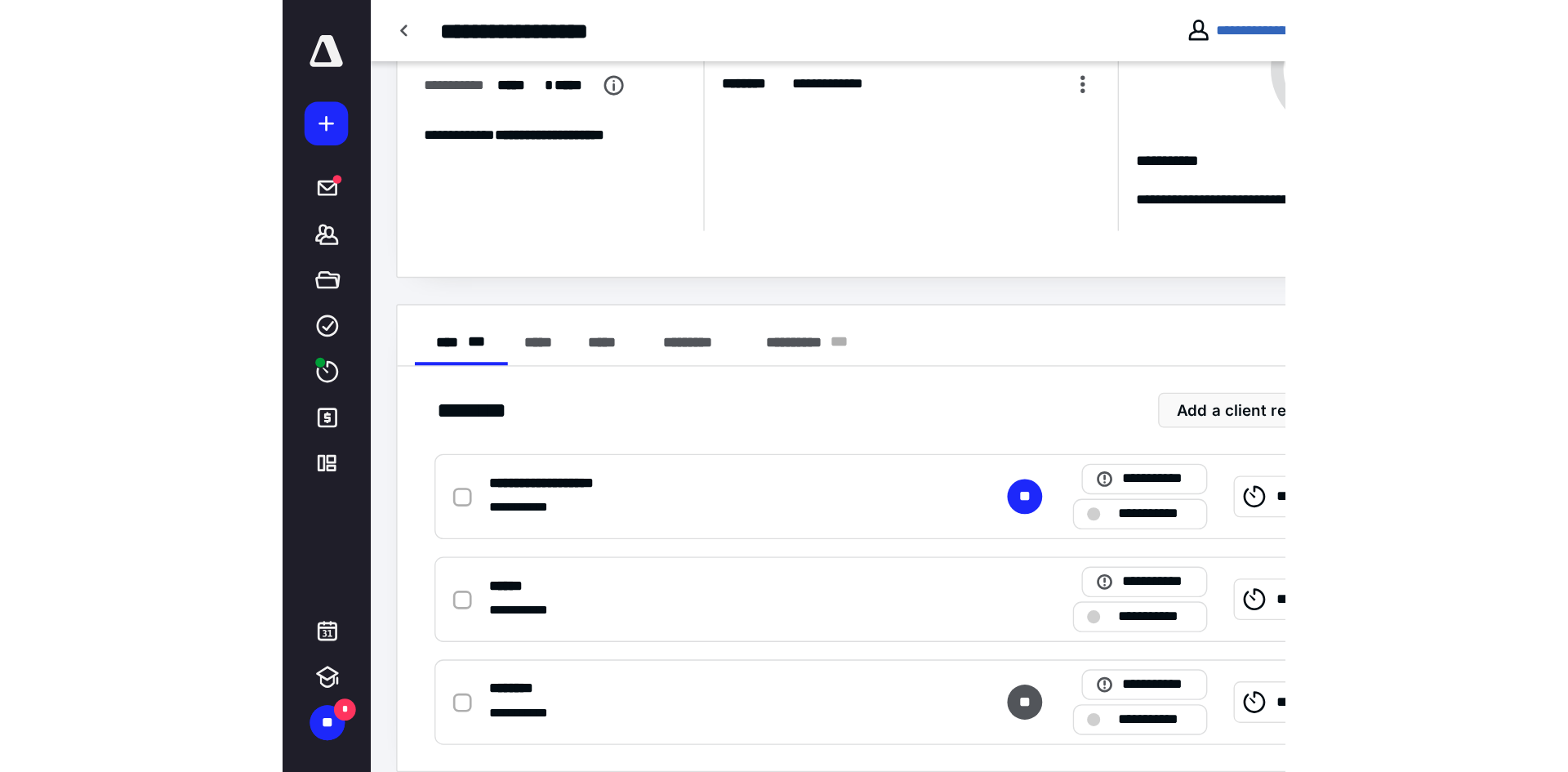 scroll, scrollTop: 0, scrollLeft: 0, axis: both 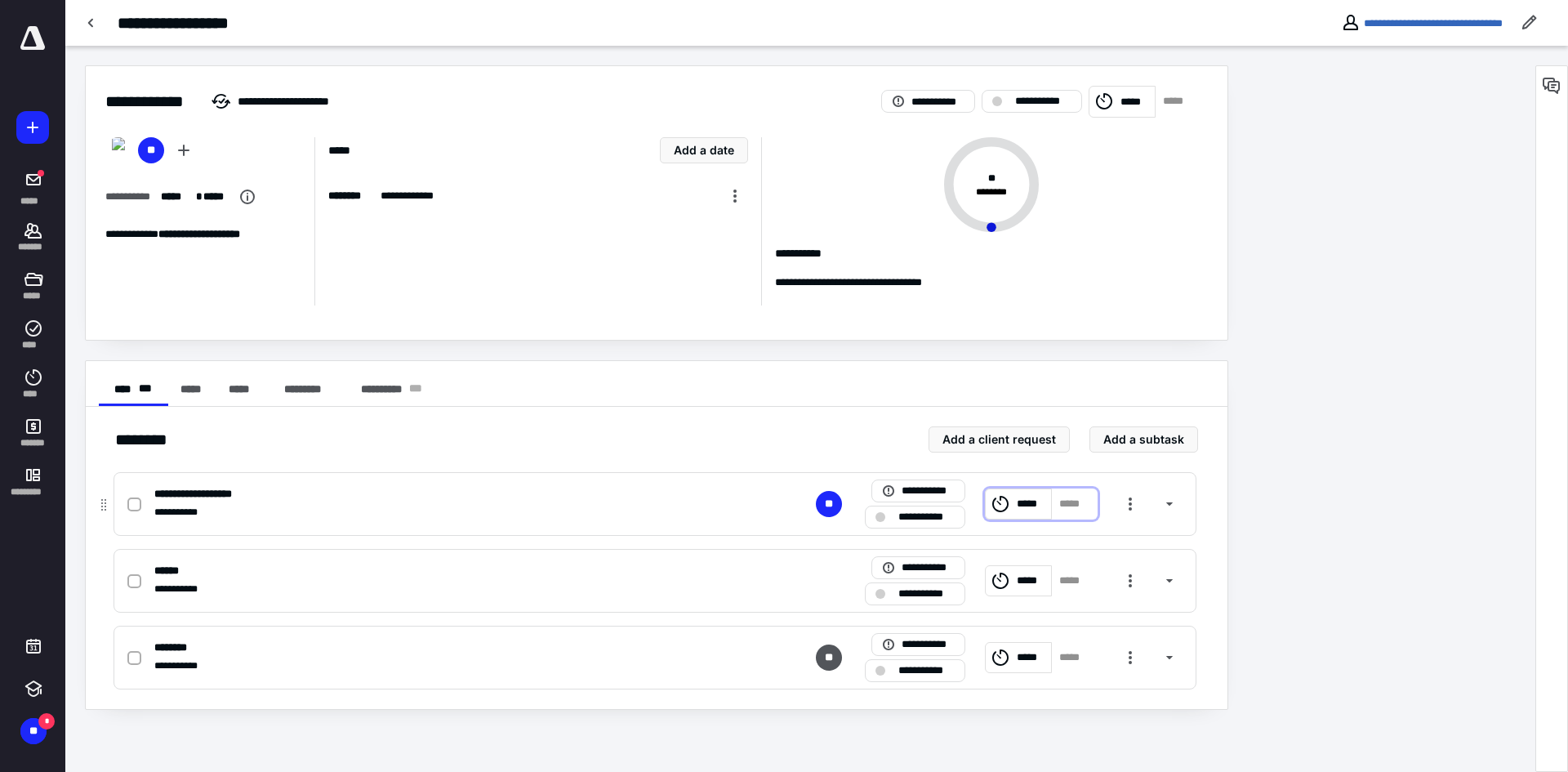 click on "*****" at bounding box center [1031, 504] 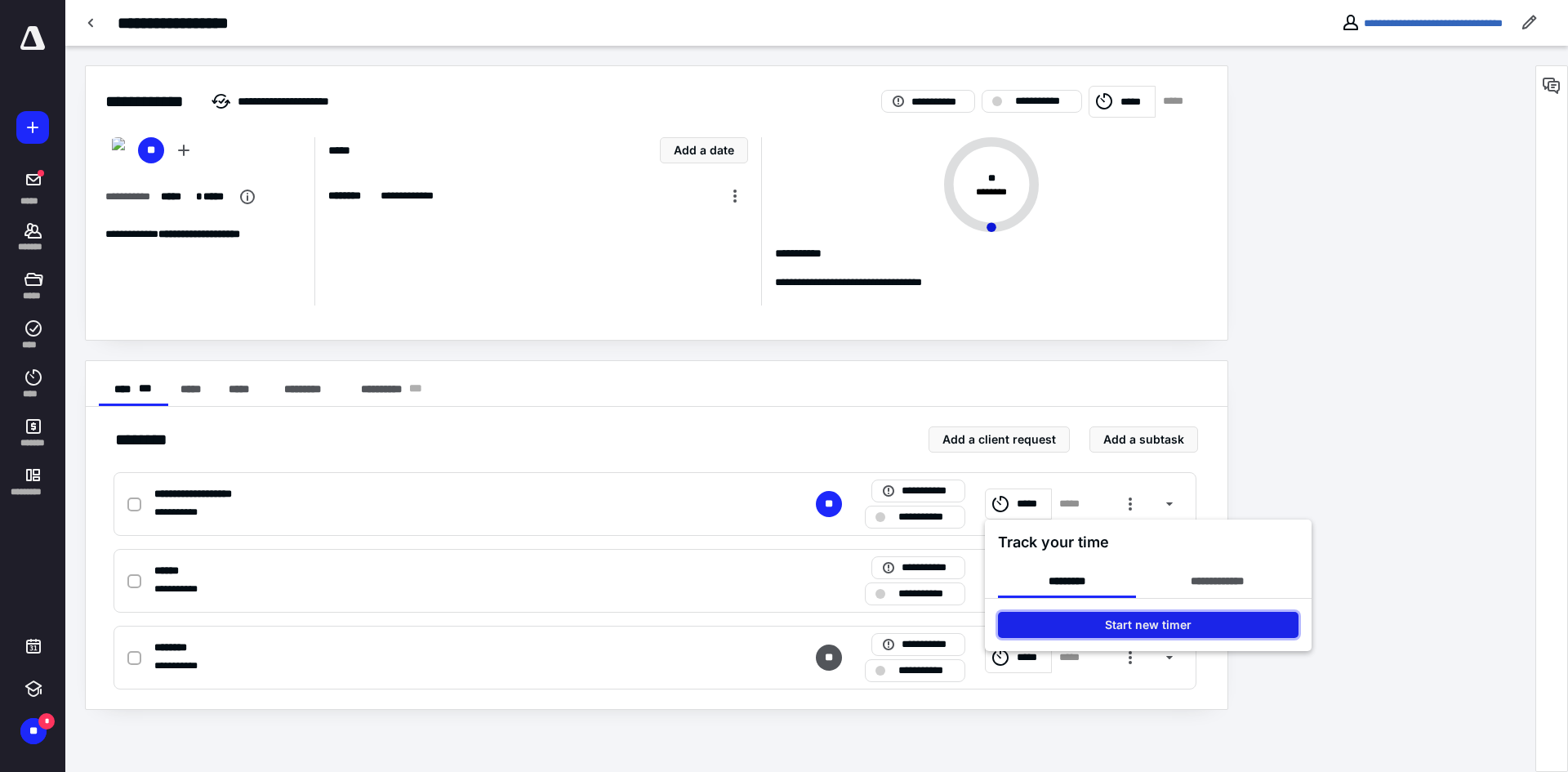 click on "Start new timer" at bounding box center [1148, 625] 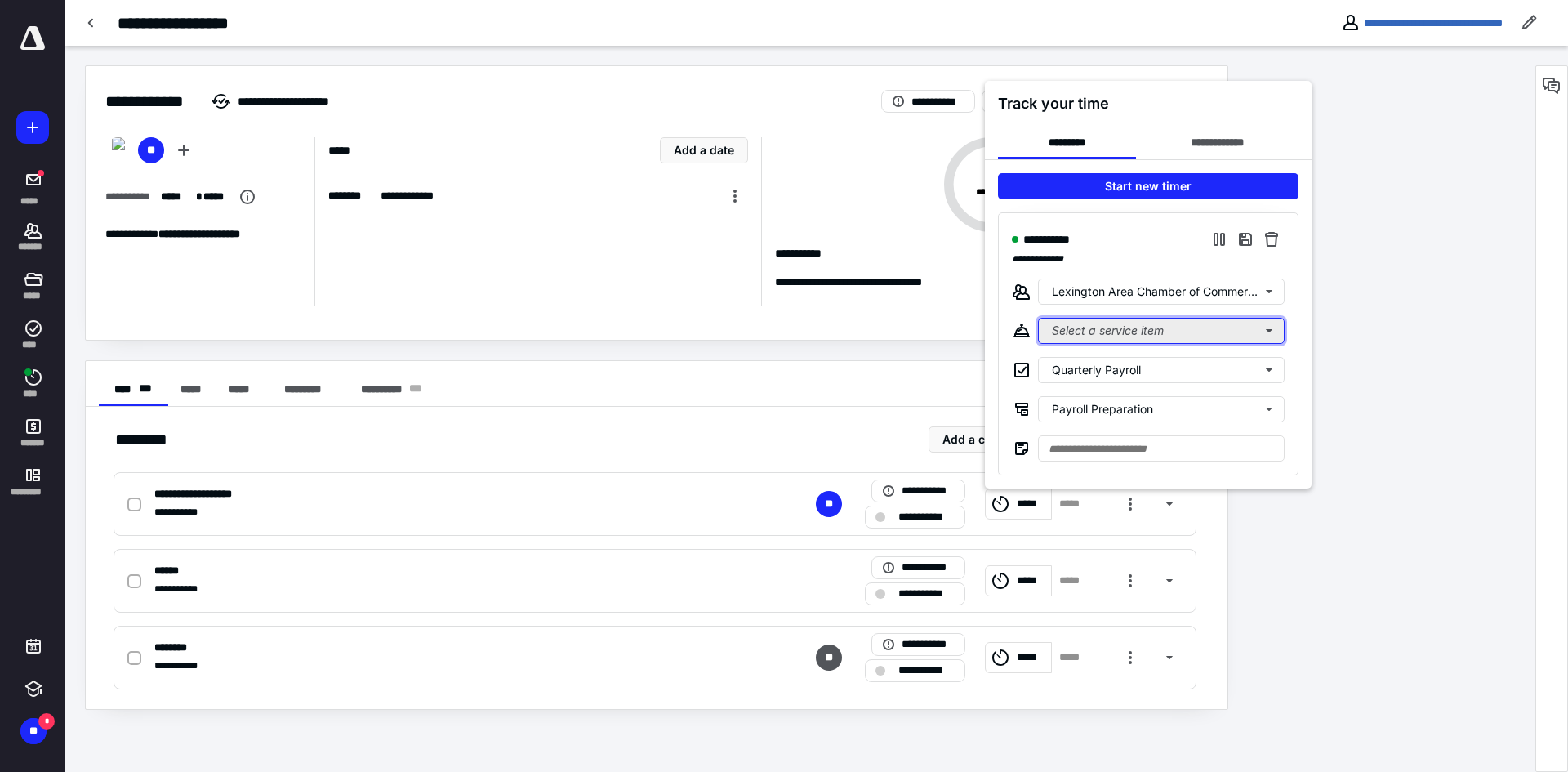 click on "Select a service item" at bounding box center [1161, 331] 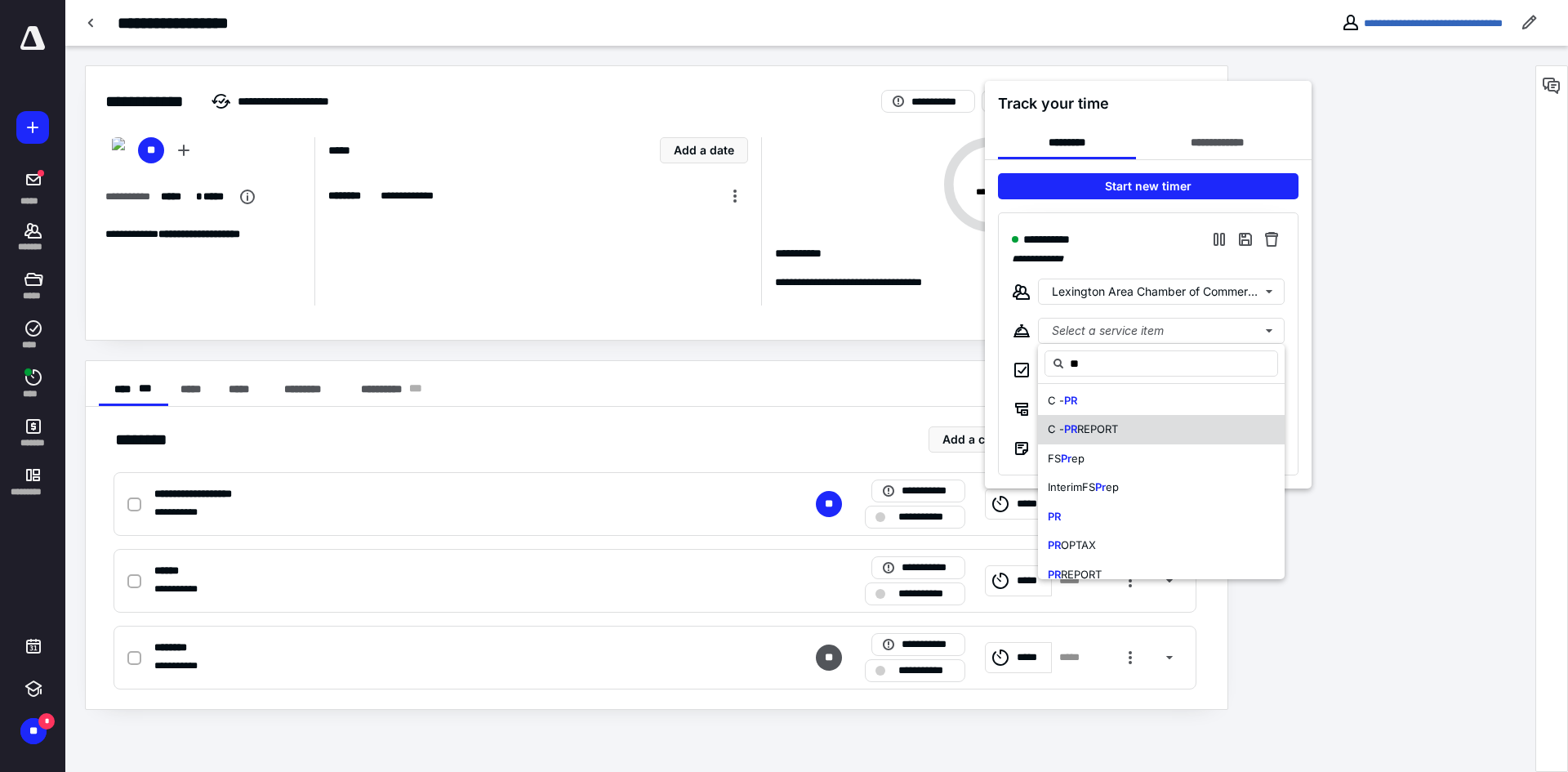 scroll, scrollTop: 108, scrollLeft: 0, axis: vertical 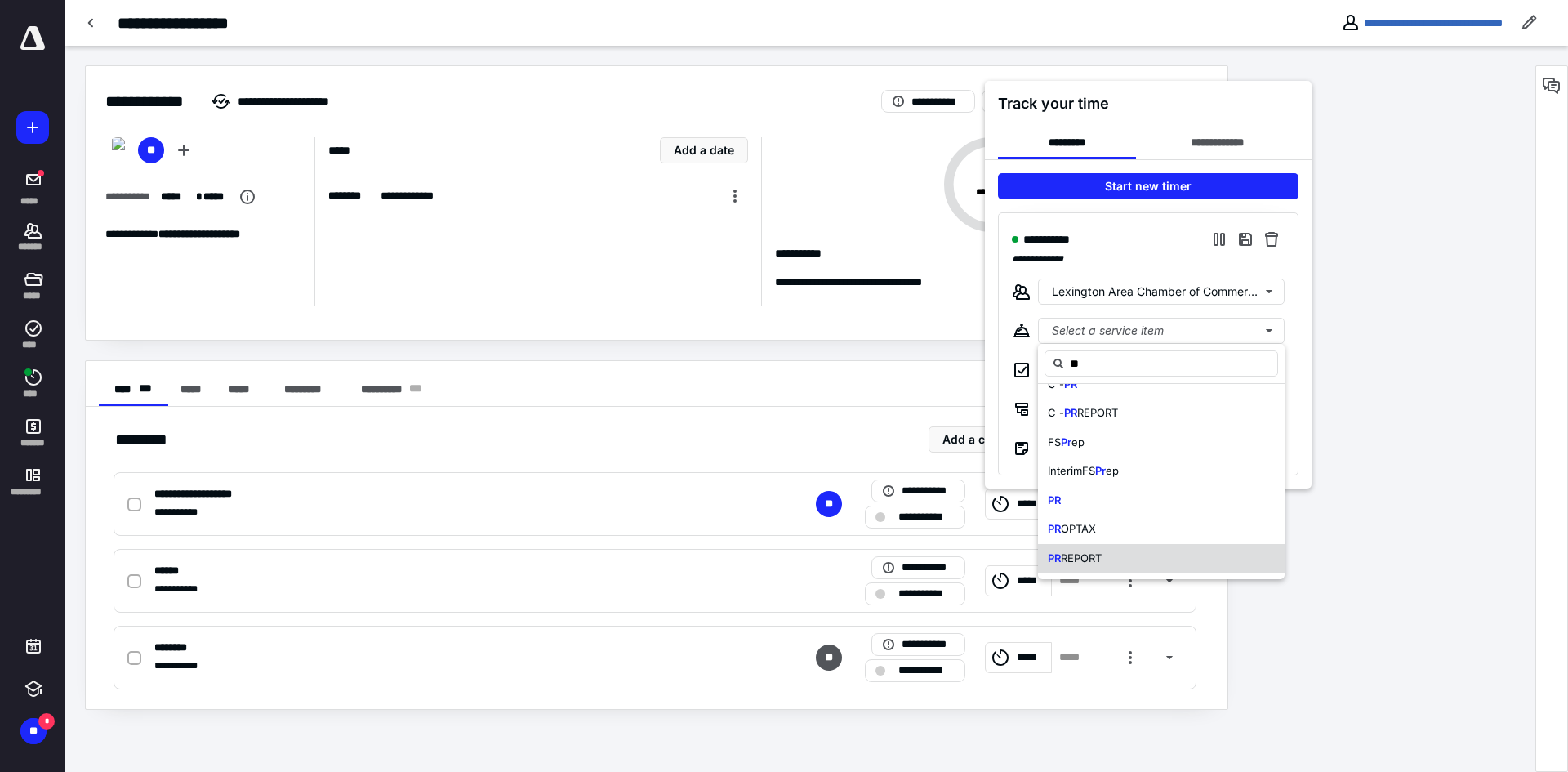 click on "PR REPORT" at bounding box center [1161, 559] 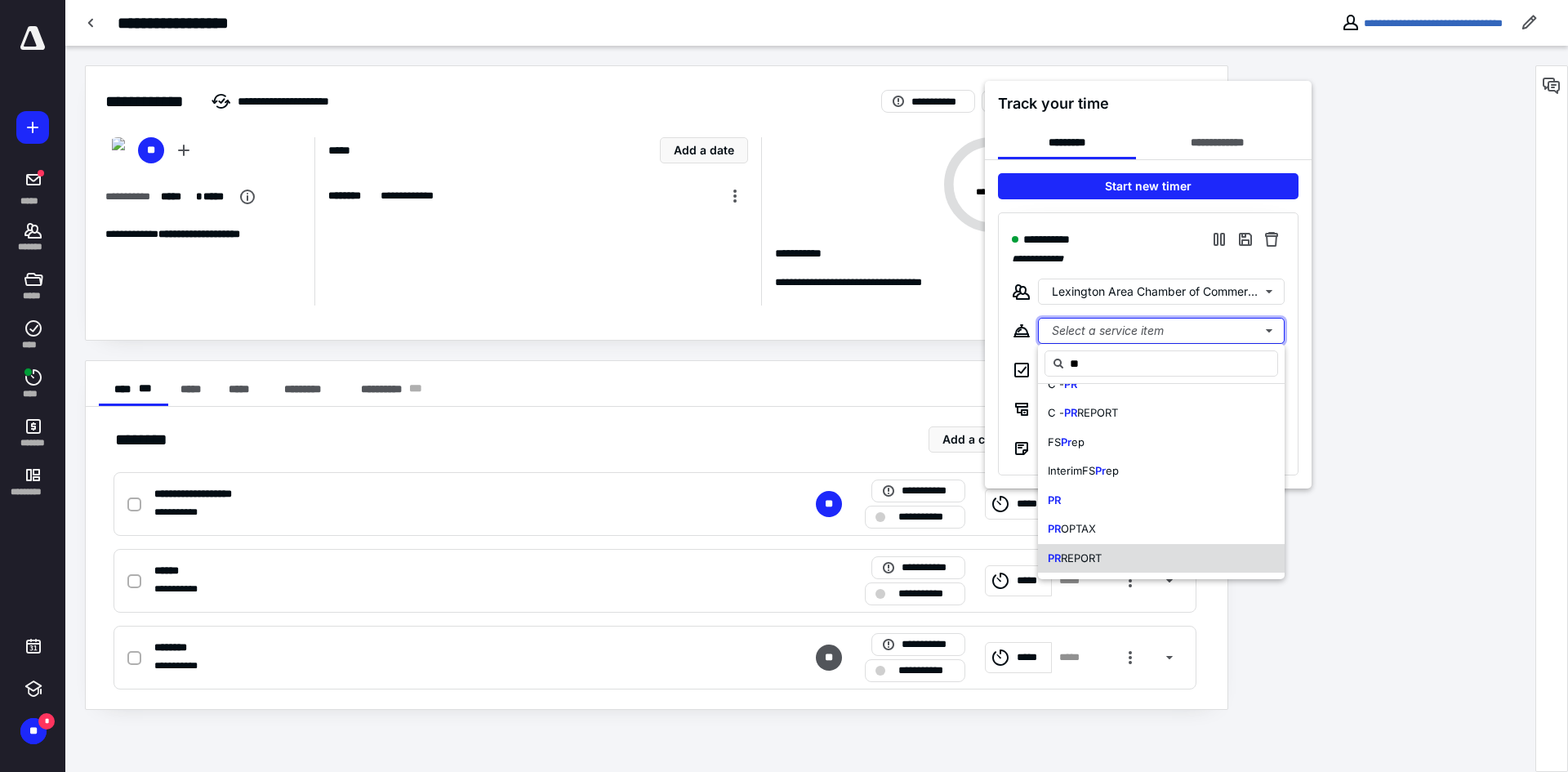 type 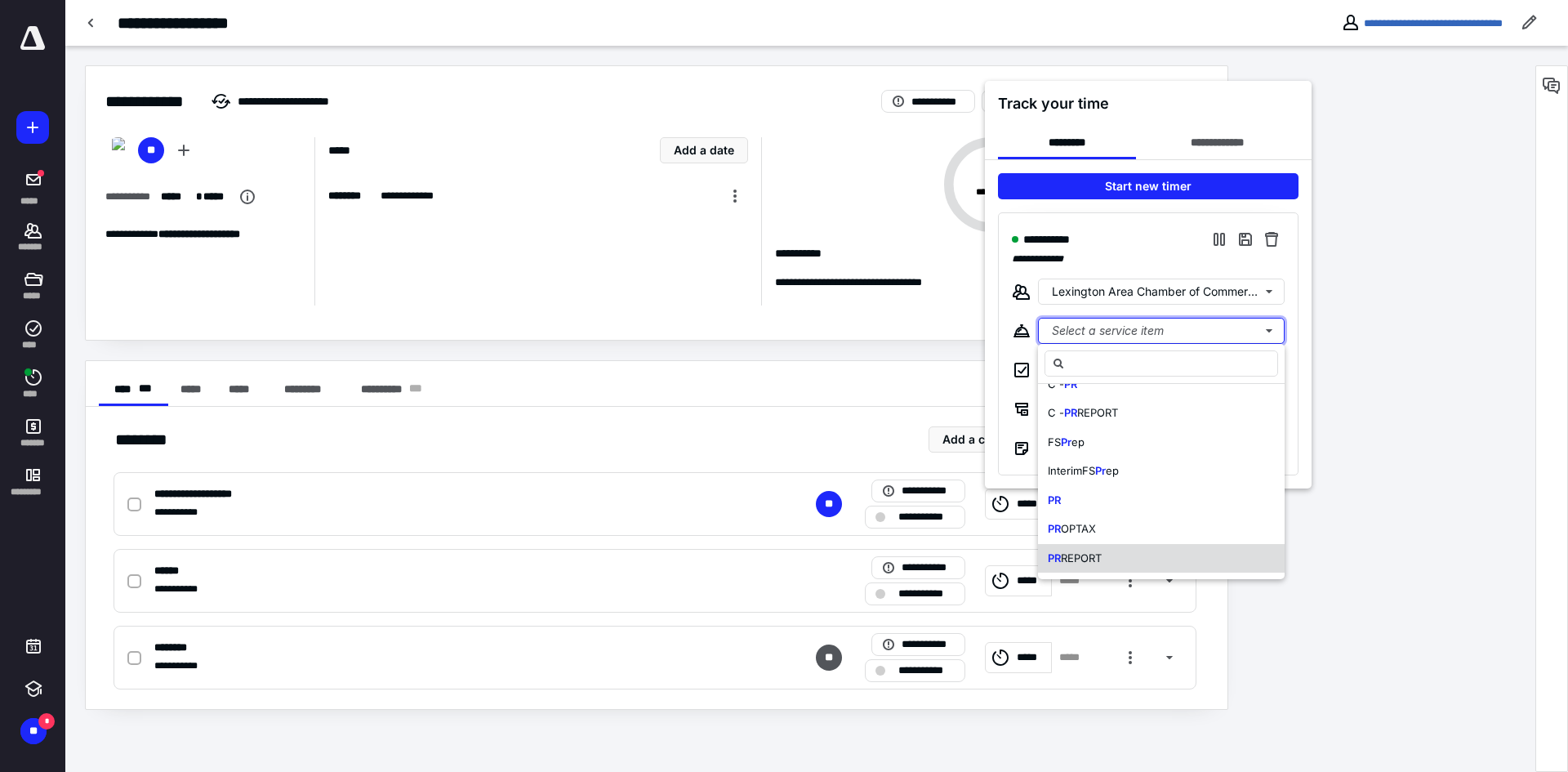 scroll, scrollTop: 0, scrollLeft: 0, axis: both 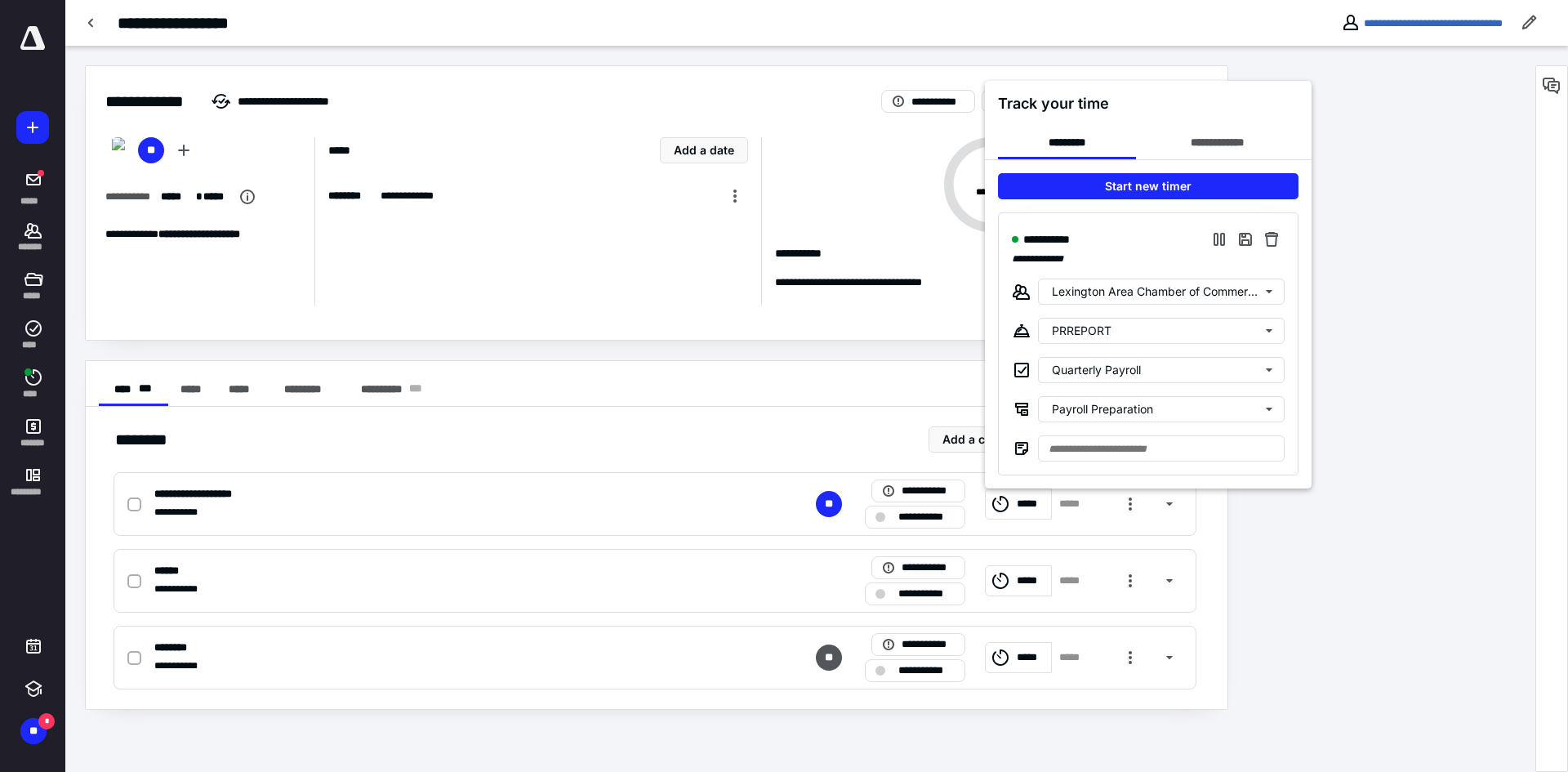 click at bounding box center [784, 386] 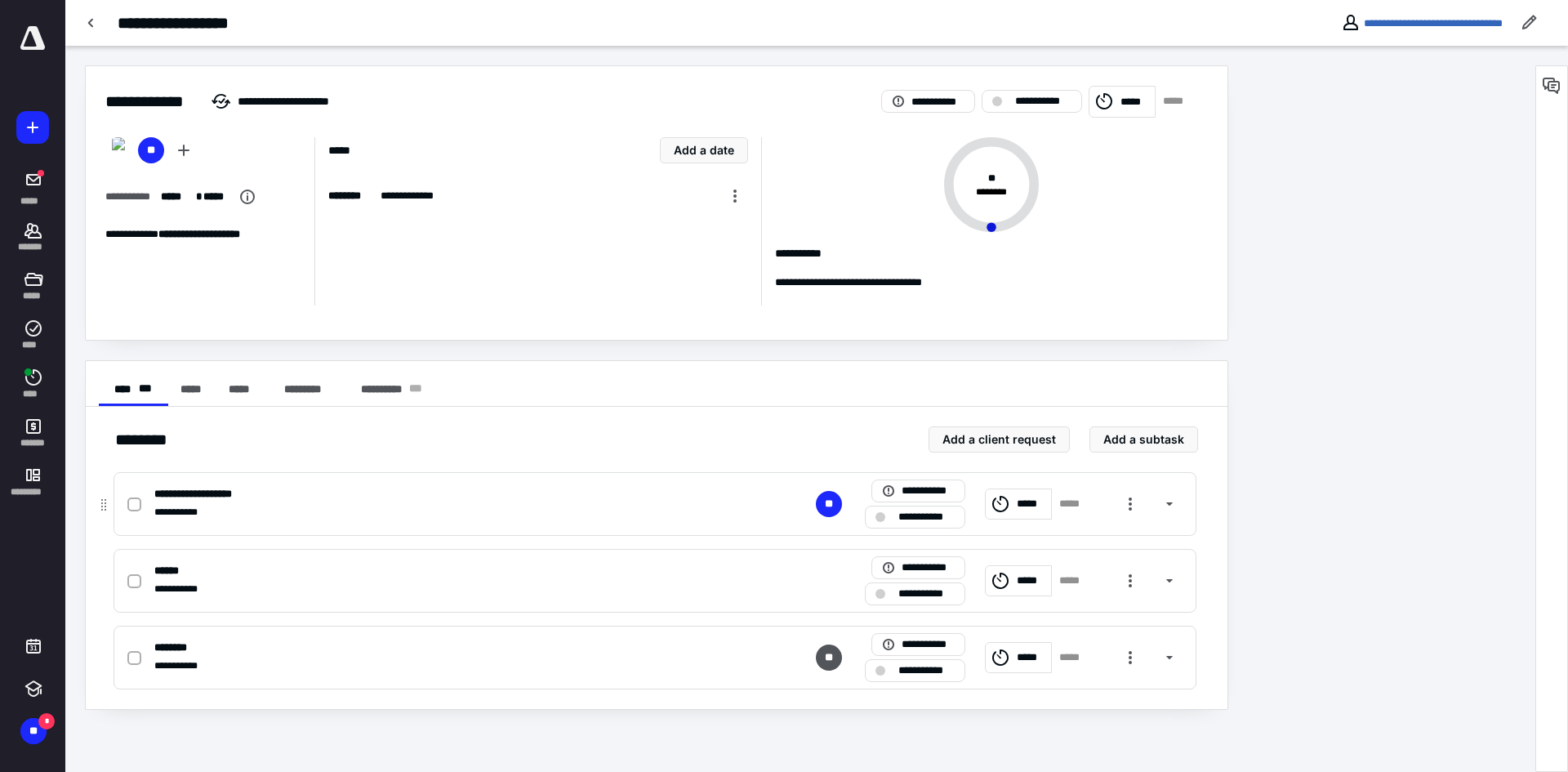 click on "**********" at bounding box center (926, 517) 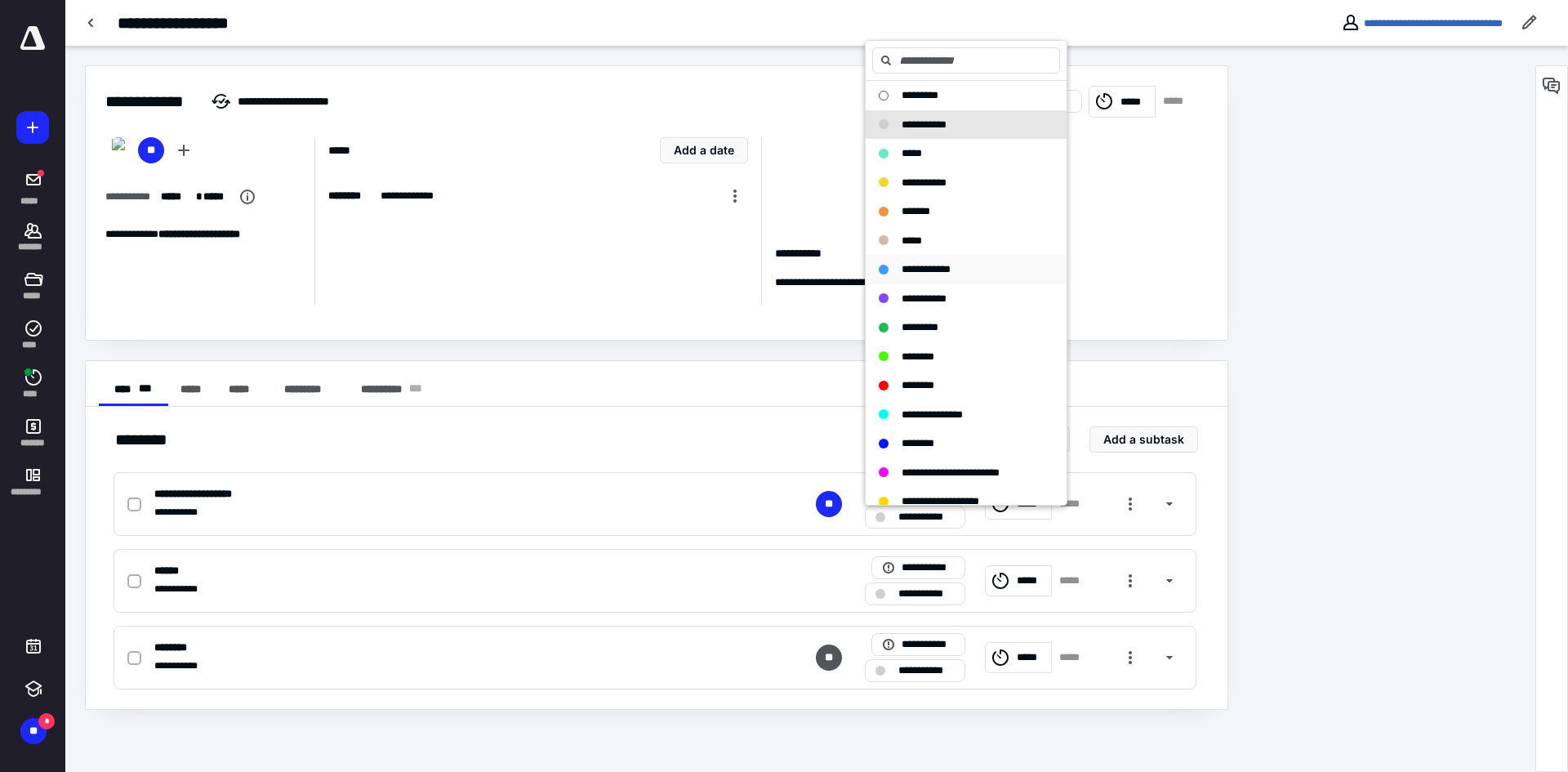 click on "**********" at bounding box center (926, 269) 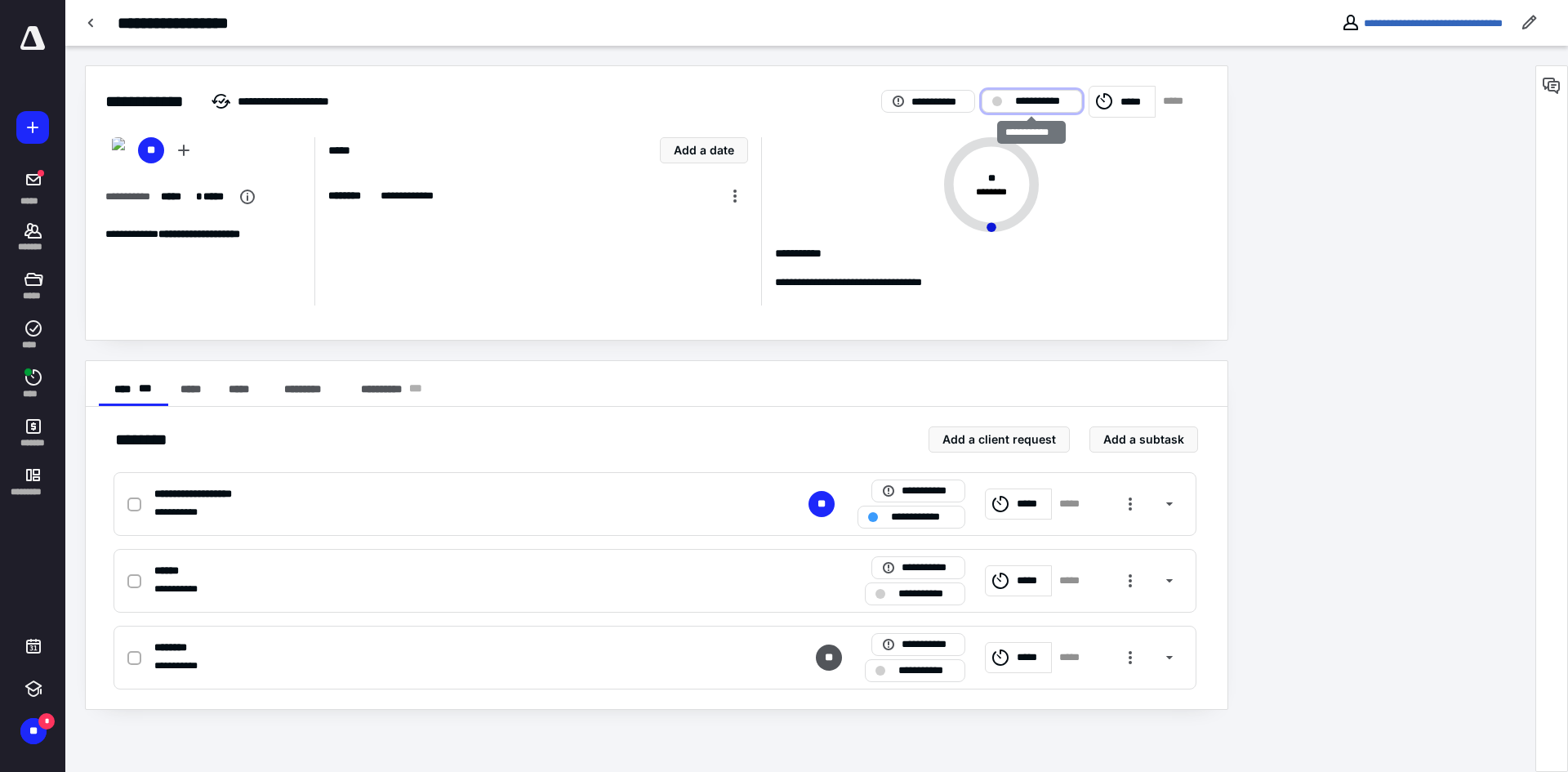 click on "**********" at bounding box center [1043, 101] 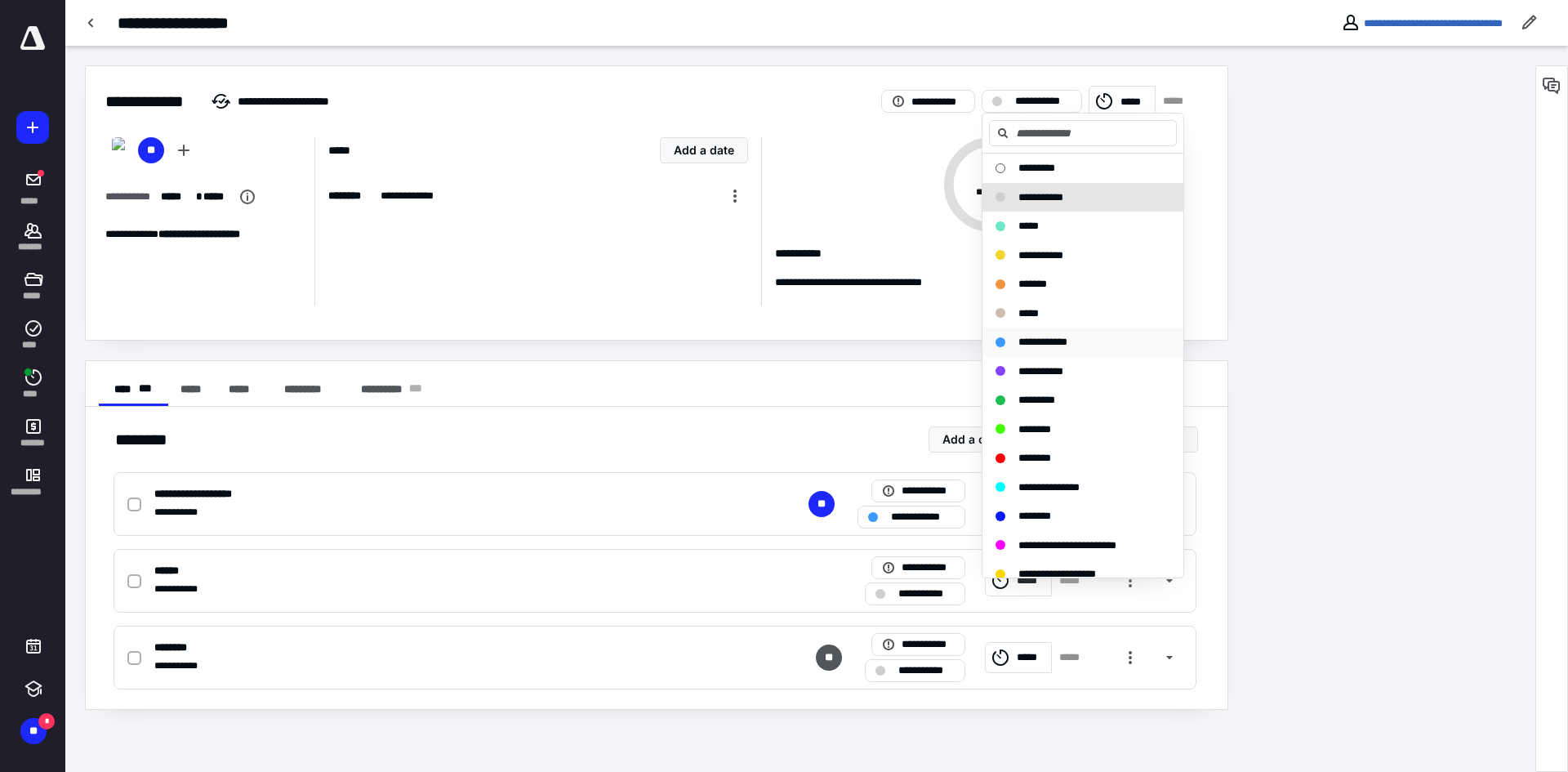 click on "**********" at bounding box center (1083, 342) 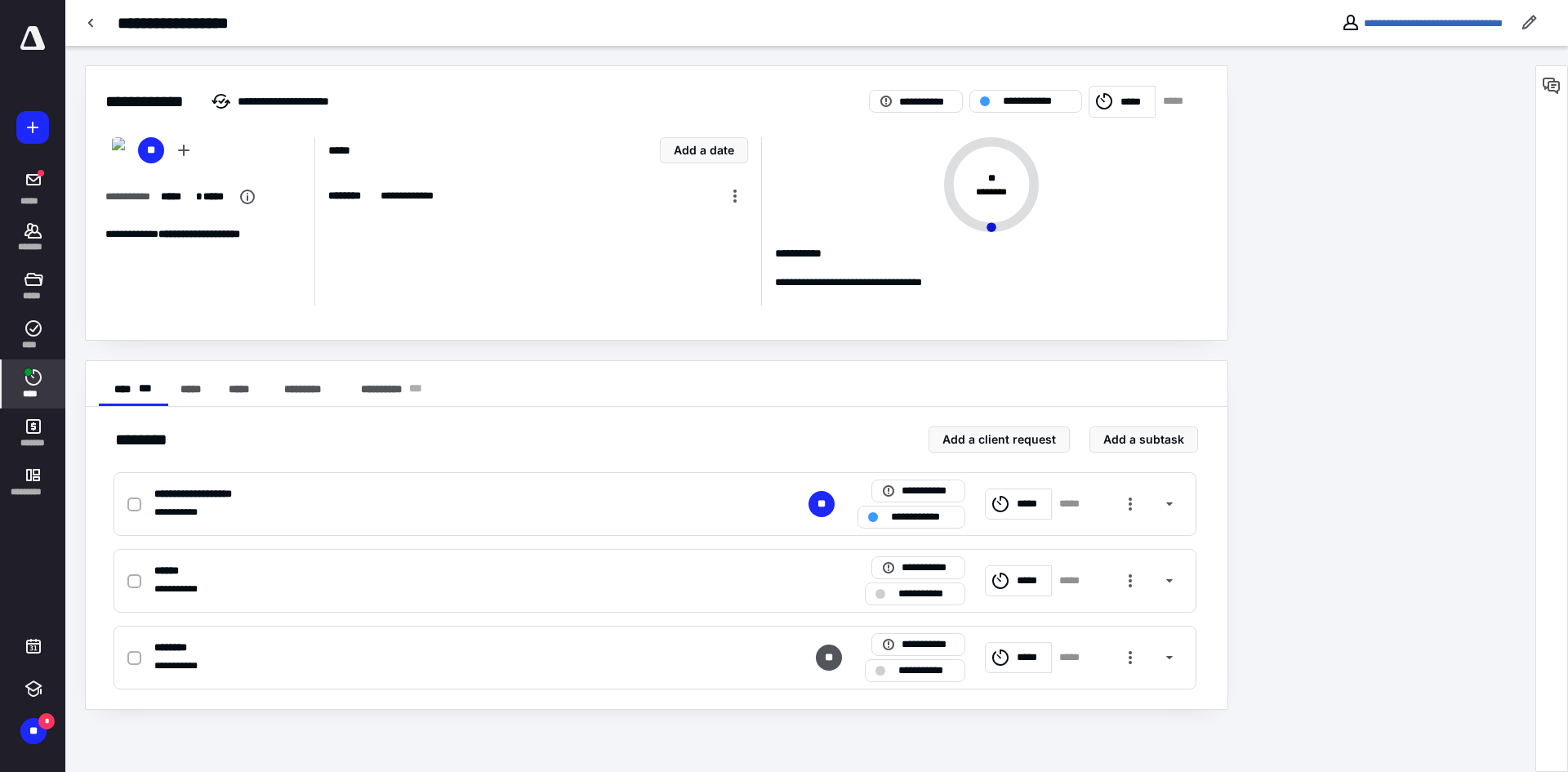 drag, startPoint x: 44, startPoint y: 404, endPoint x: 38, endPoint y: 373, distance: 31.575307 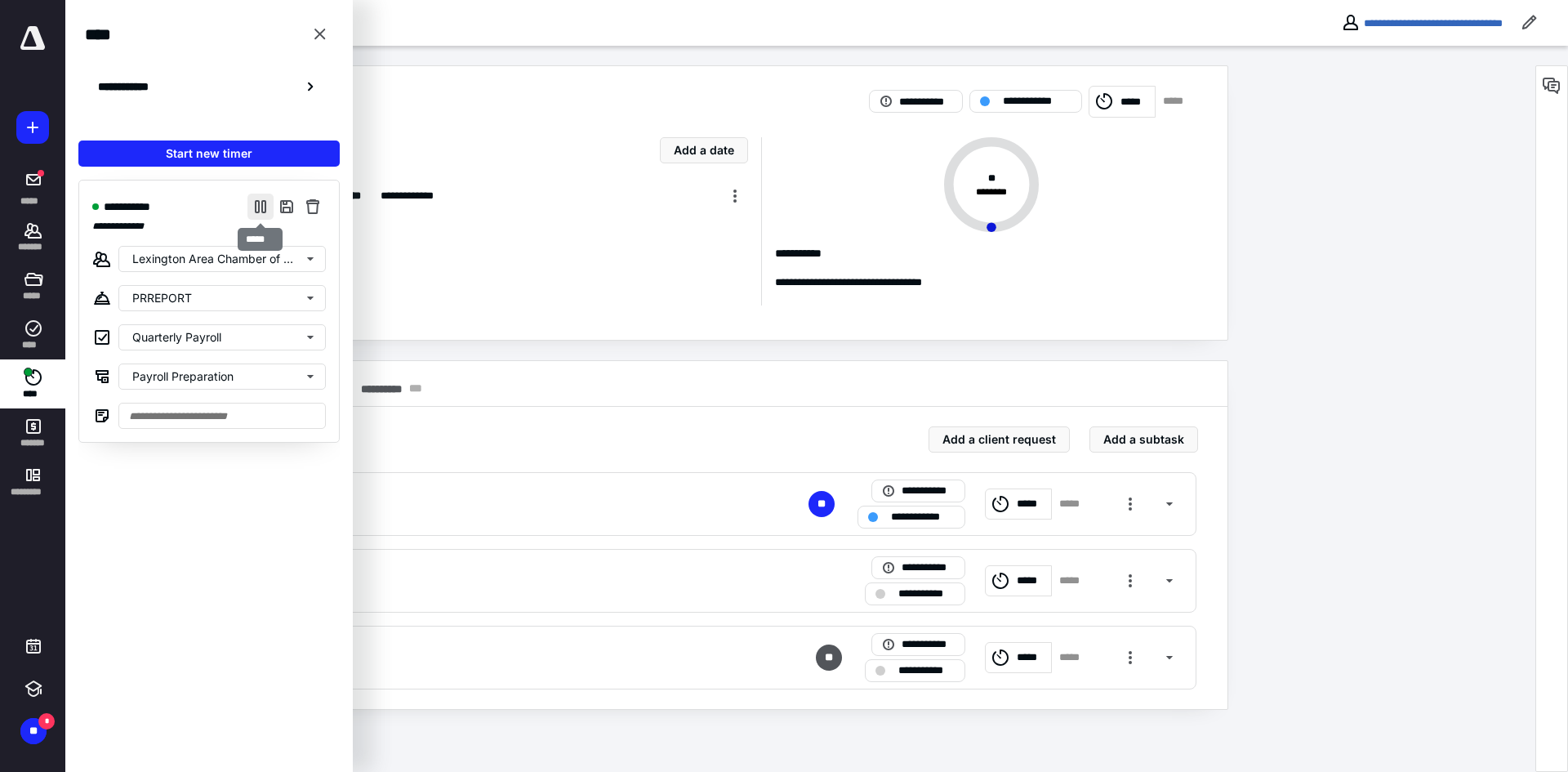 click at bounding box center (261, 207) 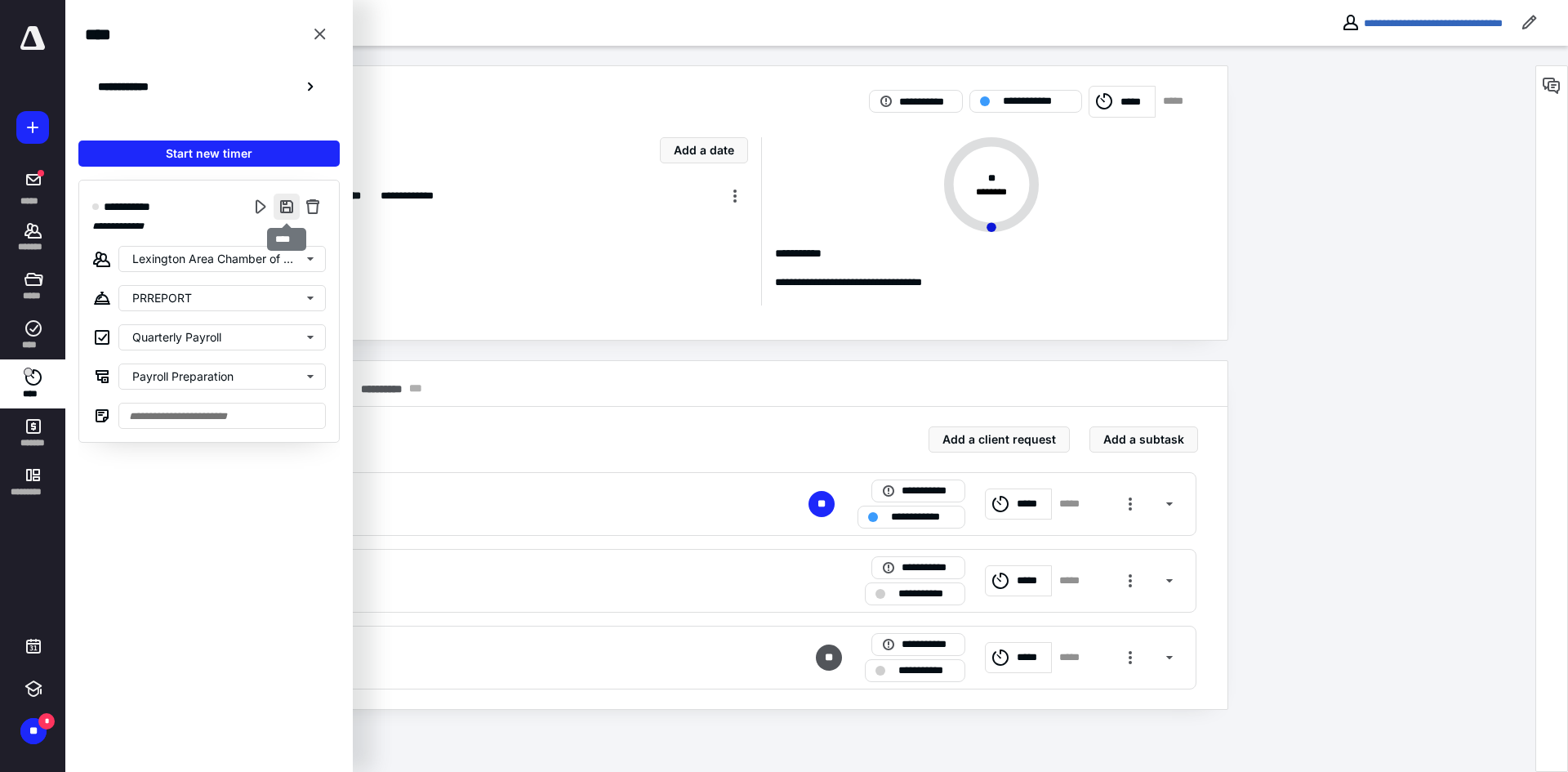 click at bounding box center (287, 207) 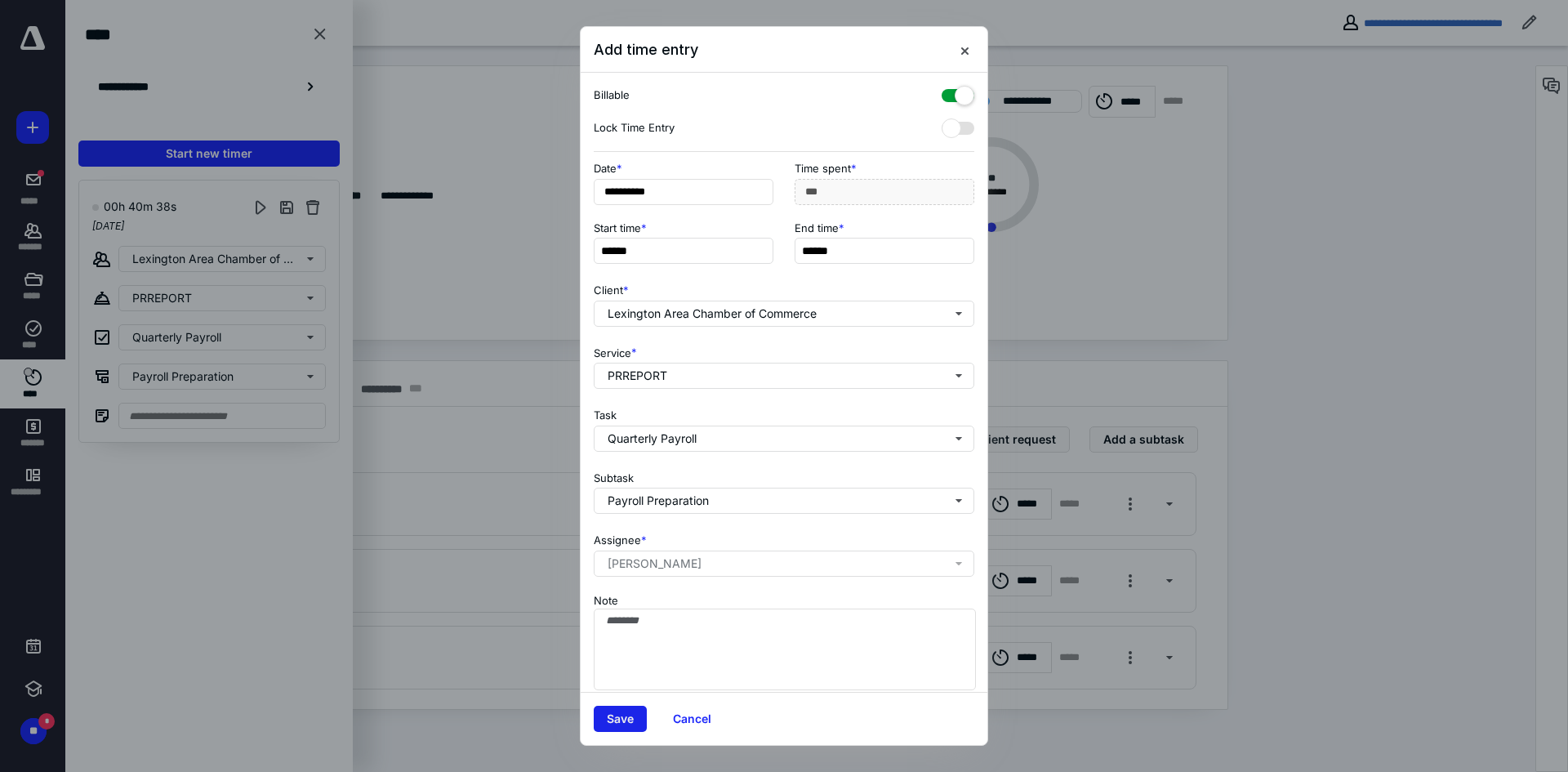 click on "Save" at bounding box center (620, 719) 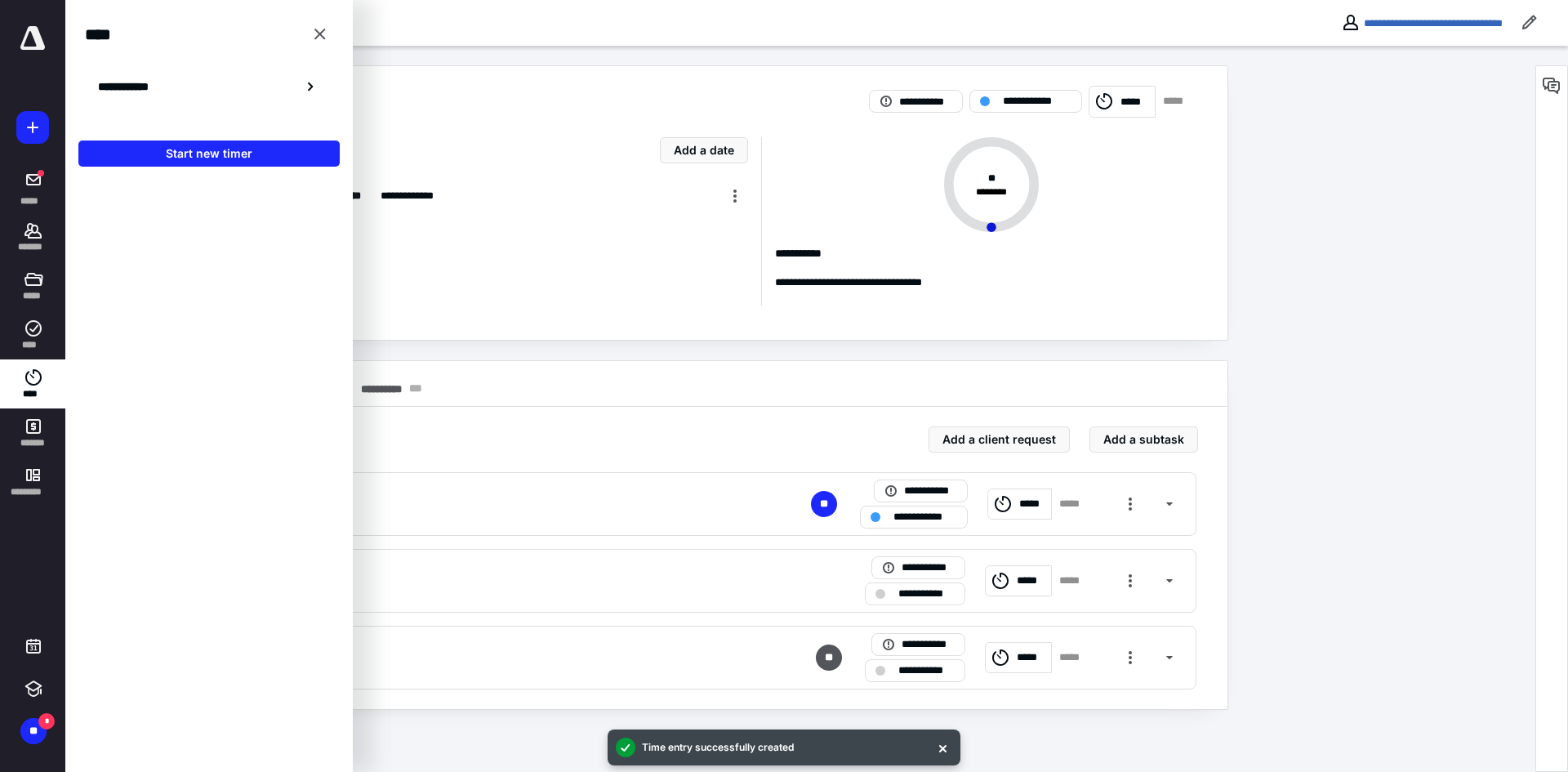 click on "**********" at bounding box center [800, 408] 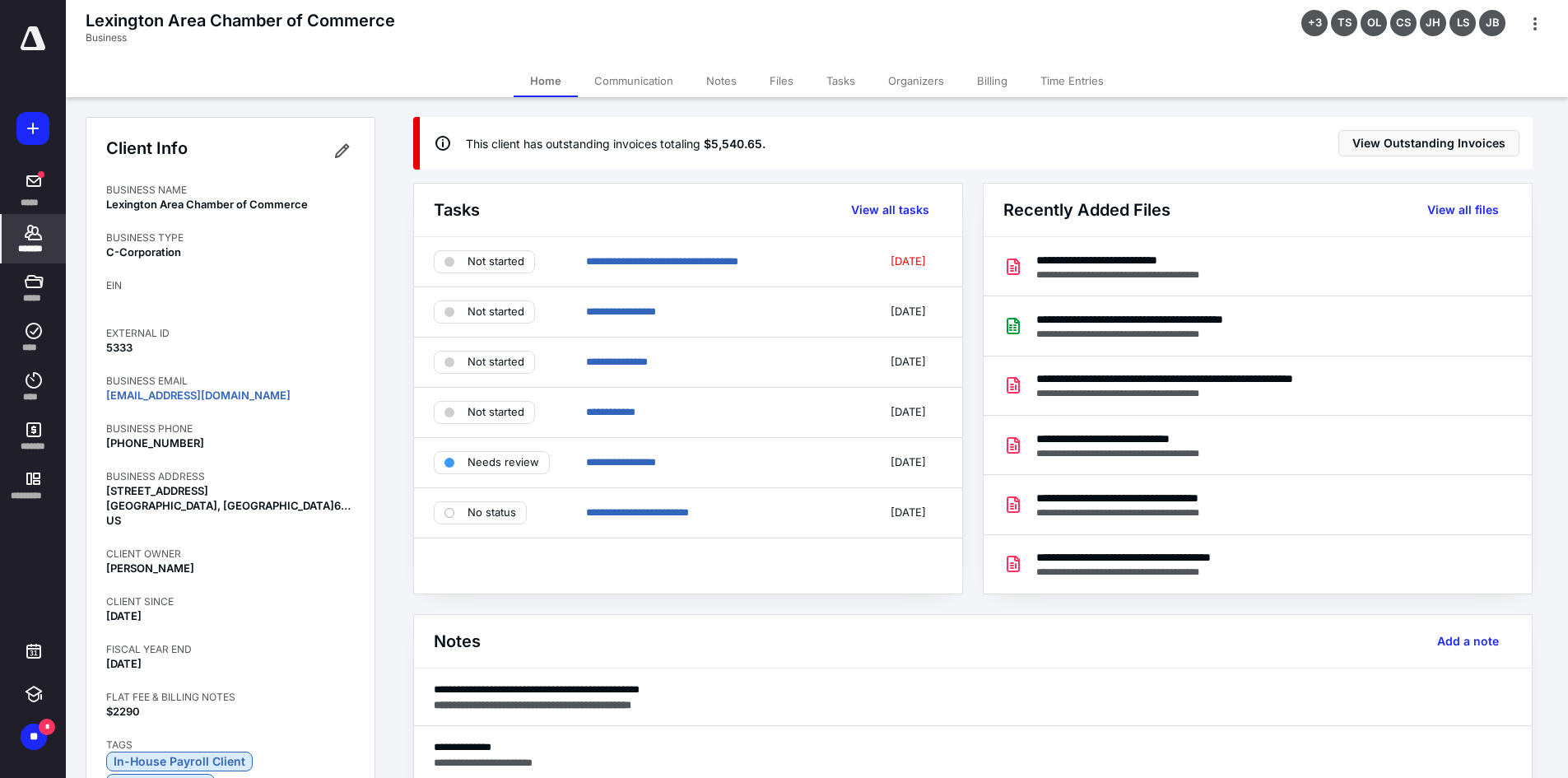 scroll, scrollTop: 0, scrollLeft: 0, axis: both 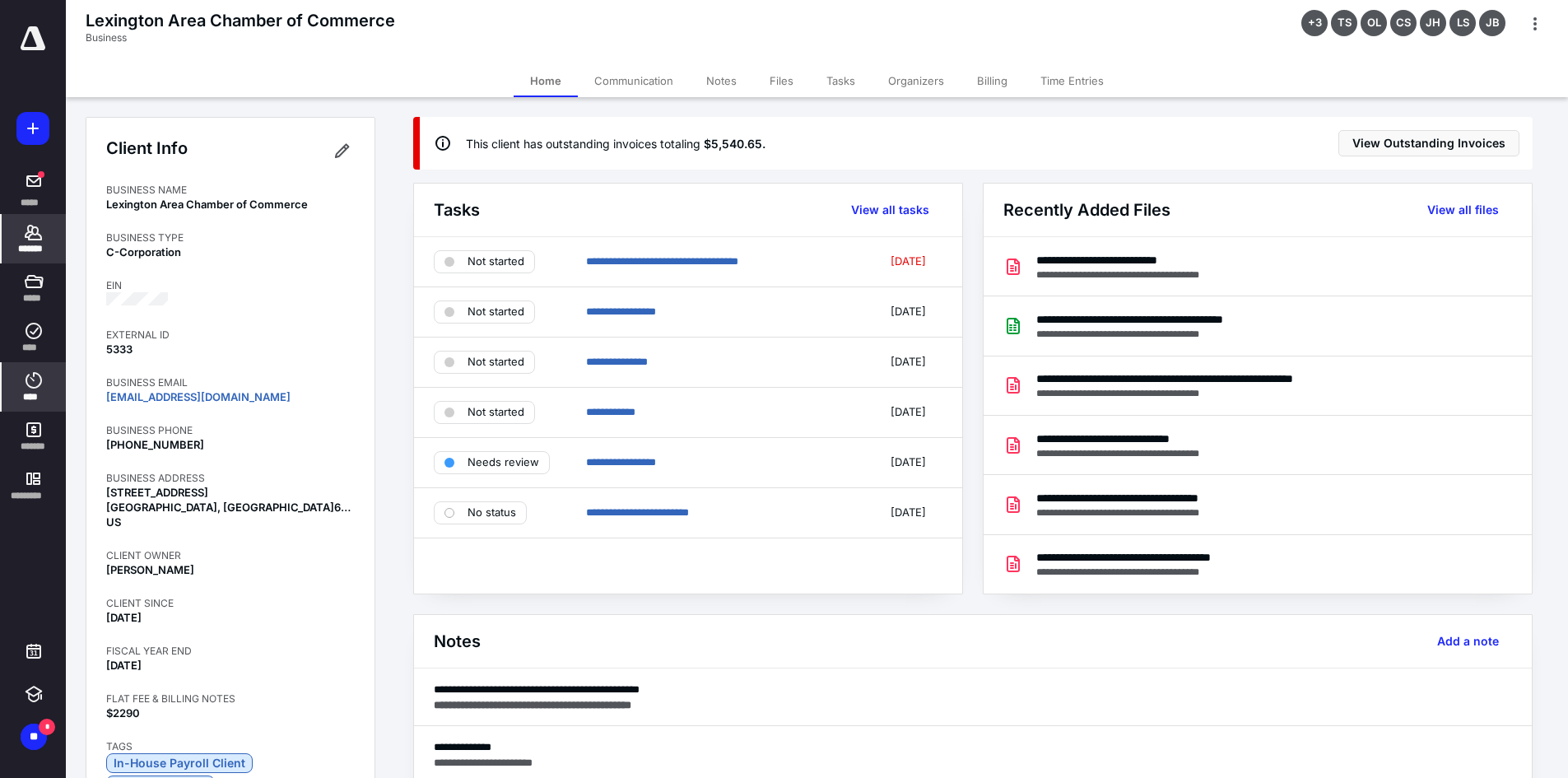 click on "****" at bounding box center [34, 397] 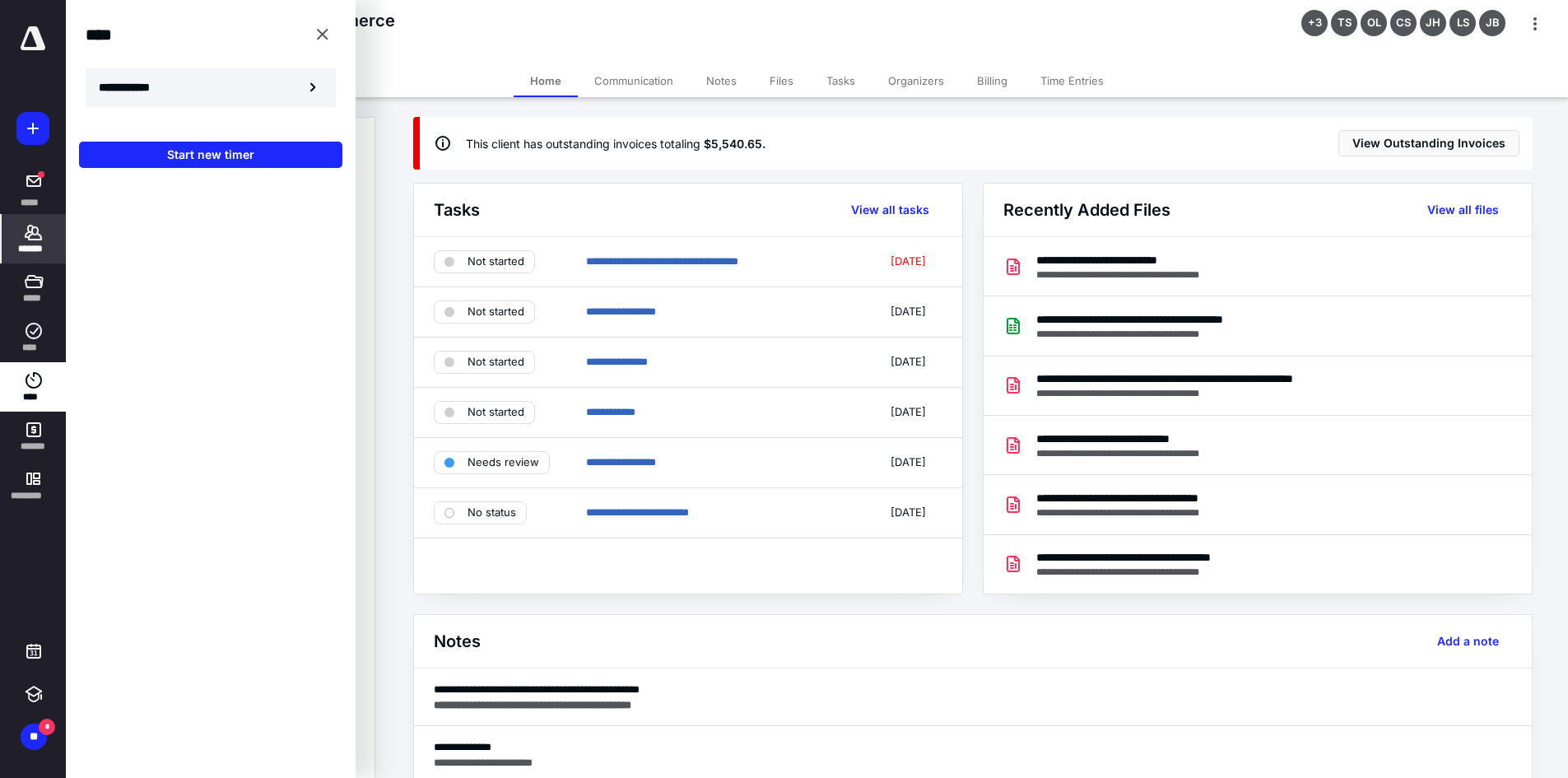 click on "**********" at bounding box center (211, 87) 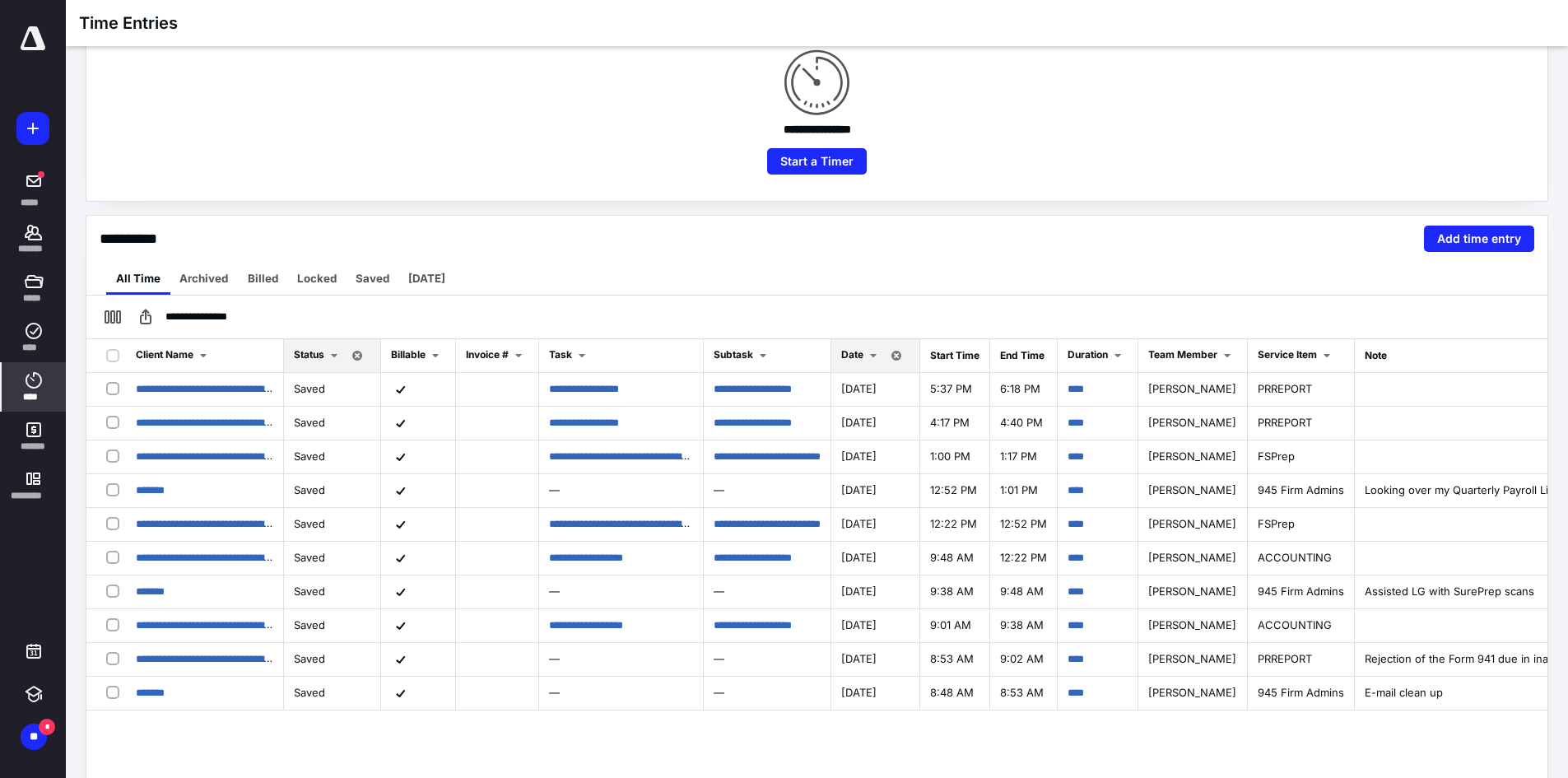 scroll, scrollTop: 0, scrollLeft: 0, axis: both 